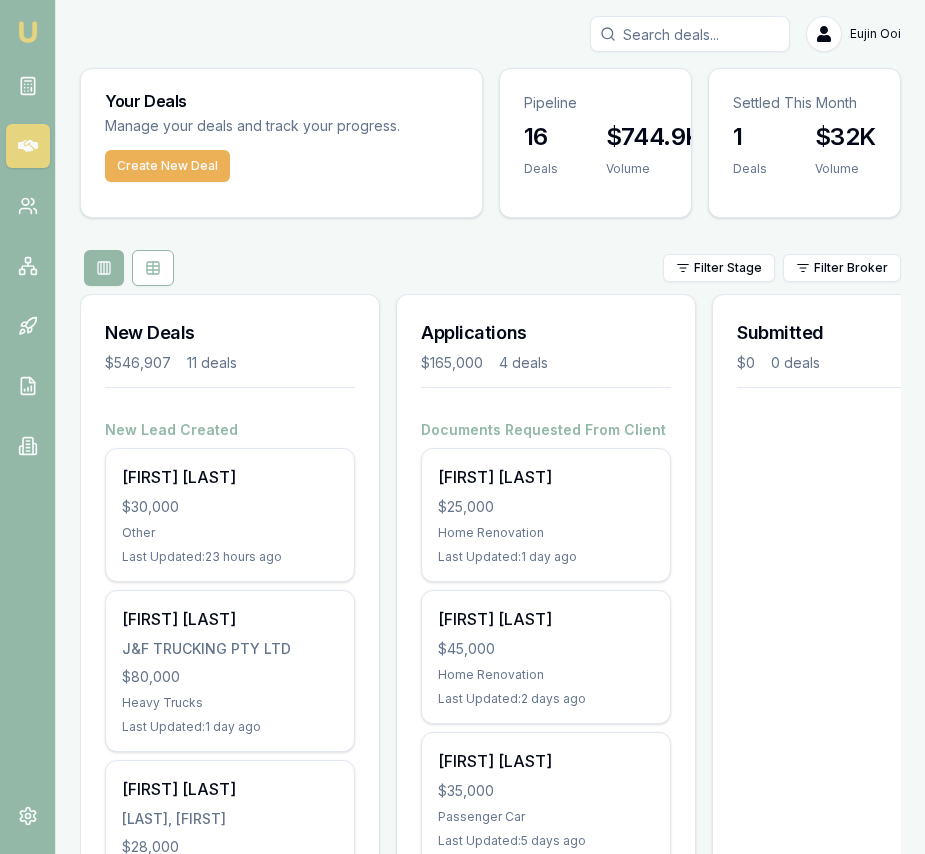 scroll, scrollTop: 0, scrollLeft: 0, axis: both 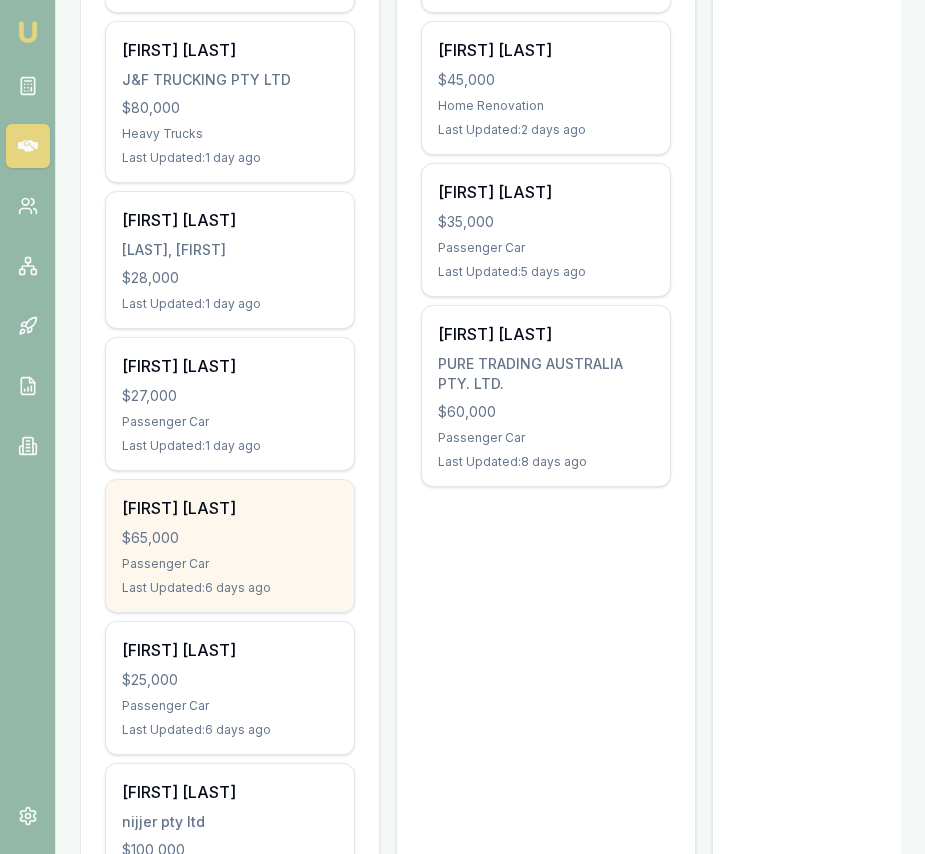 click on "$65,000" at bounding box center (230, 538) 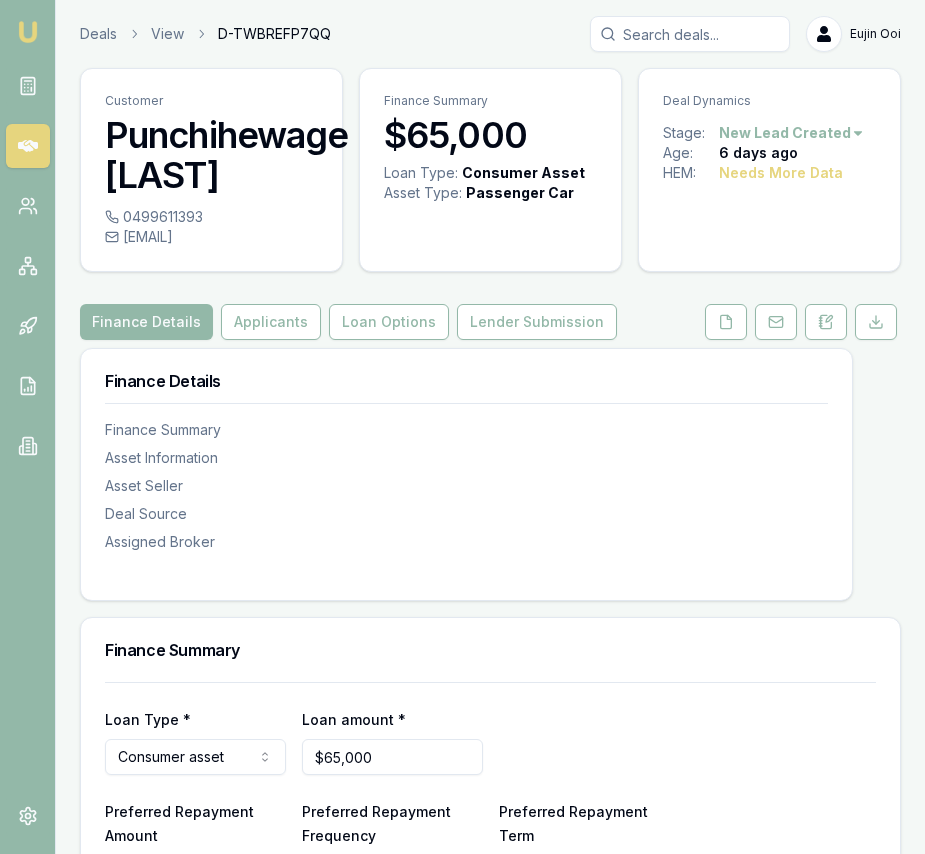 scroll, scrollTop: 0, scrollLeft: 0, axis: both 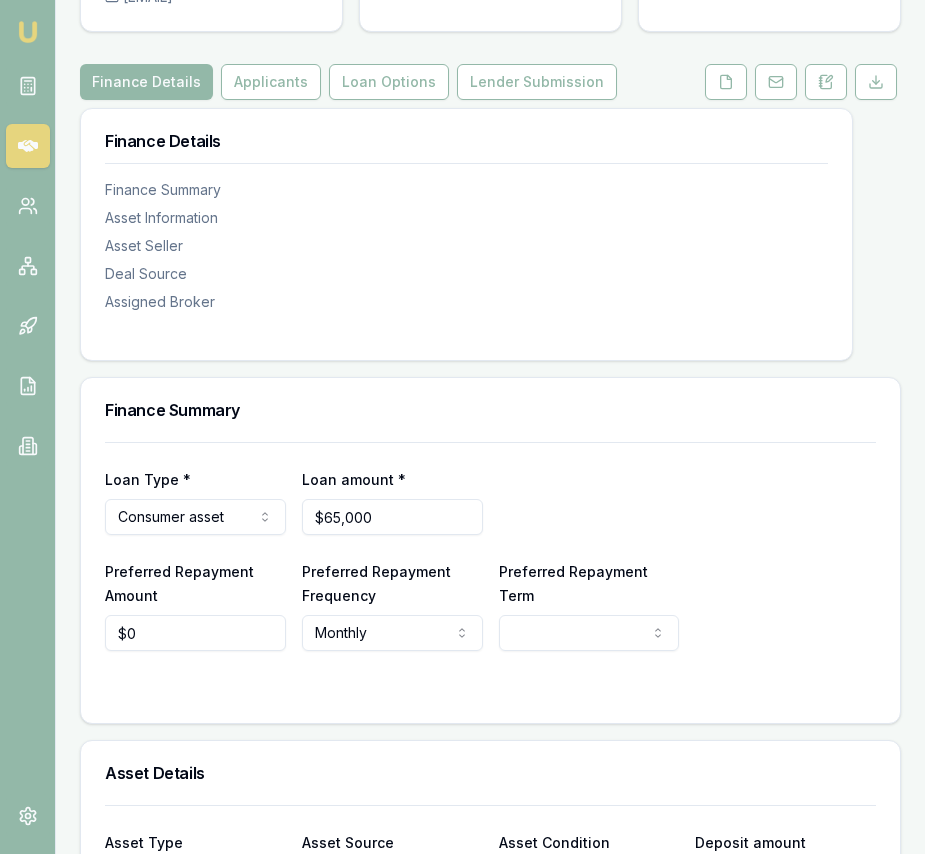 click on "$65,000" at bounding box center (392, 517) 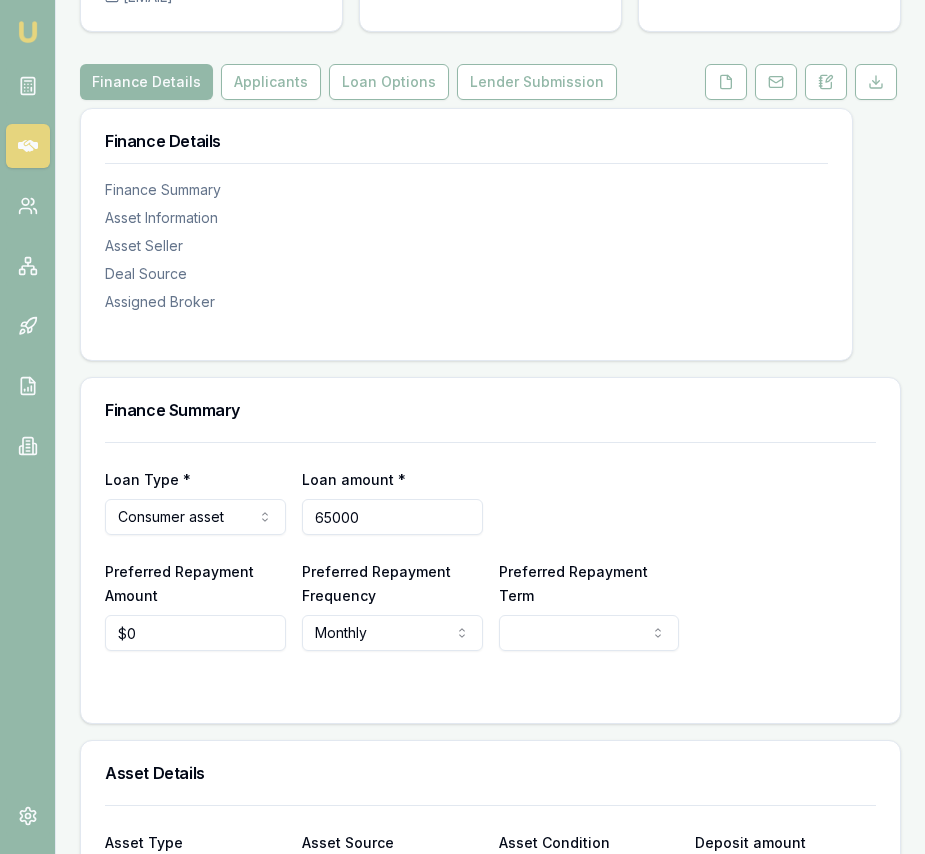click on "65000" at bounding box center (392, 517) 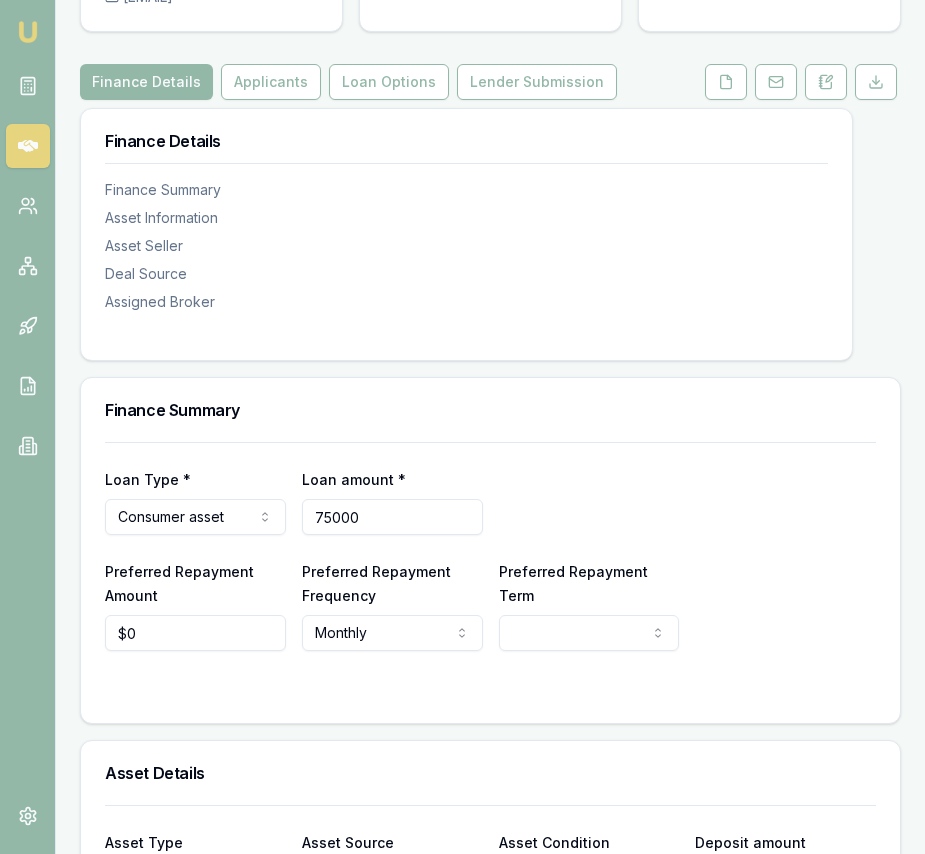 type on "$75,000" 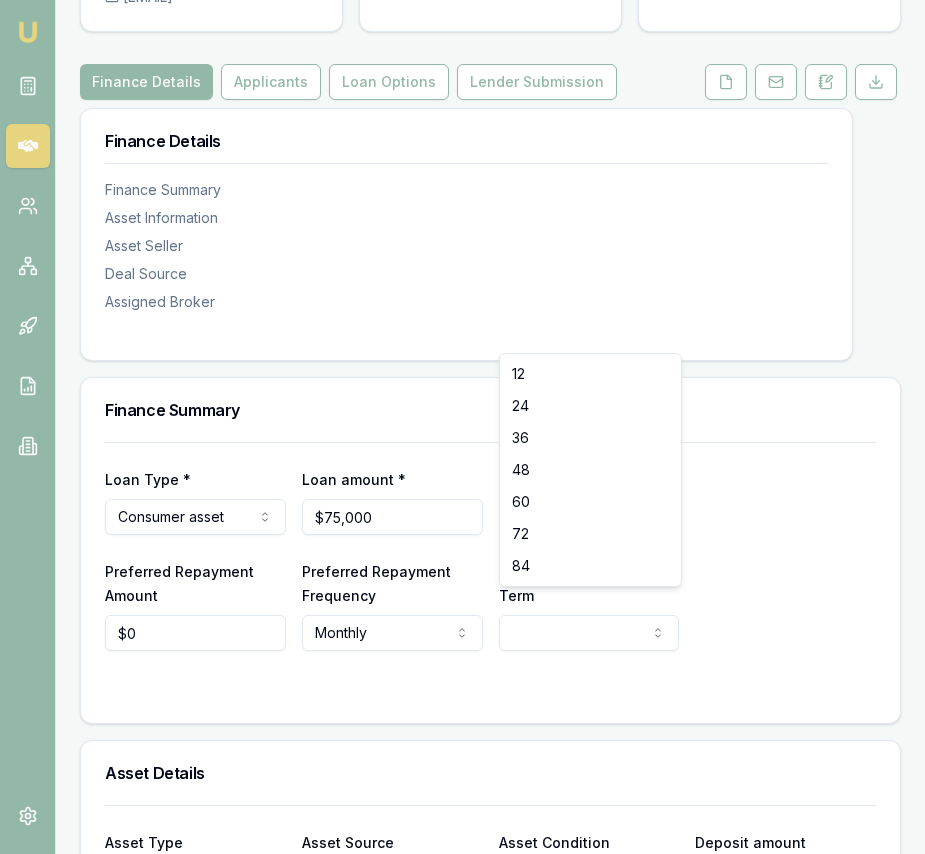 click on "Emu Broker Deals View D-TWBREFP7QQ Eujin Ooi Toggle Menu Customer Punchihewage Wimalaratne [PHONE] adaari.w@gmail.com Finance Summary $[NUMBER],000 Loan Type: Consumer Asset Asset Type : Passenger Car Deal Dynamics Stage: New Lead Created Age: 6 days ago HEM: Needs More Data Finance Details Applicants Loan Options Lender Submission Finance Details Finance Summary Asset Information Asset Seller Deal Source Assigned Broker Finance Summary Loan Type * Consumer asset Consumer loan Consumer asset Commercial loan Commercial asset Loan amount * $[NUMBER],000 Preferred Repayment Amount  $[NUMBER] Preferred Repayment Frequency  Monthly Weekly Fortnightly Monthly Preferred Repayment Term  12 24 36 48 60 72 84 Asset Details Asset Type  Passenger car Passenger car Electric vehicle Light commercial Caravan Motorhome Campervan Trailer Motorbike Off road bike Atv Boat Jet ski Tractor Horse float Ride on mower Recreational Asset Source  Select a source Dealer Private Refinance Asset Condition  Select a condition New or demo Used $[NUMBER] Email  X" at bounding box center [462, 187] 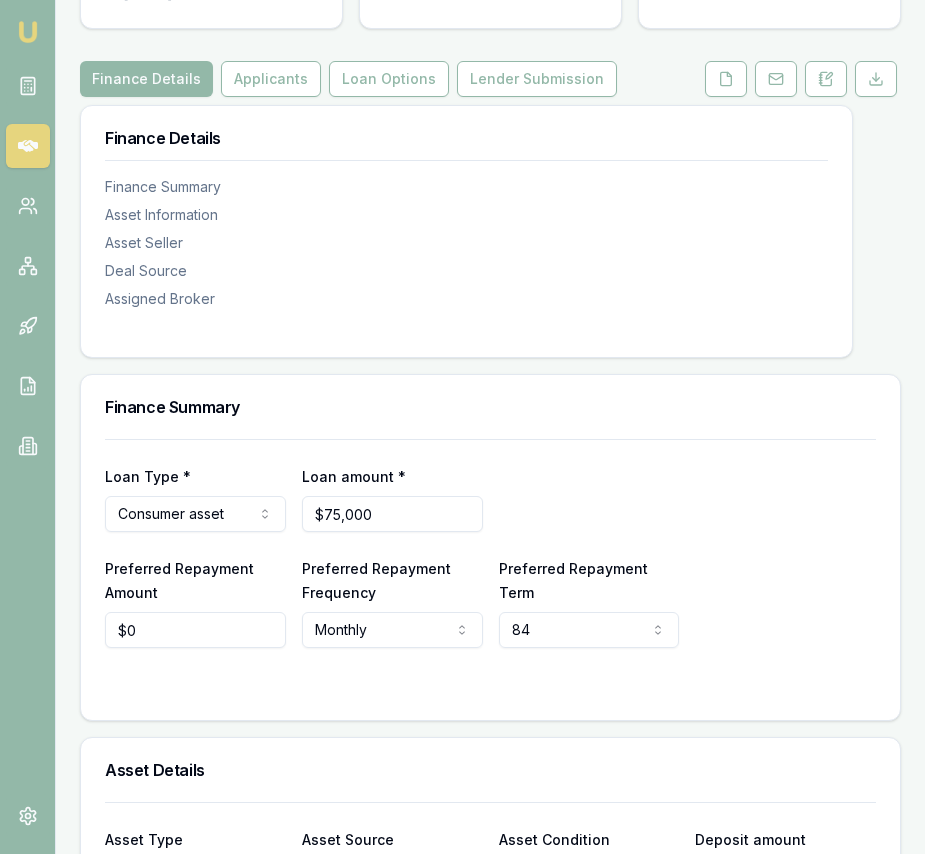 click on "Loan Type * Consumer asset Consumer loan Consumer asset Commercial loan Commercial asset Loan amount * $[NUMBER],000 Preferred Repayment Amount  $[NUMBER] Preferred Repayment Frequency  Monthly Weekly Fortnightly Monthly Preferred Repayment Term  84 12 24 36 48 60 72 84" at bounding box center [490, 567] 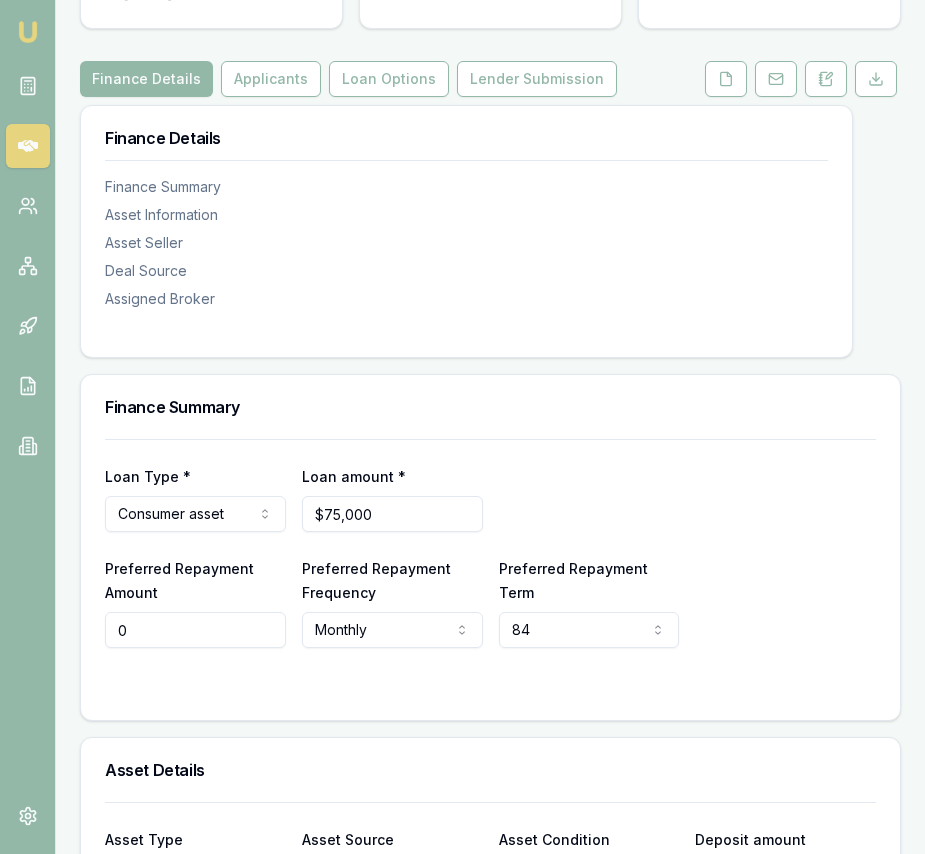 click on "0" at bounding box center (195, 630) 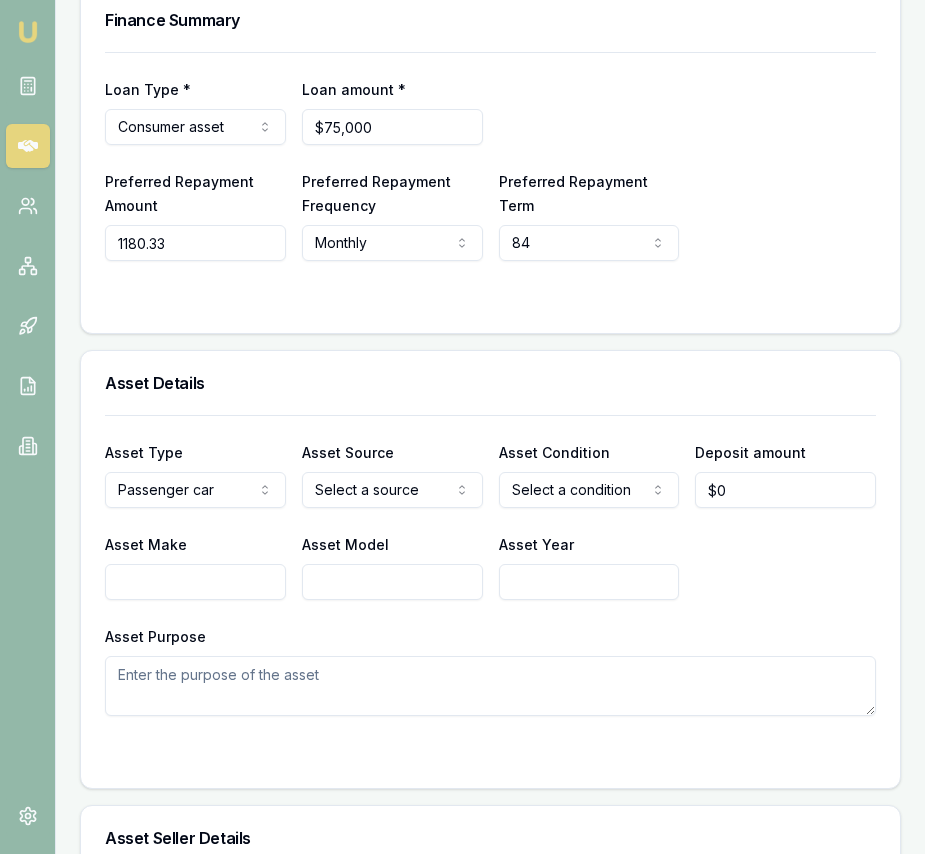 scroll, scrollTop: 642, scrollLeft: 0, axis: vertical 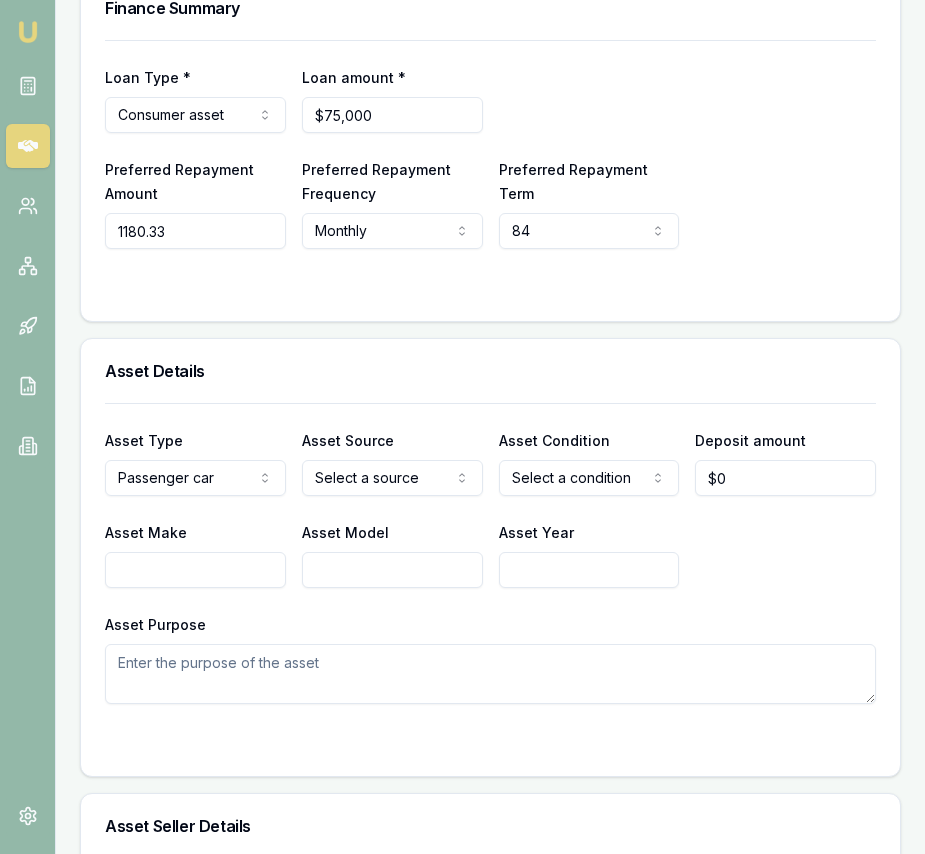 type on "$1,180" 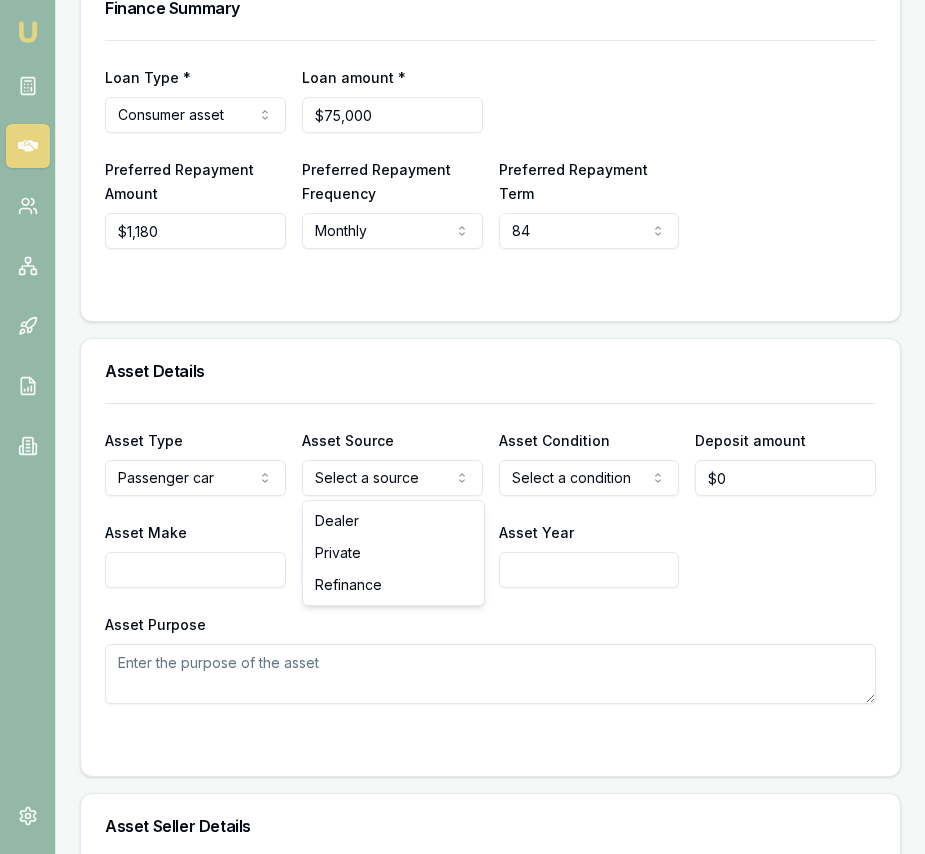 click on "Emu Broker Deals View D-TWBREFP7QQ Eujin Ooi Toggle Menu Customer [LAST] [LAST] [PHONE] [EMAIL] Finance Summary $75,000 Loan Type: Consumer Asset Asset Type : Passenger Car Deal Dynamics Stage: New Lead Created Age: 6 days ago HEM: Needs More Data Finance Details Applicants Loan Options Lender Submission Finance Details Finance Summary Asset Information Asset Seller Deal Source Assigned Broker Finance Summary Loan Type * Consumer asset Consumer loan Consumer asset Commercial loan Commercial asset Loan amount * $75,000 Preferred Repayment Amount  $1,180 Preferred Repayment Frequency  Monthly Weekly Fortnightly Monthly Preferred Repayment Term  84 12 24 36 48 60 72 84 Asset Details Asset Type  Passenger car Passenger car Electric vehicle Light commercial Caravan Motorhome Campervan Trailer Motorbike Off road bike Atv Boat Jet ski Tractor Horse float Ride on mower Recreational Asset Source  Select a source Dealer Private Refinance Asset Condition  Select a condition New or demo Used $0 X" at bounding box center [462, -215] 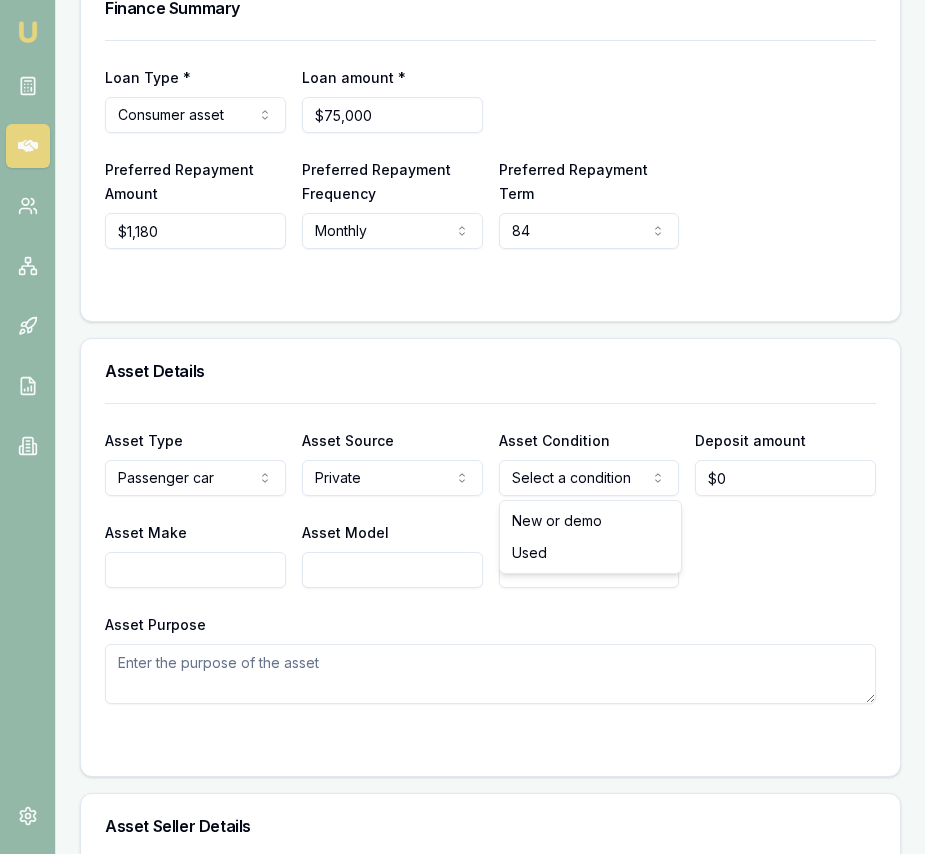 click on "Emu Broker Deals View D-TWBREFP7QQ Eujin Ooi Toggle Menu Customer [LAST] [LAST] [PHONE] [EMAIL] Finance Summary $75,000 Loan Type: Consumer Asset Asset Type : Passenger Car Deal Dynamics Stage: New Lead Created Age: 6 days ago HEM: Needs More Data Finance Details Applicants Loan Options Lender Submission Finance Details Finance Summary Asset Information Asset Seller Deal Source Assigned Broker Finance Summary Loan Type * Consumer asset Consumer loan Consumer asset Commercial loan Commercial asset Loan amount * $75,000 Preferred Repayment Amount  $1,180 Preferred Repayment Frequency  Monthly Weekly Fortnightly Monthly Preferred Repayment Term  84 12 24 36 48 60 72 84 Asset Details Asset Type  Passenger car Passenger car Electric vehicle Light commercial Caravan Motorhome Campervan Trailer Motorbike Off road bike Atv Boat Jet ski Tractor Horse float Ride on mower Recreational Asset Source  Private Dealer Private Refinance Asset Condition  Select a condition New or demo Used $0 Email  SA" at bounding box center [462, -215] 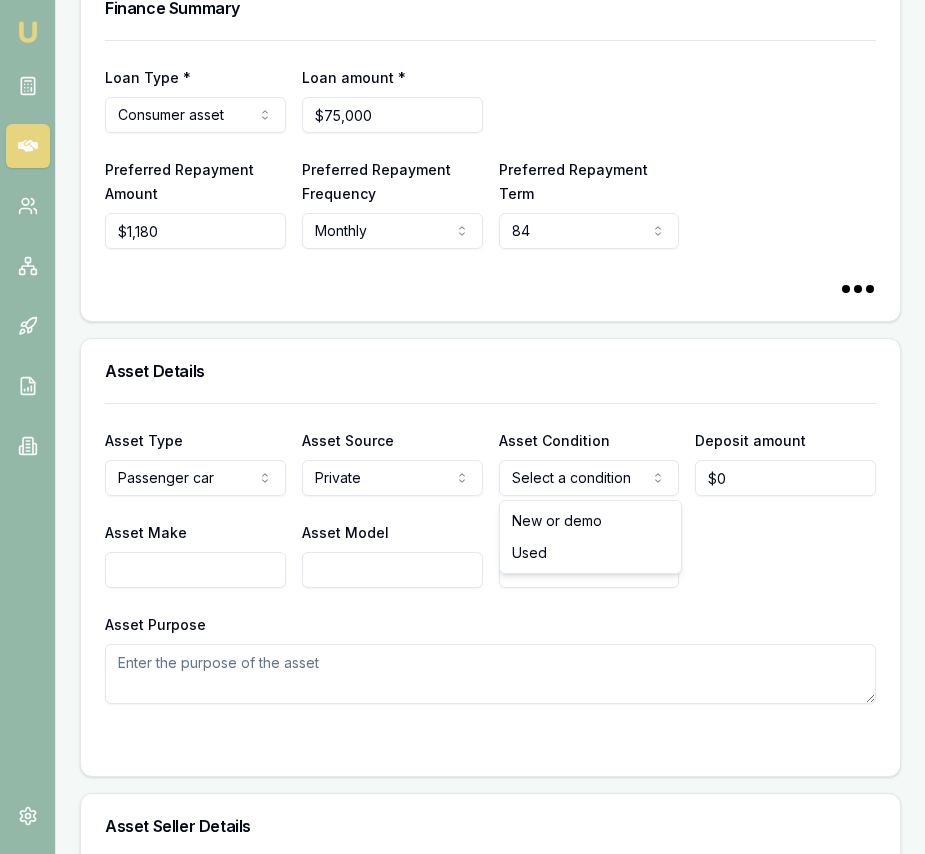 select on "USED" 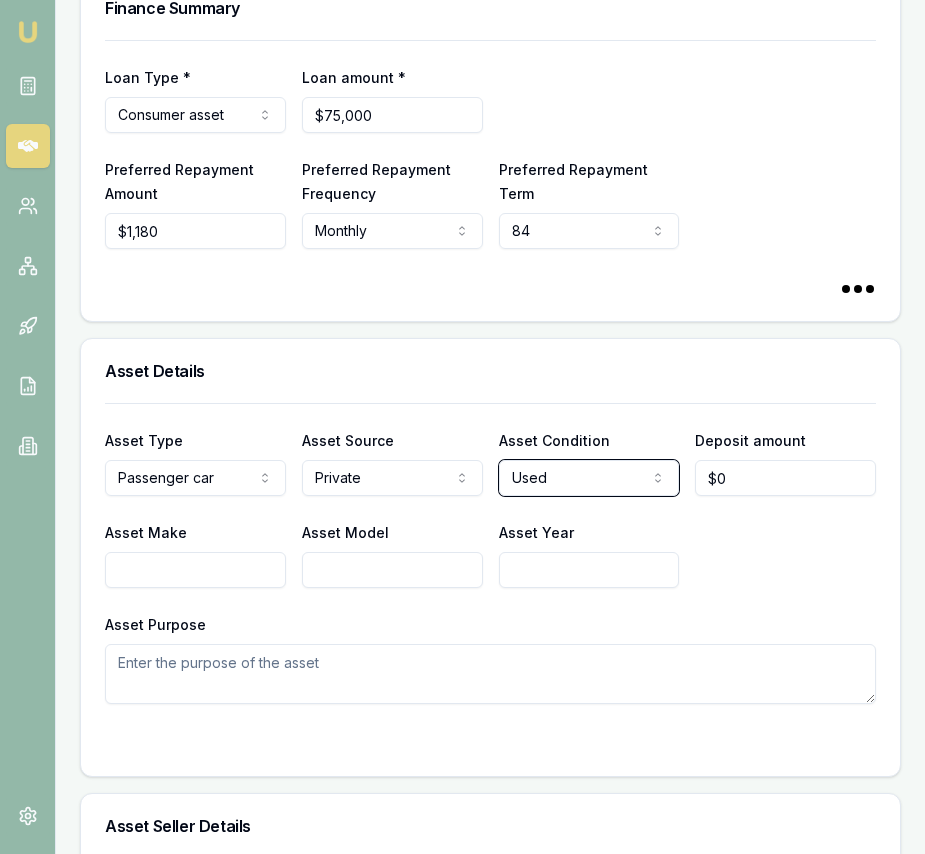 select 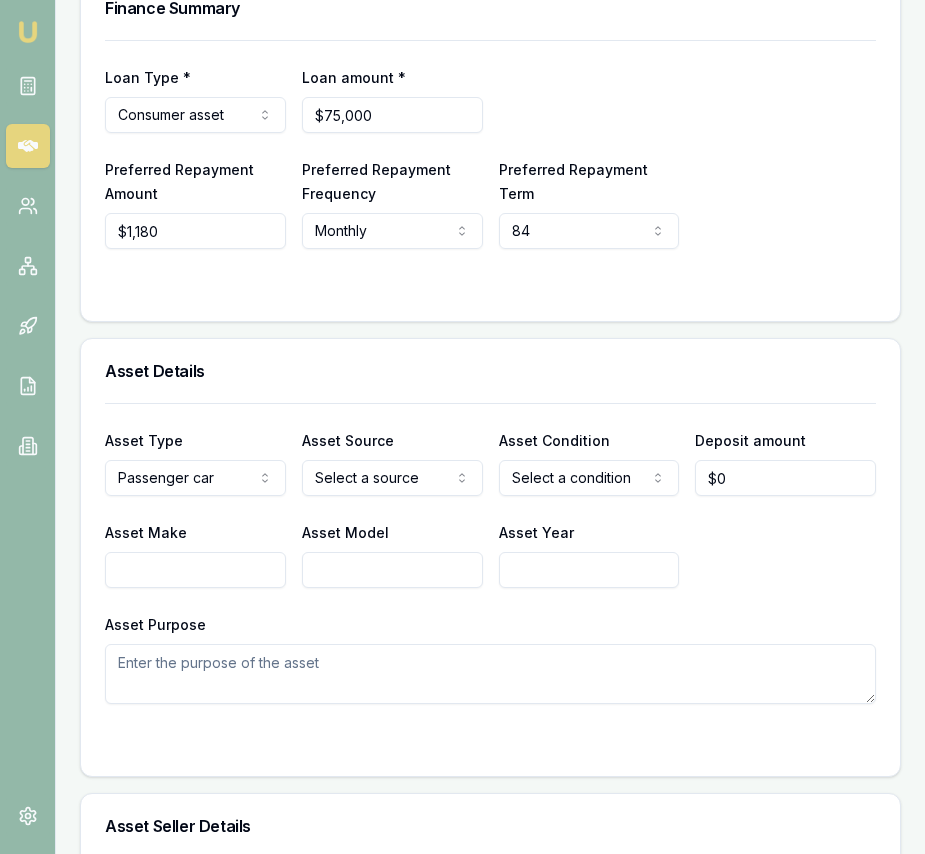 click on "Emu Broker Deals View D-TWBREFP7QQ Eujin Ooi Toggle Menu Customer [LAST] [LAST] [PHONE] [EMAIL] Finance Summary $75,000 Loan Type: Consumer Asset Asset Type : Passenger Car Deal Dynamics Stage: New Lead Created Age: 6 days ago HEM: Needs More Data Finance Details Applicants Loan Options Lender Submission Finance Details Finance Summary Asset Information Asset Seller Deal Source Assigned Broker Finance Summary Loan Type * Consumer asset Consumer loan Consumer asset Commercial loan Commercial asset Loan amount * $75,000 Preferred Repayment Amount  $1,180 Preferred Repayment Frequency  Monthly Weekly Fortnightly Monthly Preferred Repayment Term  84 12 24 36 48 60 72 84 Asset Details Asset Type  Passenger car Passenger car Electric vehicle Light commercial Caravan Motorhome Campervan Trailer Motorbike Off road bike Atv Boat Jet ski Tractor Horse float Ride on mower Recreational Asset Source  Select a source Dealer Private Refinance Asset Condition  Select a condition New or demo Used $0 X" at bounding box center [462, -215] 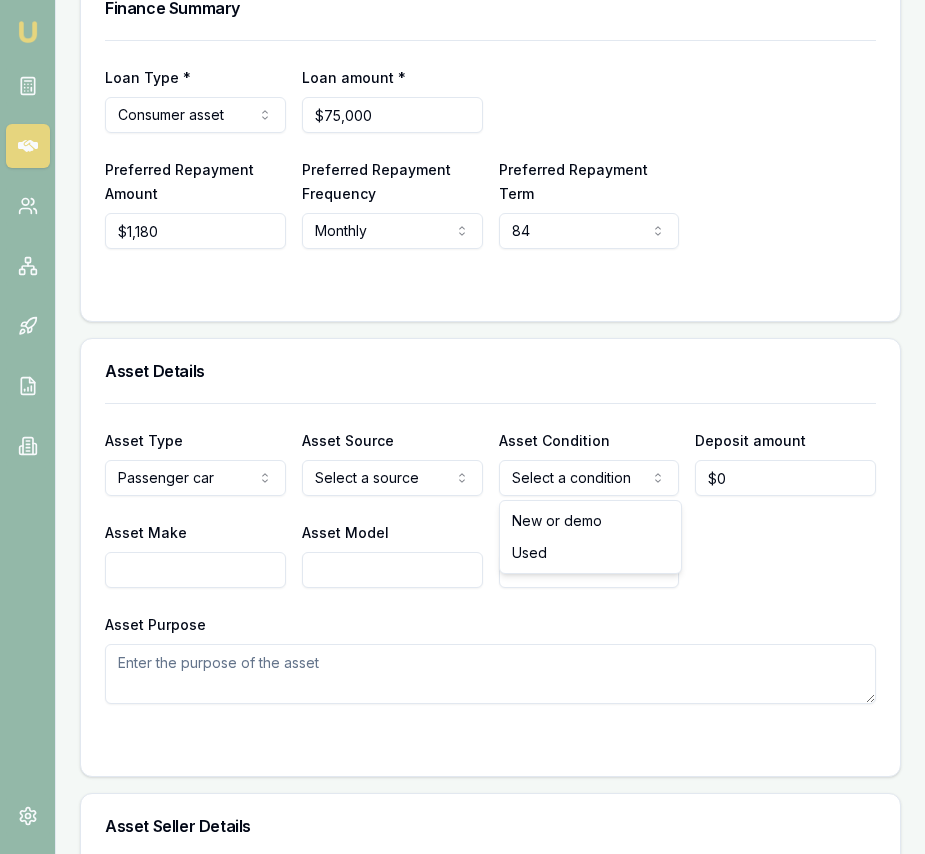 select on "USED" 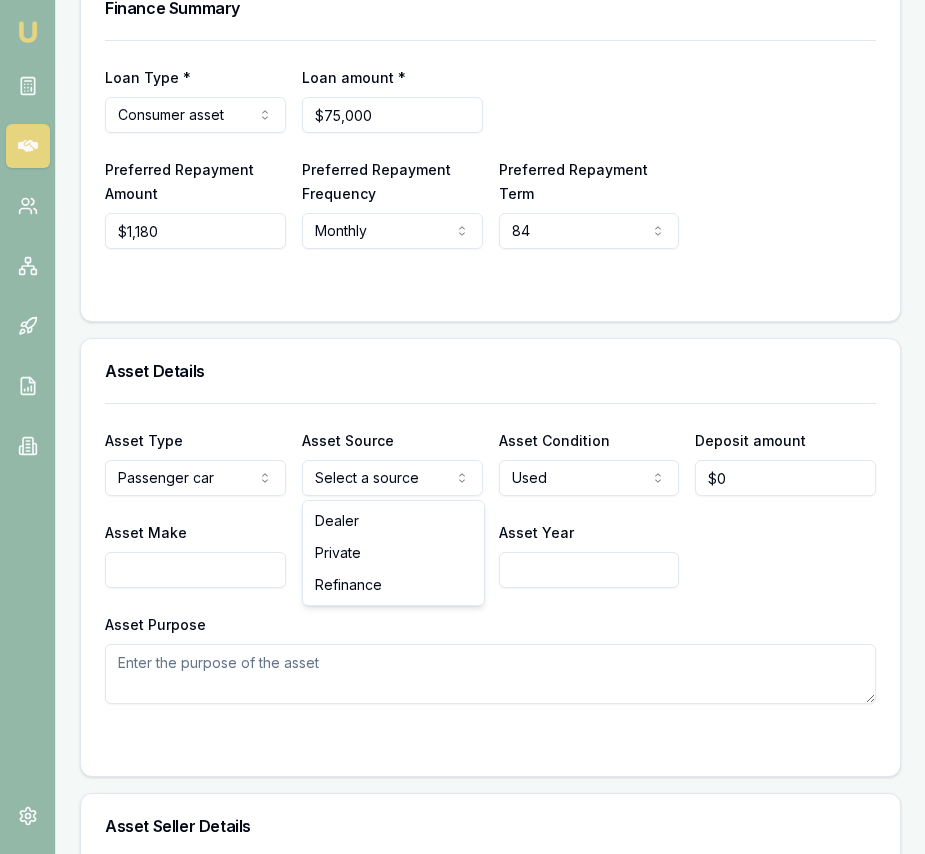 click on "Emu Broker Deals View D-TWBREFP7QQ Eujin Ooi Toggle Menu Customer [FIRST] [LAST] [PHONE] [EMAIL] Finance Summary $75,000 Loan Type: Consumer Asset Asset Type : Passenger Car Deal Dynamics Stage: New Lead Created Age: 6 days ago HEM: Needs More Data Finance Details Applicants Loan Options Lender Submission Finance Details Finance Summary Asset Information Asset Seller Deal Source Assigned Broker Finance Summary Loan Type * Consumer asset Consumer loan Consumer asset Commercial loan Commercial asset Loan amount * $75,000 Preferred Repayment Amount  $1,180 Preferred Repayment Frequency  Monthly Weekly Fortnightly Monthly Preferred Repayment Term  84 12 24 36 48 60 72 84 Asset Details Asset Type  Passenger car Passenger car Electric vehicle Light commercial Caravan Motorhome Campervan Trailer Motorbike Off road bike Atv Boat Jet ski Tractor Horse float Ride on mower Recreational Asset Source  Select a source Dealer Private Refinance Asset Condition  Used New or demo Used Deposit amount  $0" at bounding box center (462, -215) 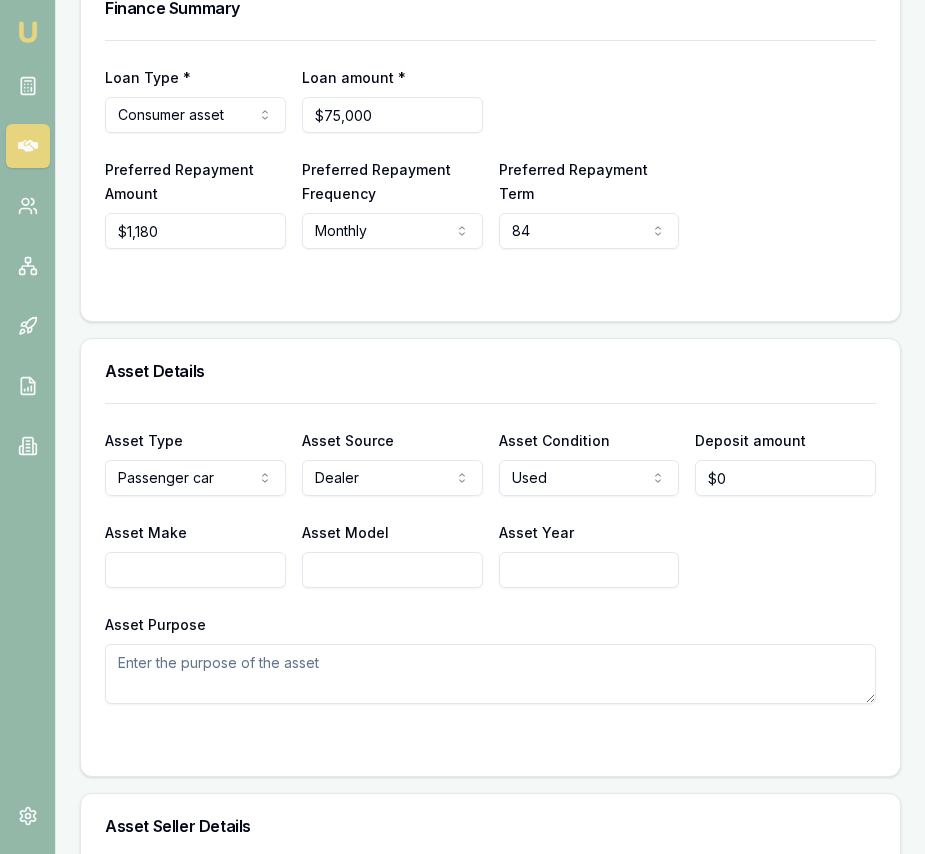 click on "Asset Make" at bounding box center (195, 570) 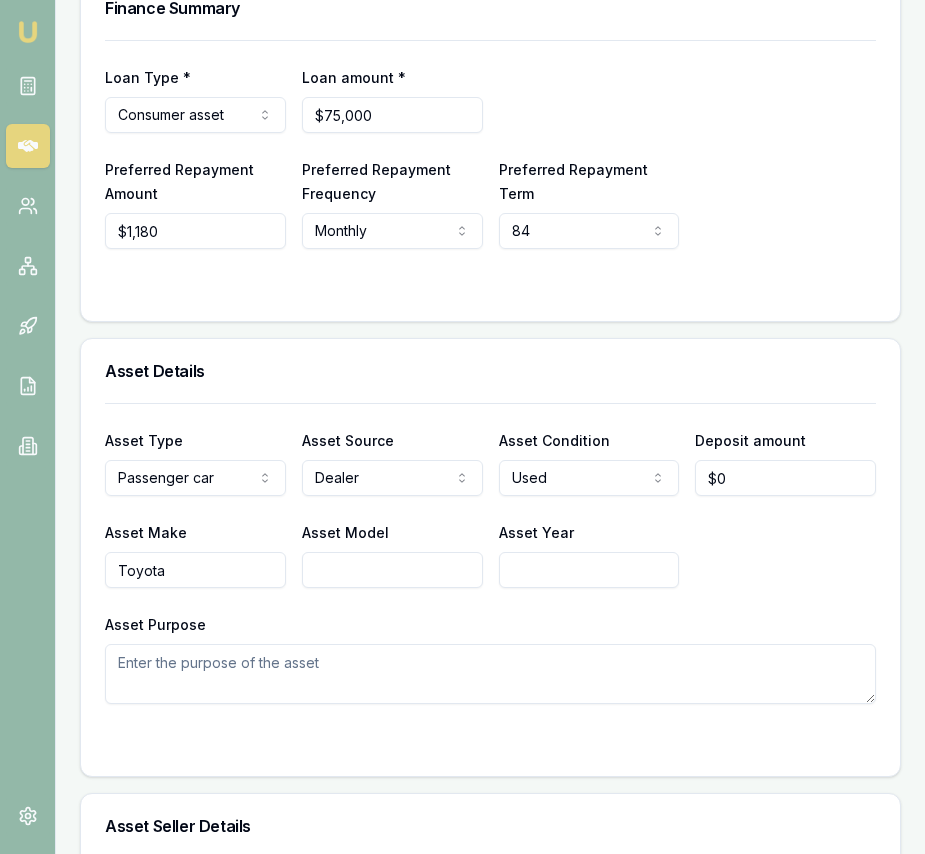type on "Toyota" 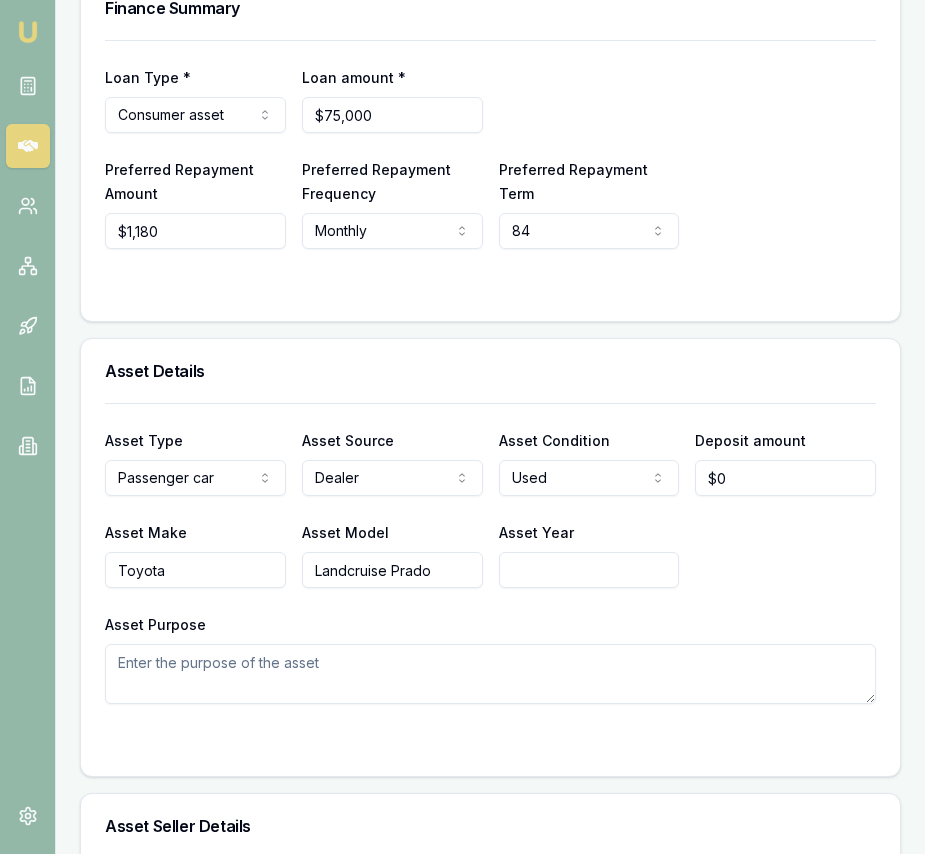 type on "Landcruise Prado" 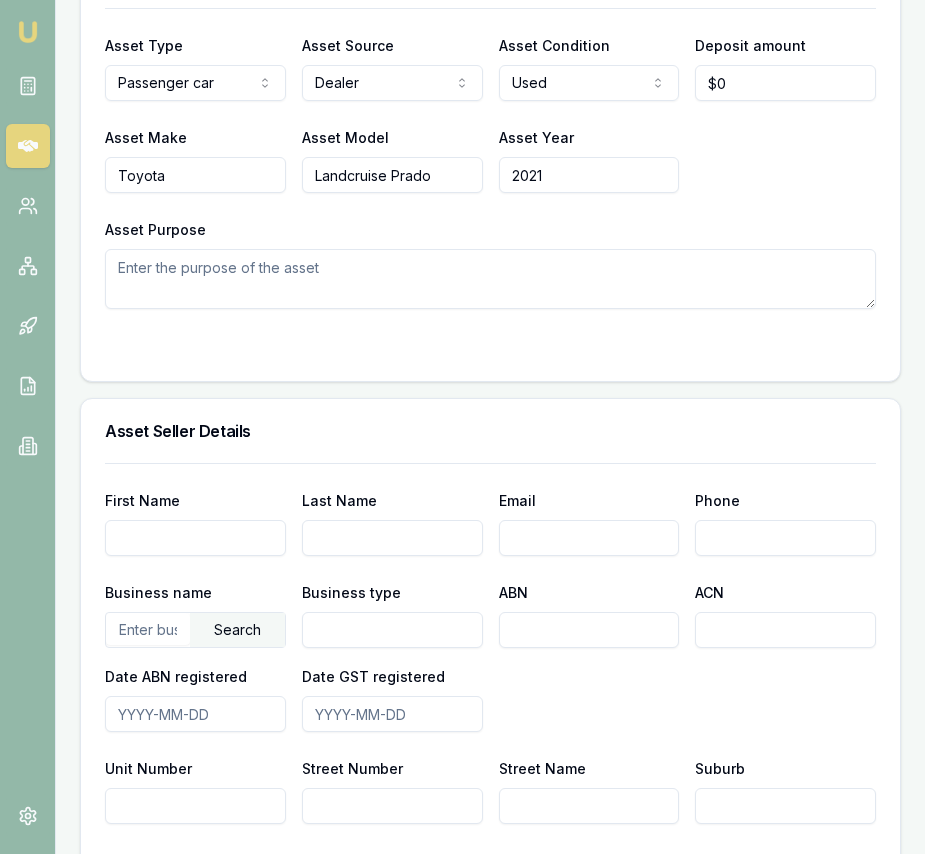 scroll, scrollTop: 1063, scrollLeft: 0, axis: vertical 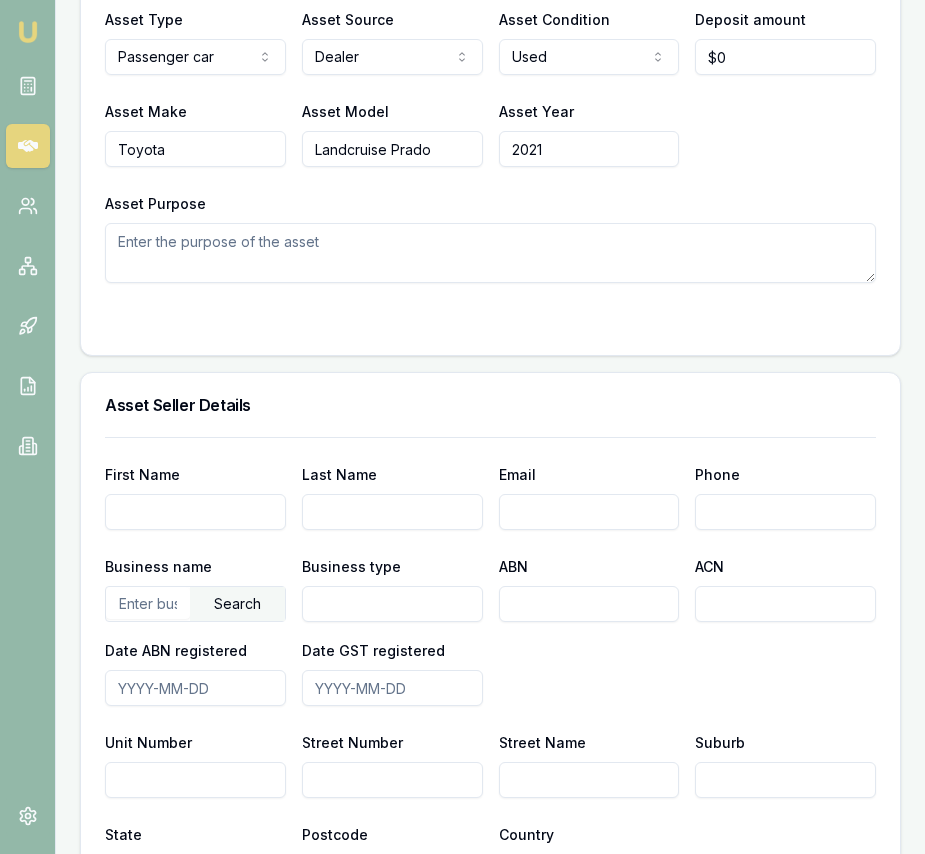 type on "2021" 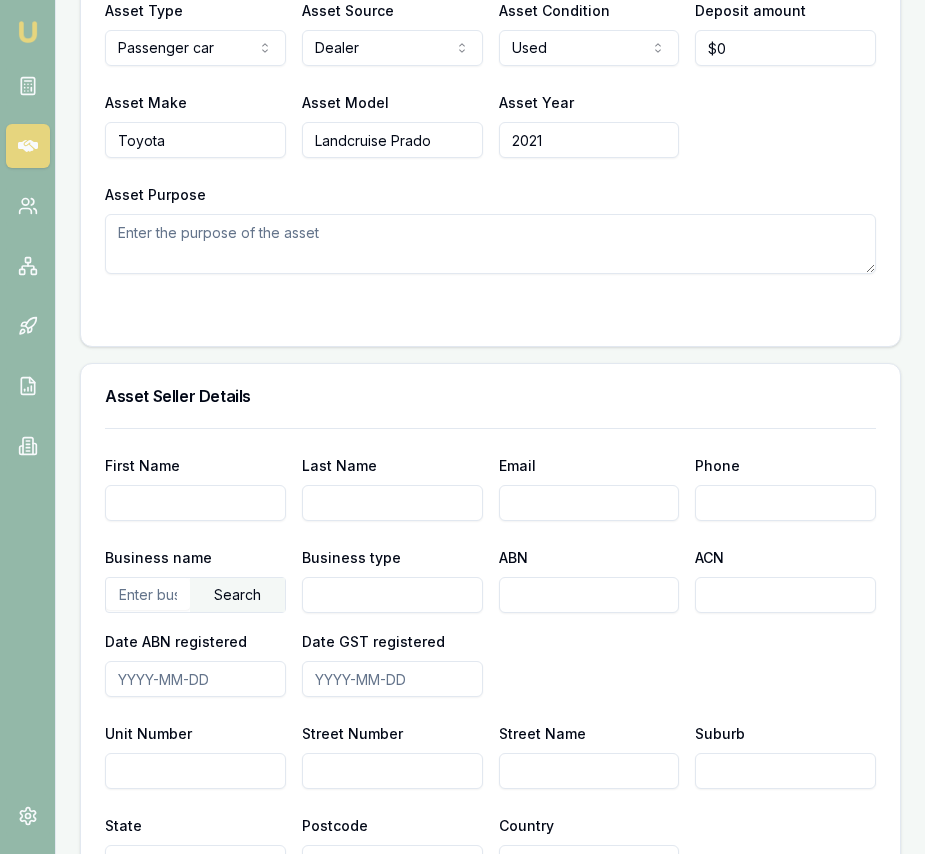 scroll, scrollTop: 1073, scrollLeft: 0, axis: vertical 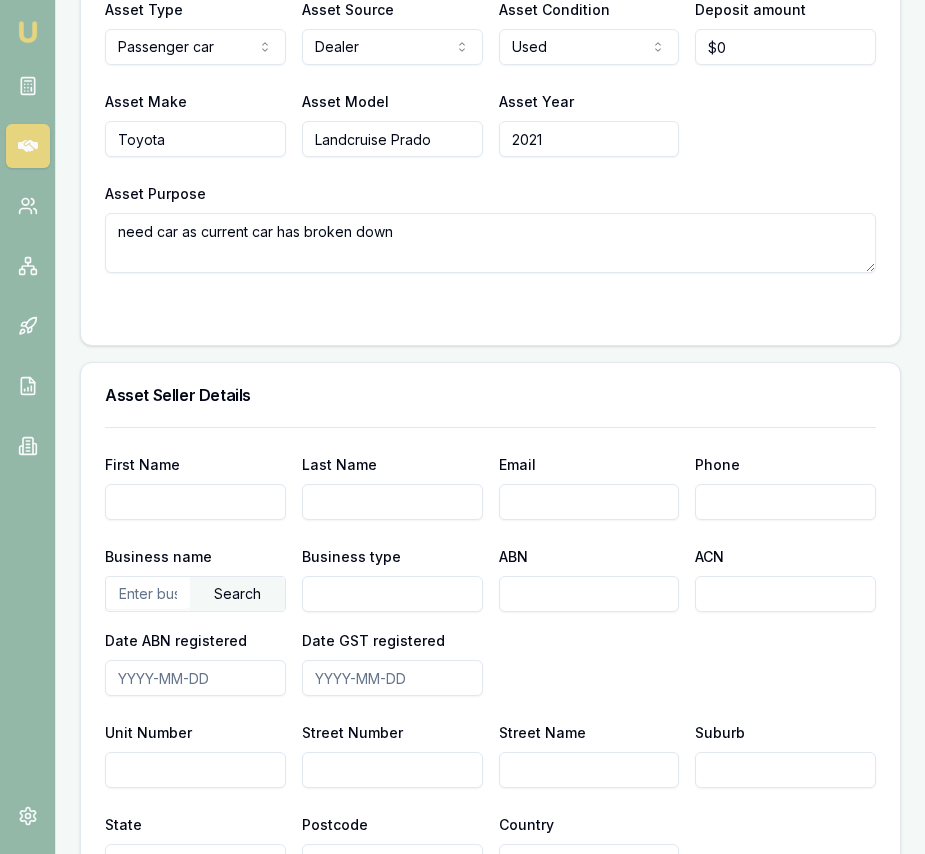 type on "need car as current car has broken down" 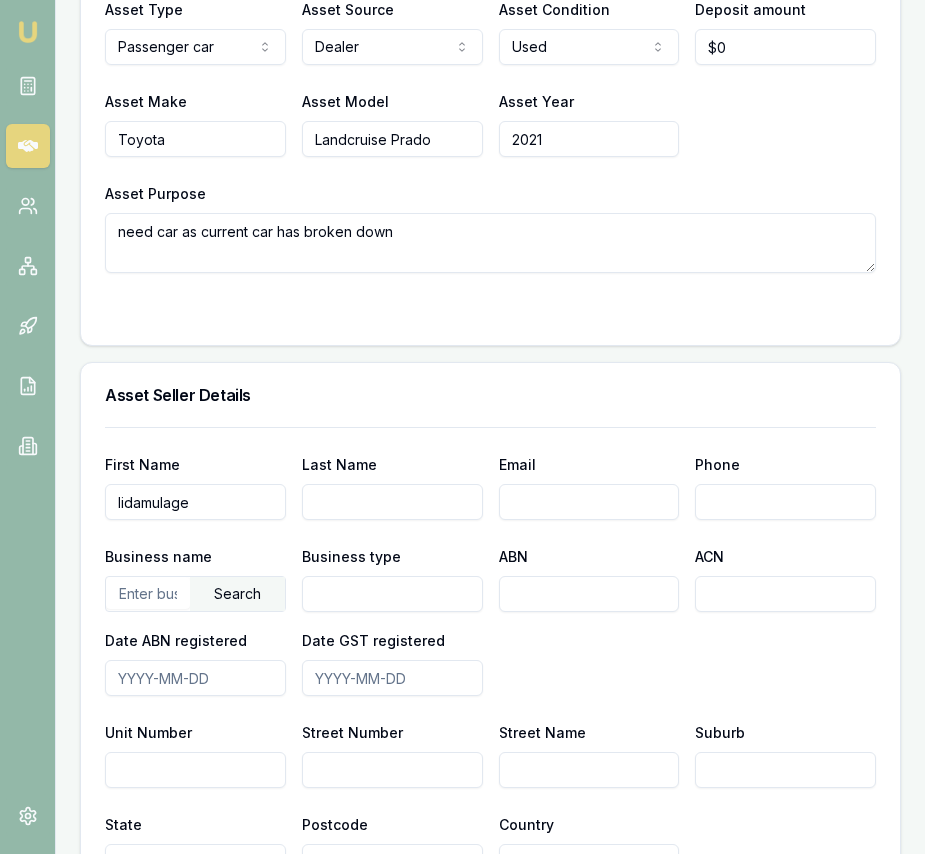 type on "lidamulage" 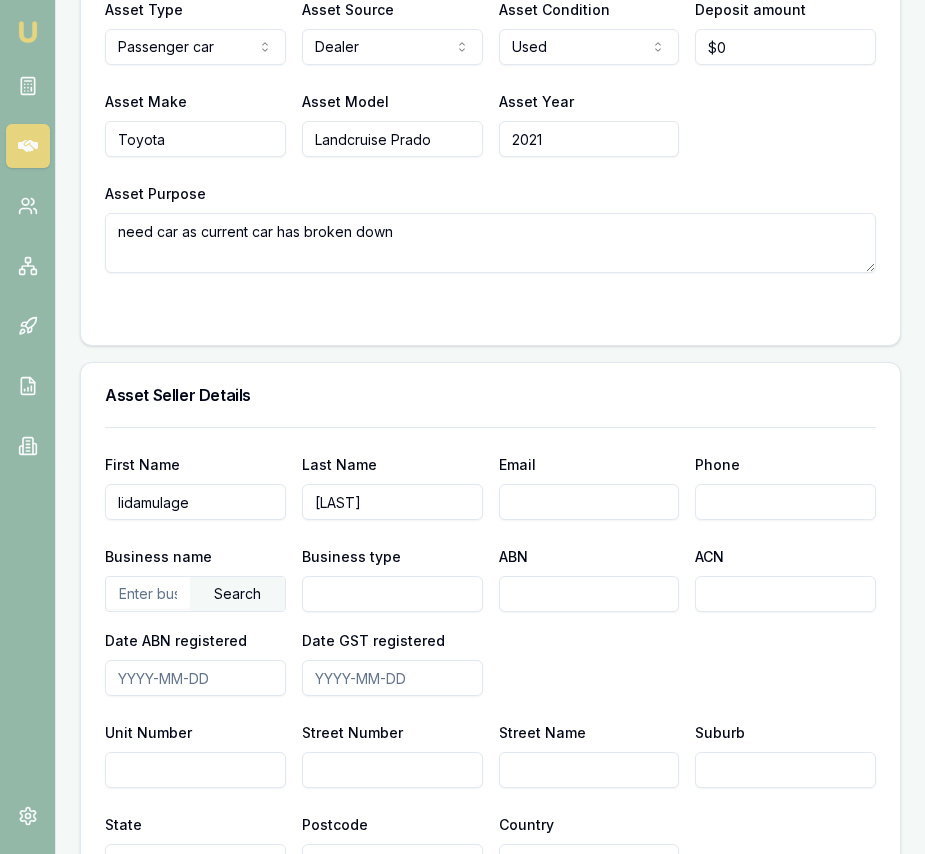 type on "[LAST]" 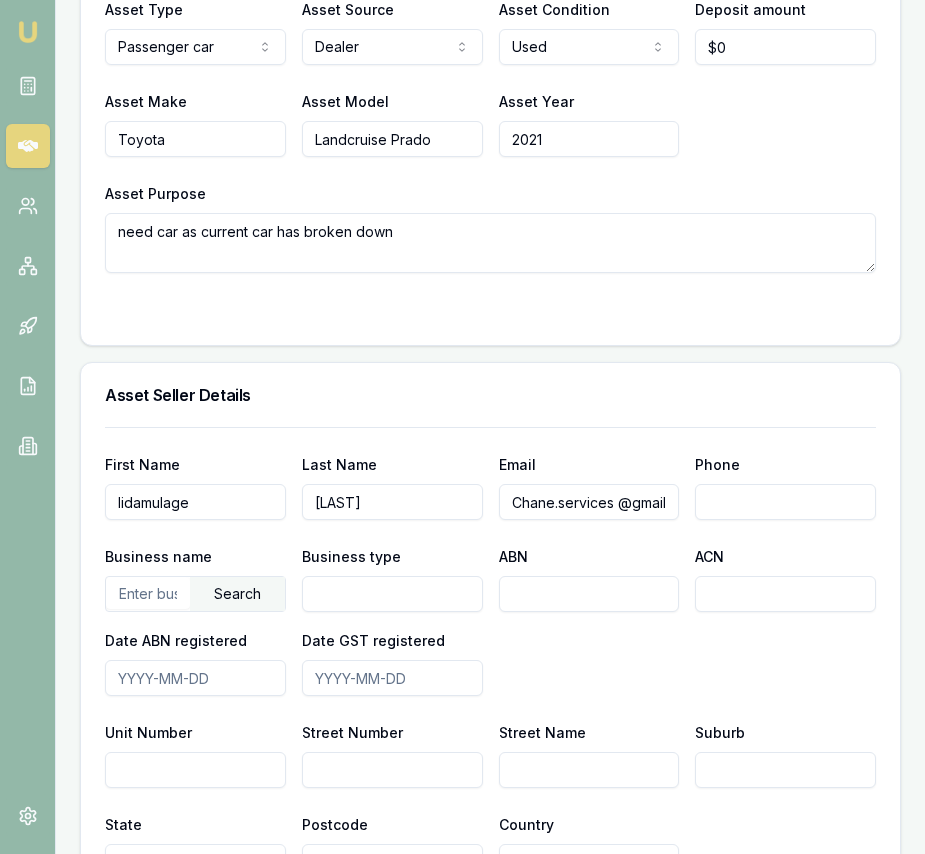 scroll, scrollTop: 0, scrollLeft: 37, axis: horizontal 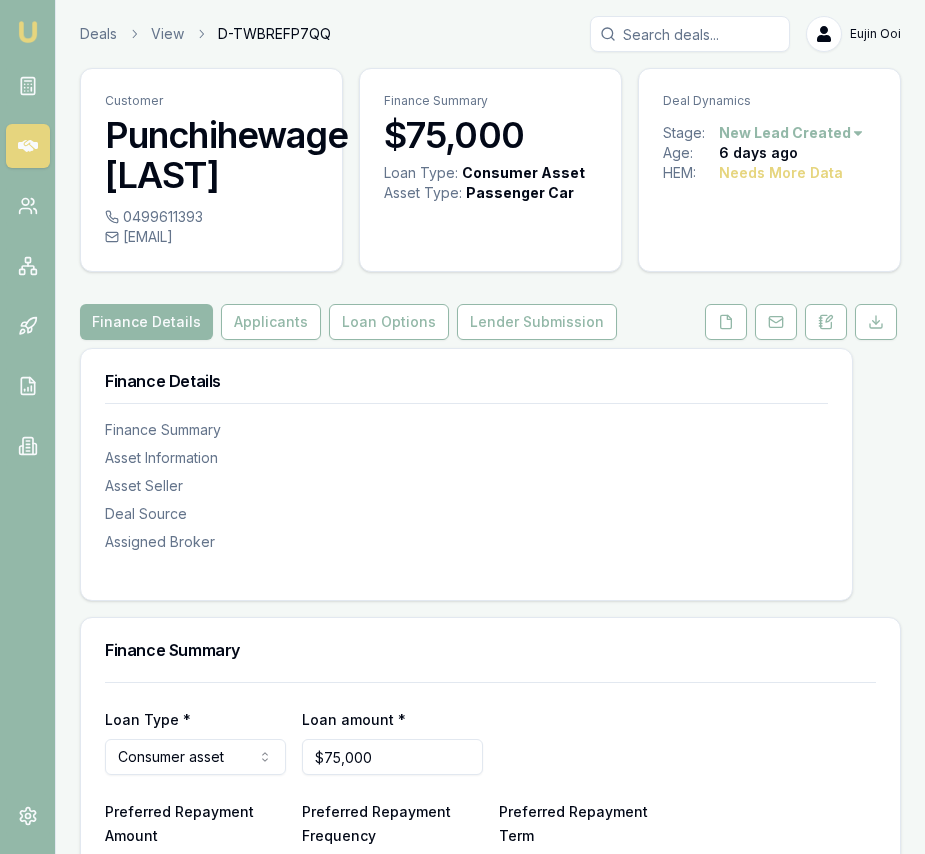 type on "Chane.services @gmail. com" 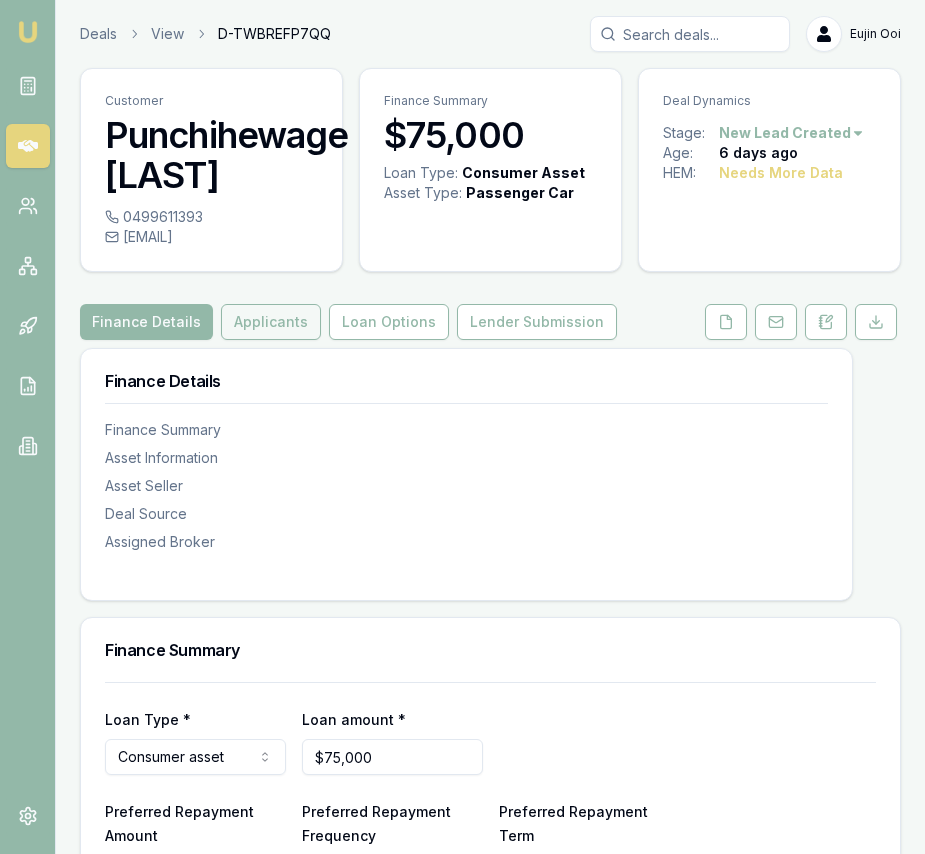 click on "Applicants" at bounding box center [271, 322] 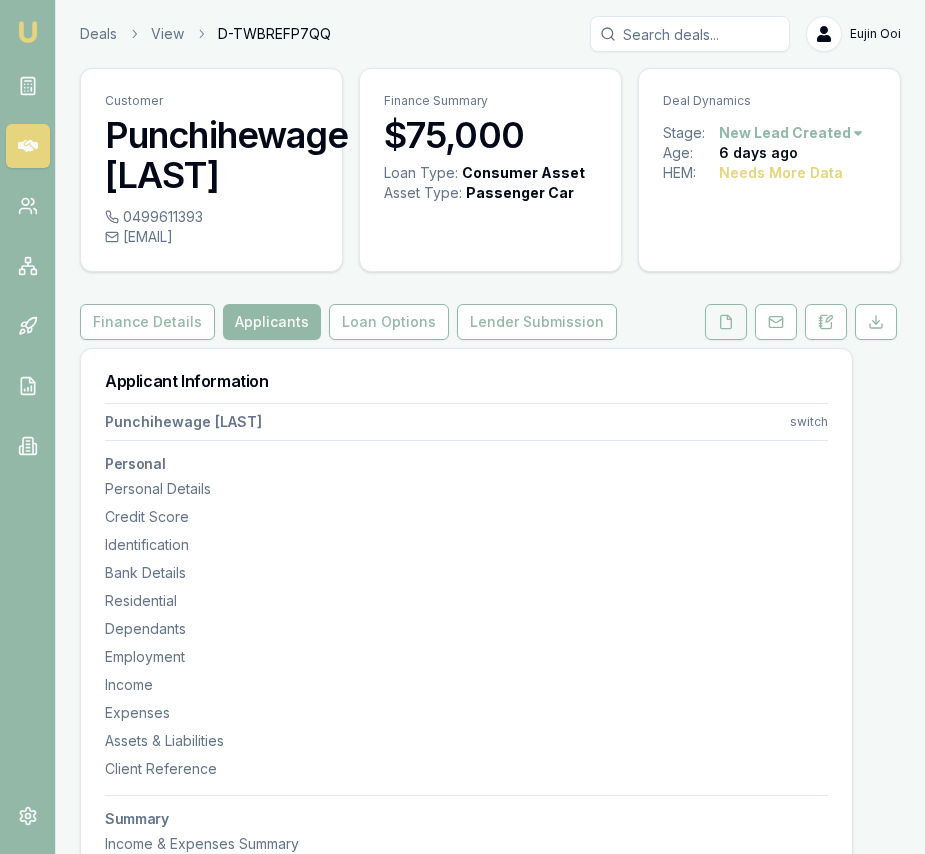 click at bounding box center [726, 322] 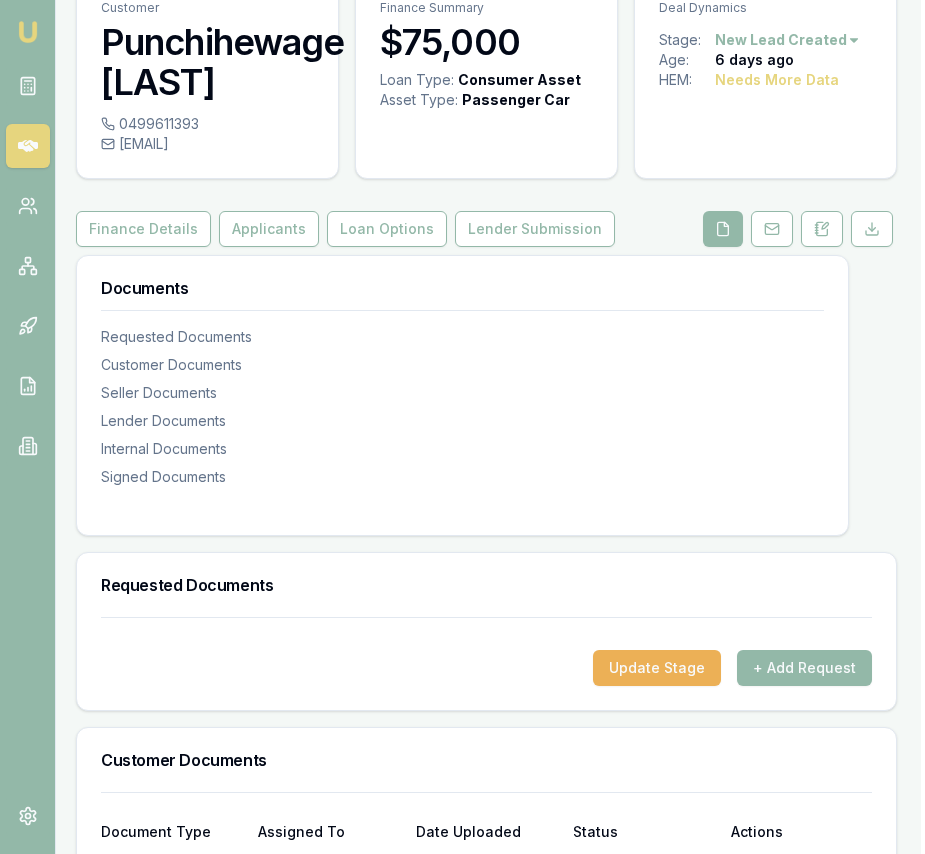 scroll, scrollTop: 64, scrollLeft: 4, axis: both 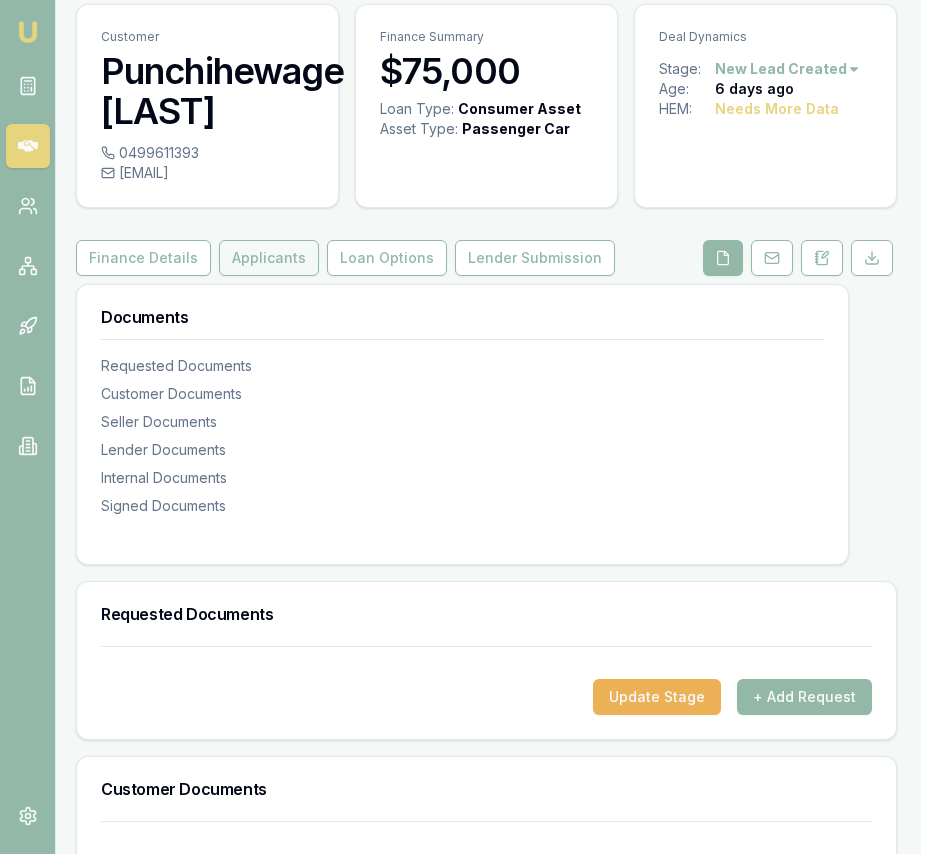 click on "Applicants" at bounding box center [269, 258] 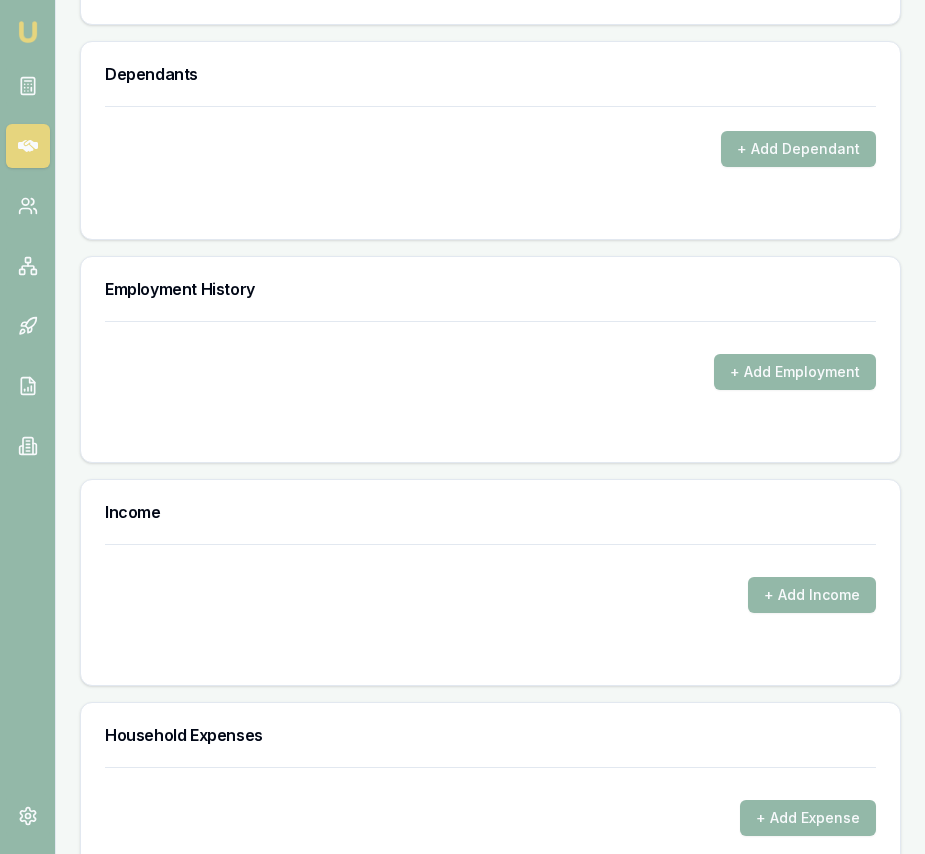 scroll, scrollTop: 3071, scrollLeft: 0, axis: vertical 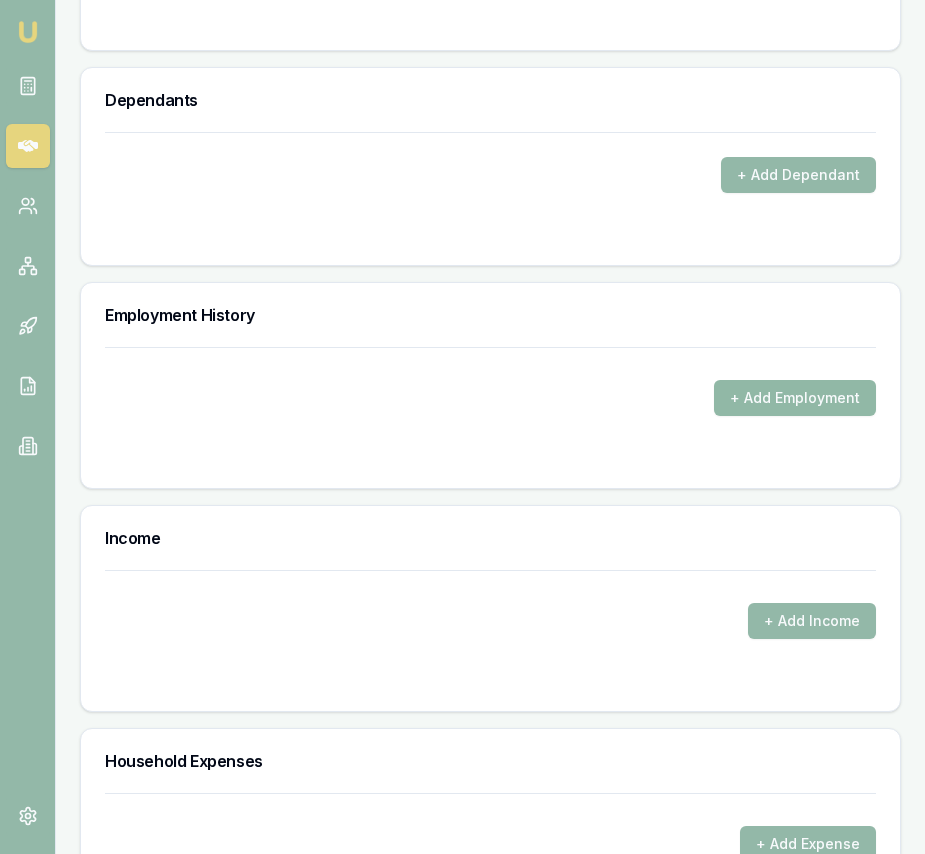 click on "+ Add Employment" at bounding box center [795, 398] 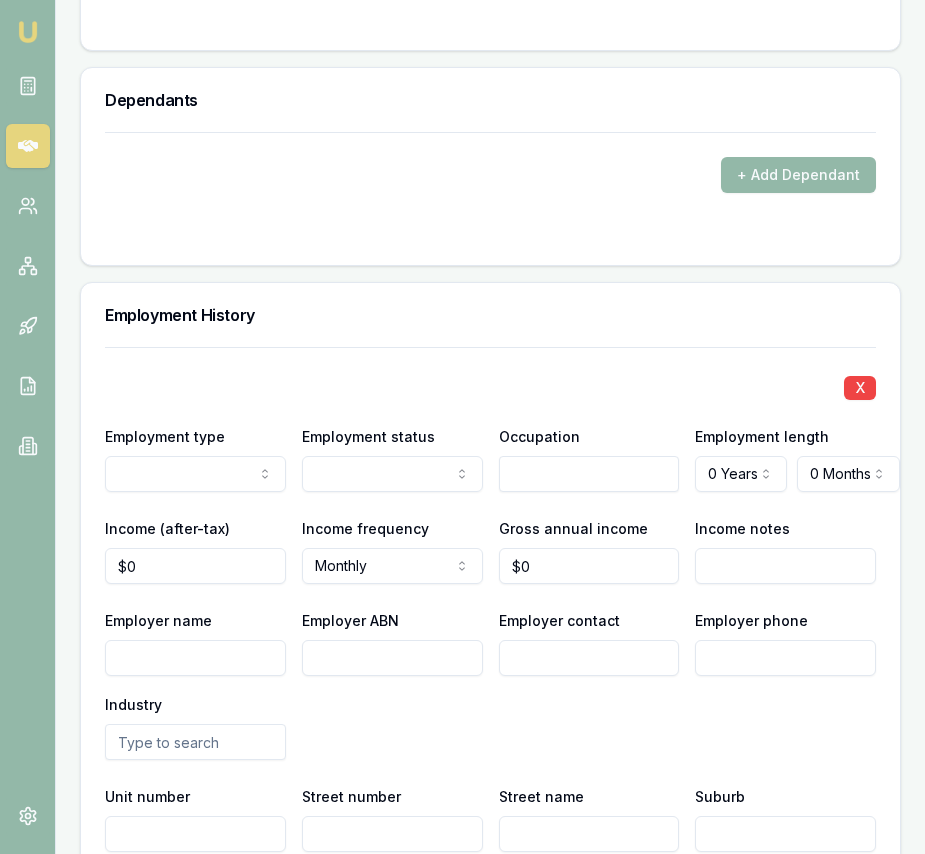 click on "Emu Broker Deals View D-TWBREFP7QQ Eujin Ooi Toggle Menu Customer [FIRST] [LAST] [PHONE] [EMAIL] Finance Summary $75,000 Loan Type: Consumer Asset Asset Type : Passenger Car Deal Dynamics Stage: New Lead Created Age: 6 days ago HEM: Needs More Data Finance Details Applicants Loan Options Lender Submission Applicant Information [FIRST] [LAST] switch Personal Personal Details Credit Score Identification Bank Details Residential Dependants Employment Income Expenses Assets & Liabilities Client Reference Summary Income & Expenses Summary Assets & Liabilities Summary HEM Check Personal Title * Mrs Mr Mrs Miss Ms Dr Prof First name * [FIRST] Middle name [MIDDLE] Last name * [LAST] Date of birth [DATE] Gender  Female Male Female Other Not disclosed Marital status  Married Single Married De facto Separated Divorced Widowed Residency status  Australian citizen Australian citizen Permanent resident Visa holder Email [EMAIL] Phone [PHONE] Applicant ▶" at bounding box center [462, -2644] 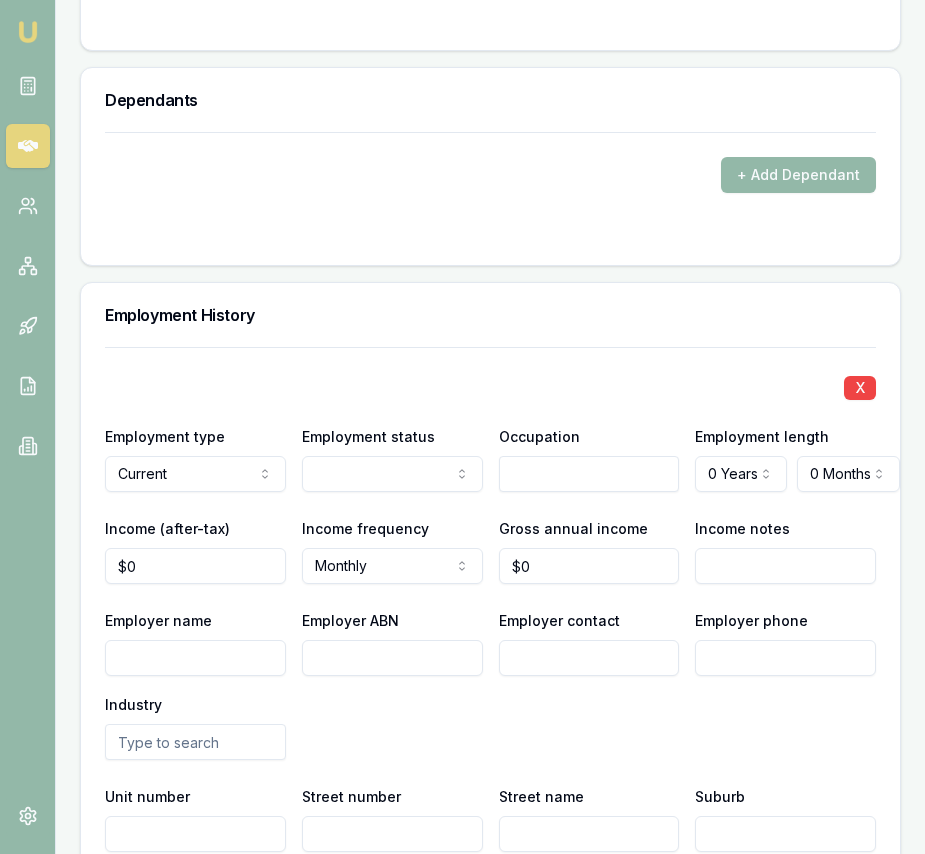 click on "Emu Broker Deals View D-TWBREFP7QQ Eujin Ooi Toggle Menu Customer [FIRST] [LAST] [PHONE] [EMAIL] Finance Summary $75,000 Loan Type: Consumer Asset Asset Type : Passenger Car Deal Dynamics Stage: New Lead Created Age: 6 days ago HEM: Needs More Data Finance Details Applicants Loan Options Lender Submission Applicant Information [FIRST] [LAST] switch Personal Personal Details Credit Score Identification Bank Details Residential Dependants Employment Income Expenses Assets & Liabilities Client Reference Summary Income & Expenses Summary Assets & Liabilities Summary HEM Check Personal Title * Mrs Mr Mrs Miss Ms Dr Prof First name * [FIRST] Middle name [MIDDLE] Last name * [LAST] Date of birth [DATE] Gender  Female Male Female Other Not disclosed Marital status  Married Single Married De facto Separated Divorced Widowed Residency status  Australian citizen Australian citizen Permanent resident Visa holder Email [EMAIL] Phone [PHONE] Applicant ▶" at bounding box center [462, -2644] 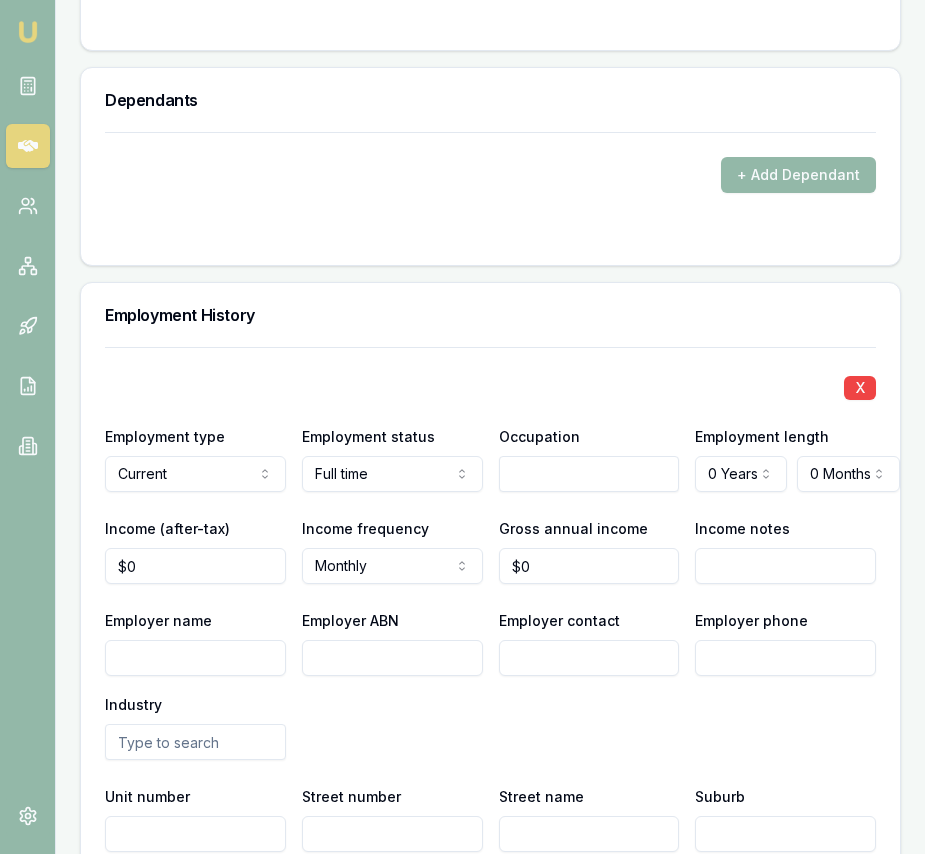 click at bounding box center (589, 474) 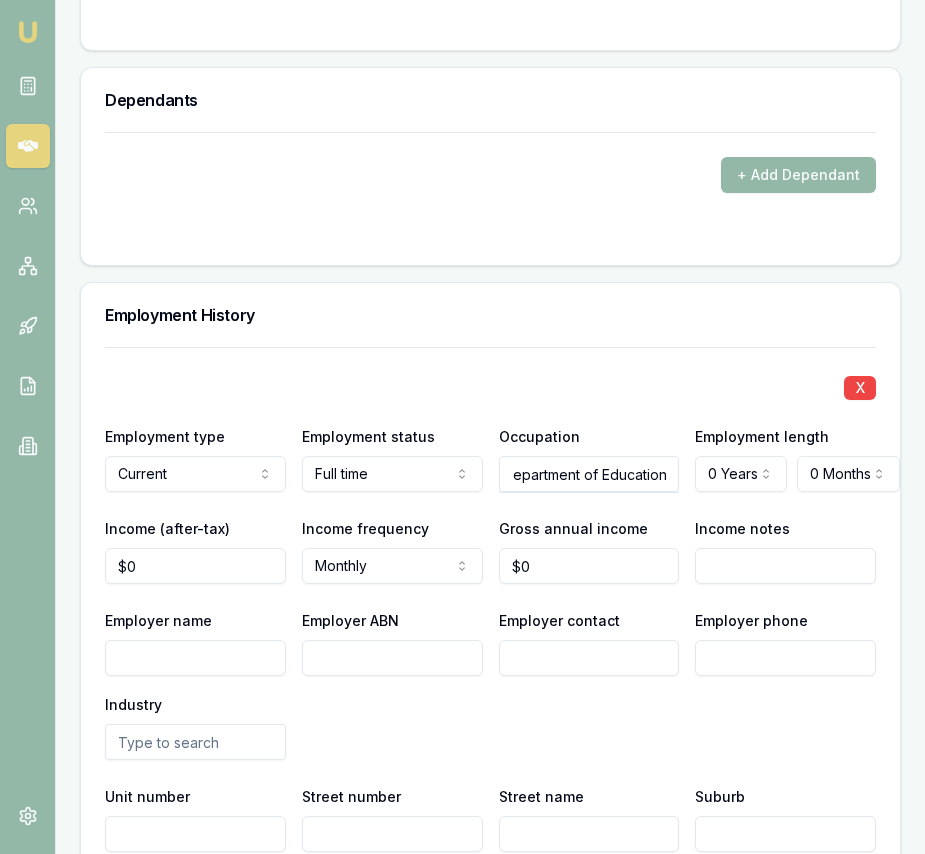 scroll, scrollTop: 0, scrollLeft: 10, axis: horizontal 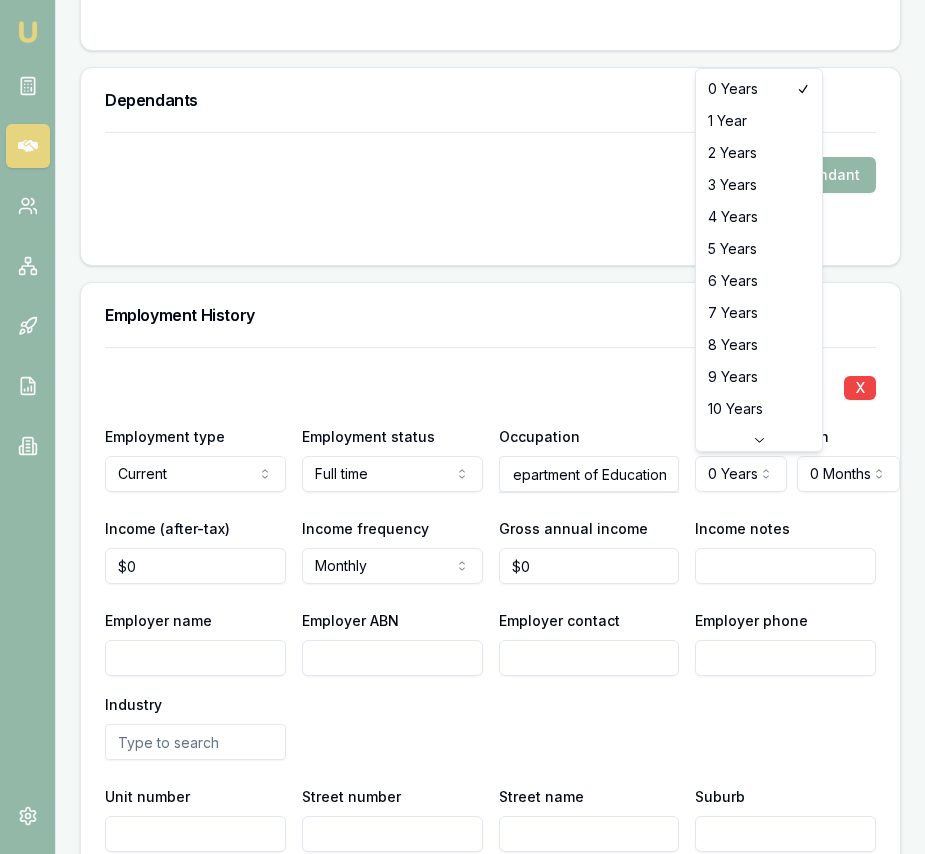 click on "Emu Broker Deals View D-TWBREFP7QQ Eujin Ooi Toggle Menu Customer [FIRST] [LAST] [PHONE] [EMAIL] Finance Summary $75,000 Loan Type: Consumer Asset Asset Type : Passenger Car Deal Dynamics Stage: New Lead Created Age: 6 days ago HEM: Needs More Data Finance Details Applicants Loan Options Lender Submission Applicant Information [FIRST] [LAST] switch Personal Personal Details Credit Score Identification Bank Details Residential Dependants Employment Income Expenses Assets & Liabilities Client Reference Summary Income & Expenses Summary Assets & Liabilities Summary HEM Check Personal Title * Mrs Mr Mrs Miss Ms Dr Prof First name * [FIRST] Middle name [MIDDLE] Last name * [LAST] Date of birth [DATE] Gender  Female Male Female Other Not disclosed Marital status  Married Single Married De facto Separated Divorced Widowed Residency status  Australian citizen Australian citizen Permanent resident Visa holder Email [EMAIL] Phone [PHONE] Applicant ▶" at bounding box center [462, -2644] 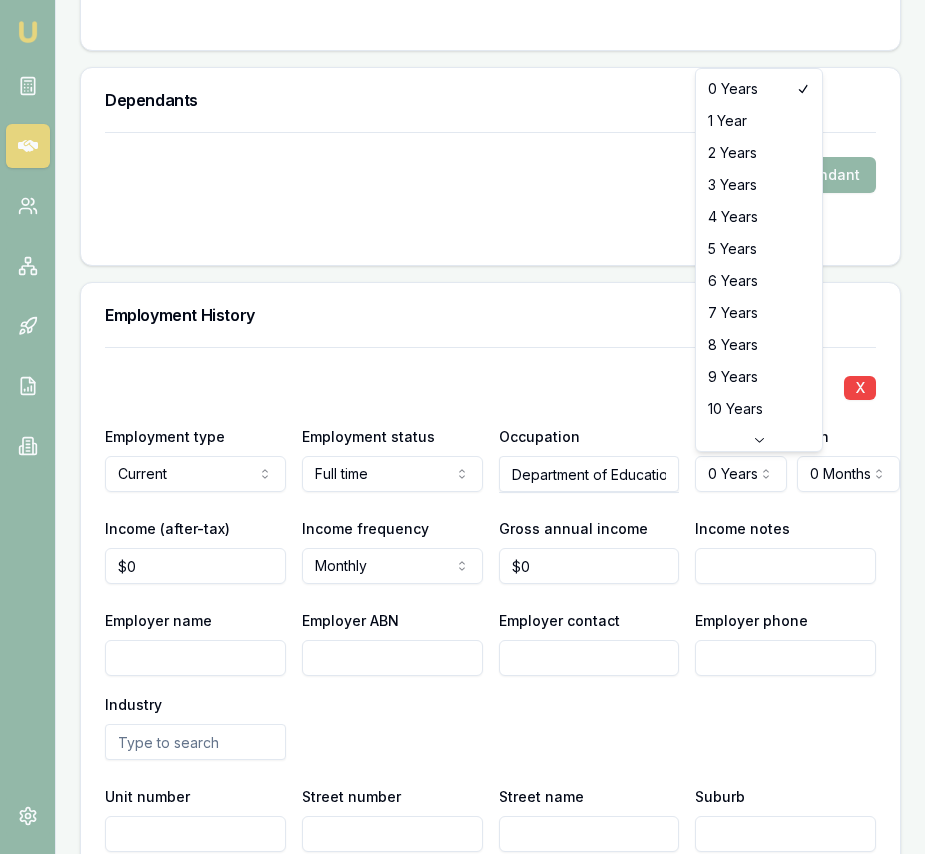 select on "4" 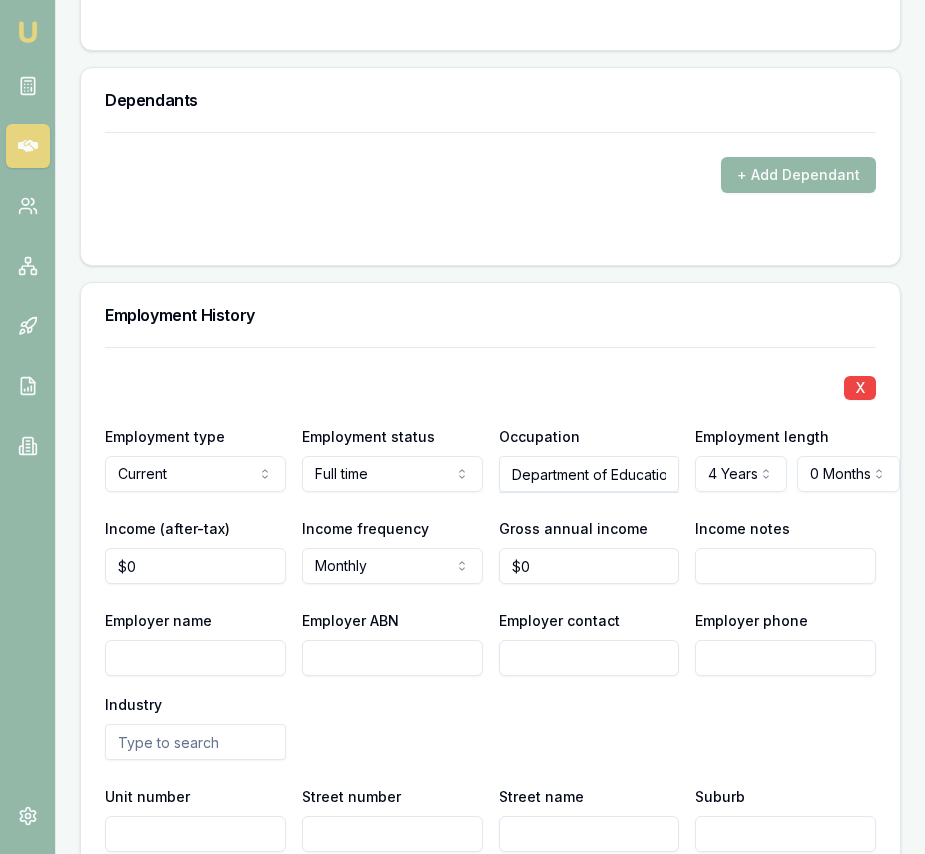click on "Emu Broker Deals View D-TWBREFP7QQ Eujin Ooi Toggle Menu Customer [FIRST] [LAST] [PHONE] [EMAIL] Finance Summary $75,000 Loan Type: Consumer Asset Asset Type : Passenger Car Deal Dynamics Stage: New Lead Created Age: 6 days ago HEM: Needs More Data Finance Details Applicants Loan Options Lender Submission Applicant Information [FIRST] [LAST] switch Personal Personal Details Credit Score Identification Bank Details Residential Dependants Employment Income Expenses Assets & Liabilities Client Reference Summary Income & Expenses Summary Assets & Liabilities Summary HEM Check Personal Title * Mrs Mr Mrs Miss Ms Dr Prof First name * [FIRST] Middle name [MIDDLE] Last name * [LAST] Date of birth [DATE] Gender  Female Male Female Other Not disclosed Marital status  Married Single Married De facto Separated Divorced Widowed Residency status  Australian citizen Australian citizen Permanent resident Visa holder Email [EMAIL] Phone [PHONE] Applicant ▶" at bounding box center (462, -2644) 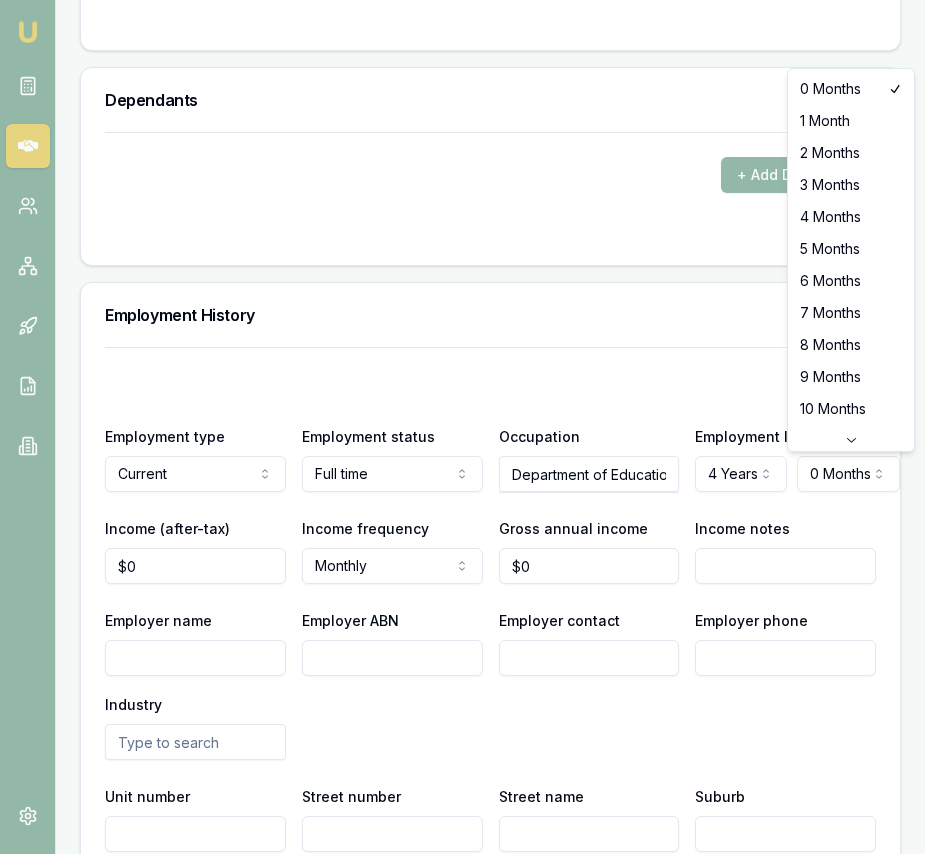 select on "7" 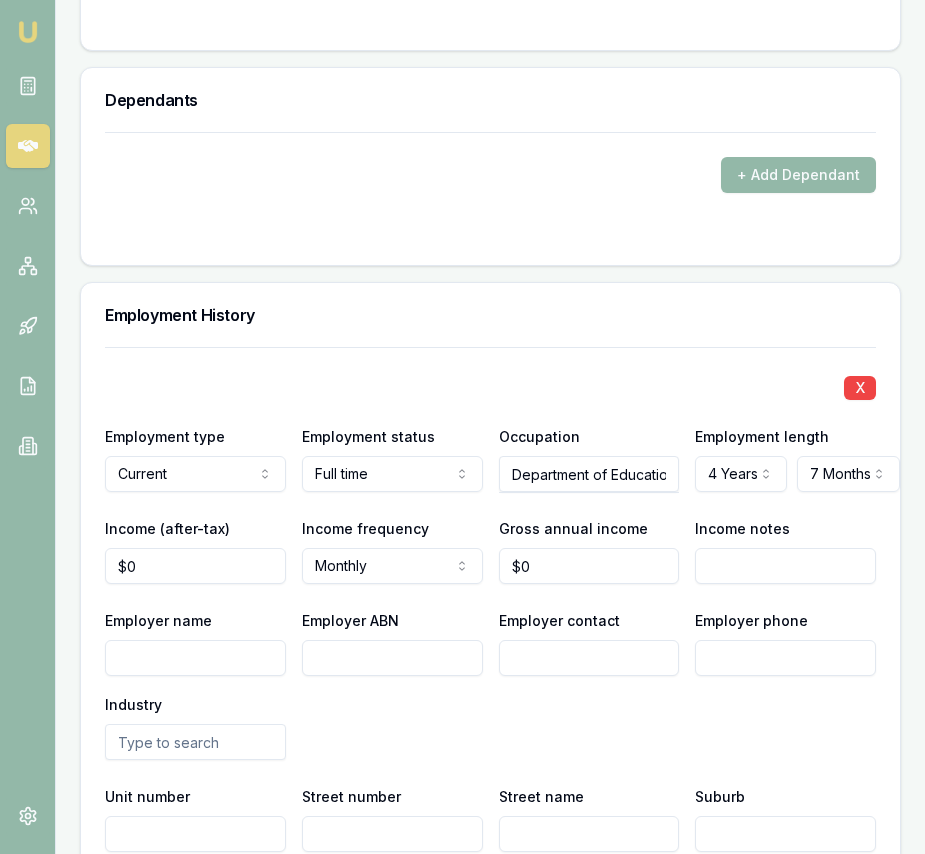 type on "0" 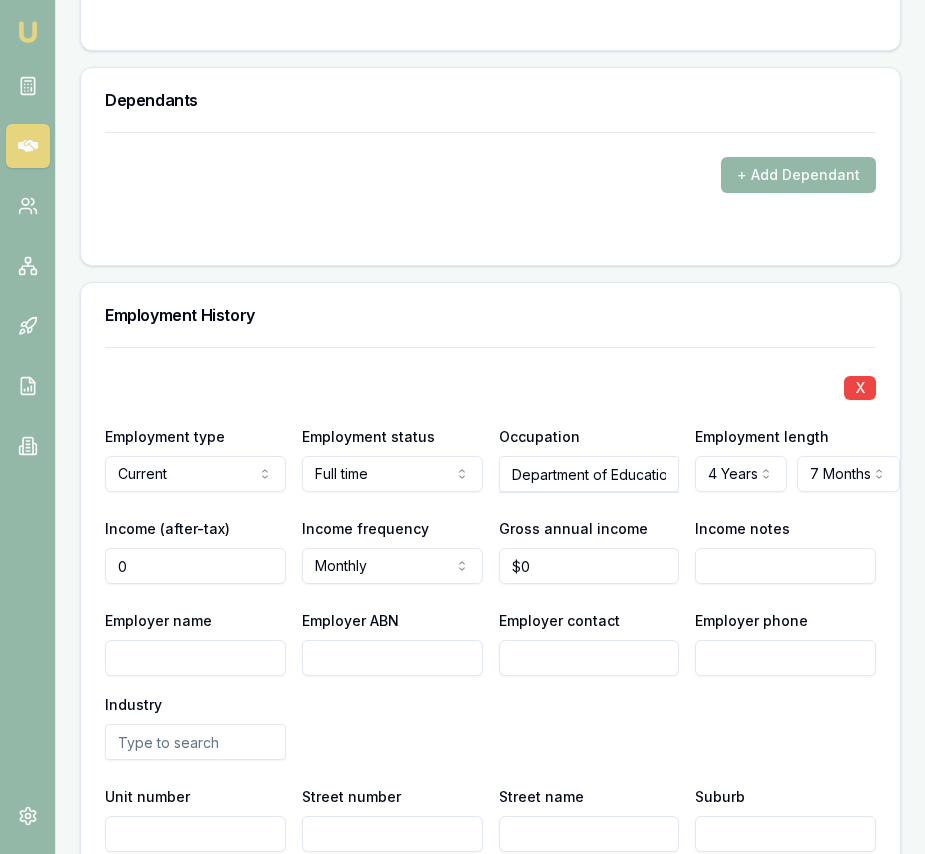 click on "0" at bounding box center [195, 566] 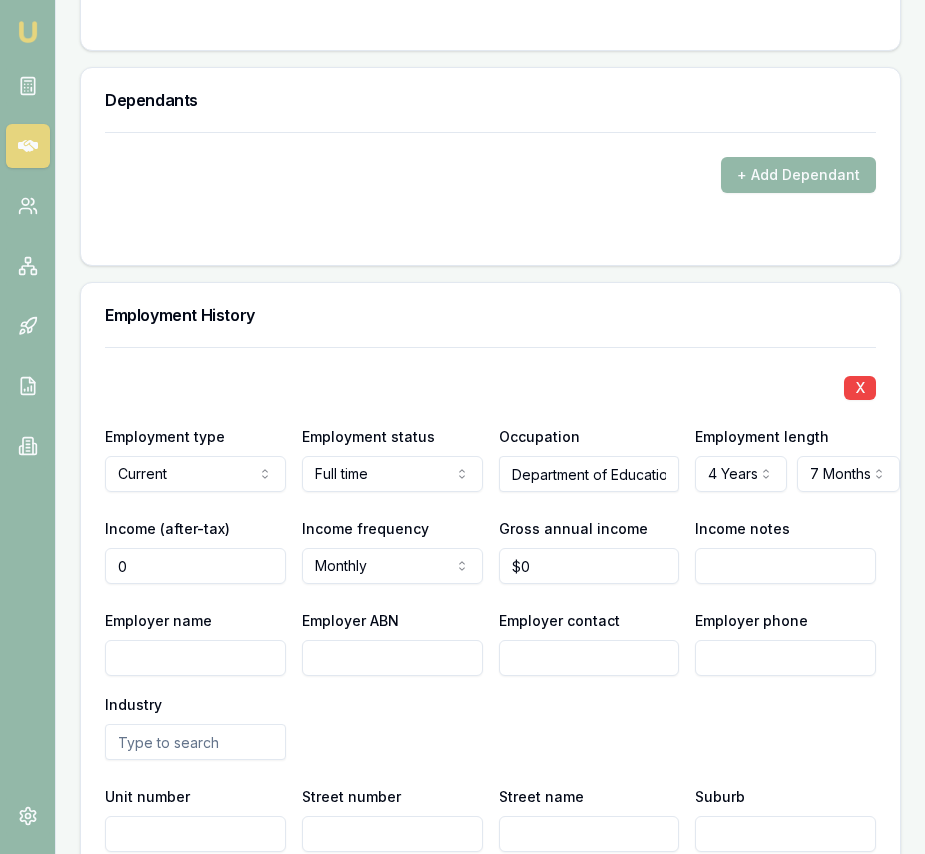 click on "0" at bounding box center (195, 566) 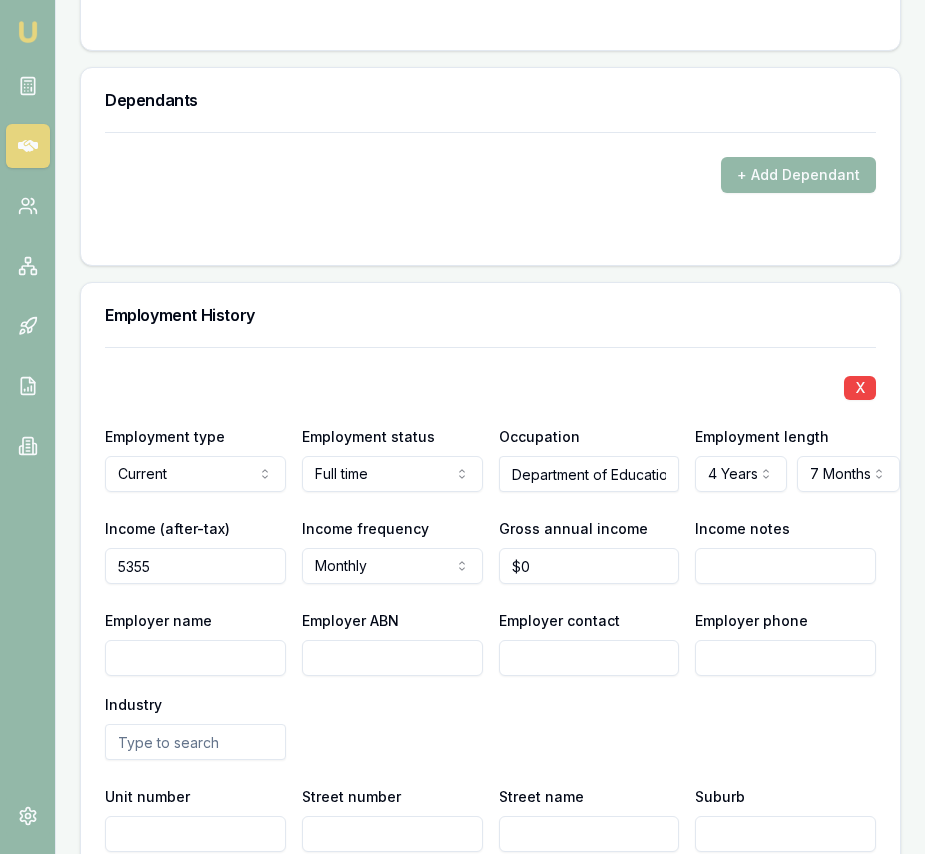 type on "$5,355" 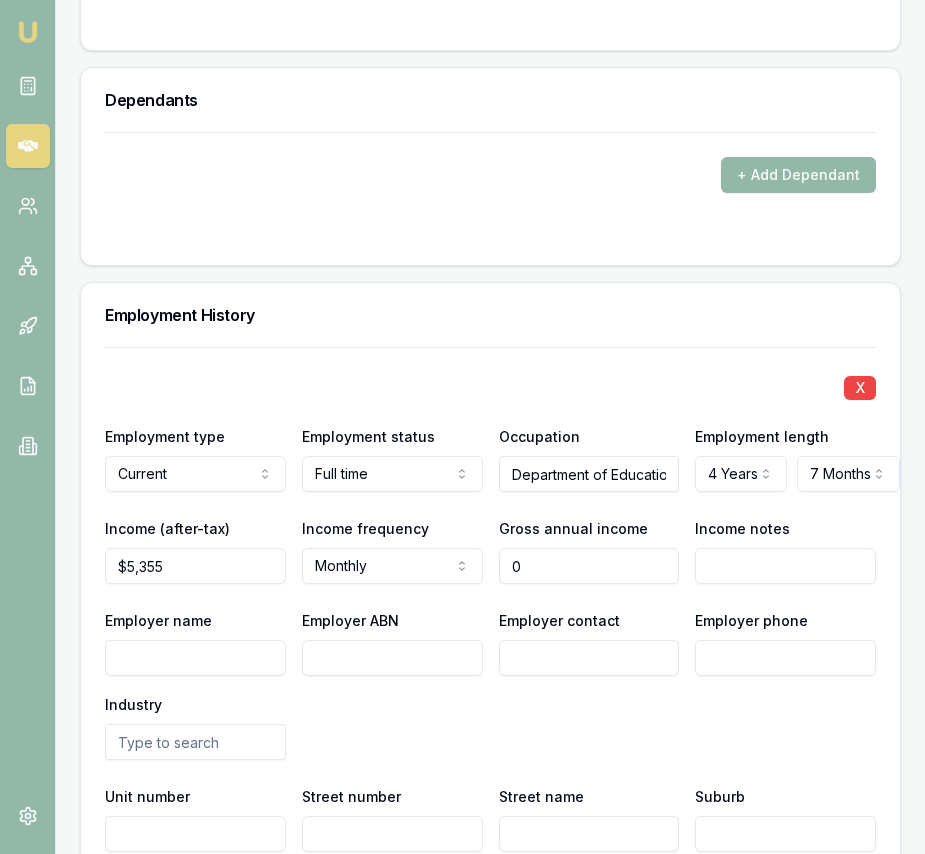 click on "0" at bounding box center (589, 566) 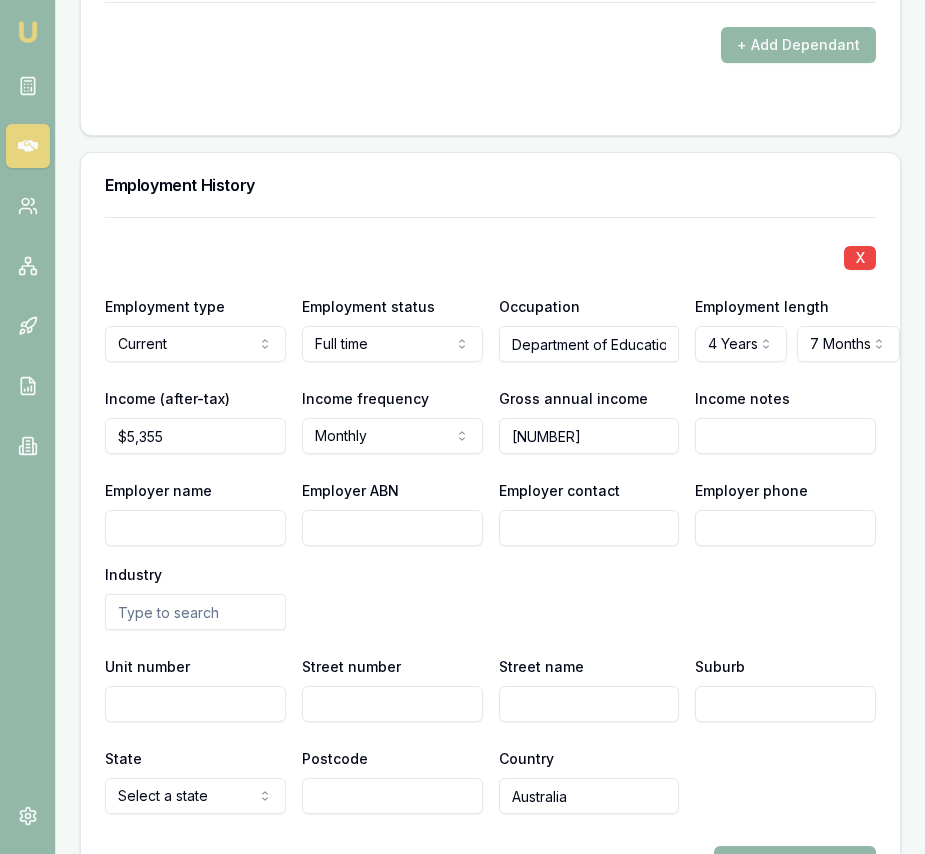 scroll, scrollTop: 3202, scrollLeft: 0, axis: vertical 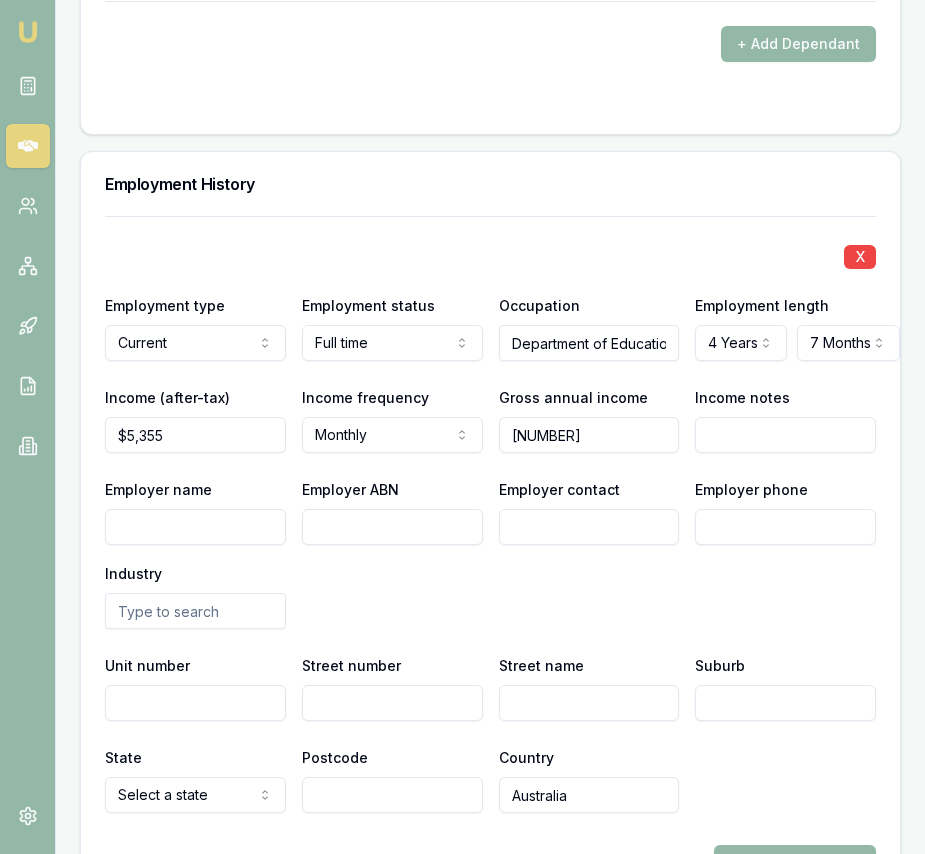 type on "$[NUMBER]" 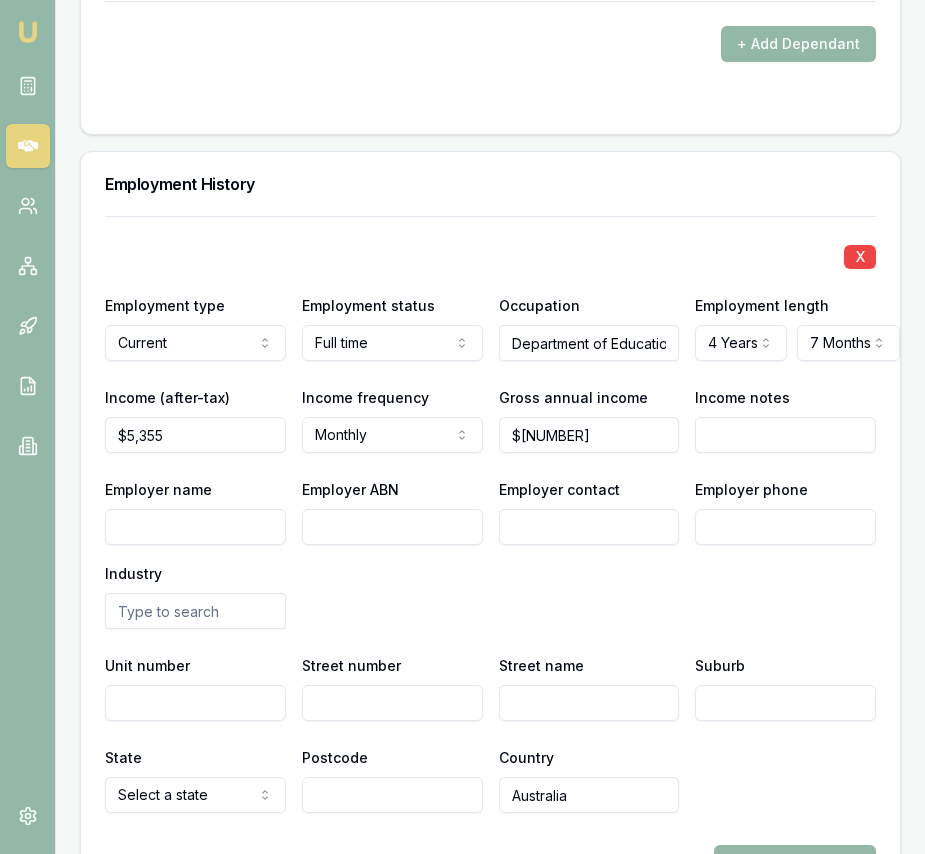 click on "Employer name" at bounding box center (195, 527) 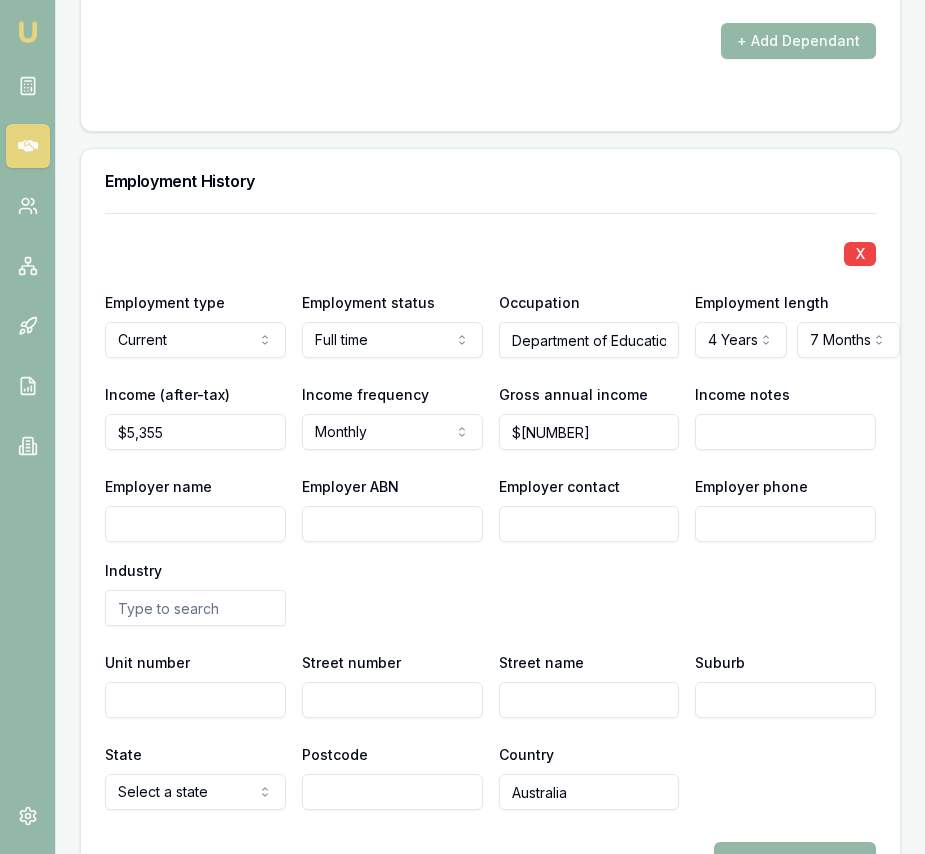 click on "Employer name" at bounding box center [195, 524] 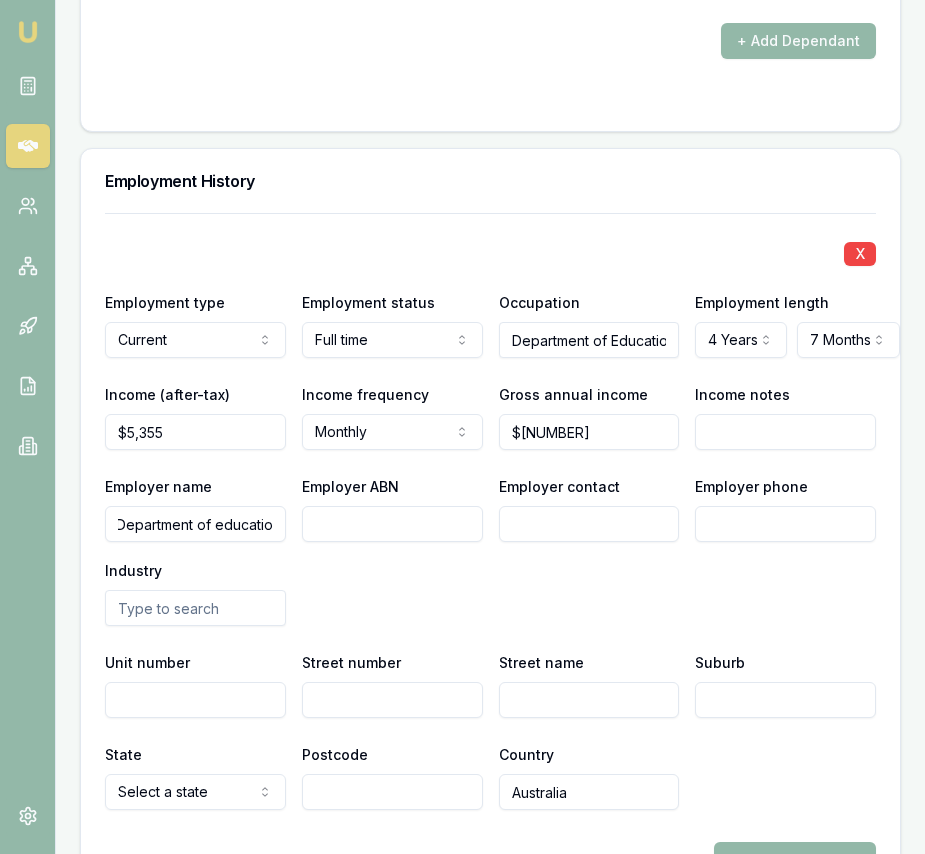 scroll, scrollTop: 0, scrollLeft: 10, axis: horizontal 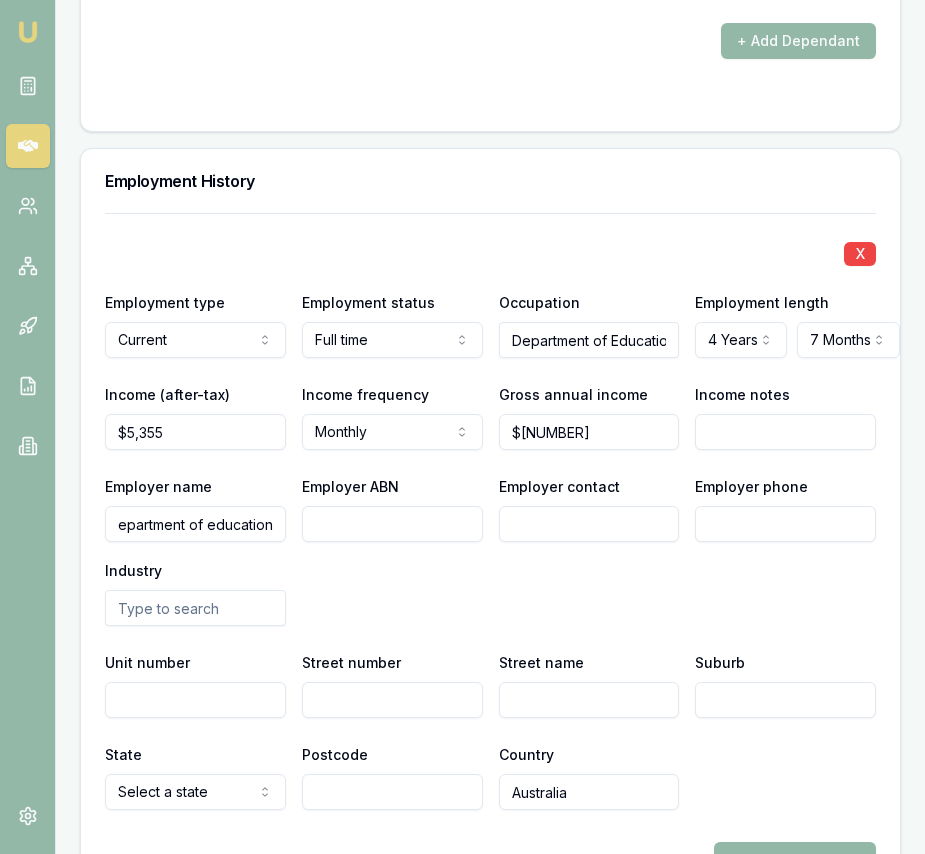 type on "Department of education" 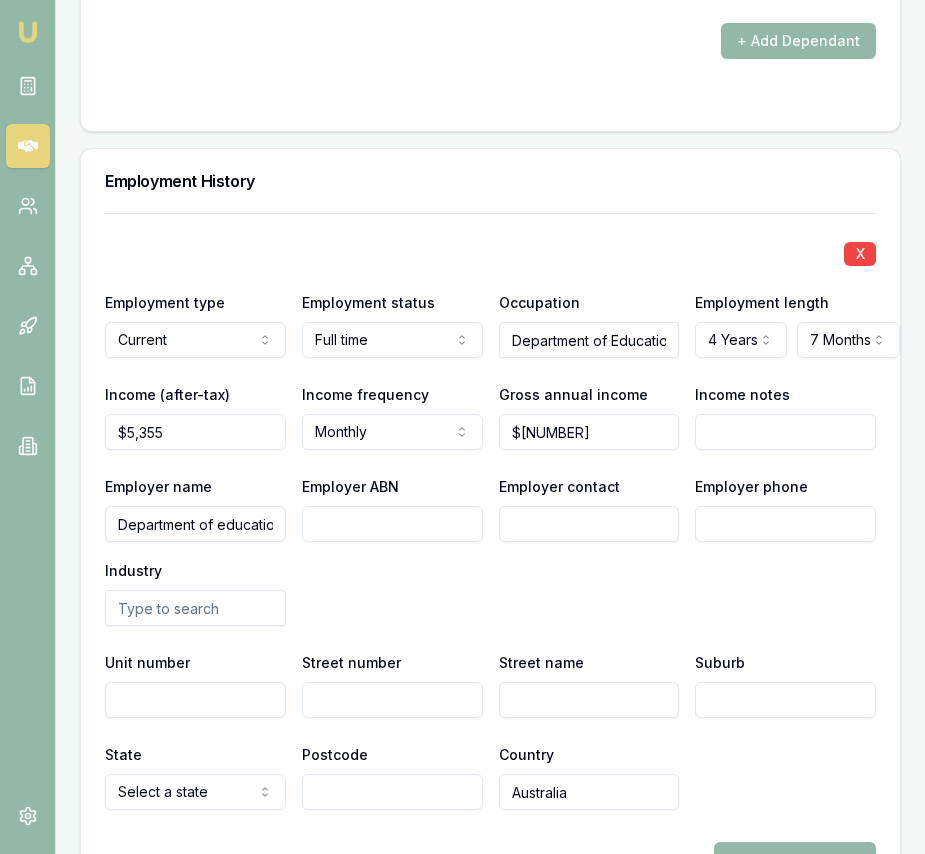 click on "Employer ABN" at bounding box center (392, 524) 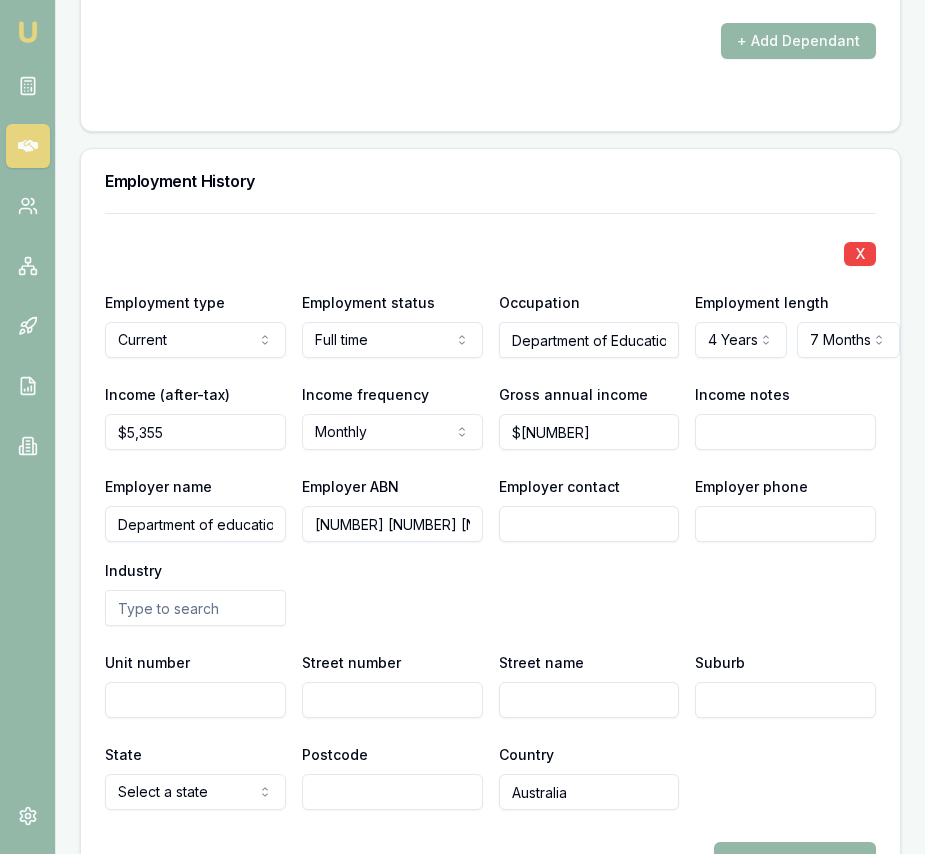 type on "[NUMBER] [NUMBER] [NUMBER] [NUMBER]" 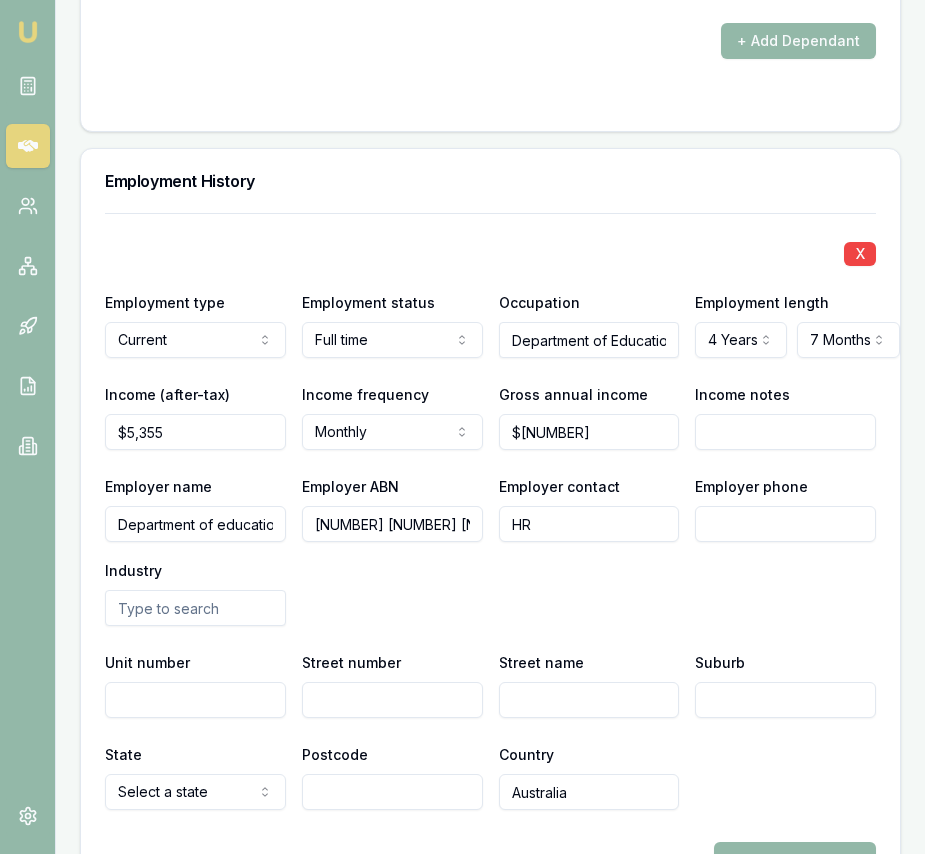 type on "HR" 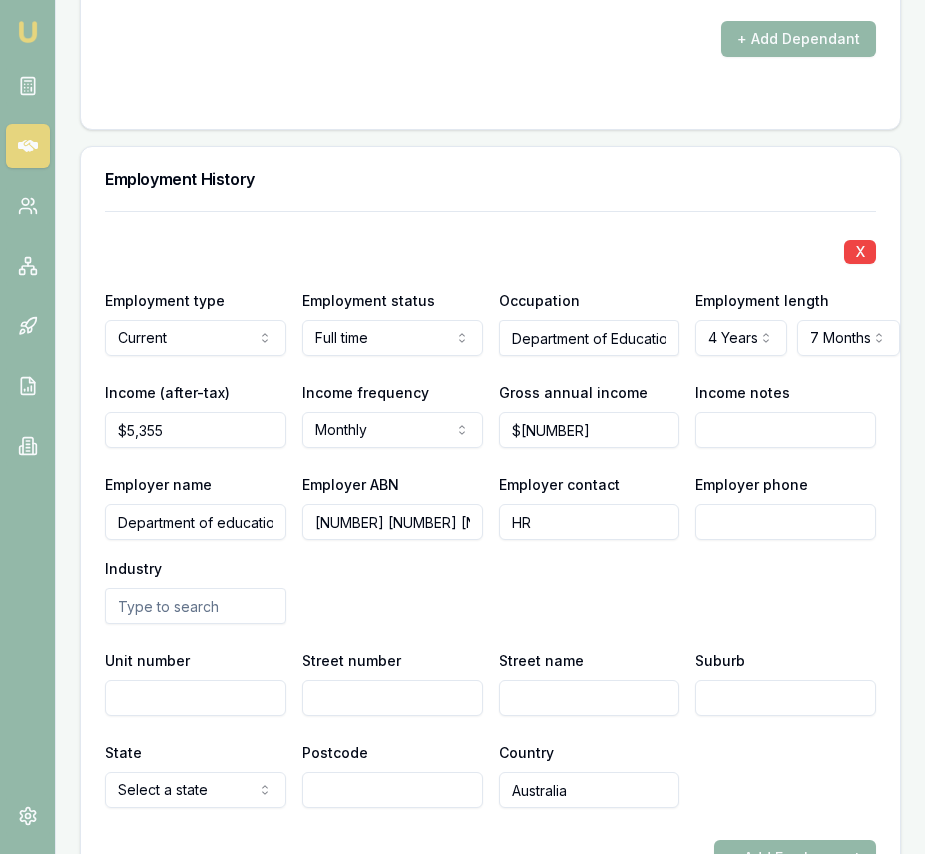 paste on "0397 043 333" 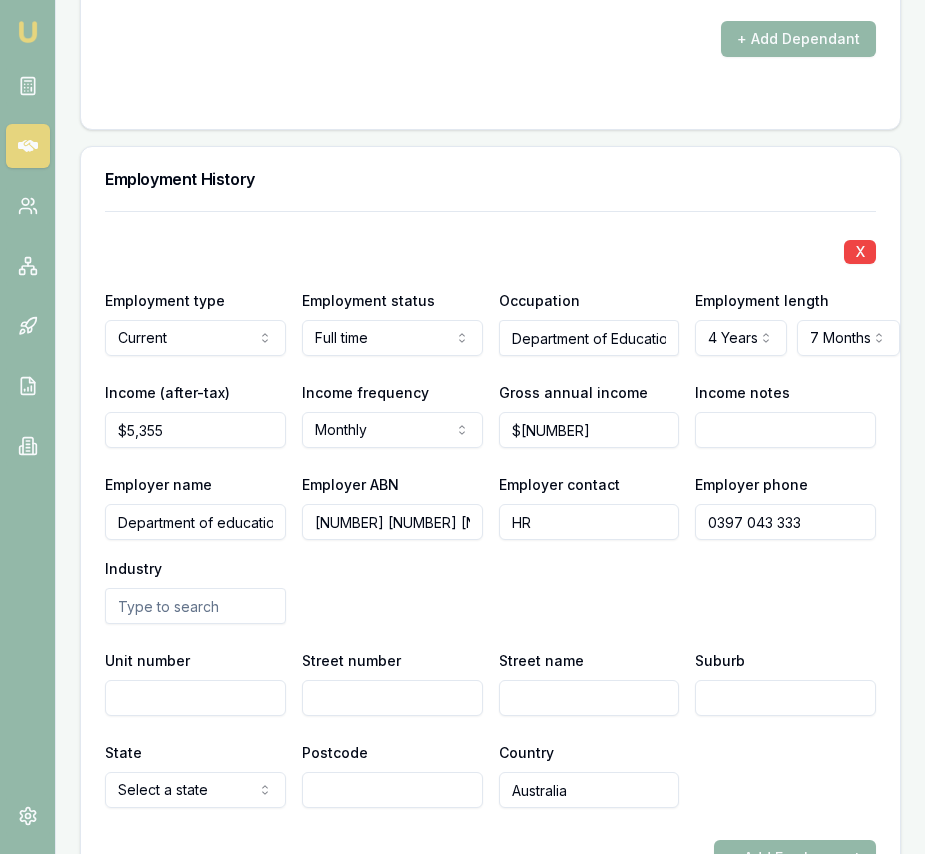 type on "0397 043 333" 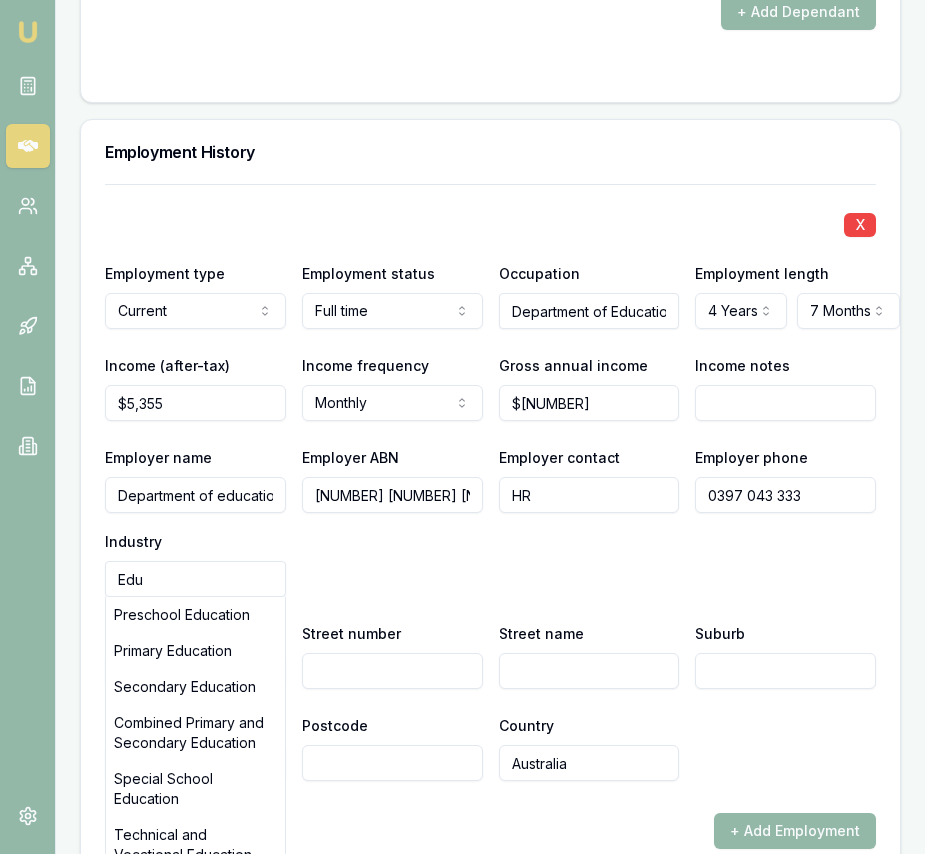 click on "Secondary Education" at bounding box center (195, 687) 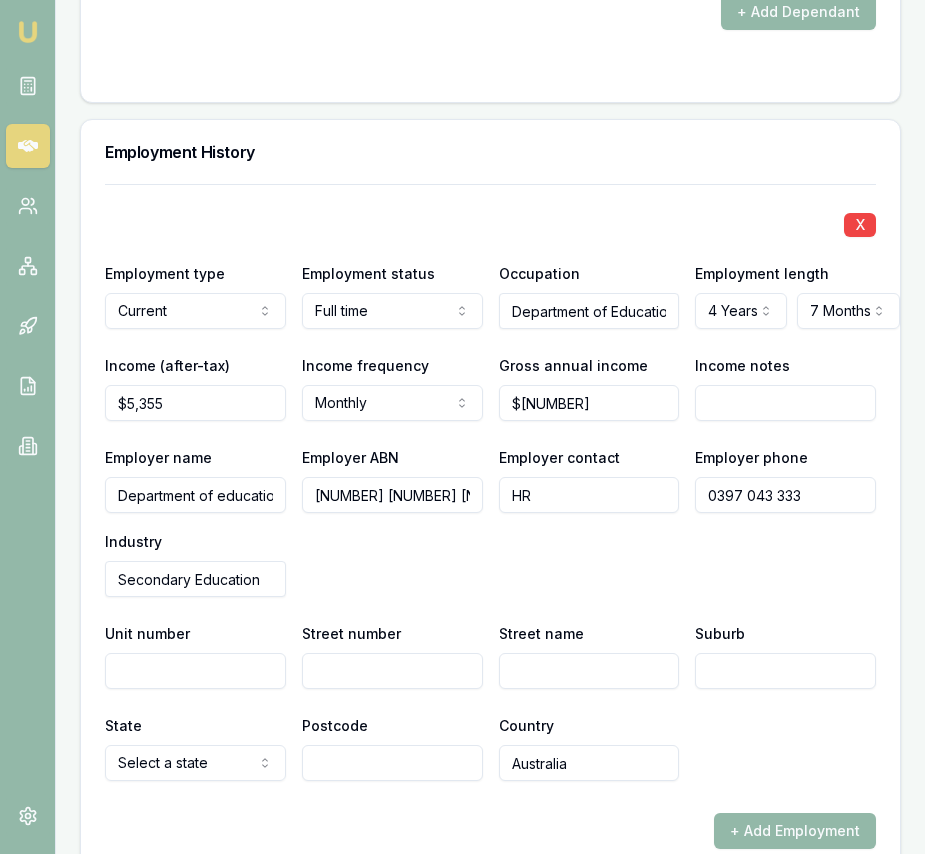 scroll, scrollTop: 3238, scrollLeft: 0, axis: vertical 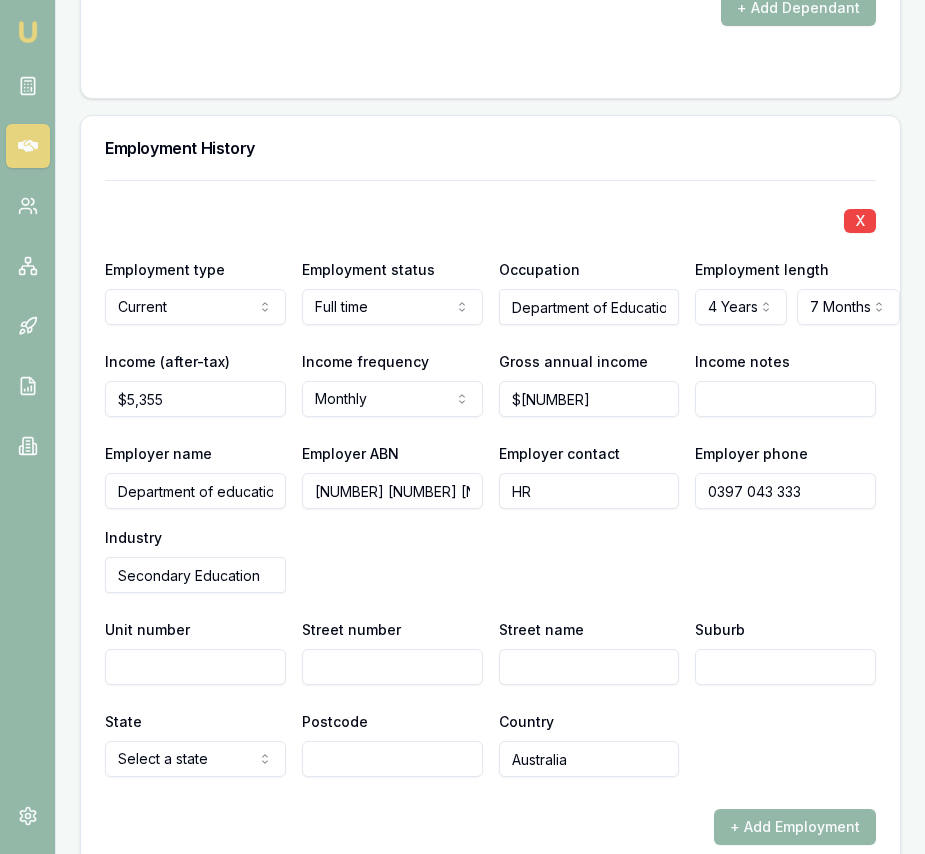 click on "Unit number" at bounding box center (195, 667) 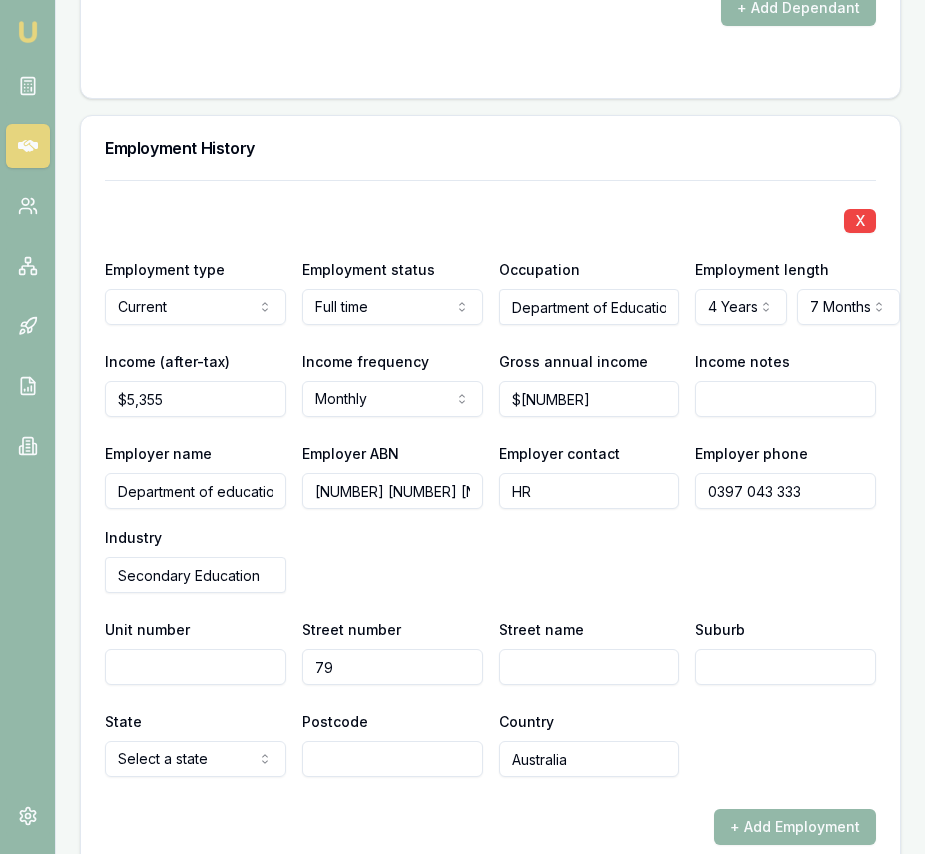 type on "79" 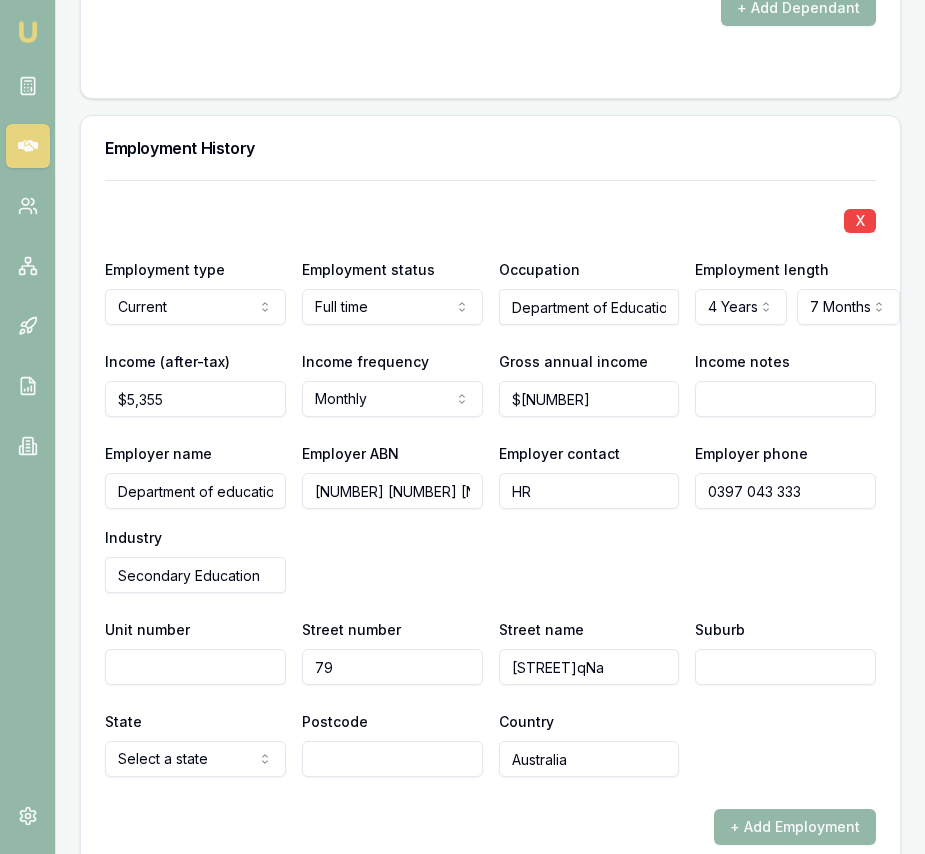 scroll, scrollTop: 0, scrollLeft: 0, axis: both 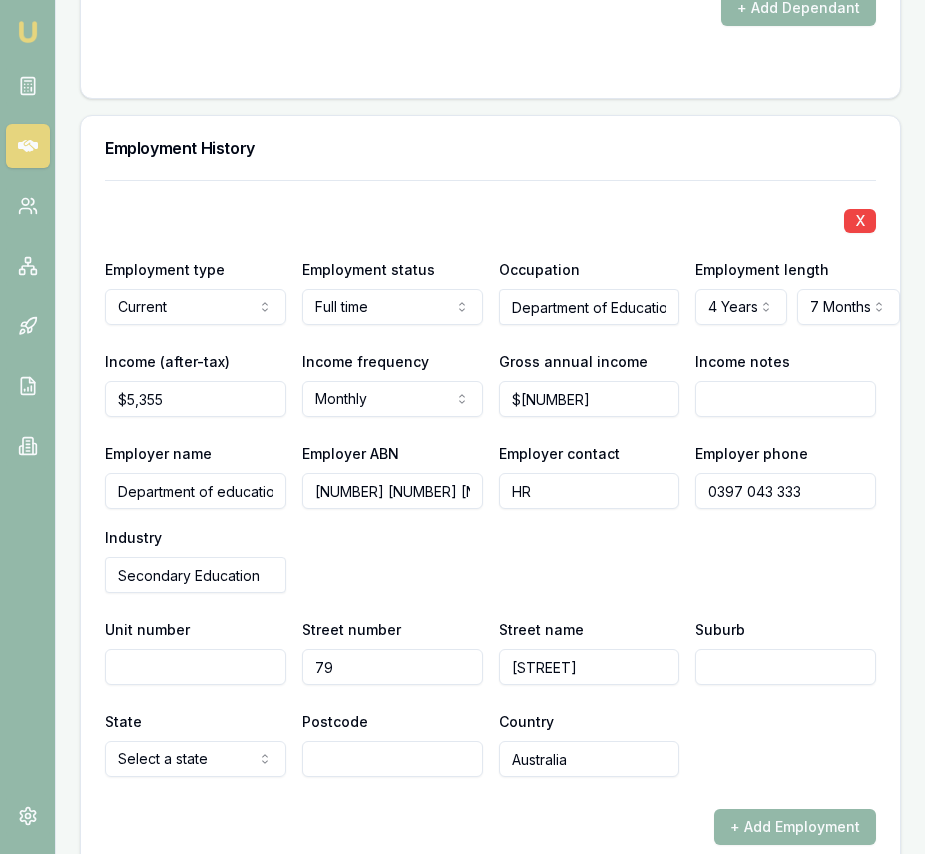 type on "[STREET]" 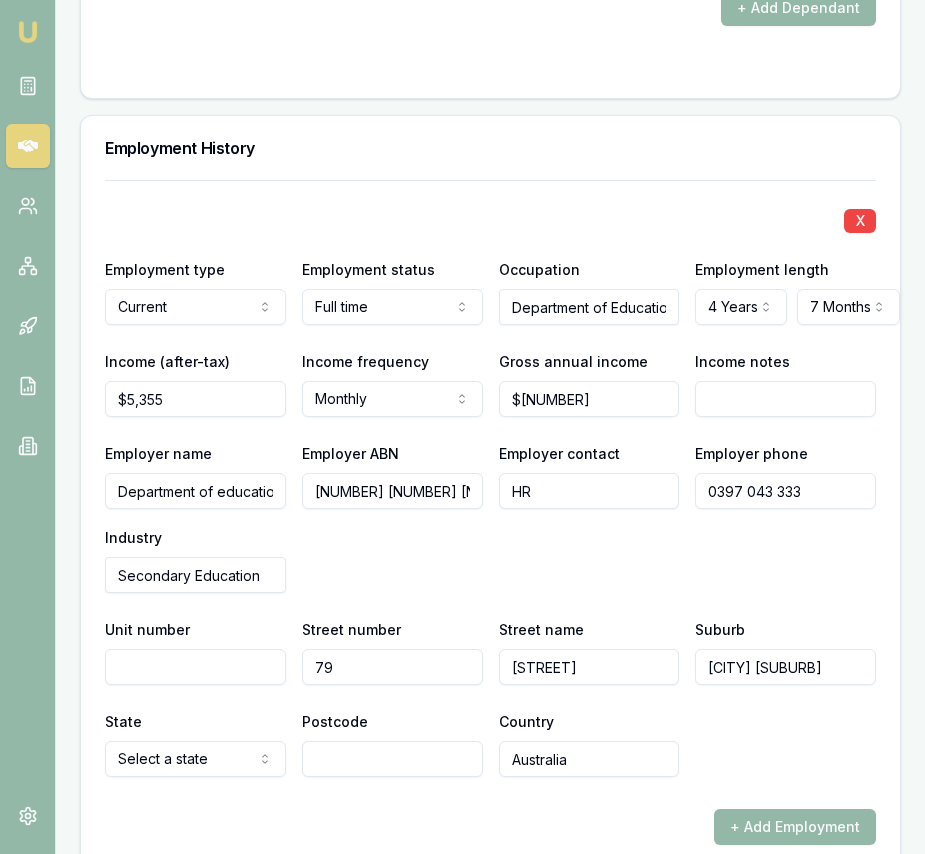 type on "[CITY] [SUBURB]" 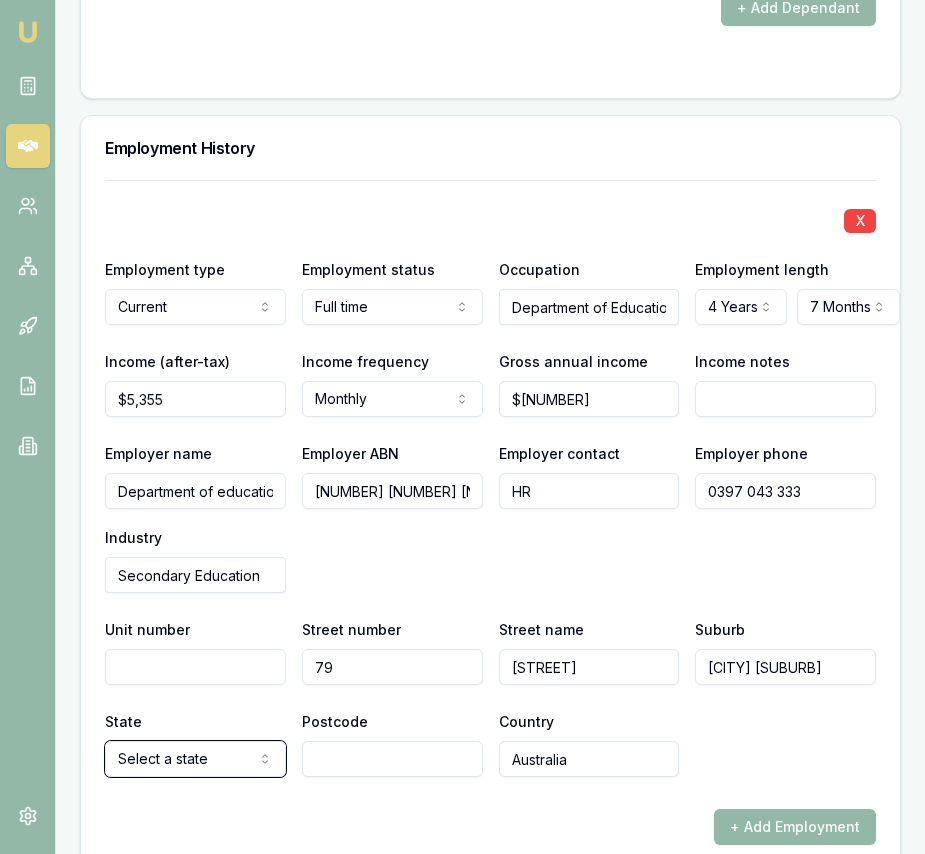 type 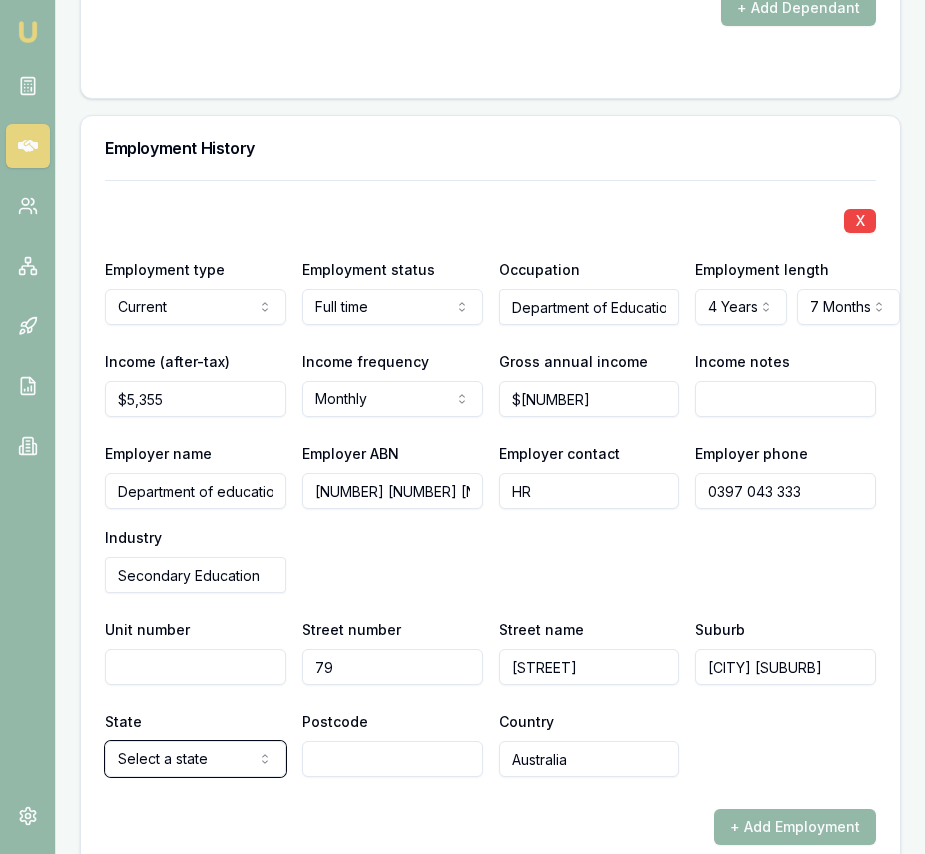 select on "VIC" 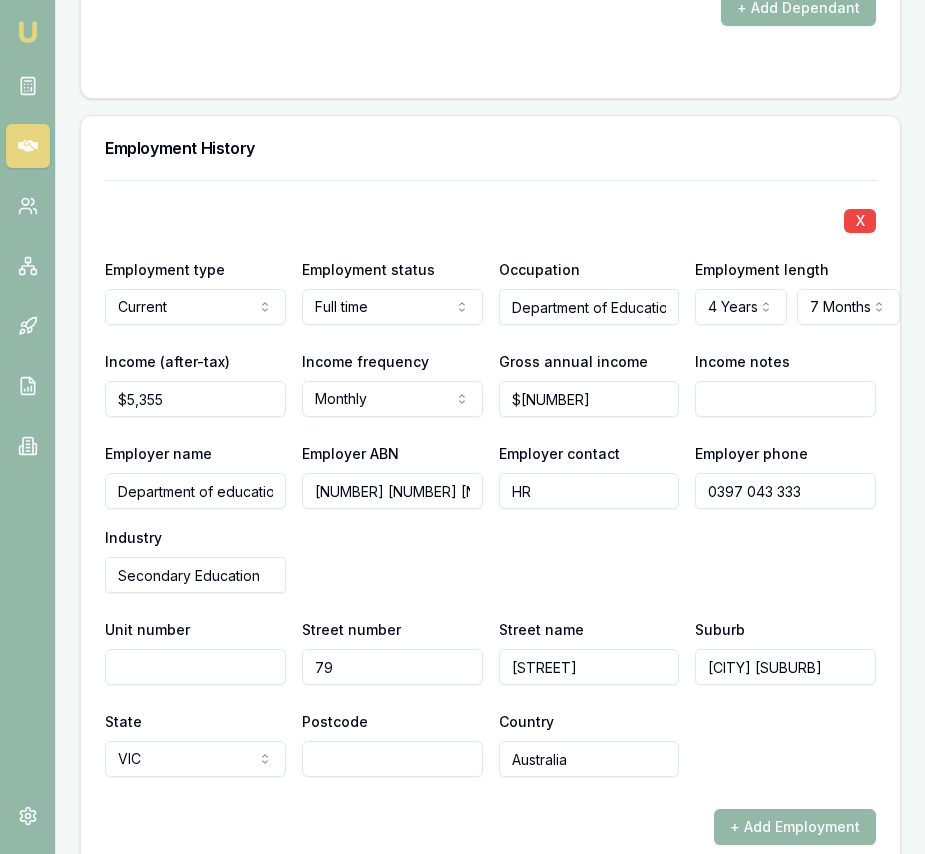 click on "Postcode" at bounding box center [392, 759] 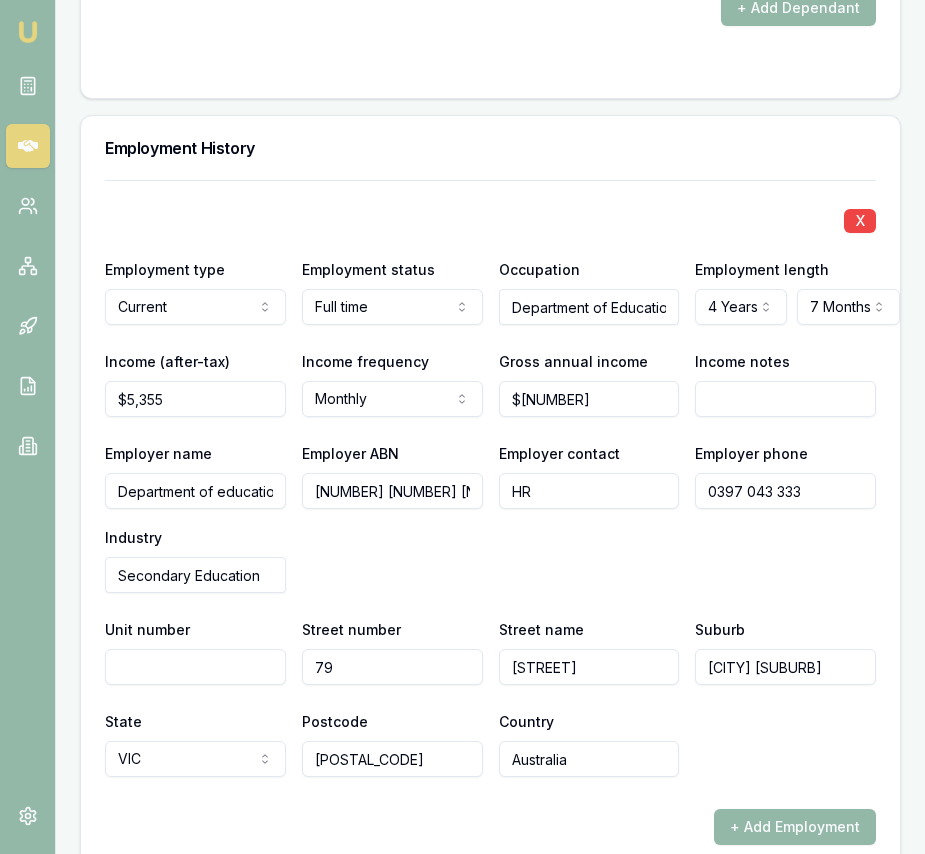 type on "[POSTAL_CODE]" 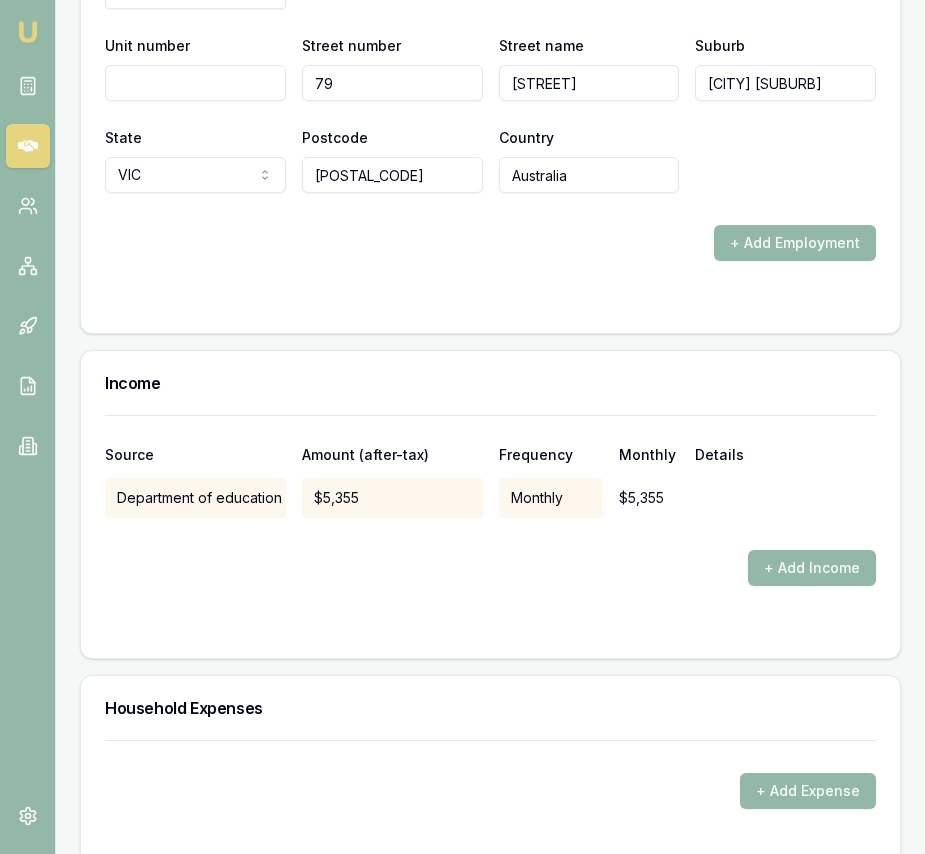 scroll, scrollTop: 3825, scrollLeft: 0, axis: vertical 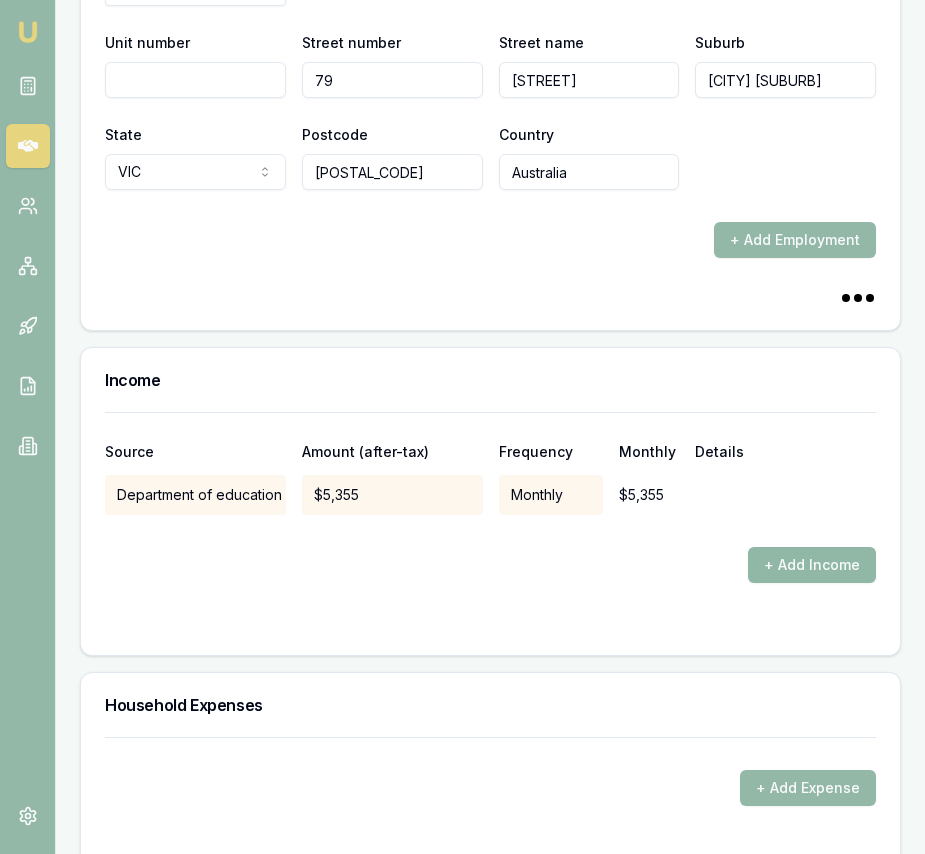 drag, startPoint x: 812, startPoint y: 583, endPoint x: 803, endPoint y: 563, distance: 21.931713 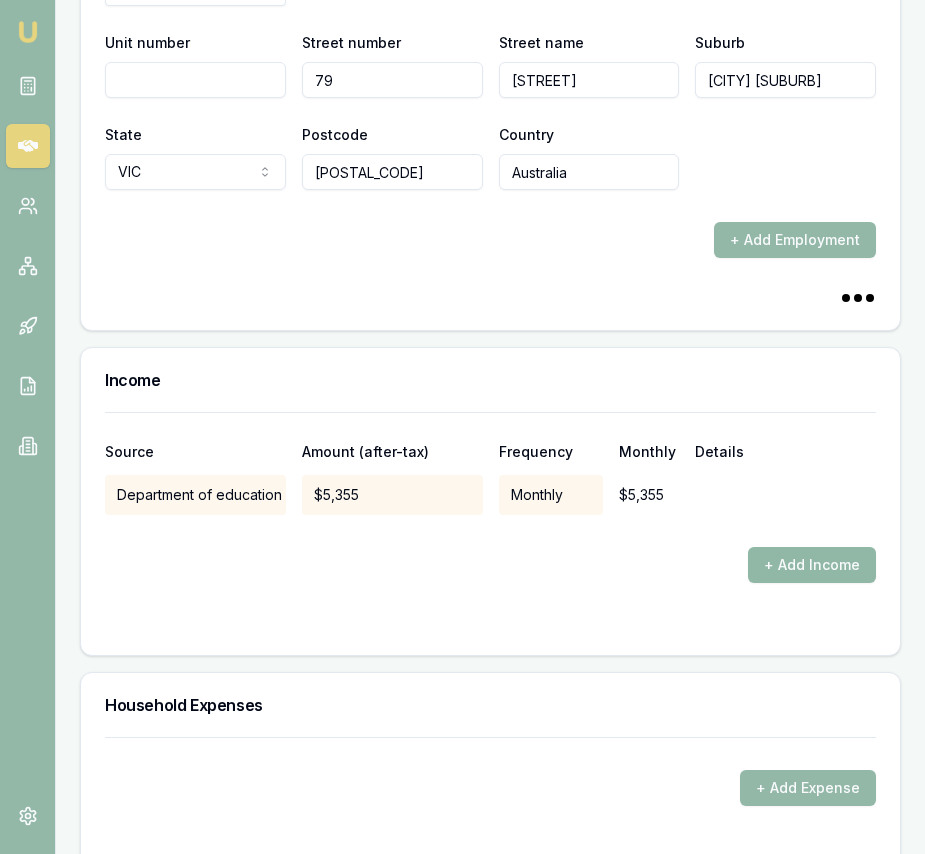 click on "Source Amount (after-tax) Frequency Monthly Details Department of education $[NUMBER] Monthly $[NUMBER] + Add Income" at bounding box center [490, 521] 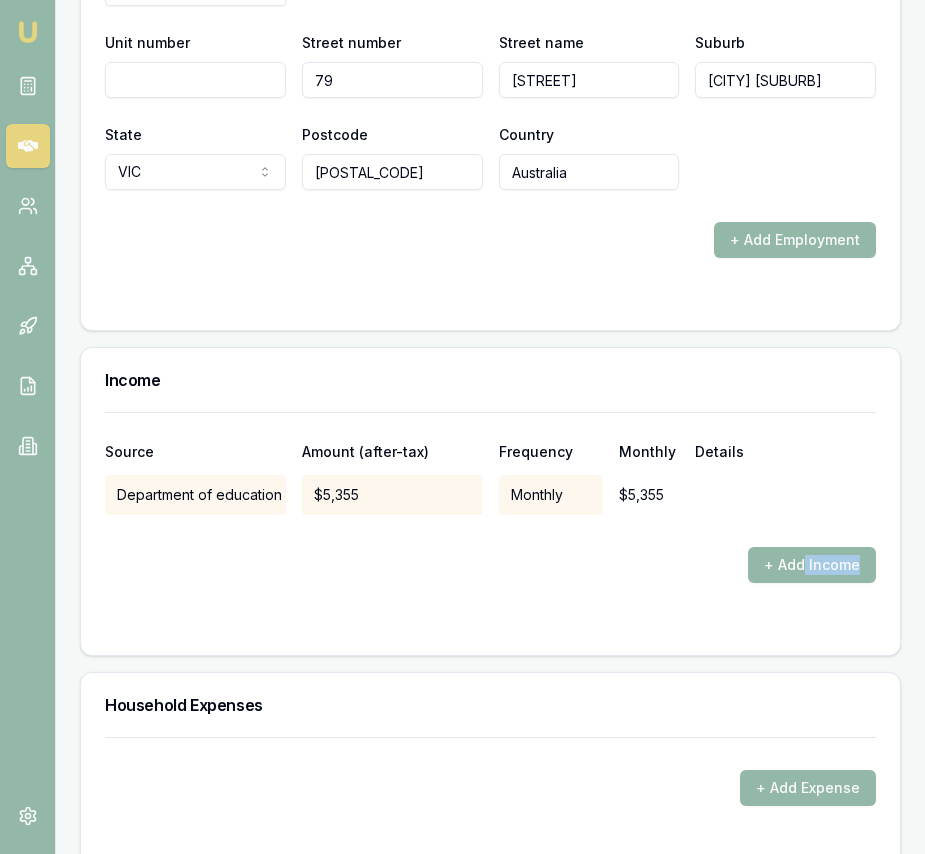 drag, startPoint x: 801, startPoint y: 563, endPoint x: 789, endPoint y: 564, distance: 12.0415945 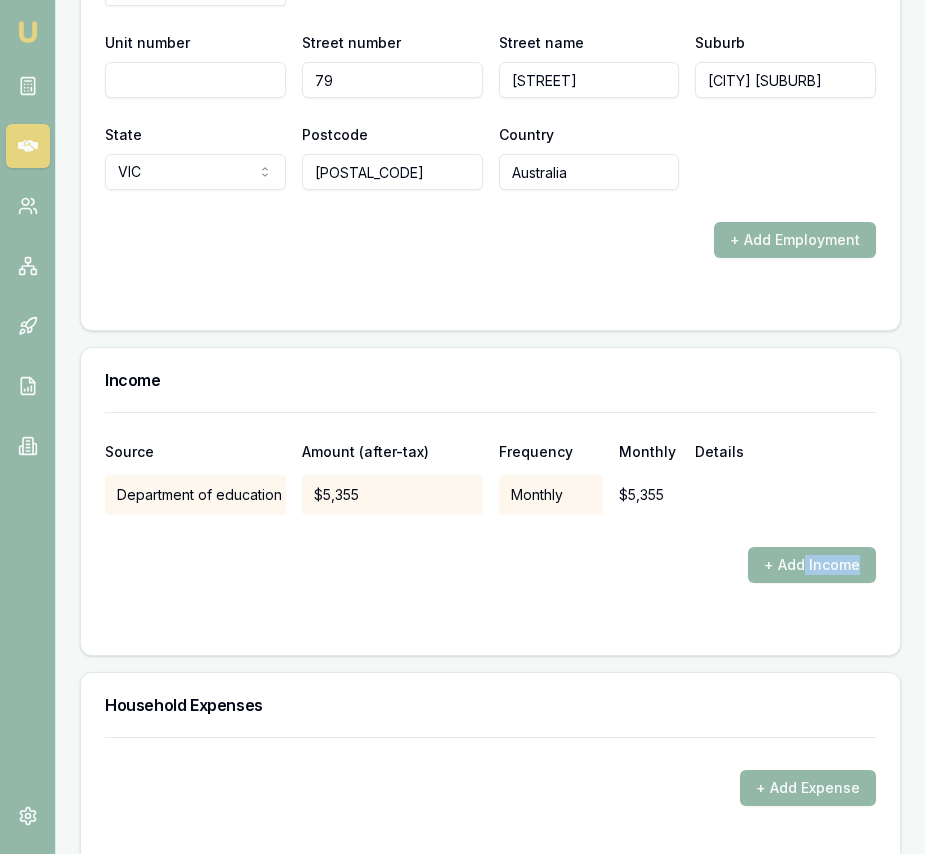 click on "+ Add Income" at bounding box center [812, 565] 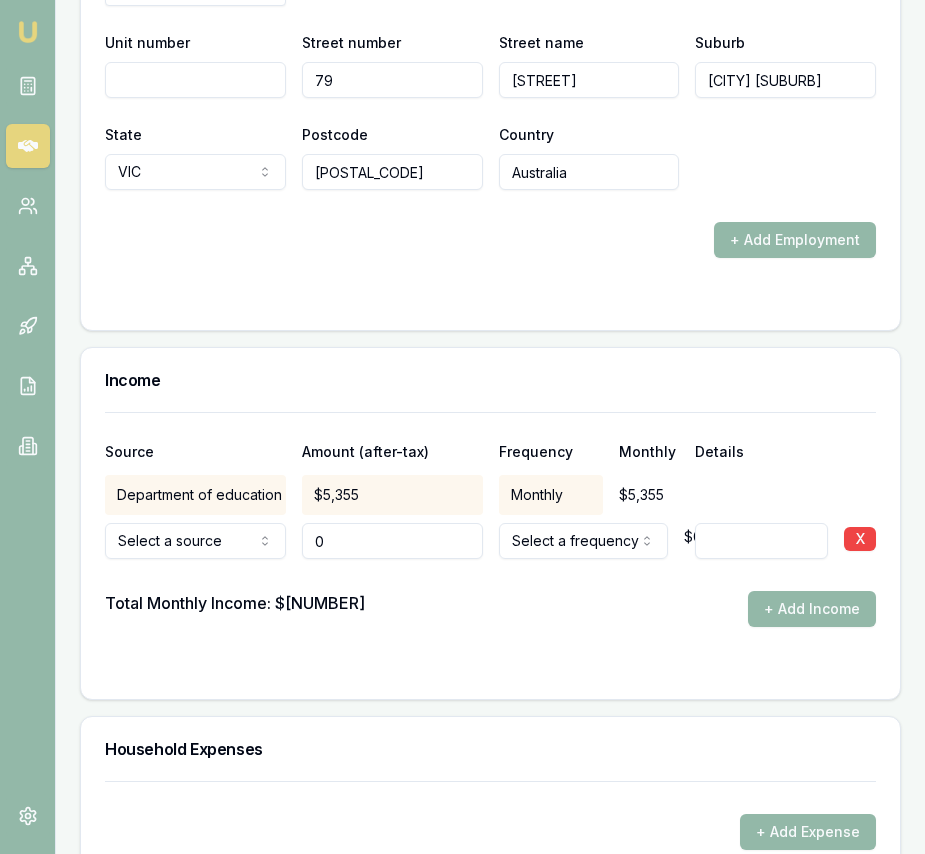 type on "$0" 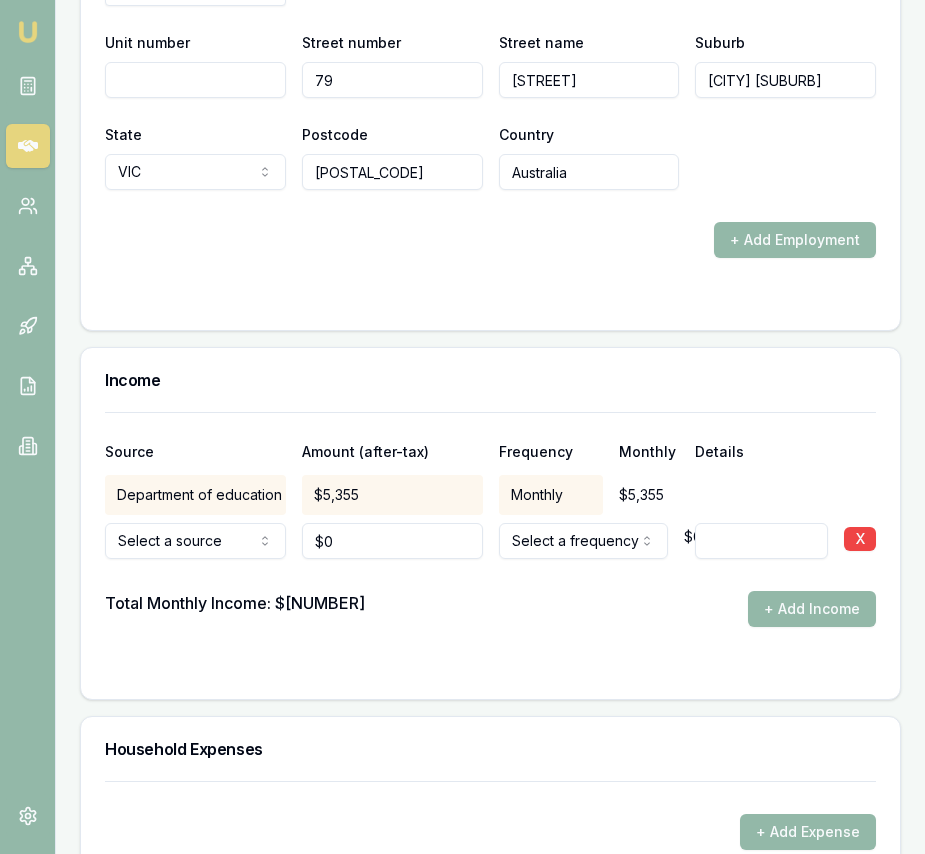 click on "Emu Broker Deals View D-TWBREFP7QQ Eujin Ooi Toggle Menu Customer [FIRST] [LAST] [PHONE] [EMAIL] Finance Summary $75,000 Loan Type: Consumer Asset Asset Type : Passenger Car Deal Dynamics Stage: New Lead Created Age: 6 days ago HEM: Below Benchmark Finance Details Applicants Loan Options Lender Submission Applicant Information [FIRST] [LAST] switch Personal Personal Details Credit Score Identification Bank Details Residential Dependants Employment Income Expenses Assets & Liabilities Client Reference Summary Income & Expenses Summary Assets & Liabilities Summary HEM Check Personal Title * Mrs Mr Mrs Miss Ms Dr Prof First name * [FIRST] Middle name  [MIDDLE] Last name * [LAST] Date of birth [DATE] Gender  Female Male Female Other Not disclosed Marital status  Married Single Married De facto Separated Divorced Widowed Residency status  Australian citizen Australian citizen Permanent resident Visa holder Email [EMAIL] Phone [PHONE] Applicant ▶" at bounding box center (462, -3398) 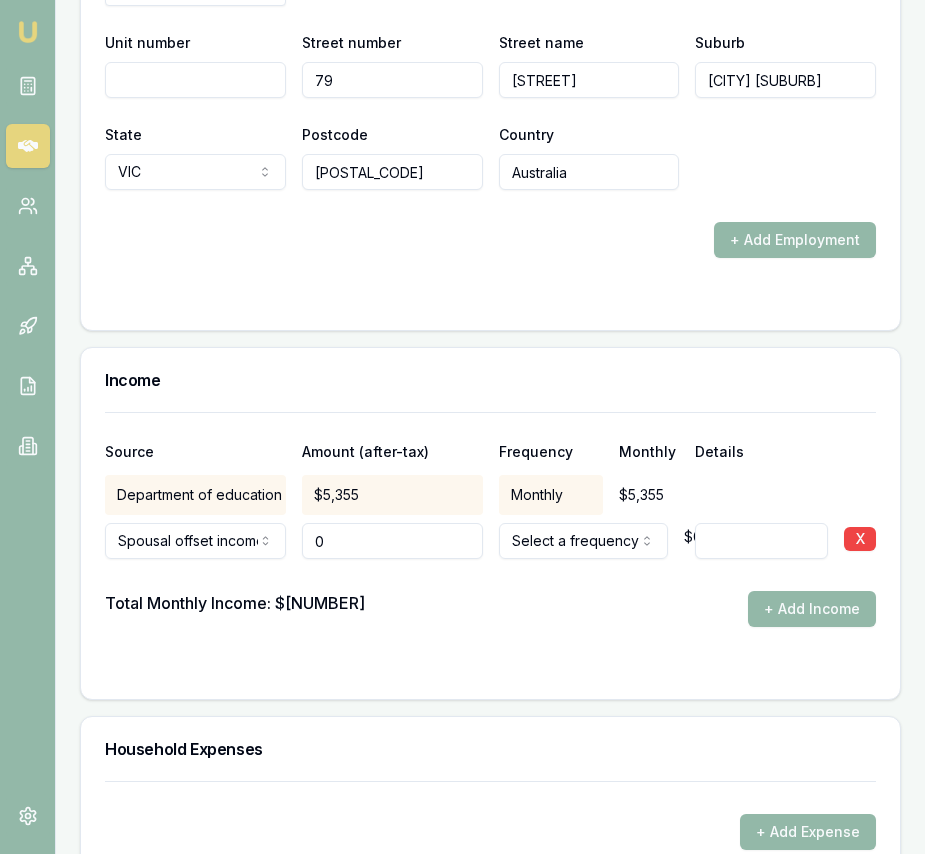 click on "0" at bounding box center [392, 541] 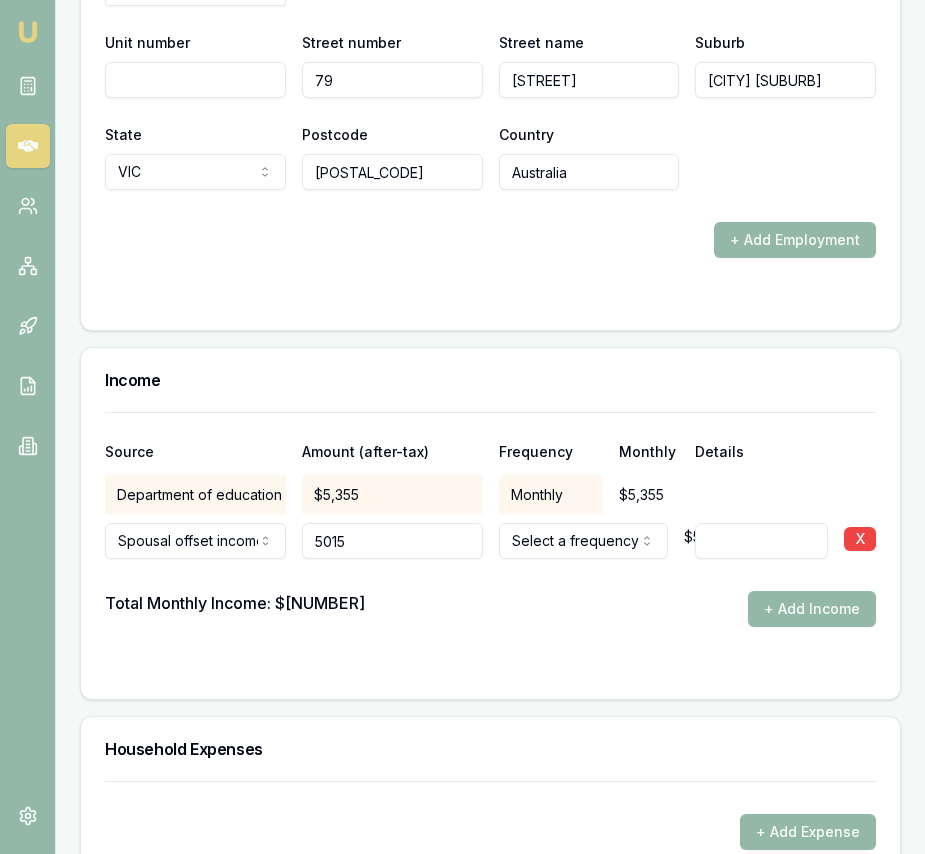 type on "$5,015" 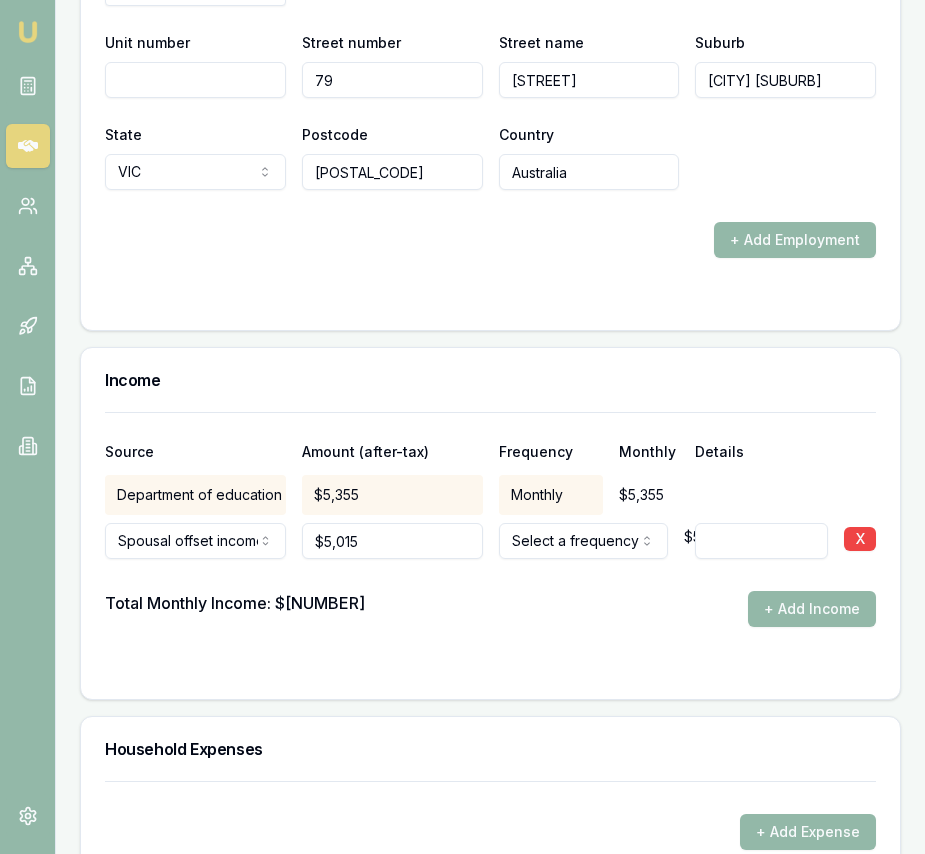 click on "Emu Broker Deals View D-TWBREFP7QQ Eujin Ooi Toggle Menu Customer [FIRST] [LAST] [PHONE] [EMAIL] Finance Summary $75,000 Loan Type: Consumer Asset Asset Type : Passenger Car Deal Dynamics Stage: New Lead Created Age: 6 days ago HEM: Below Benchmark Finance Details Applicants Loan Options Lender Submission Applicant Information [FIRST] [LAST] switch Personal Personal Details Credit Score Identification Bank Details Residential Dependants Employment Income Expenses Assets & Liabilities Client Reference Summary Income & Expenses Summary Assets & Liabilities Summary HEM Check Personal Title * Mrs Mr Mrs Miss Ms Dr Prof First name * [FIRST] Middle name  [MIDDLE] Last name * [LAST] Date of birth [DATE] Gender  Female Male Female Other Not disclosed Marital status  Married Single Married De facto Separated Divorced Widowed Residency status  Australian citizen Australian citizen Permanent resident Visa holder Email [EMAIL] Phone [PHONE] Applicant ▶" at bounding box center (462, -3398) 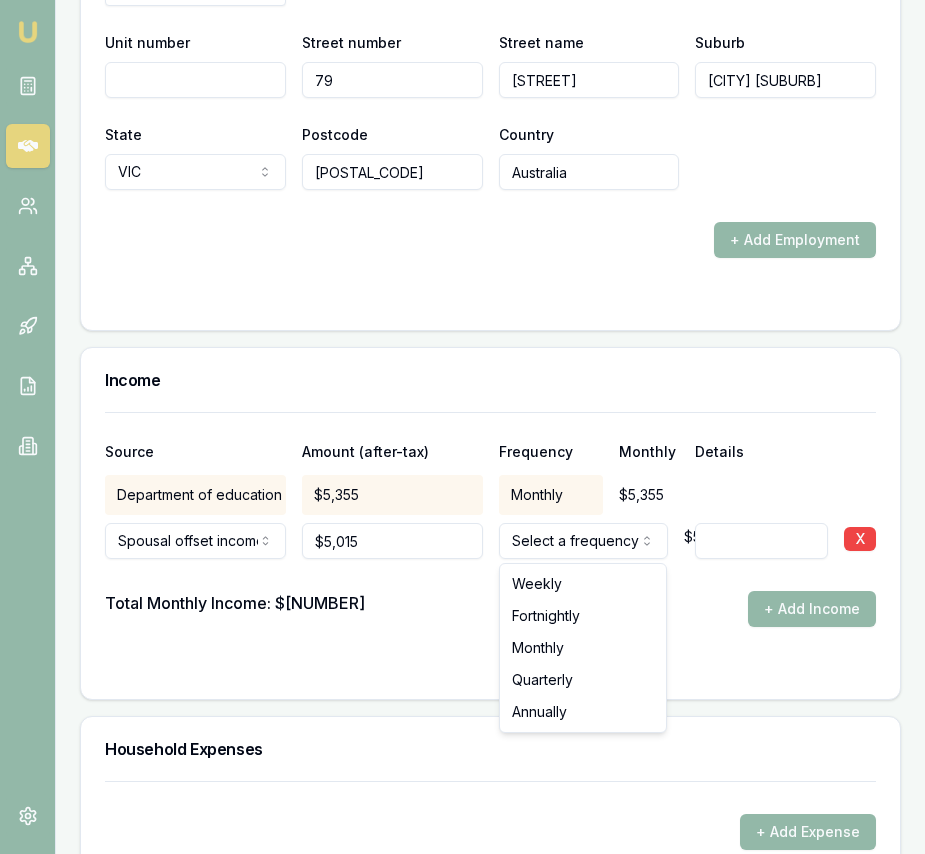 select on "MONTHLY" 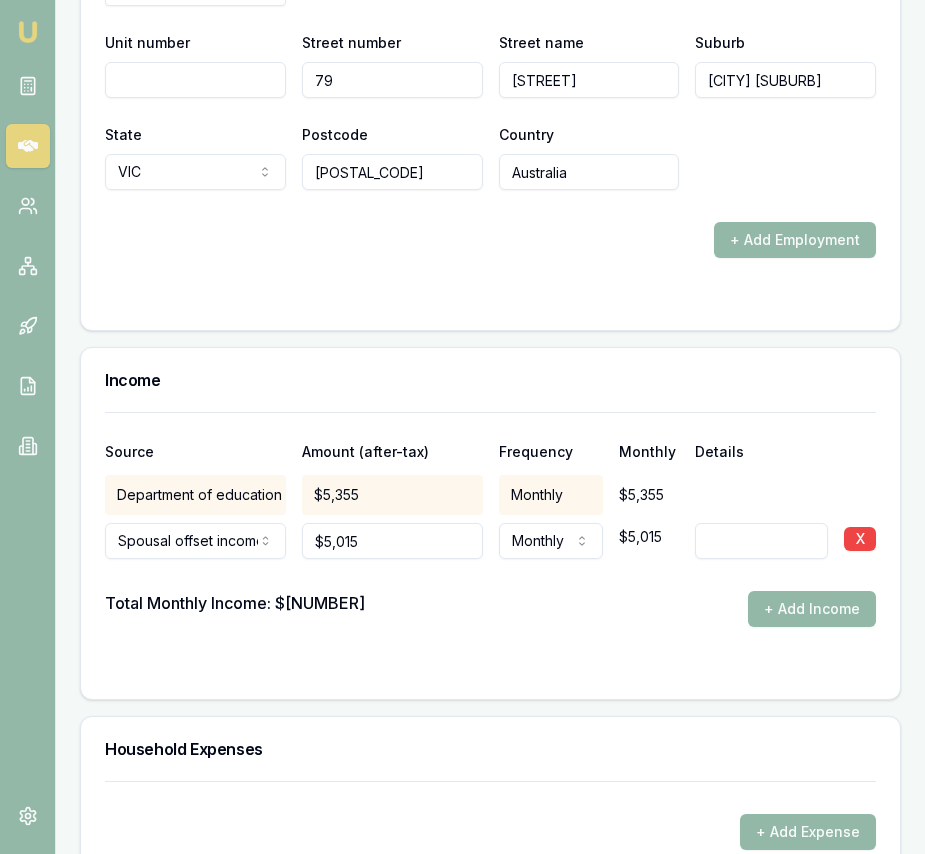 click on "Source Amount (after-tax) Frequency Monthly Details Department of education $[NUMBER] Monthly $[NUMBER]   Spousal offset income Spousal offset income Rental Shares Interest Centrelink Family assistance Other government Other Child support Superannuation Veteran pension Foreign pension Foster care payments   $[NUMBER]   Monthly Weekly Fortnightly Monthly Quarterly Annually $[NUMBER]   X Total Monthly Income: $[NUMBER] + Add Income" at bounding box center [490, 543] 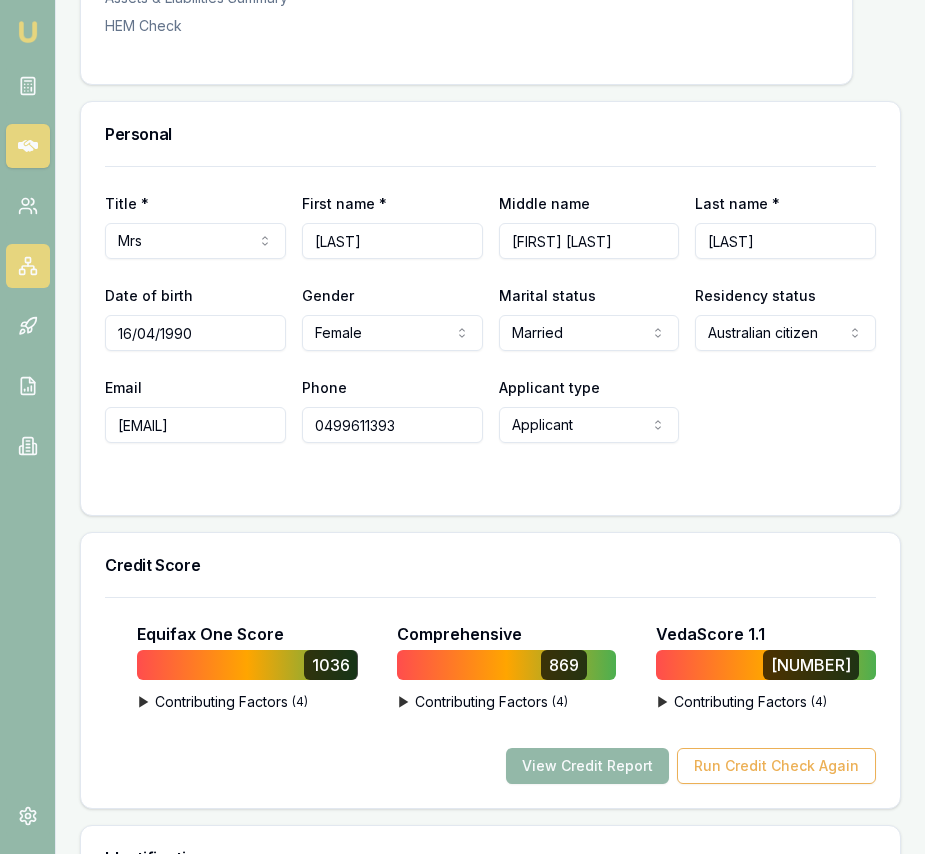 scroll, scrollTop: 897, scrollLeft: 0, axis: vertical 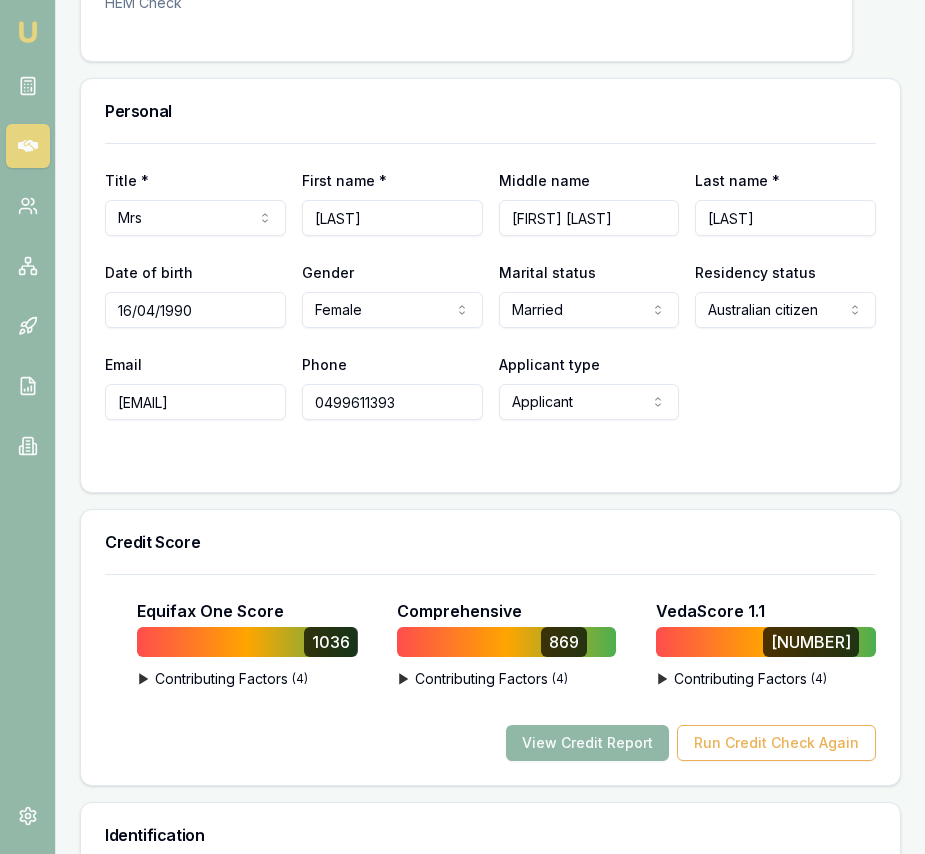 click on "View Credit Report" at bounding box center [587, 743] 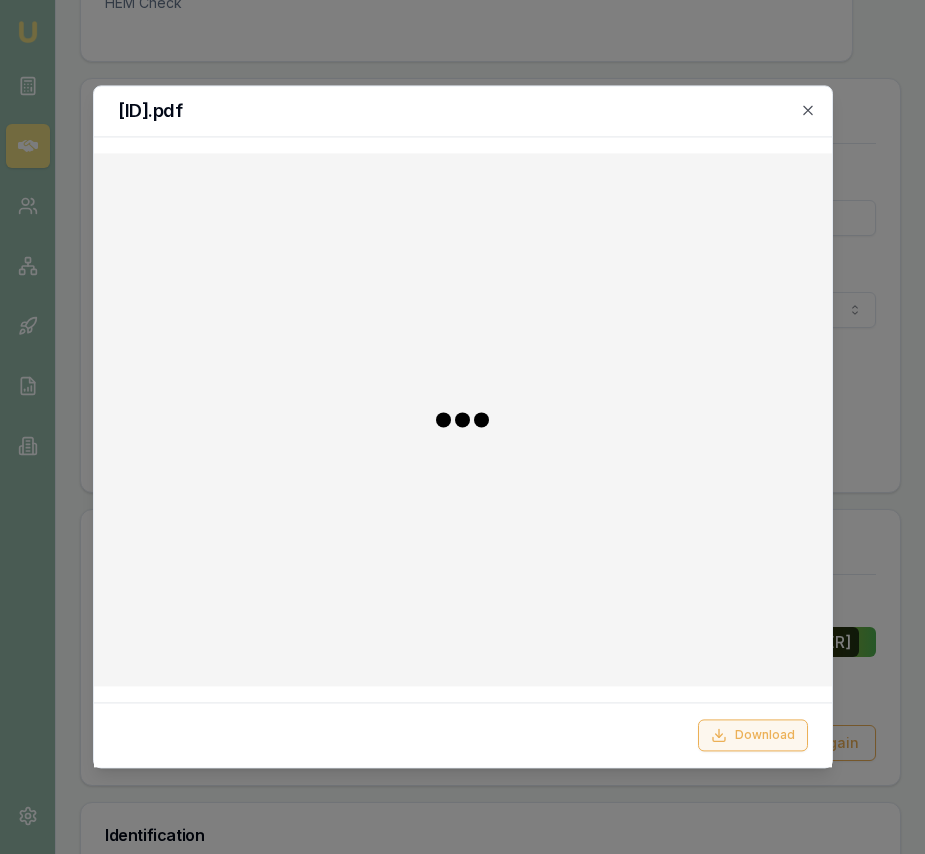 click on "Download" at bounding box center [753, 736] 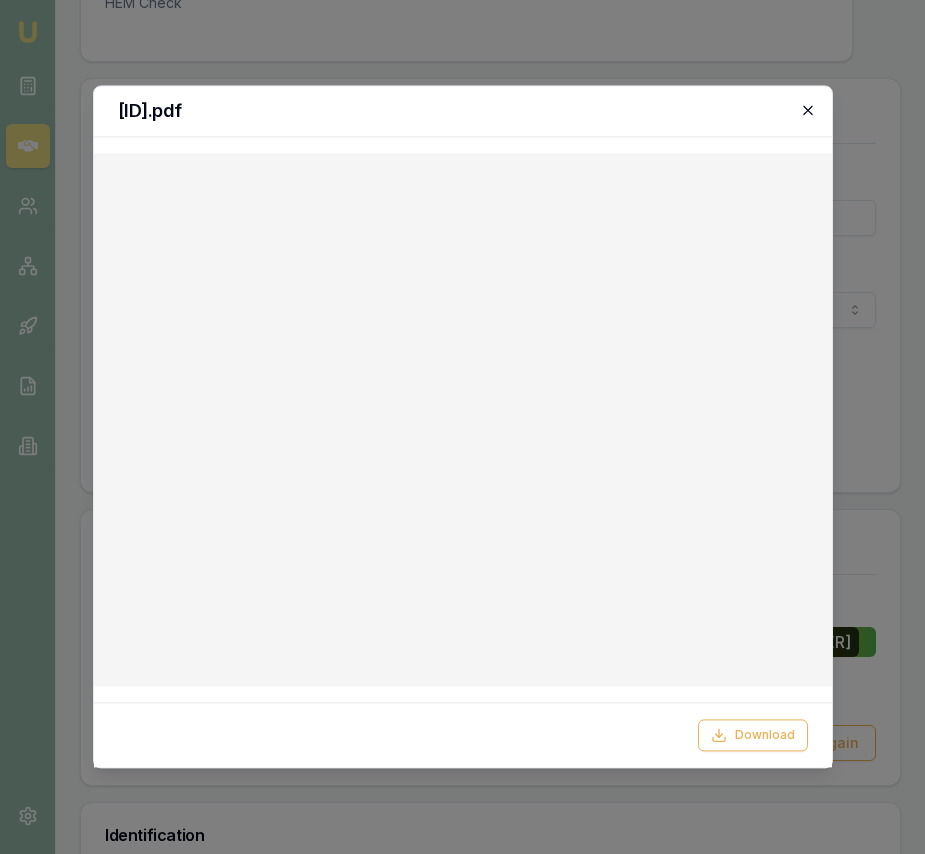 click 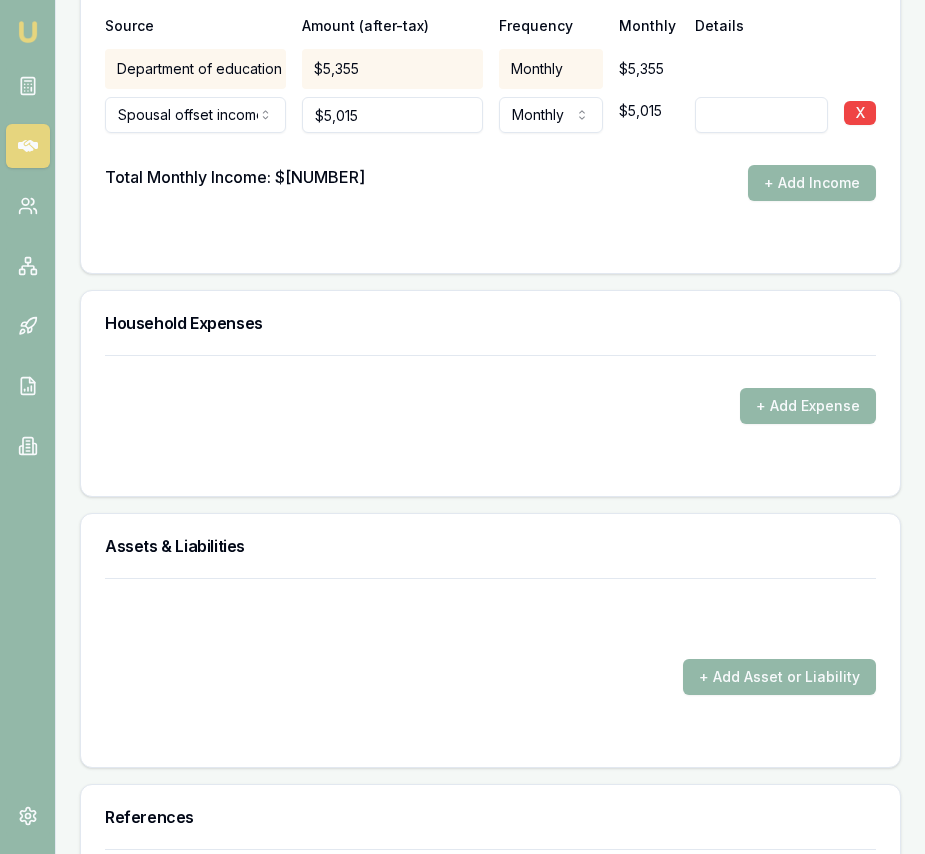 scroll, scrollTop: 4255, scrollLeft: 0, axis: vertical 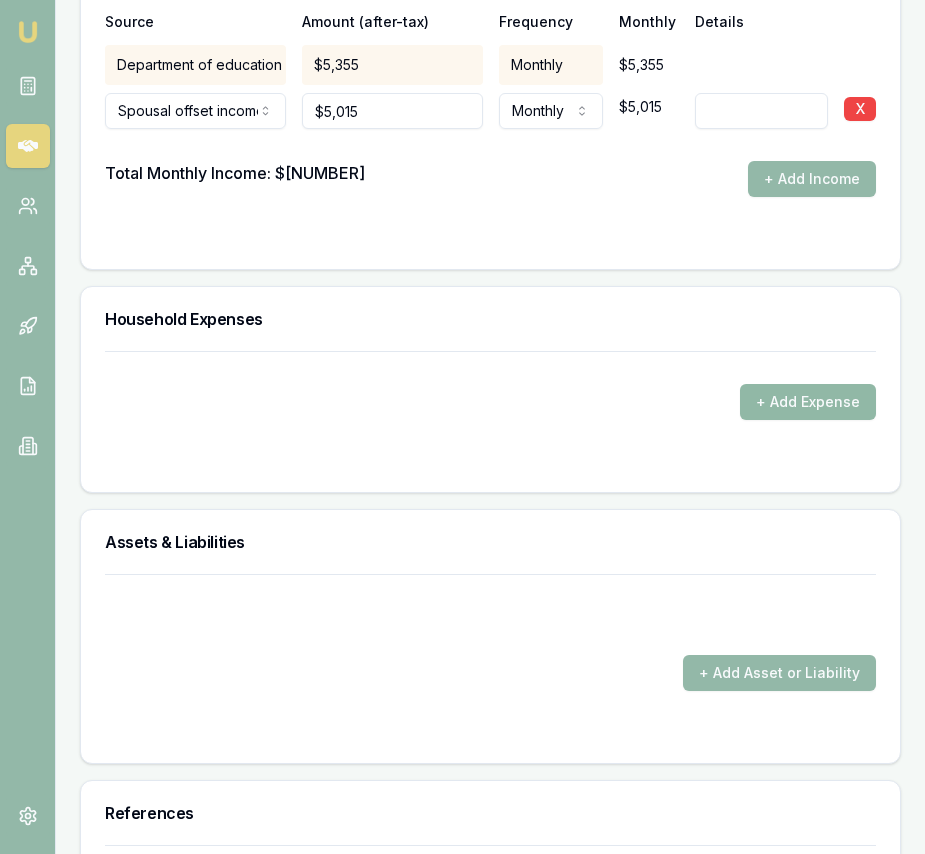 click on "+ Add Expense" at bounding box center [808, 402] 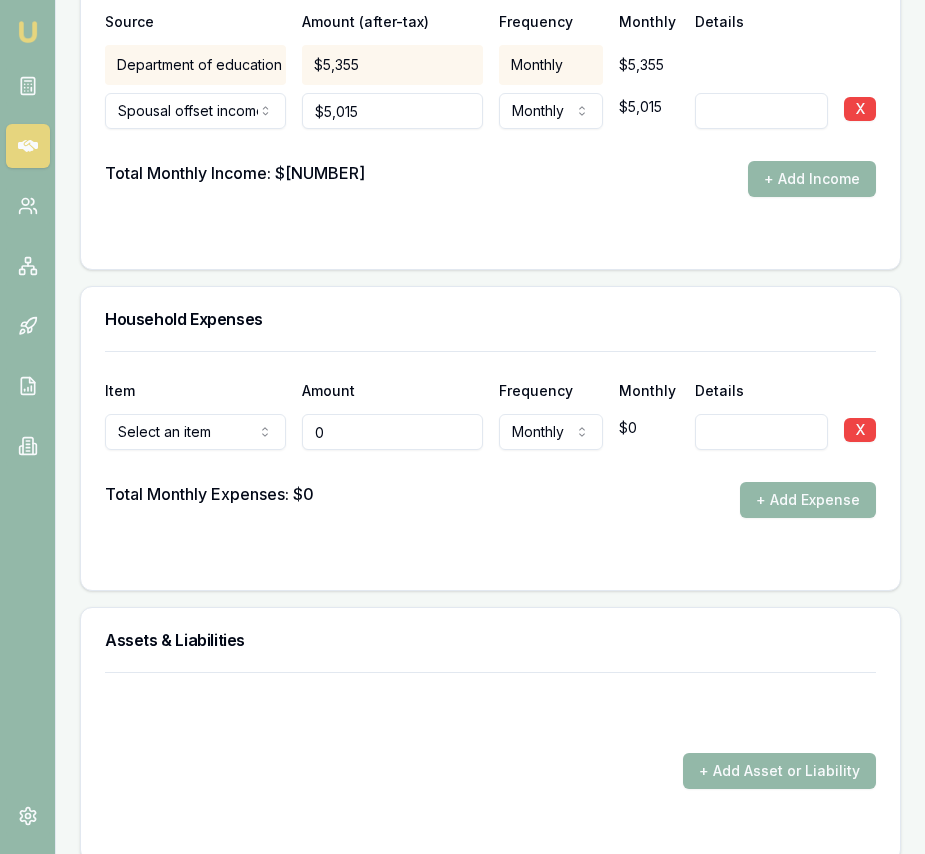 type on "$0" 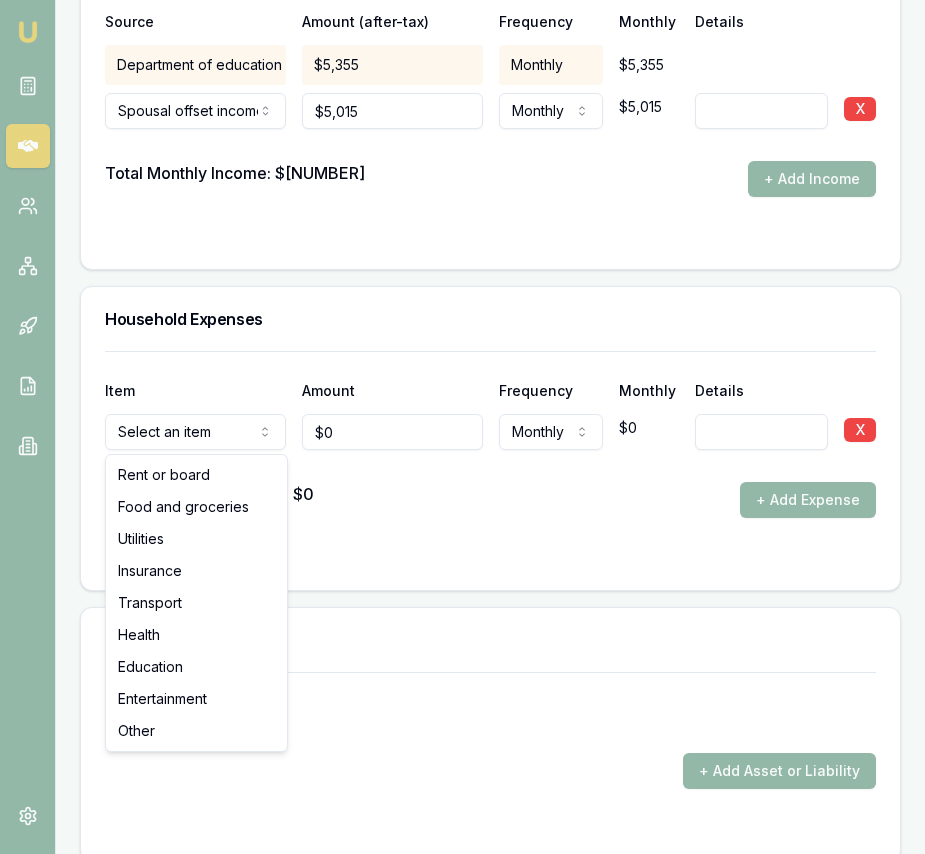 click on "Emu Broker Deals View D-TWBREFP7QQ Eujin Ooi Toggle Menu Customer [FIRST] [LAST] [PHONE] [EMAIL] Finance Summary $75,000 Loan Type: Consumer Asset Asset Type : Passenger Car Deal Dynamics Stage: New Lead Created Age: 6 days ago HEM: Below Benchmark Finance Details Applicants Loan Options Lender Submission Applicant Information [FIRST] [LAST] switch Personal Personal Details Credit Score Identification Bank Details Residential Dependants Employment Income Expenses Assets & Liabilities Client Reference Summary Income & Expenses Summary Assets & Liabilities Summary HEM Check Personal Title * Mrs Mr Mrs Miss Ms Dr Prof First name * [FIRST] Middle name  [MIDDLE] Last name * [LAST] Date of birth [DATE] Gender  Female Male Female Other Not disclosed Marital status  Married Single Married De facto Separated Divorced Widowed Residency status  Australian citizen Australian citizen Permanent resident Visa holder Email [EMAIL] Phone [PHONE] Applicant ▶" at bounding box center [462, -3828] 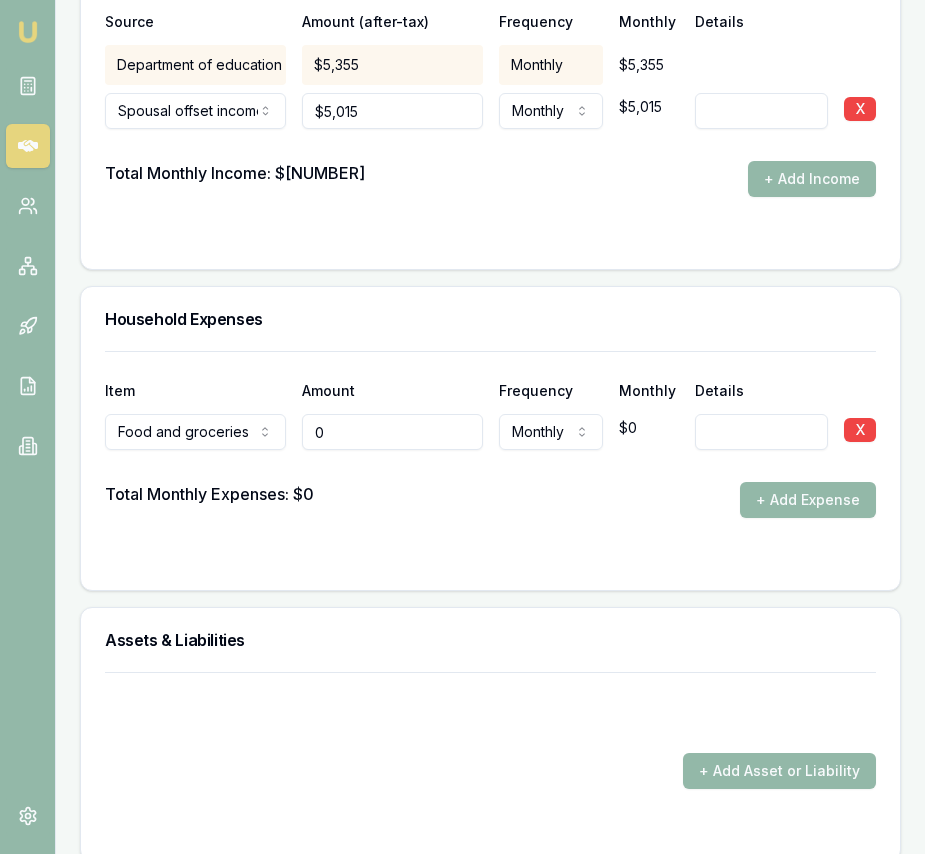 click on "0" at bounding box center (392, 432) 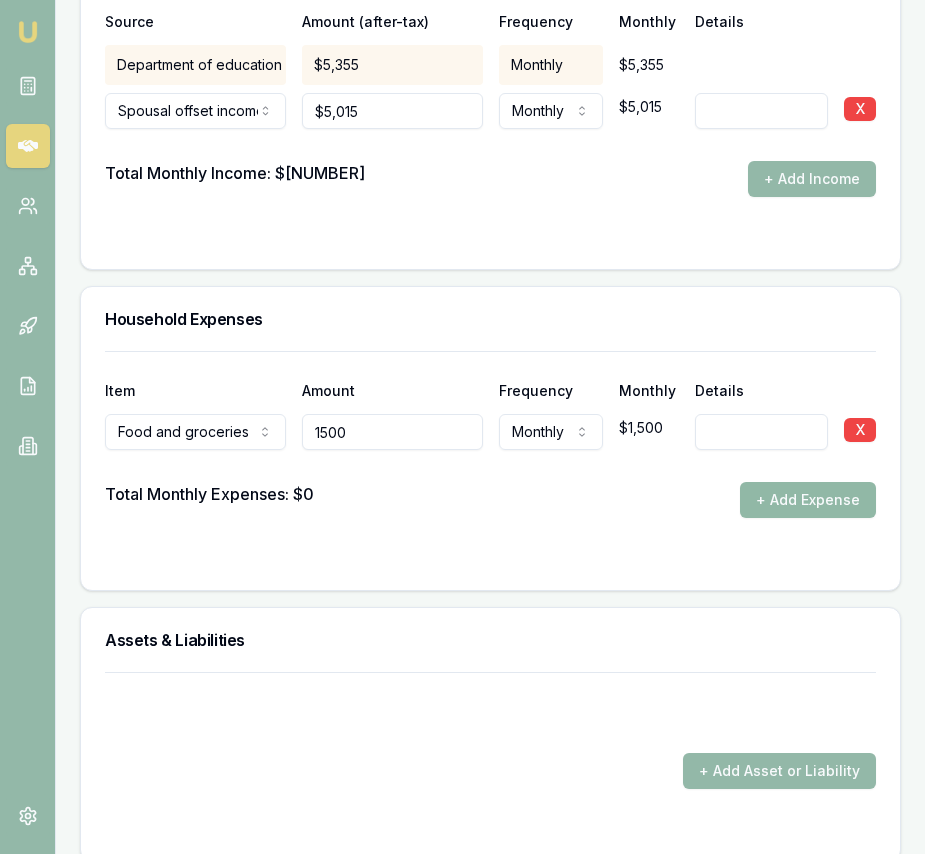 type on "$1,500" 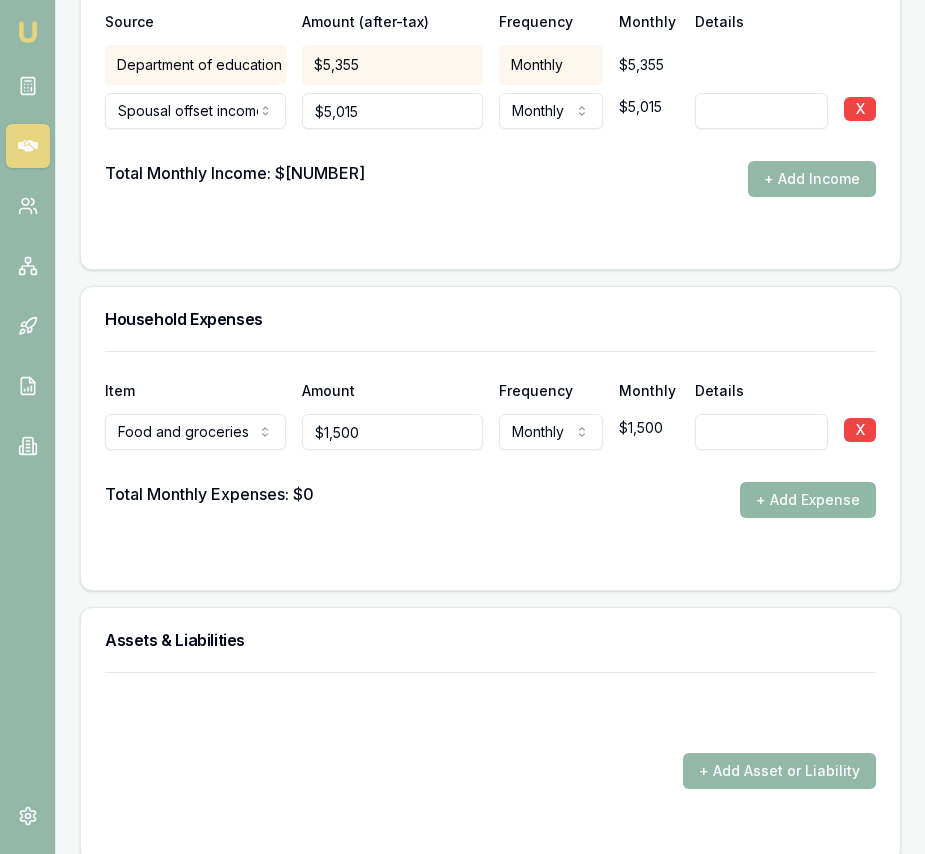 drag, startPoint x: 792, startPoint y: 495, endPoint x: 531, endPoint y: 517, distance: 261.92557 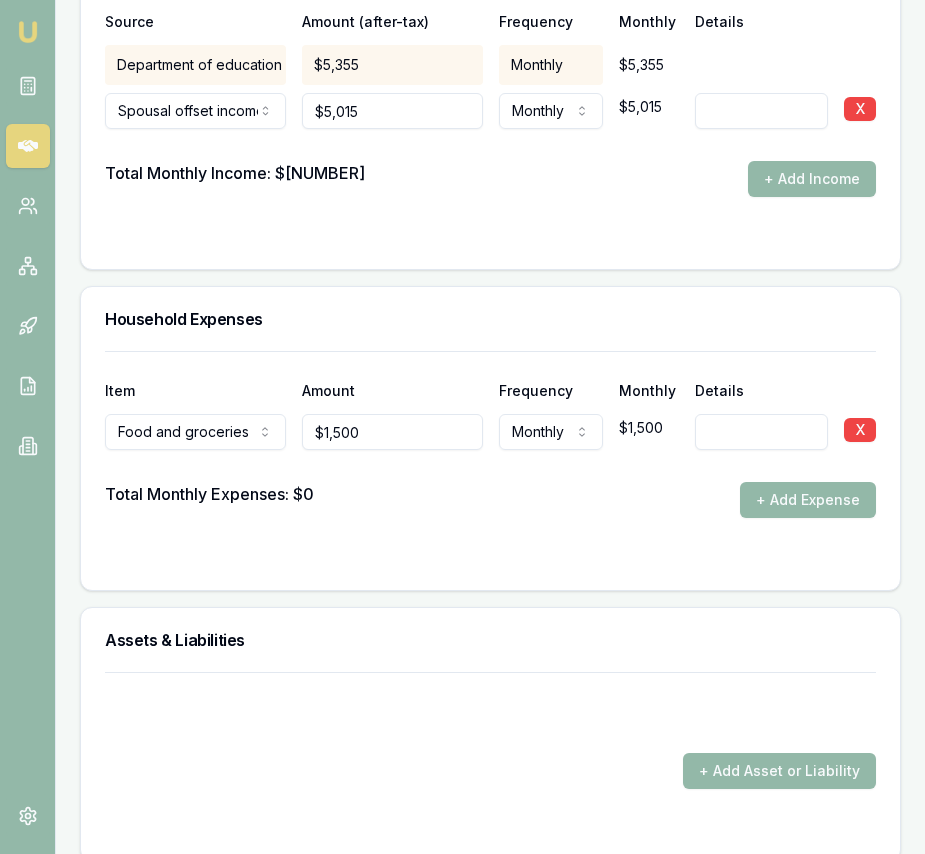 click on "+ Add Expense" at bounding box center (808, 500) 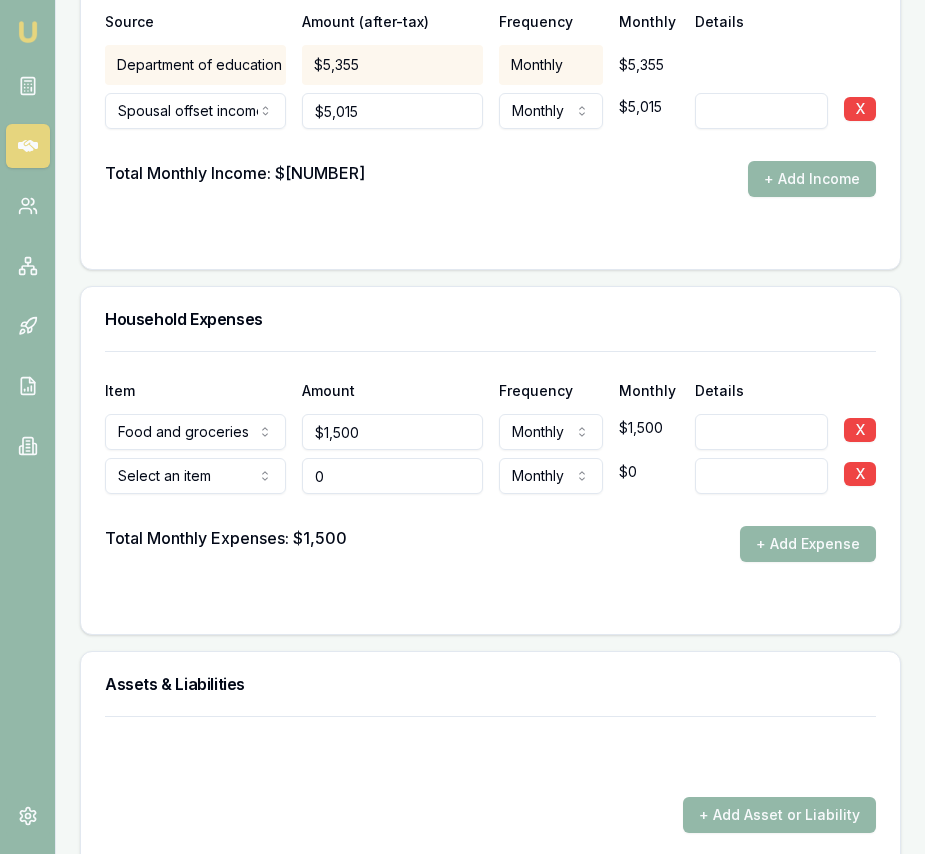 type on "$0" 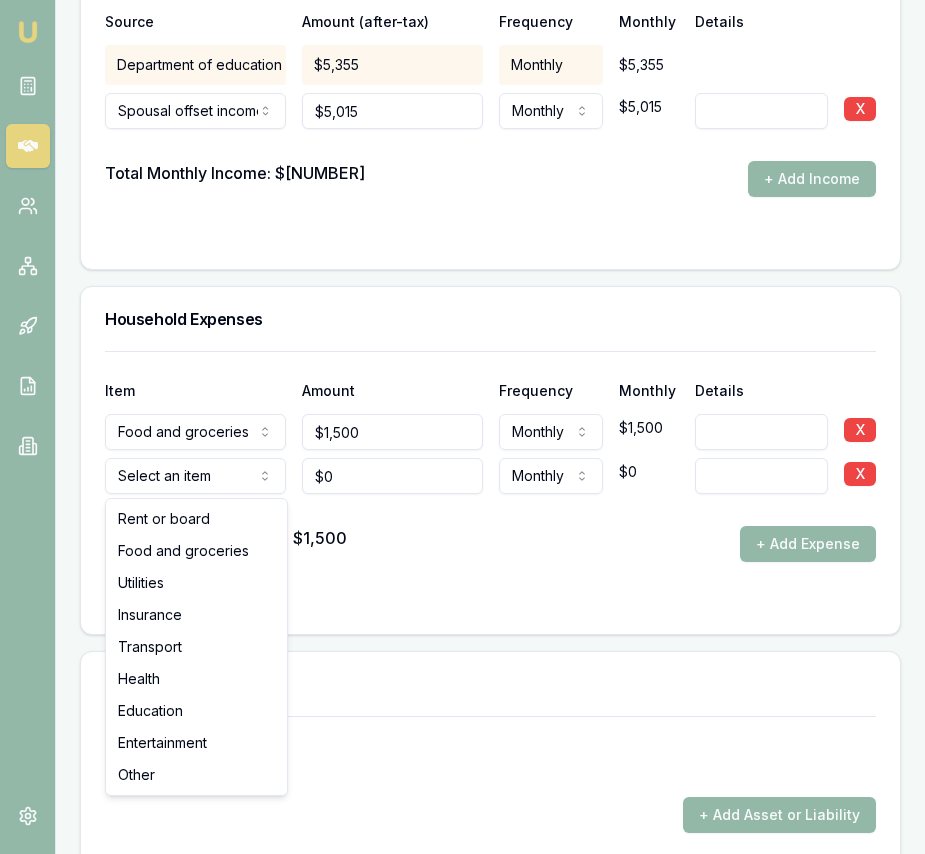 click on "Emu Broker Deals View D-TWBREFP7QQ Eujin Ooi Toggle Menu Customer [FIRST] [LAST] [PHONE] [EMAIL] Finance Summary $75,000 Loan Type: Consumer Asset Asset Type : Passenger Car Deal Dynamics Stage: New Lead Created Age: 6 days ago HEM: Below Benchmark Finance Details Applicants Loan Options Lender Submission Applicant Information [FIRST] [LAST] switch Personal Personal Details Credit Score Identification Bank Details Residential Dependants Employment Income Expenses Assets & Liabilities Client Reference Summary Income & Expenses Summary Assets & Liabilities Summary HEM Check Personal Title * Mrs Mr Mrs Miss Ms Dr Prof First name * [FIRST] Middle name  [MIDDLE] Last name * [LAST] Date of birth [DATE] Gender  Female Male Female Other Not disclosed Marital status  Married Single Married De facto Separated Divorced Widowed Residency status  Australian citizen Australian citizen Permanent resident Visa holder Email [EMAIL] Phone [PHONE] Applicant ▶" at bounding box center [462, -3828] 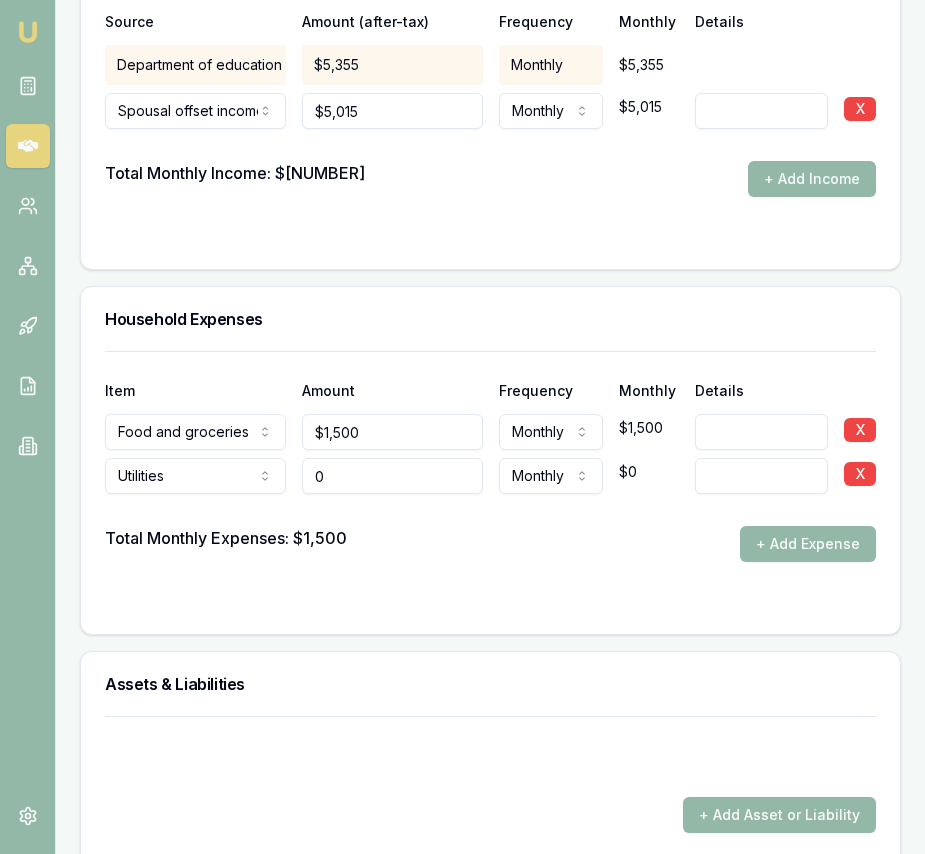 click on "0" at bounding box center (392, 476) 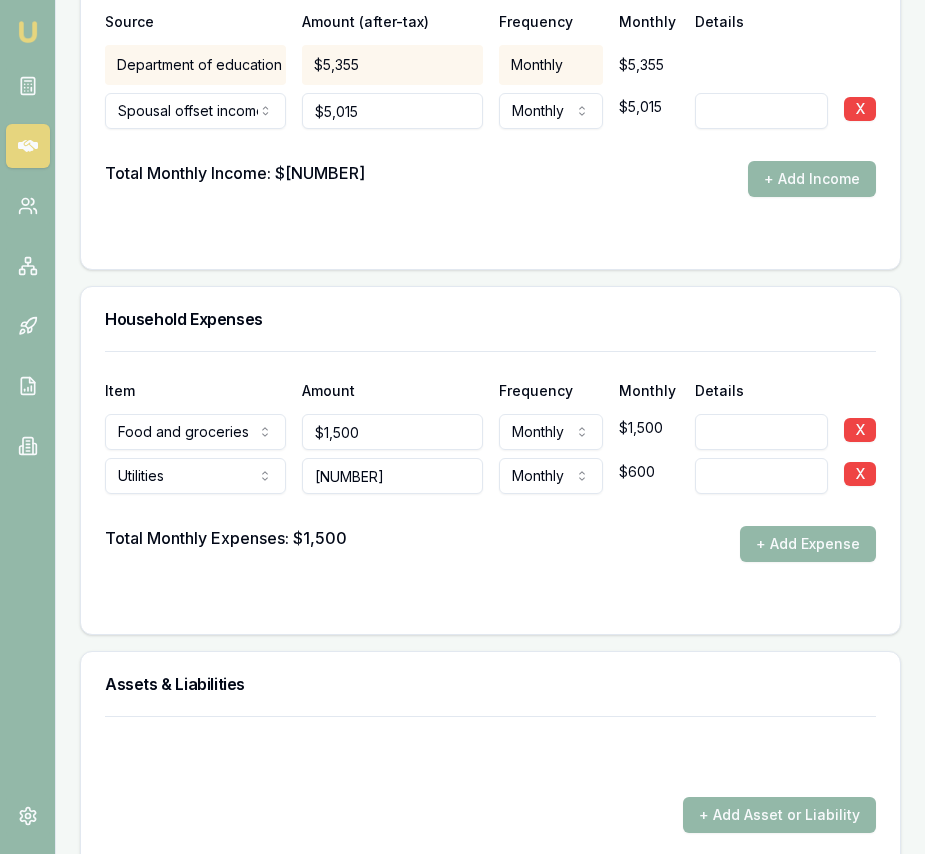 type on "$600" 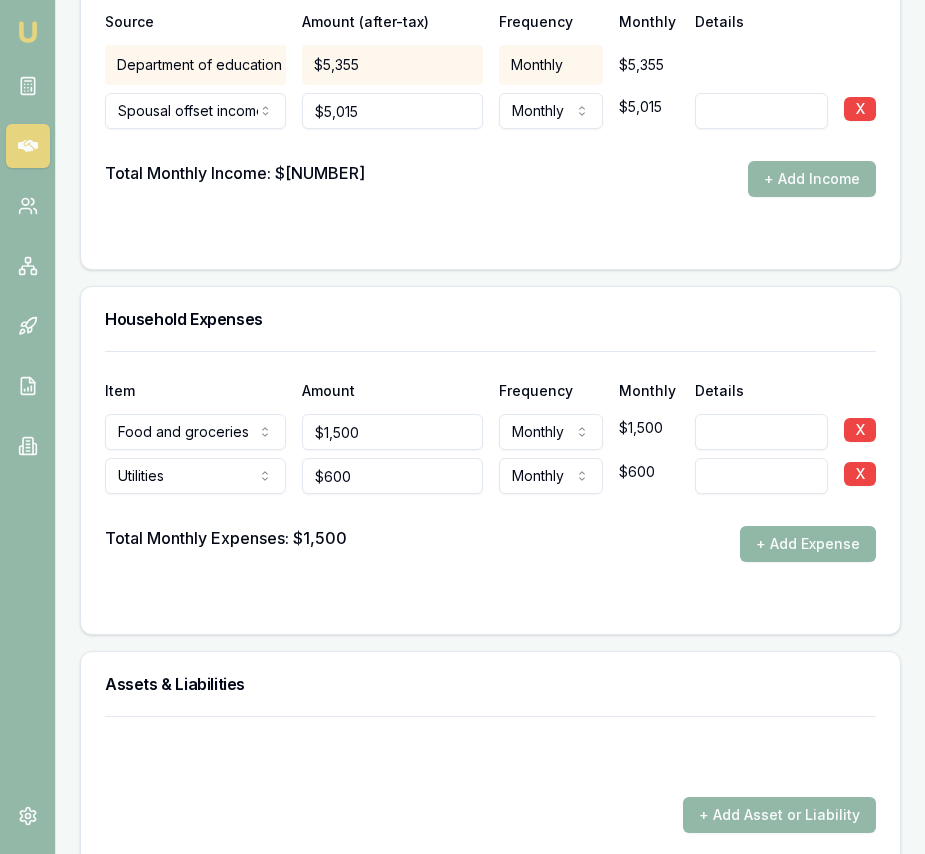 click at bounding box center [490, 510] 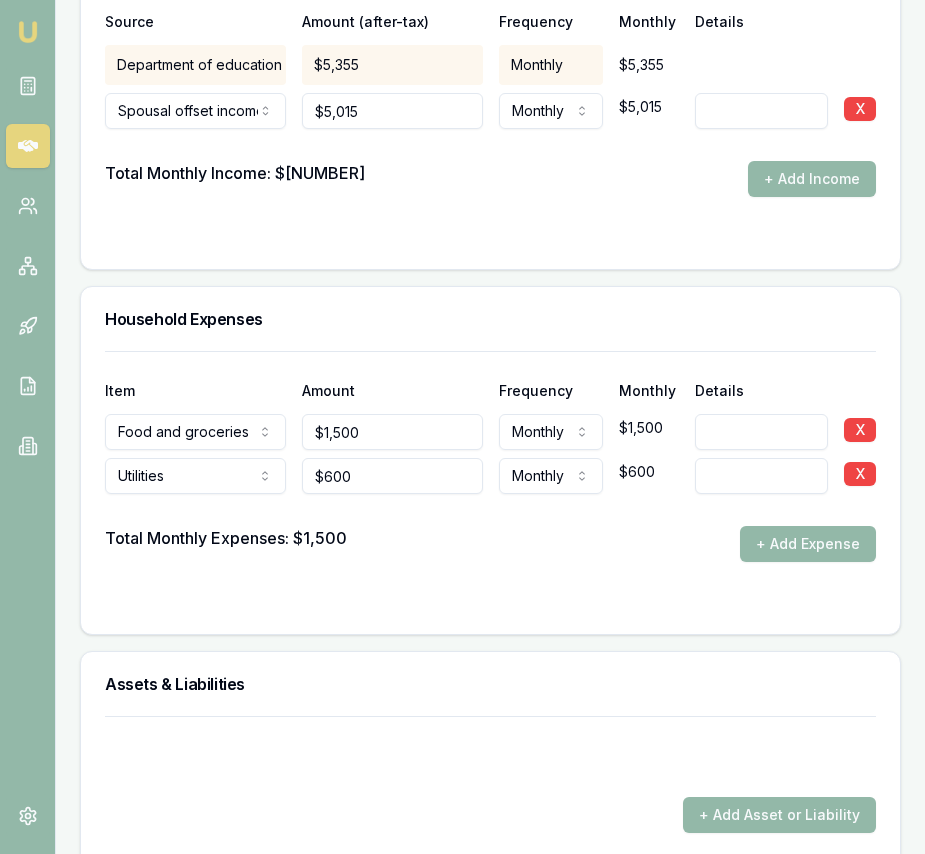 drag, startPoint x: 784, startPoint y: 545, endPoint x: 771, endPoint y: 545, distance: 13 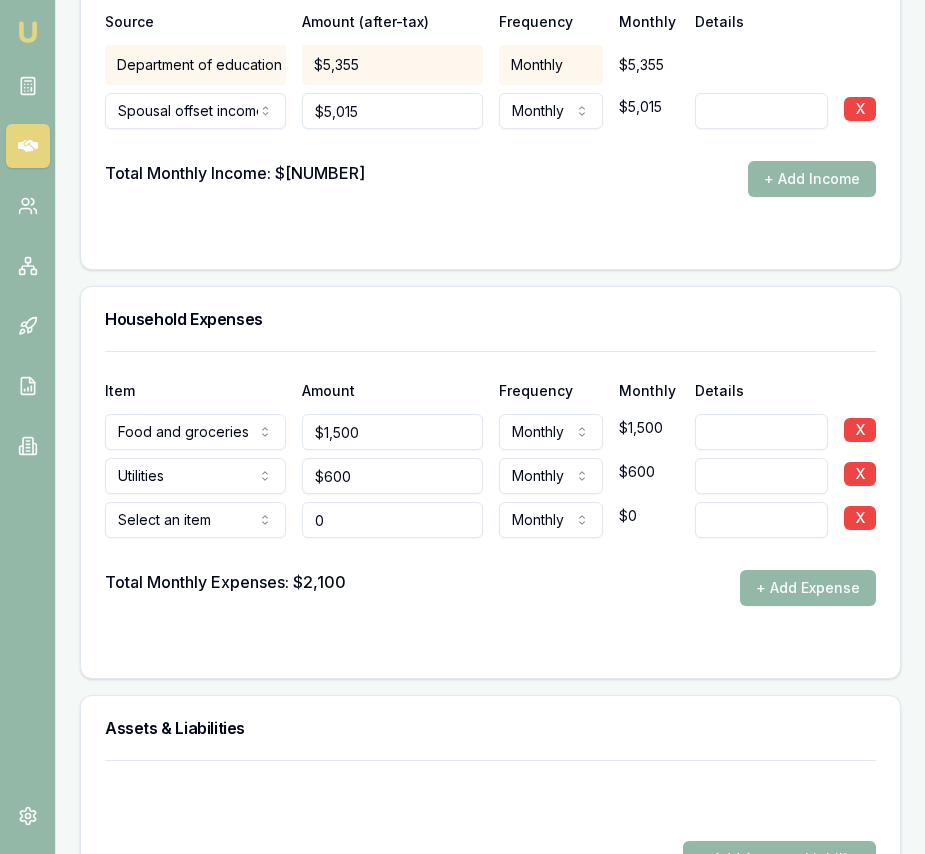 type on "$0" 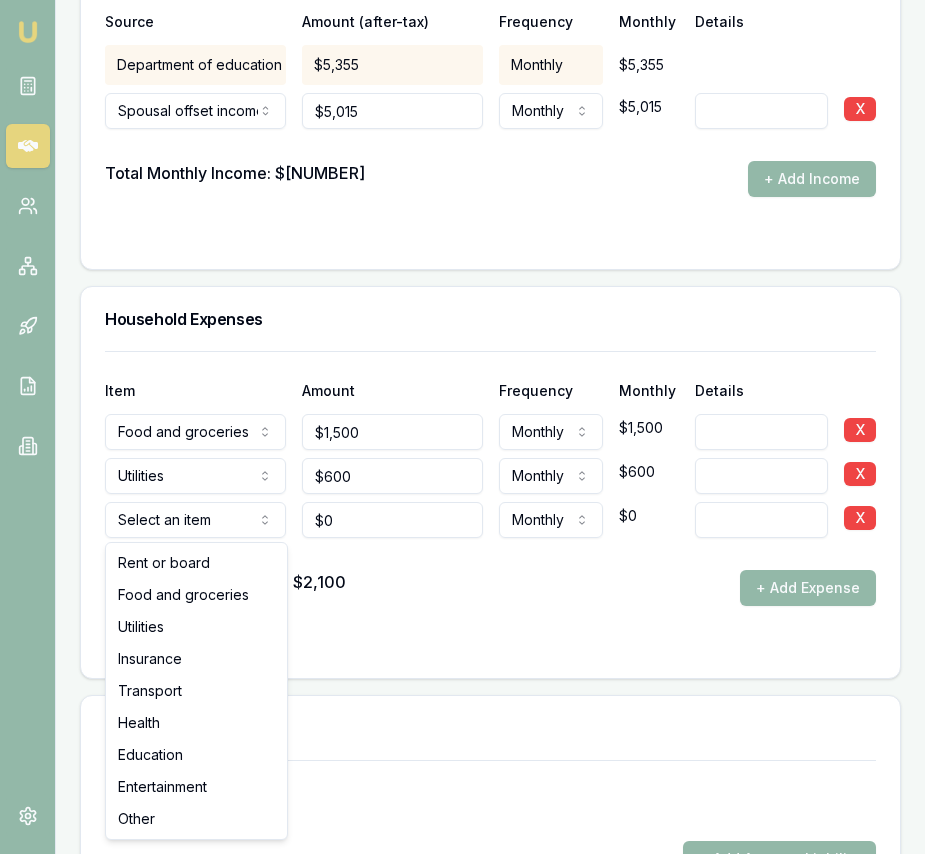 click on "Emu Broker Deals View D-TWBREFP7QQ Eujin Ooi Toggle Menu Customer [FIRST] [LAST] [PHONE] [EMAIL] Finance Summary $75,000 Loan Type: Consumer Asset Asset Type : Passenger Car Deal Dynamics Stage: New Lead Created Age: 6 days ago HEM: Below Benchmark Finance Details Applicants Loan Options Lender Submission Applicant Information [FIRST] [LAST] switch Personal Personal Details Credit Score Identification Bank Details Residential Dependants Employment Income Expenses Assets & Liabilities Client Reference Summary Income & Expenses Summary Assets & Liabilities Summary HEM Check Personal Title * Mrs Mr Mrs Miss Ms Dr Prof First name * [FIRST] Middle name  [MIDDLE] Last name * [LAST] Date of birth [DATE] Gender  Female Male Female Other Not disclosed Marital status  Married Single Married De facto Separated Divorced Widowed Residency status  Australian citizen Australian citizen Permanent resident Visa holder Email [EMAIL] Phone [PHONE] Applicant ▶" at bounding box center [462, -3828] 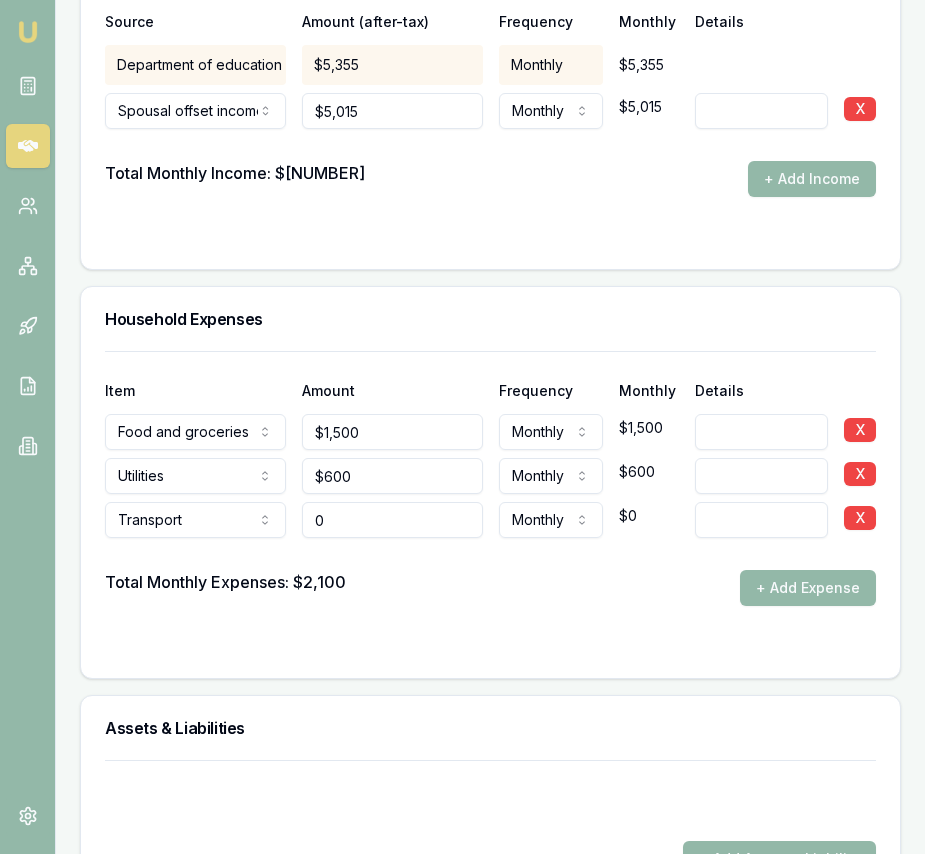 click on "0" at bounding box center [392, 520] 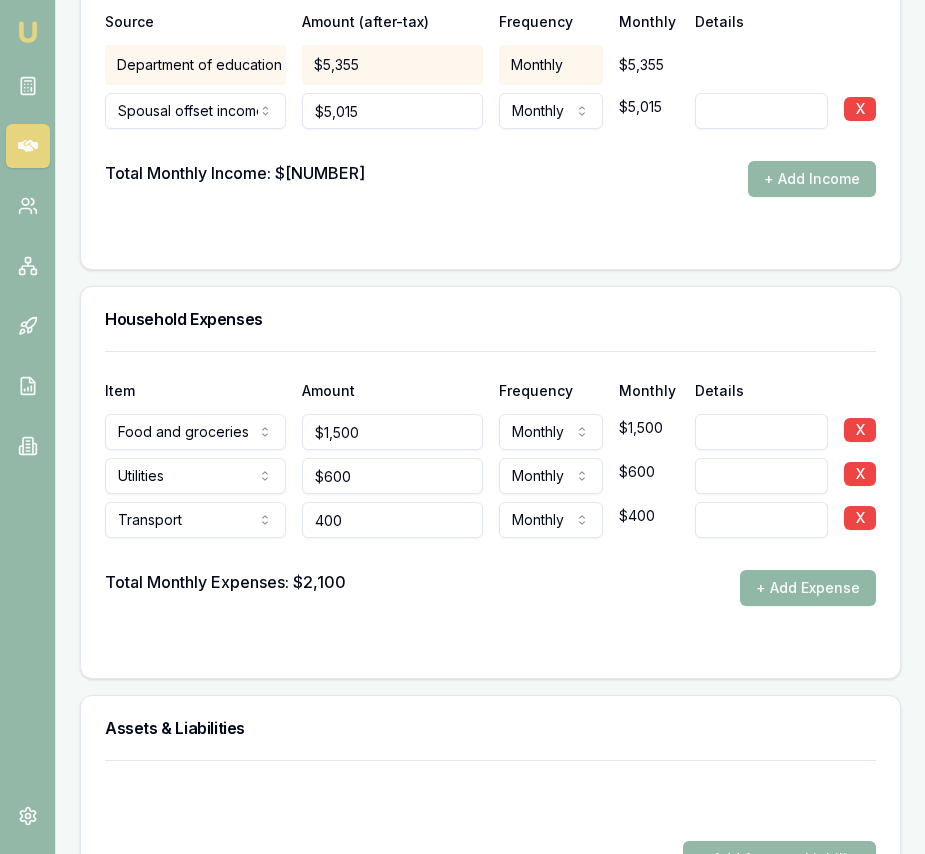 type on "$400" 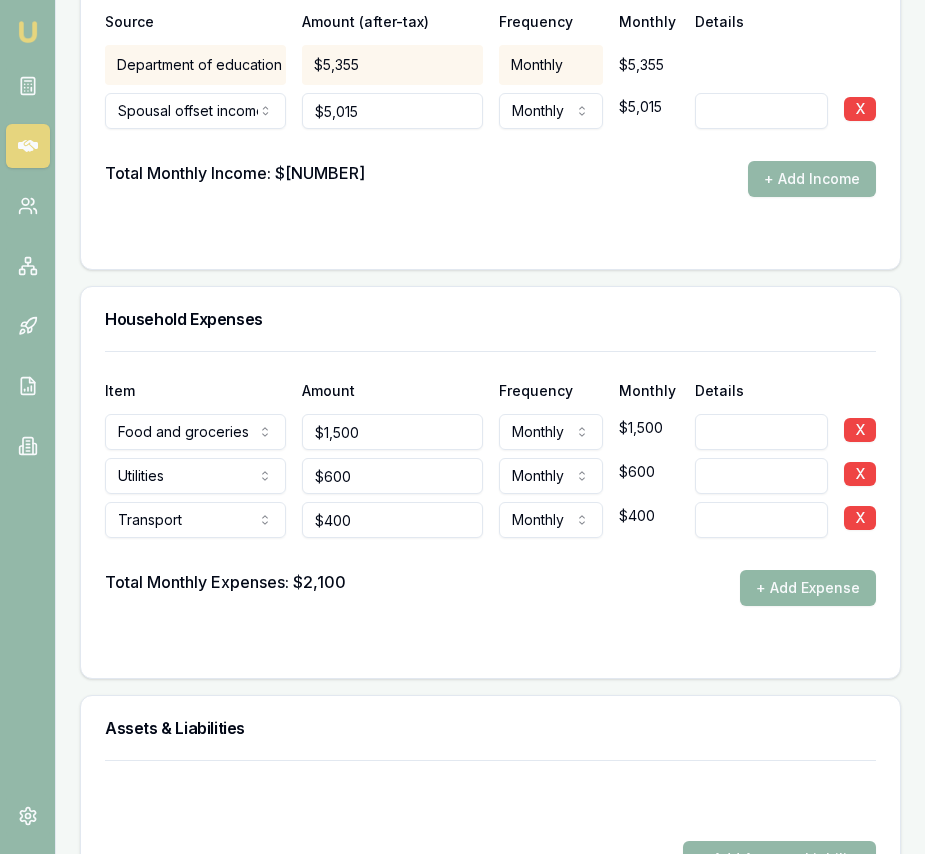 click on "+ Add Expense" at bounding box center [808, 588] 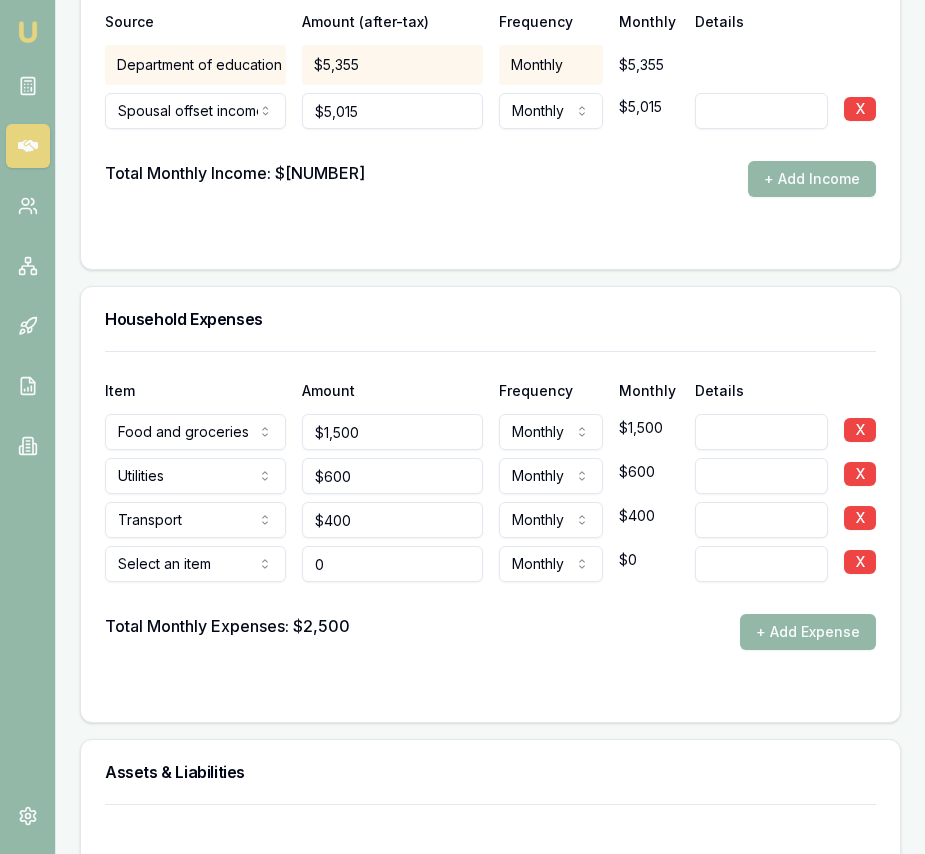 type on "$0" 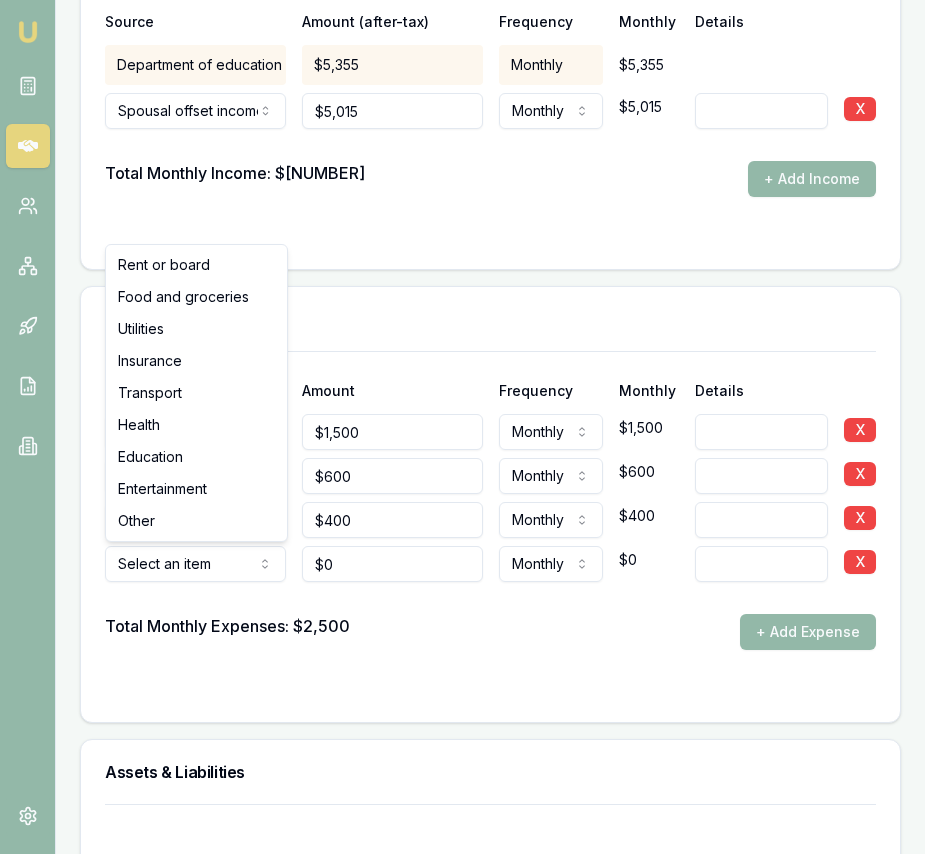 click on "Emu Broker Deals View D-TWBREFP7QQ Eujin Ooi Toggle Menu Customer [FIRST] [LAST] [PHONE] [EMAIL] Finance Summary $75,000 Loan Type: Consumer Asset Asset Type : Passenger Car Deal Dynamics Stage: New Lead Created Age: 6 days ago HEM: Below Benchmark Finance Details Applicants Loan Options Lender Submission Applicant Information [FIRST] [LAST] switch Personal Personal Details Credit Score Identification Bank Details Residential Dependants Employment Income Expenses Assets & Liabilities Client Reference Summary Income & Expenses Summary Assets & Liabilities Summary HEM Check Personal Title * Mrs Mr Mrs Miss Ms Dr Prof First name * [FIRST] Middle name  [MIDDLE] Last name * [LAST] Date of birth [DATE] Gender  Female Male Female Other Not disclosed Marital status  Married Single Married De facto Separated Divorced Widowed Residency status  Australian citizen Australian citizen Permanent resident Visa holder Email [EMAIL] Phone [PHONE] Applicant ▶" at bounding box center (462, -3828) 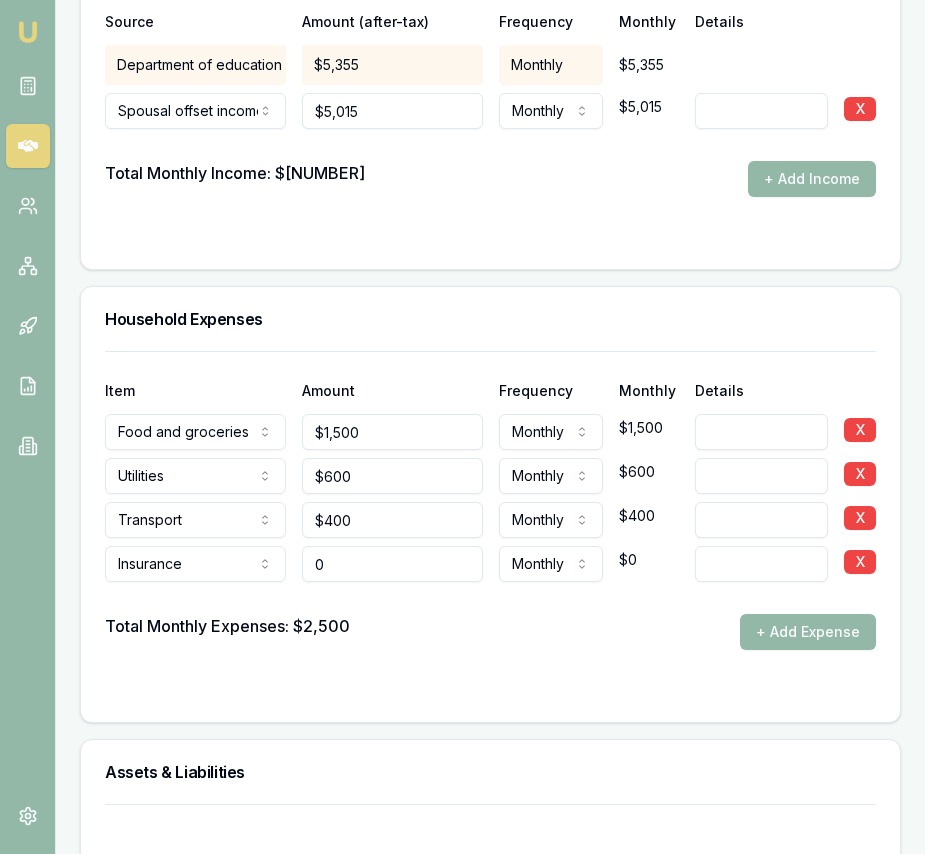 click on "0" at bounding box center (392, 564) 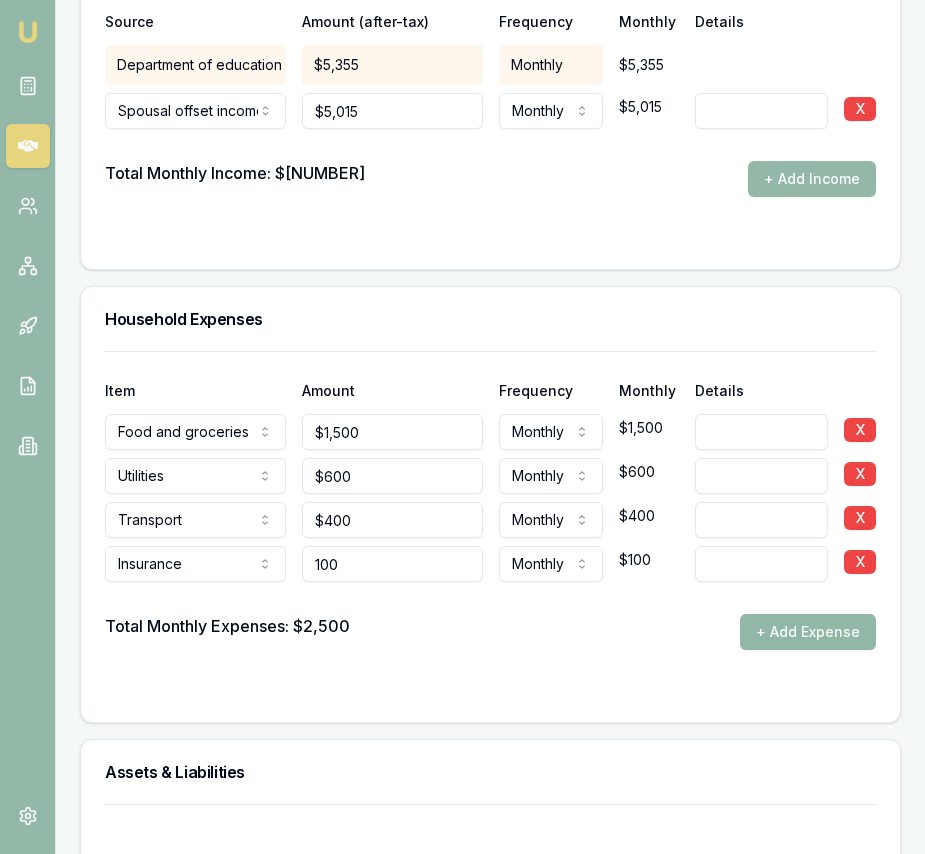 type on "$100" 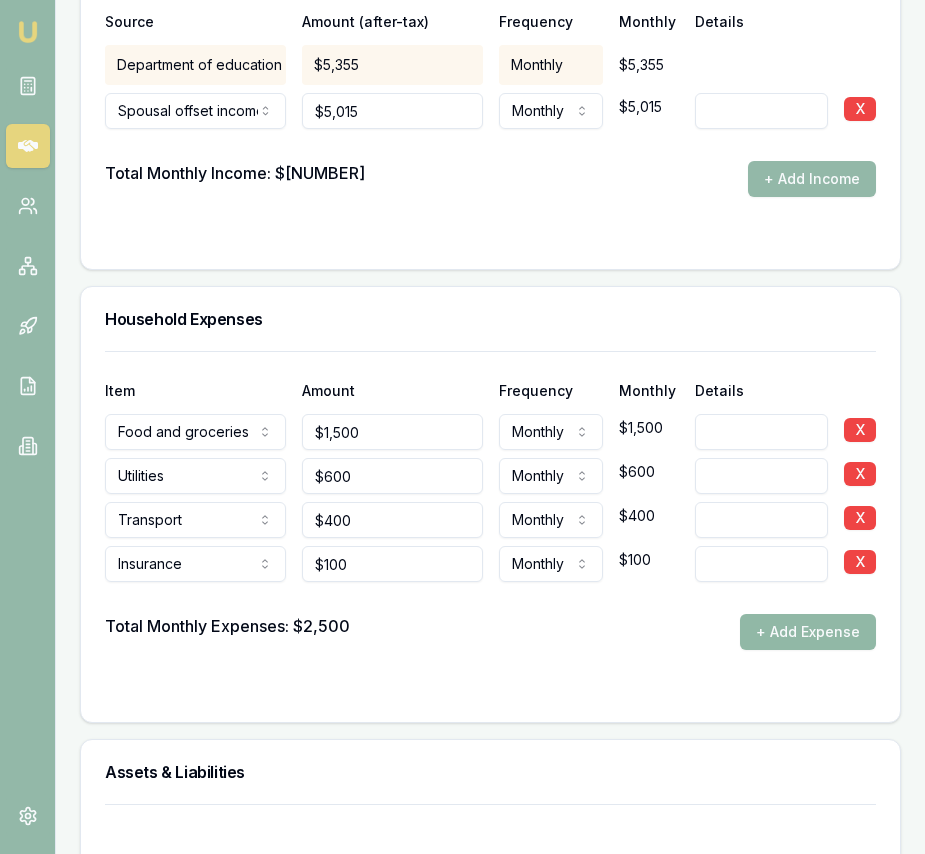 click on "+ Add Expense" at bounding box center [808, 632] 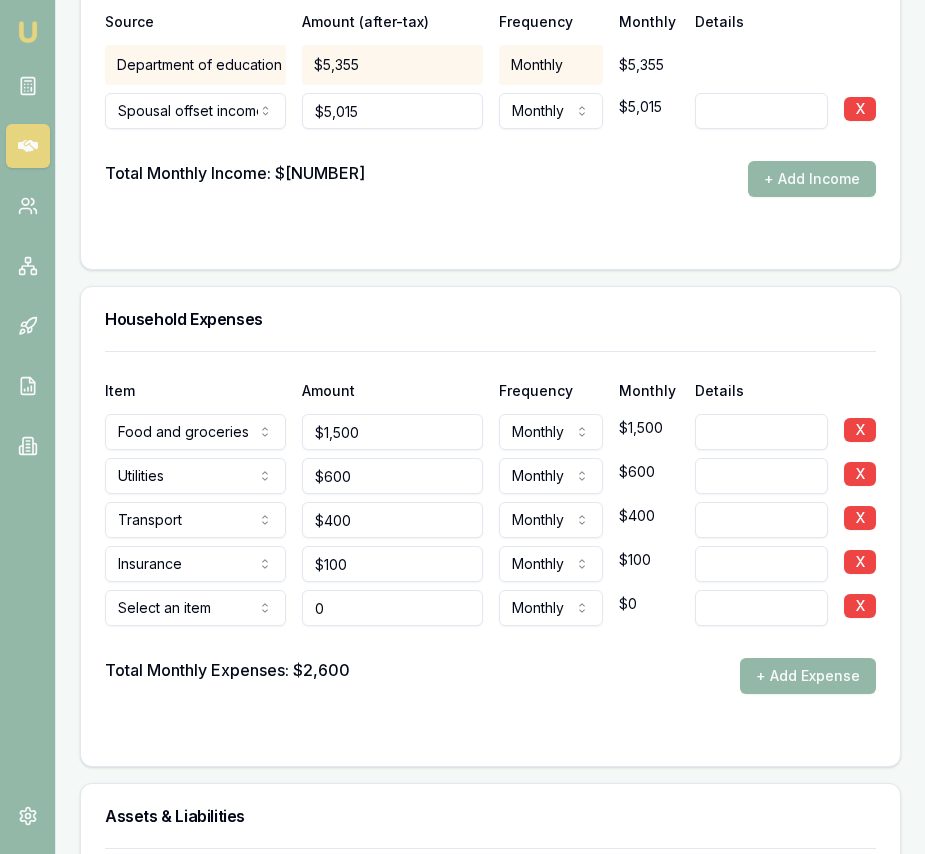 type on "$0" 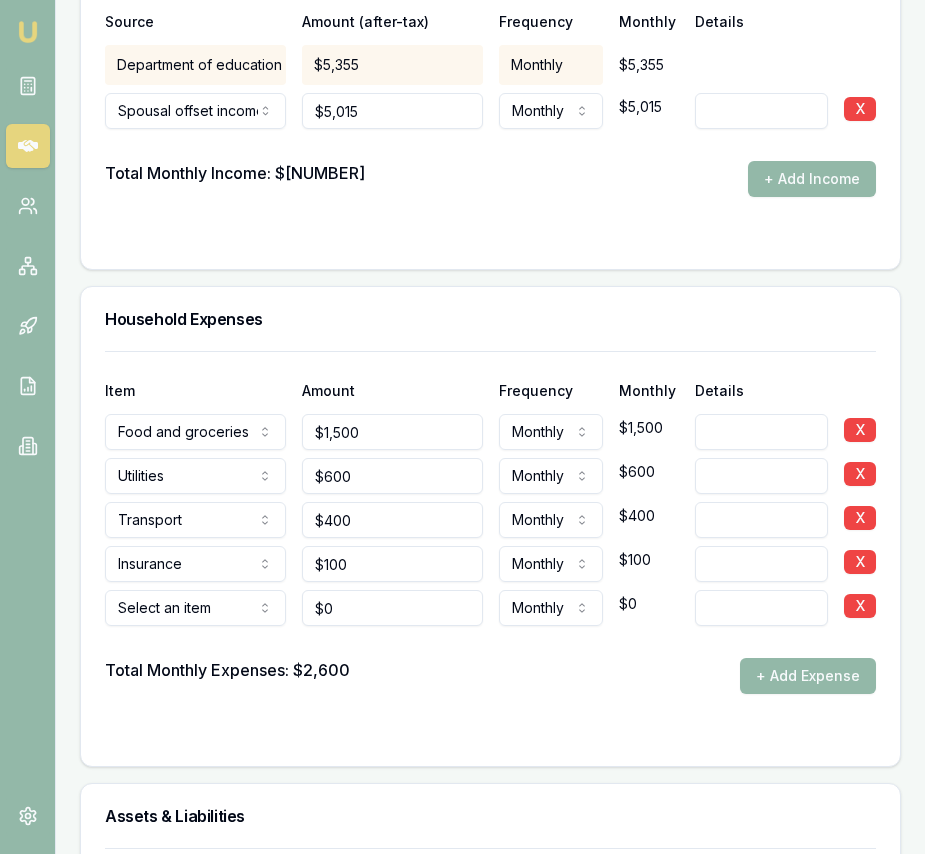 click on "Emu Broker Deals View D-TWBREFP7QQ Eujin Ooi Toggle Menu Customer [FIRST] [LAST] [PHONE] [EMAIL] Finance Summary $75,000 Loan Type: Consumer Asset Asset Type : Passenger Car Deal Dynamics Stage: New Lead Created Age: 6 days ago HEM: Below Benchmark Finance Details Applicants Loan Options Lender Submission Applicant Information [FIRST] [LAST] switch Personal Personal Details Credit Score Identification Bank Details Residential Dependants Employment Income Expenses Assets & Liabilities Client Reference Summary Income & Expenses Summary Assets & Liabilities Summary HEM Check Personal Title * Mrs Mr Mrs Miss Ms Dr Prof First name * [FIRST] Middle name  [MIDDLE] Last name * [LAST] Date of birth [DATE] Gender  Female Male Female Other Not disclosed Marital status  Married Single Married De facto Separated Divorced Widowed Residency status  Australian citizen Australian citizen Permanent resident Visa holder Email [EMAIL] Phone [PHONE] Applicant ▶" at bounding box center (462, -3828) 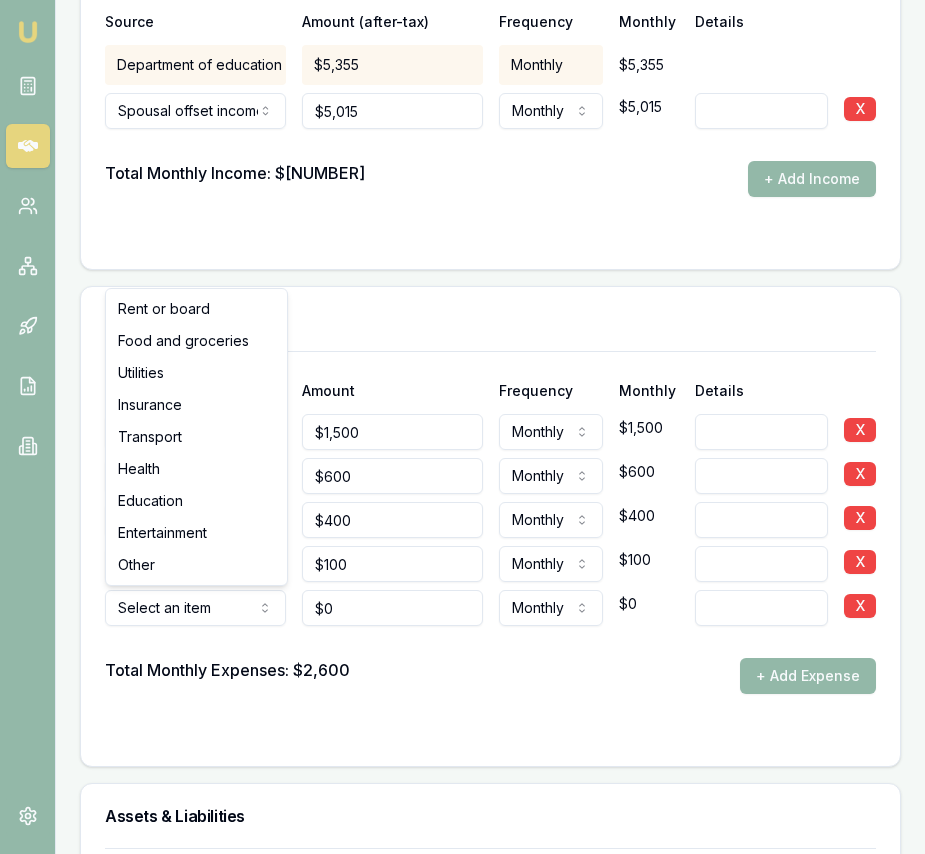 select on "HEALTH" 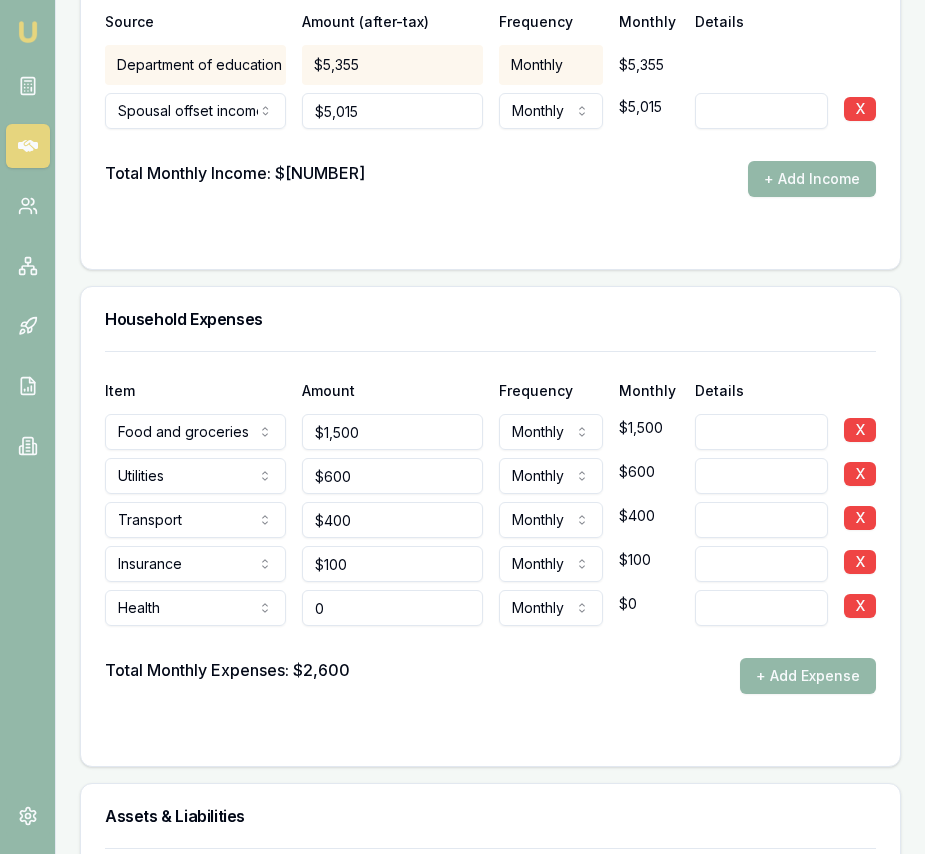 click on "0" at bounding box center [392, 608] 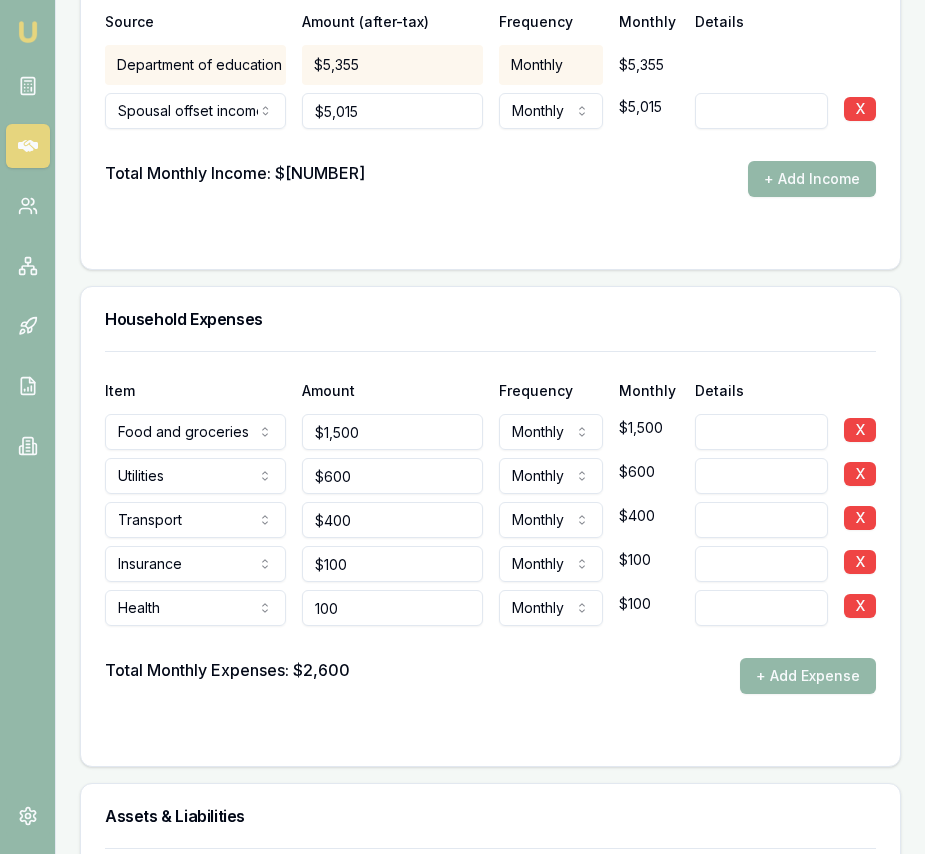 type on "$100" 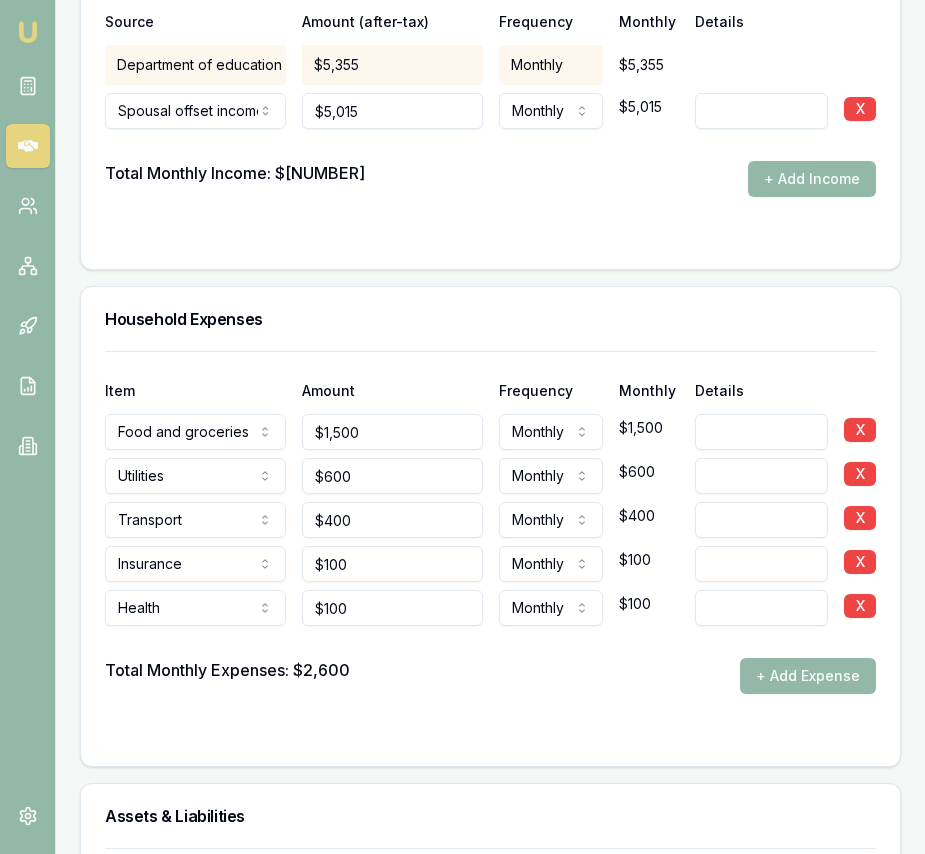 click on "Total Monthly Expenses: $2,600 + Add Expense" at bounding box center [490, 676] 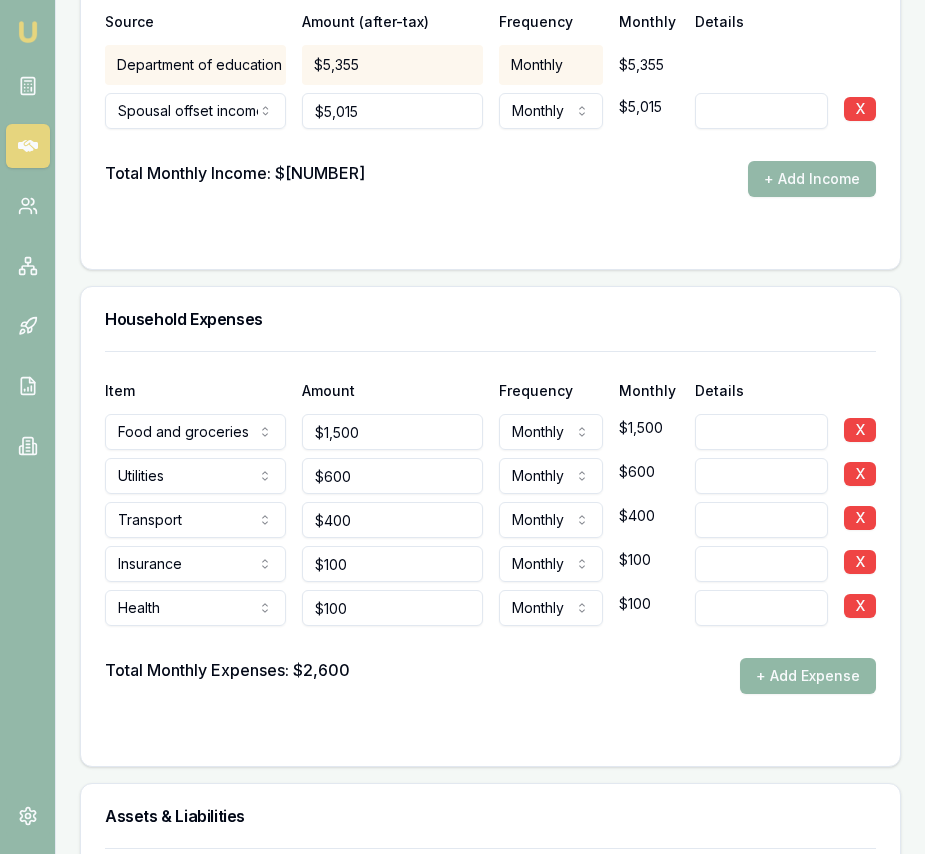 click on "+ Add Expense" at bounding box center [808, 676] 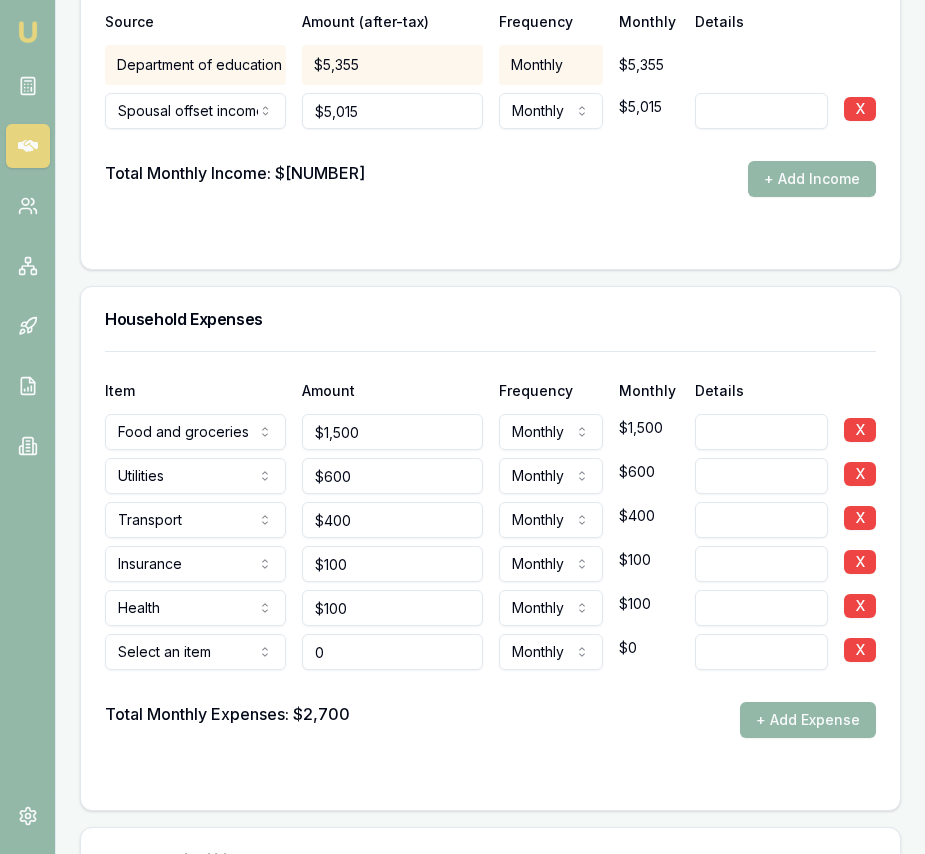 type on "$0" 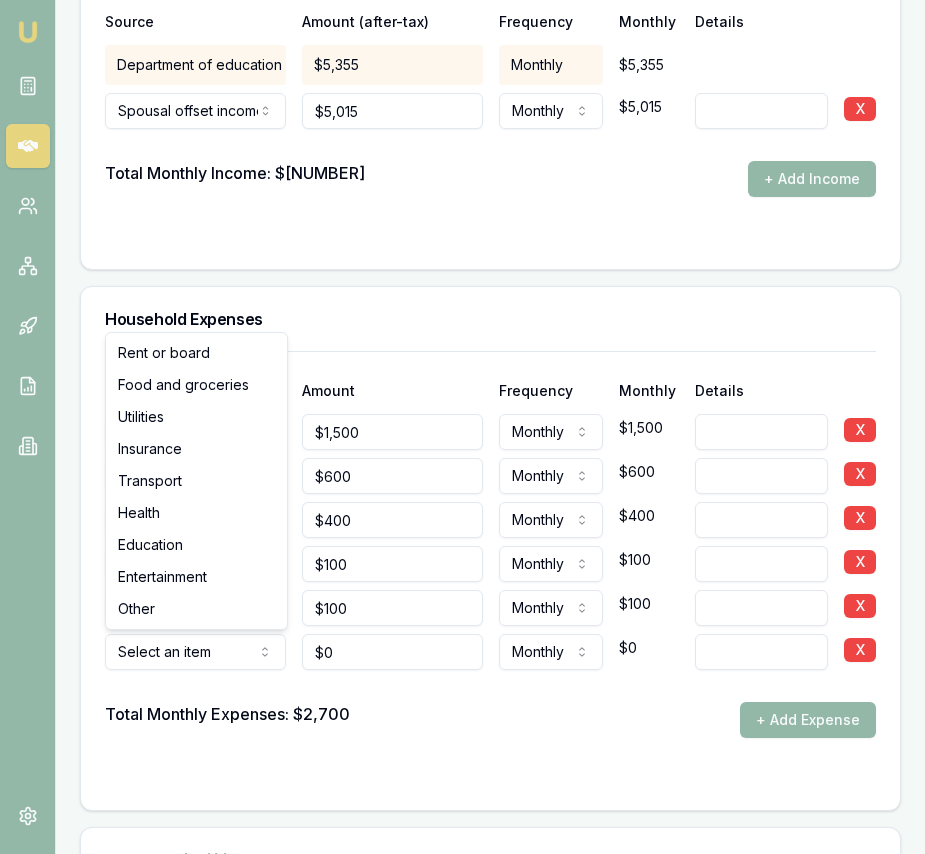 click on "Emu Broker Deals View D-TWBREFP7QQ Eujin Ooi Toggle Menu Customer [FIRST] [LAST] [PHONE] [EMAIL] Finance Summary $75,000 Loan Type: Consumer Asset Asset Type : Passenger Car Deal Dynamics Stage: New Lead Created Age: 6 days ago HEM: Below Benchmark Finance Details Applicants Loan Options Lender Submission Applicant Information [FIRST] [LAST] switch Personal Personal Details Credit Score Identification Bank Details Residential Dependants Employment Income Expenses Assets & Liabilities Client Reference Summary Income & Expenses Summary Assets & Liabilities Summary HEM Check Personal Title * Mrs Mr Mrs Miss Ms Dr Prof First name * [FIRST] Middle name  [MIDDLE] Last name * [LAST] Date of birth [DATE] Gender  Female Male Female Other Not disclosed Marital status  Married Single Married De facto Separated Divorced Widowed Residency status  Australian citizen Australian citizen Permanent resident Visa holder Email [EMAIL] Phone [PHONE] Applicant ▶" at bounding box center (462, -3828) 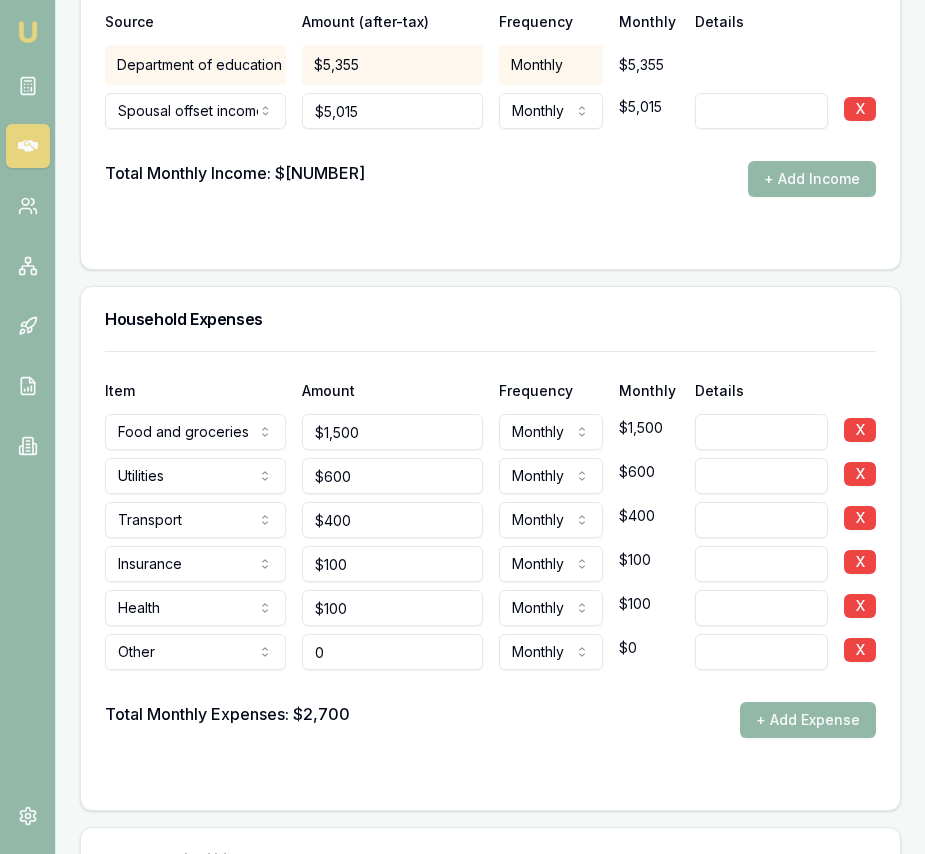 click on "0" at bounding box center (392, 652) 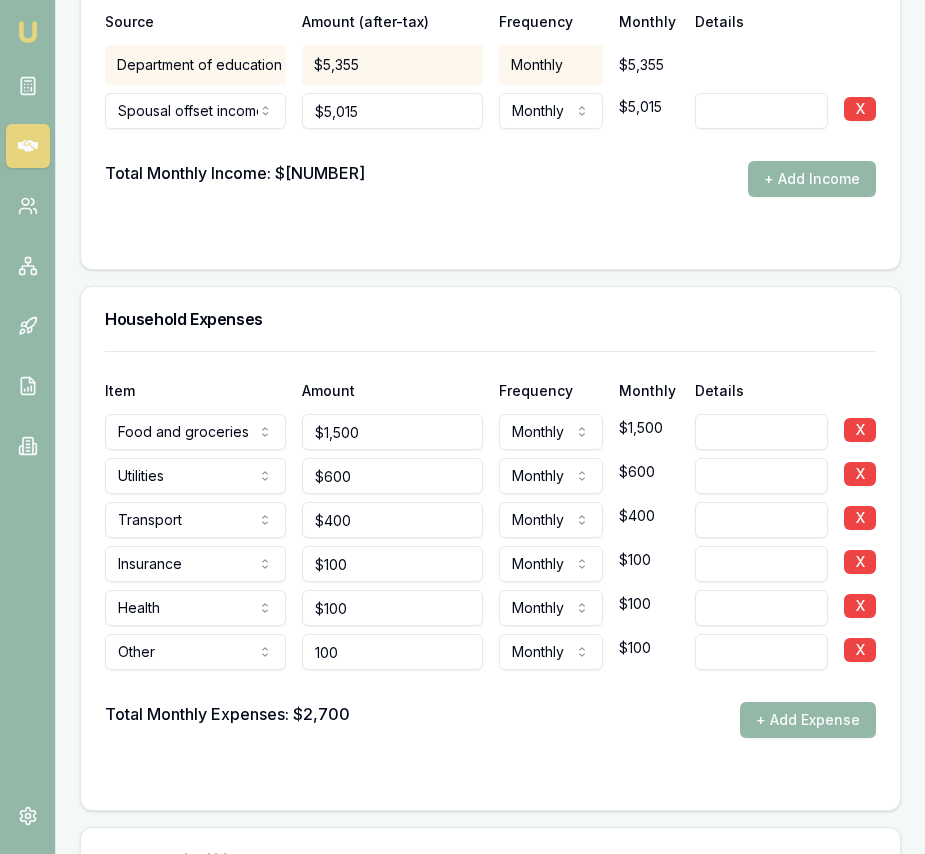 type on "$100" 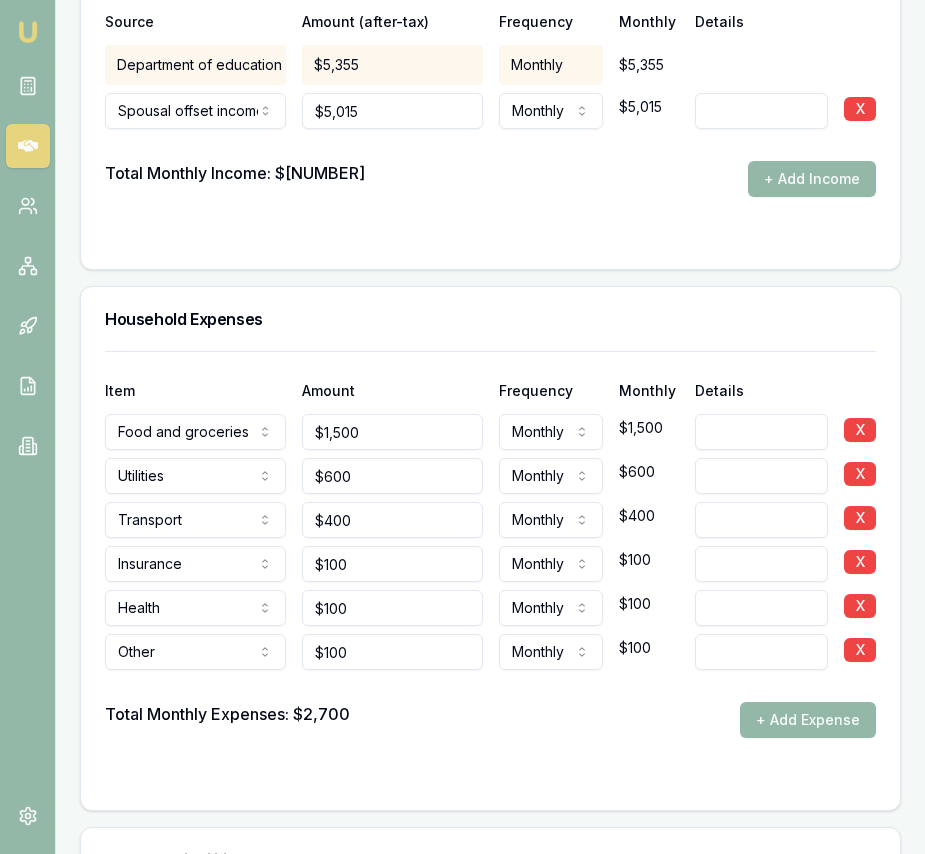 click on "Total Monthly Expenses: $[NUMBER] + Add Expense" at bounding box center [490, 720] 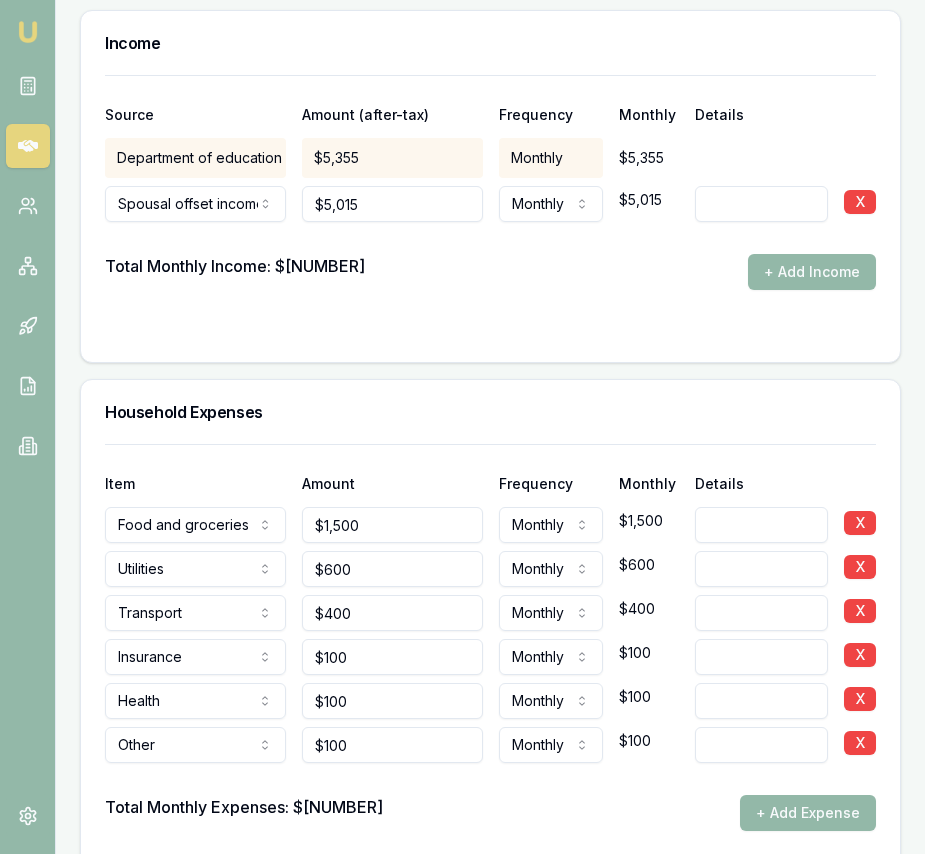 scroll, scrollTop: 4161, scrollLeft: 0, axis: vertical 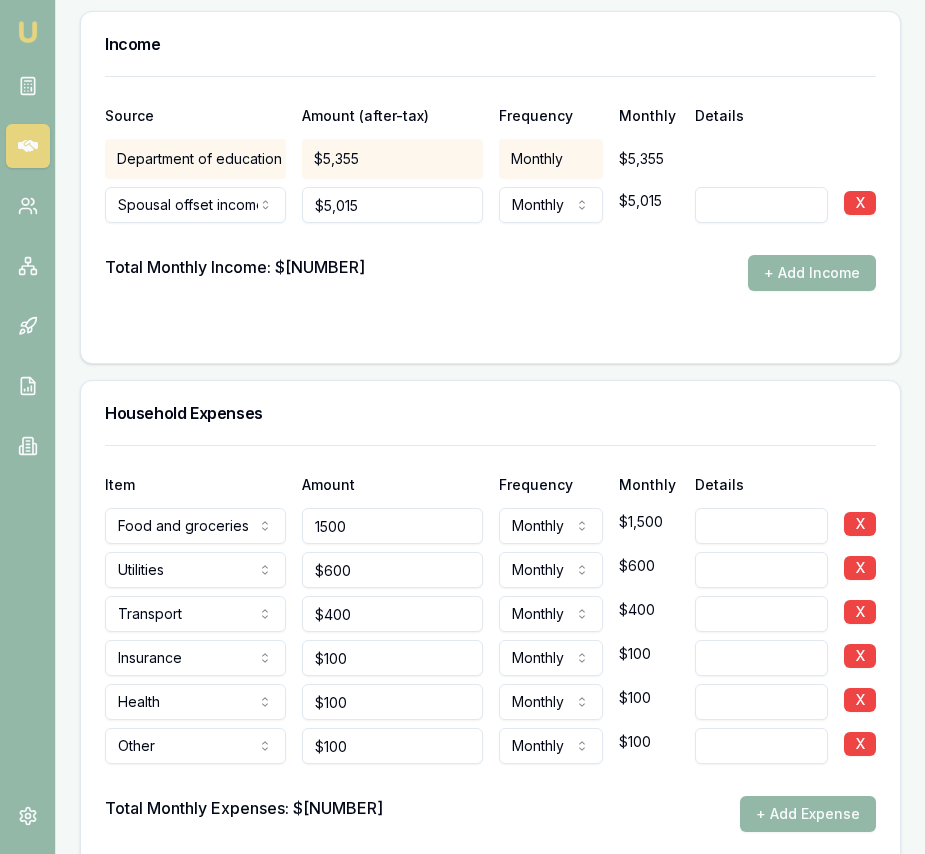 click on "1500" at bounding box center (392, 526) 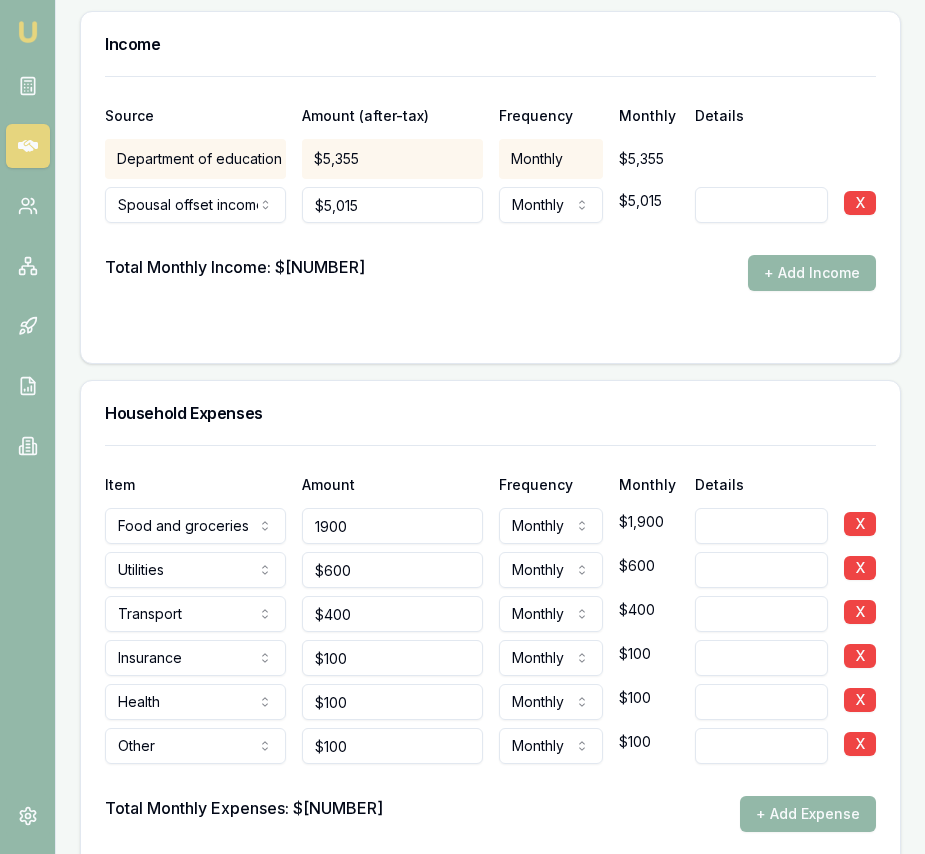 type on "$1,900" 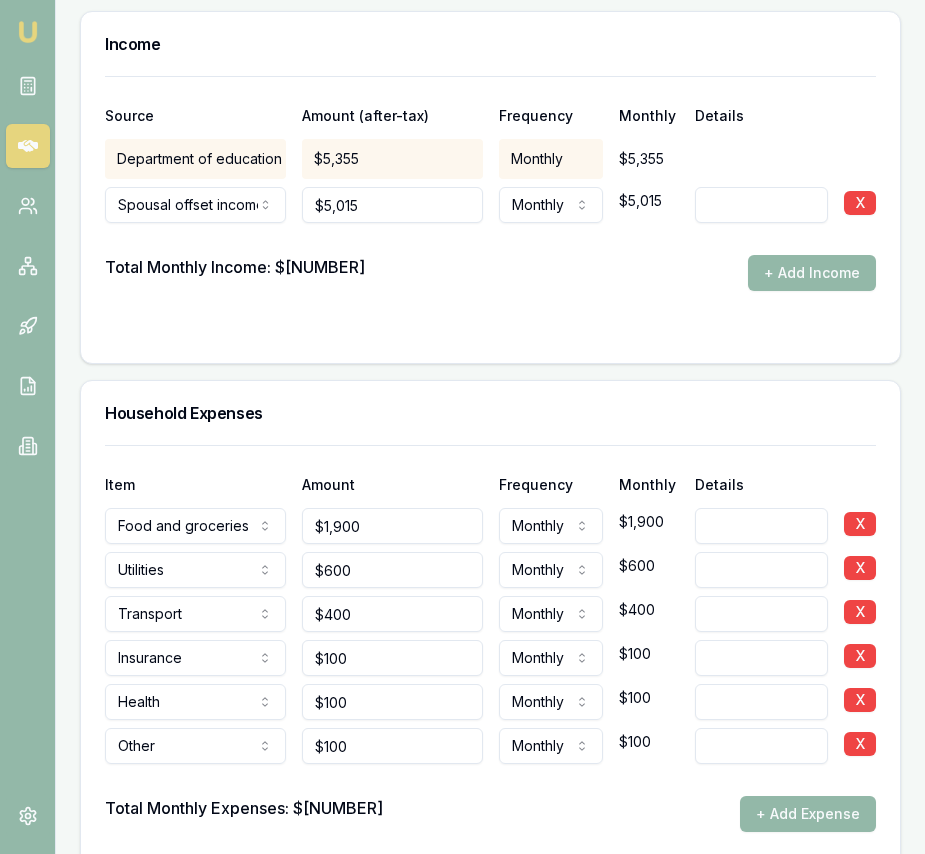 click on "Personal Title * Mrs Mr Mrs Miss Ms Dr Prof First name * [FIRST] Middle name  [MIDDLE] Last name * [LAST] Date of birth [DATE] Gender  Female Male Female Other Not disclosed Marital status  Married Single Married De facto Separated Divorced Widowed Residency status  Australian citizen Australian citizen Permanent resident Visa holder Email [EMAIL] Phone [PHONE] Applicant type  Applicant Applicant Non applicant Guarantor Credit Score Equifax One Score 1036 ▶ Contributing Factors ( 4 ) Strong Credit History Having no arrears or defaults demonstrates better credit risk. Impact:  Greatly Decreases Risk Existing Mortgages or Applications Having Residential Mortgage accounts and/or enquiries is an indicator of stability and responsible use of credit. Impact:  Marginally Decreases Risk Infrequent Credit Enquiries Infrequent applications for credit is an indicator of stability and  may indicate lower credit risk. Impact:  Marginally Decreases Risk Better Type of Credit Enquiries ("" at bounding box center (490, -382) 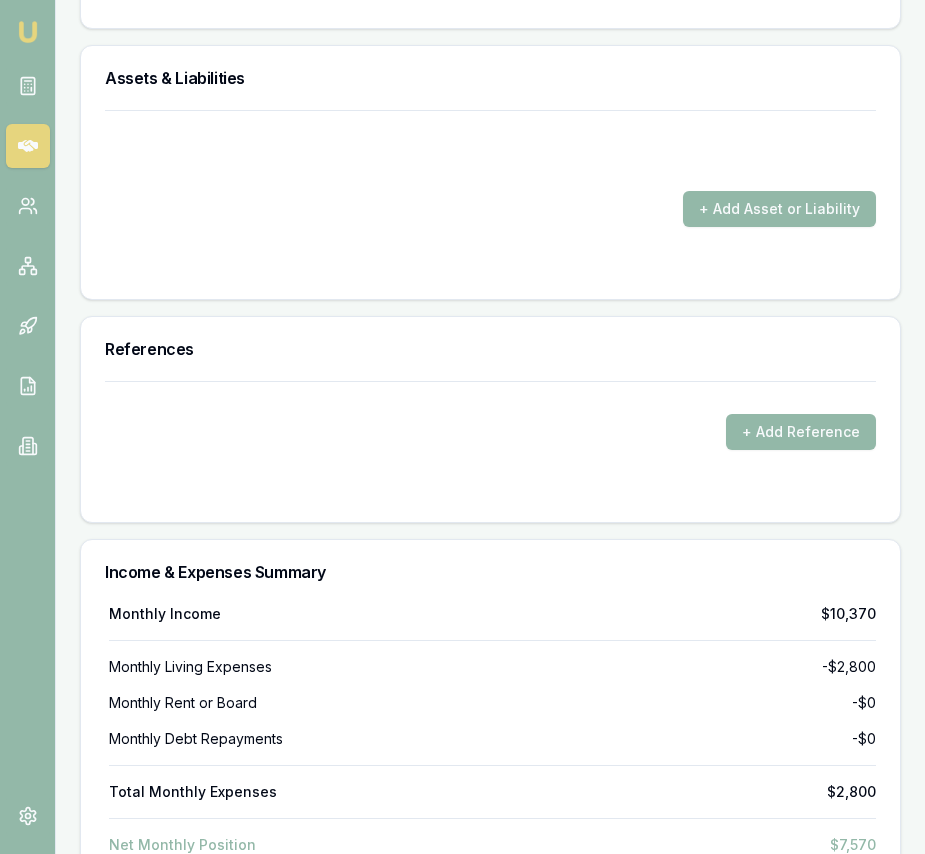 scroll, scrollTop: 5046, scrollLeft: 0, axis: vertical 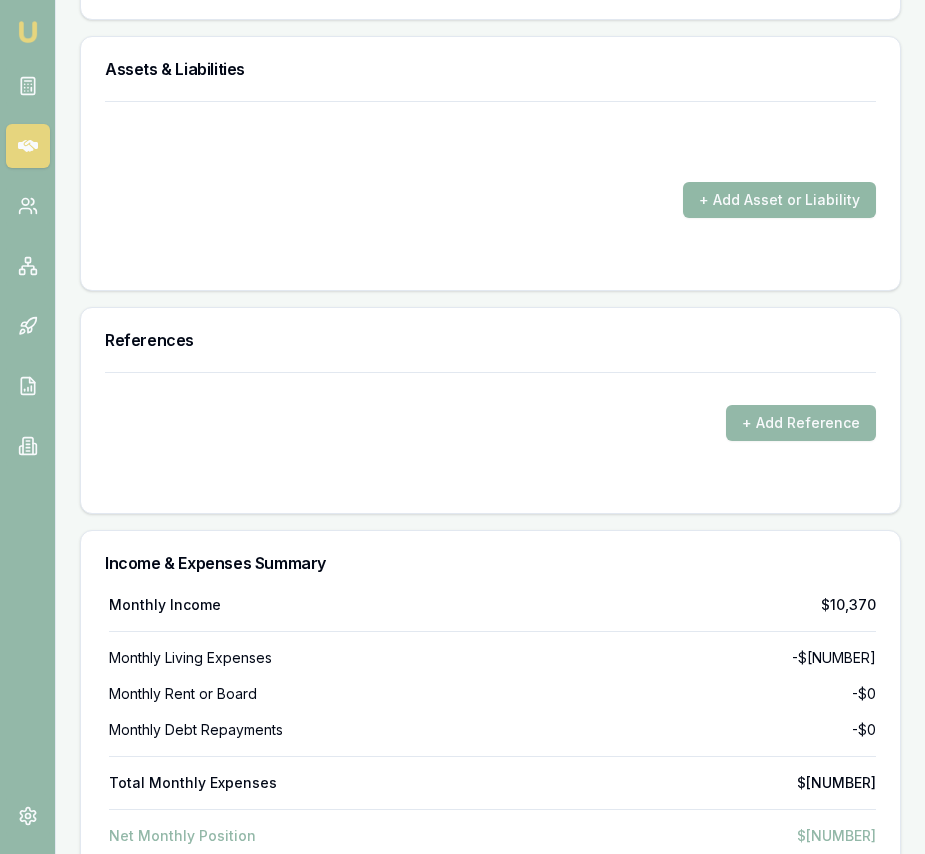 click on "+ Add Asset or Liability" at bounding box center (779, 200) 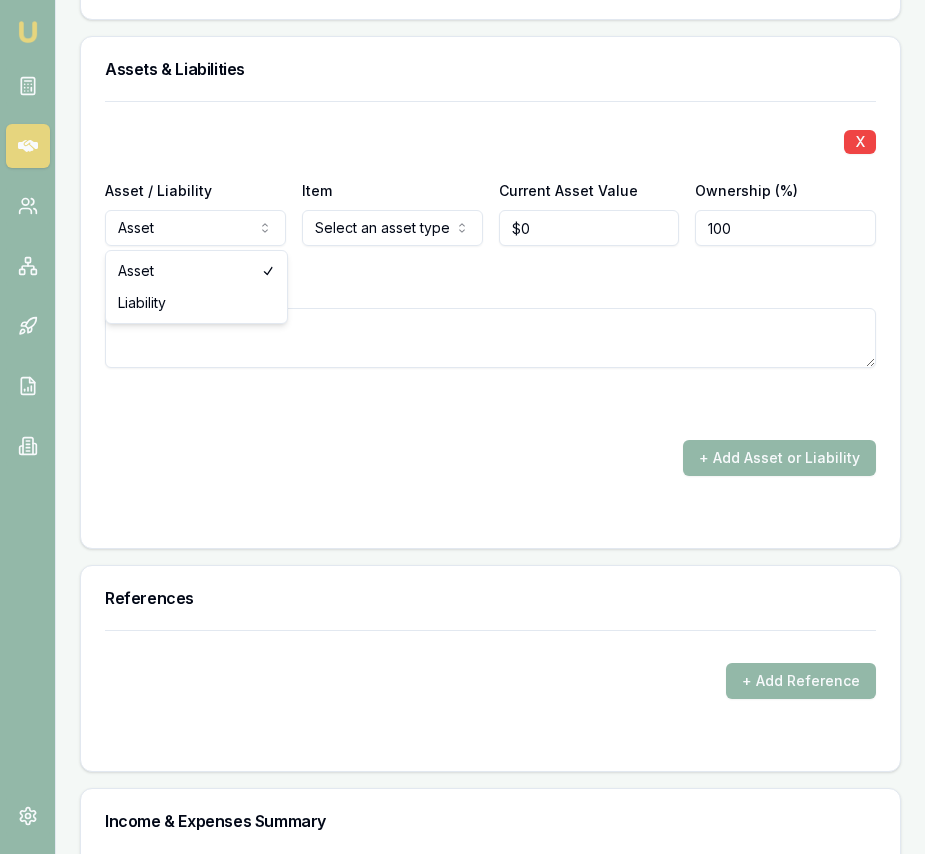 click on "Emu Broker Deals View D-TWBREFP7QQ Eujin Ooi Toggle Menu Customer [FIRST] [LAST] [PHONE] [EMAIL] Finance Summary $75,000 Loan Type: Consumer Asset Asset Type : Passenger Car Deal Dynamics Stage: New Lead Created Age: 6 days ago HEM: Below Benchmark Finance Details Applicants Loan Options Lender Submission Applicant Information [FIRST] [LAST] switch Personal Personal Details Credit Score Identification Bank Details Residential Dependants Employment Income Expenses Assets & Liabilities Client Reference Summary Income & Expenses Summary Assets & Liabilities Summary HEM Check Personal Title * Mrs Mr Mrs Miss Ms Dr Prof First name * [FIRST] Middle name  [MIDDLE] Last name * [LAST] Date of birth [DATE] Gender  Female Male Female Other Not disclosed Marital status  Married Single Married De facto Separated Divorced Widowed Residency status  Australian citizen Australian citizen Permanent resident Visa holder Email [EMAIL] Phone [PHONE] Applicant ▶" at bounding box center (462, -4619) 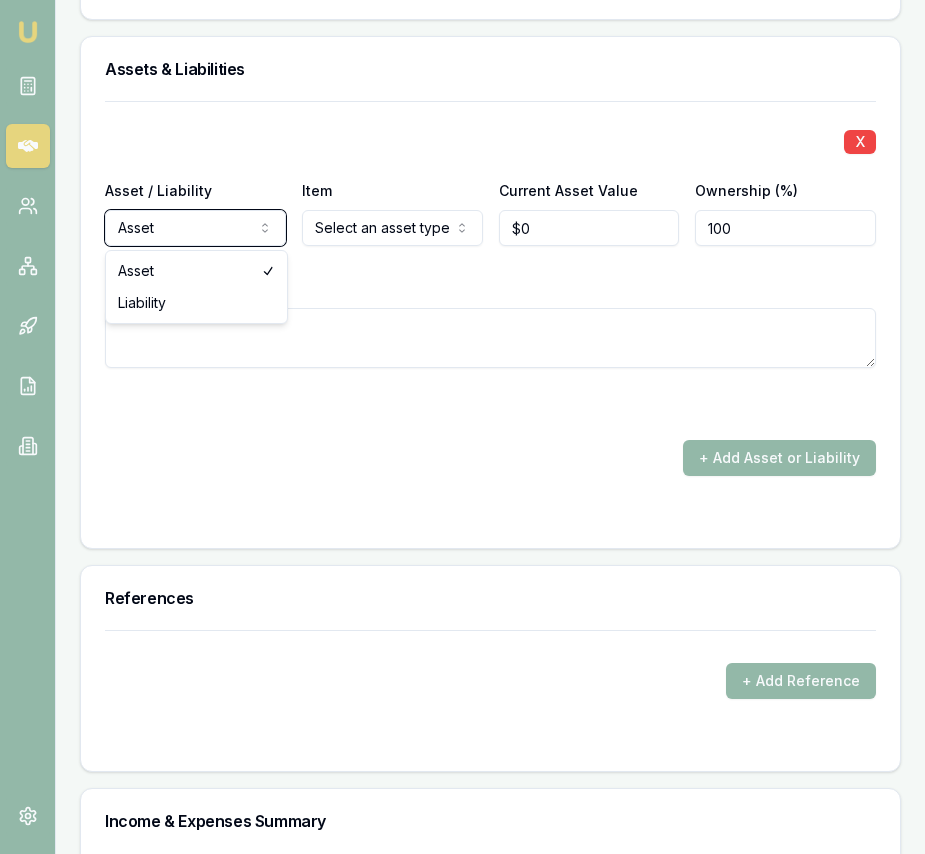 click on "Emu Broker Deals View D-TWBREFP7QQ Eujin Ooi Toggle Menu Customer [FIRST] [LAST] [PHONE] [EMAIL] Finance Summary $75,000 Loan Type: Consumer Asset Asset Type : Passenger Car Deal Dynamics Stage: New Lead Created Age: 6 days ago HEM: Below Benchmark Finance Details Applicants Loan Options Lender Submission Applicant Information [FIRST] [LAST] switch Personal Personal Details Credit Score Identification Bank Details Residential Dependants Employment Income Expenses Assets & Liabilities Client Reference Summary Income & Expenses Summary Assets & Liabilities Summary HEM Check Personal Title * Mrs Mr Mrs Miss Ms Dr Prof First name * [FIRST] Middle name  [MIDDLE] Last name * [LAST] Date of birth [DATE] Gender  Female Male Female Other Not disclosed Marital status  Married Single Married De facto Separated Divorced Widowed Residency status  Australian citizen Australian citizen Permanent resident Visa holder Email [EMAIL] Phone [PHONE] Applicant ▶" at bounding box center [462, -4619] 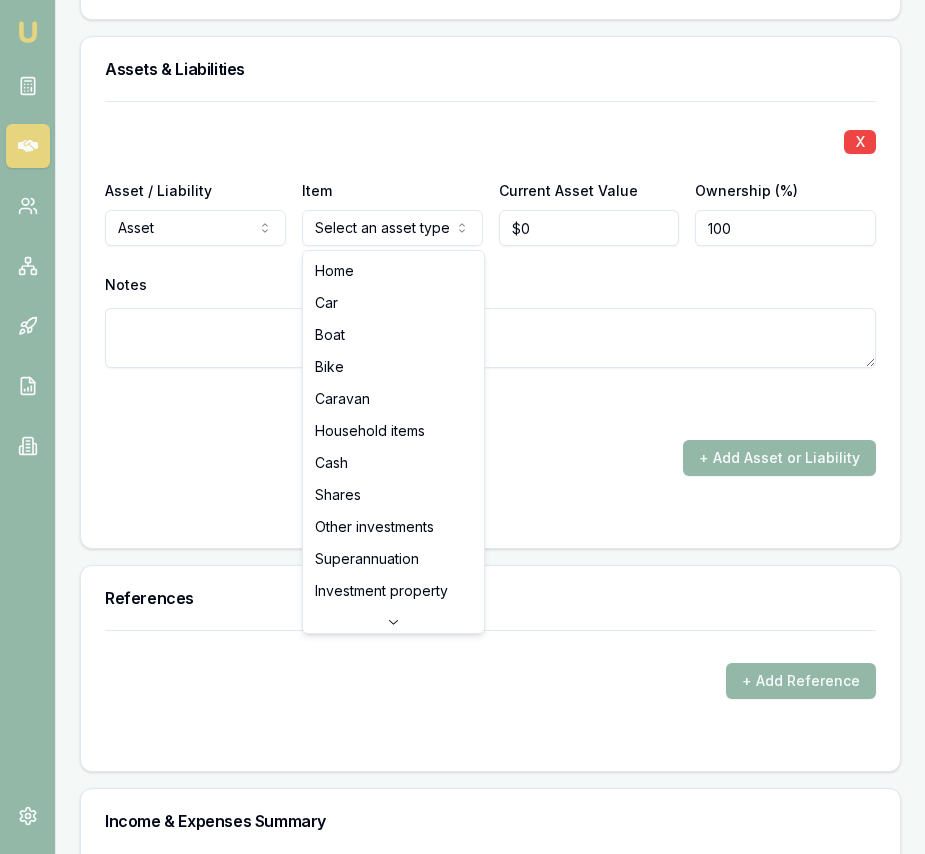 click on "Emu Broker Deals View D-TWBREFP7QQ Eujin Ooi Toggle Menu Customer [FIRST] [LAST] [PHONE] [EMAIL] Finance Summary $75,000 Loan Type: Consumer Asset Asset Type : Passenger Car Deal Dynamics Stage: New Lead Created Age: 6 days ago HEM: Below Benchmark Finance Details Applicants Loan Options Lender Submission Applicant Information [FIRST] [LAST] switch Personal Personal Details Credit Score Identification Bank Details Residential Dependants Employment Income Expenses Assets & Liabilities Client Reference Summary Income & Expenses Summary Assets & Liabilities Summary HEM Check Personal Title * Mrs Mr Mrs Miss Ms Dr Prof First name * [FIRST] Middle name  [MIDDLE] Last name * [LAST] Date of birth [DATE] Gender  Female Male Female Other Not disclosed Marital status  Married Single Married De facto Separated Divorced Widowed Residency status  Australian citizen Australian citizen Permanent resident Visa holder Email [EMAIL] Phone [PHONE] Applicant ▶" at bounding box center (462, -4619) 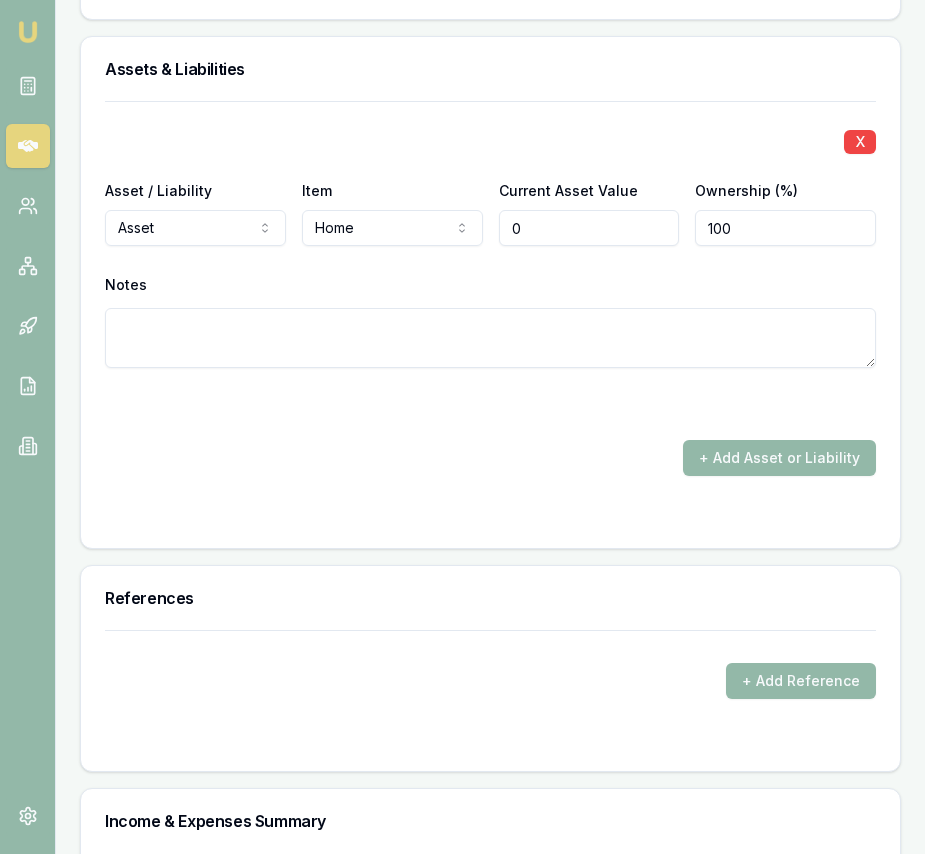 click on "0" at bounding box center [589, 228] 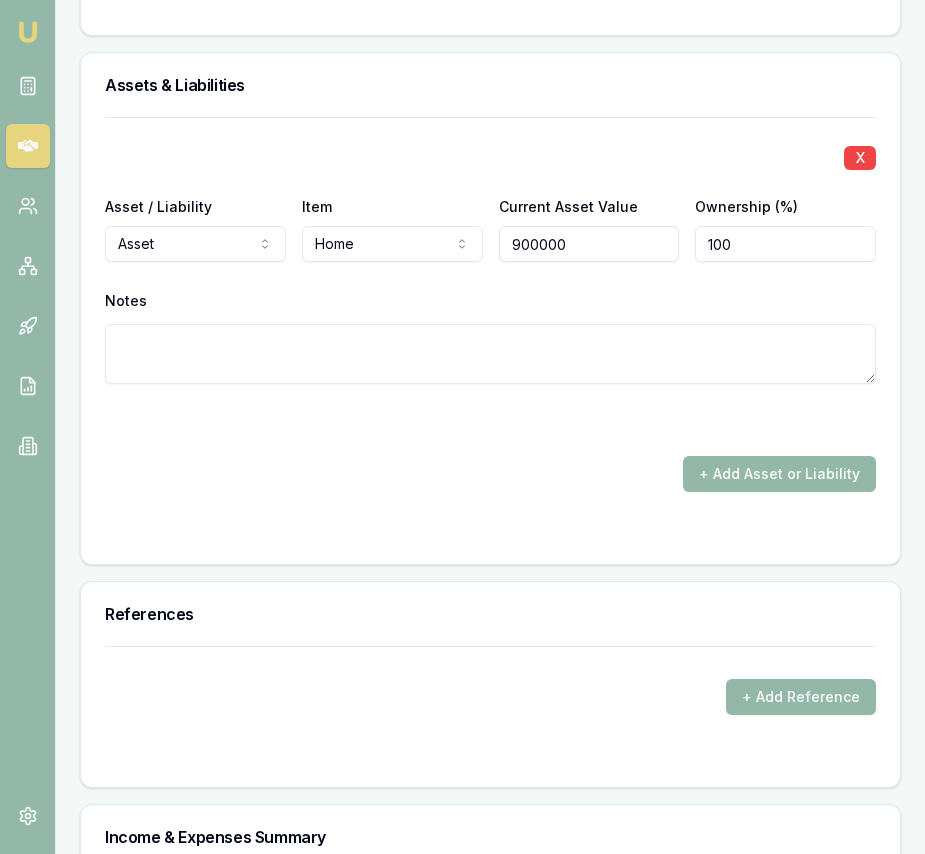 type on "$900,000" 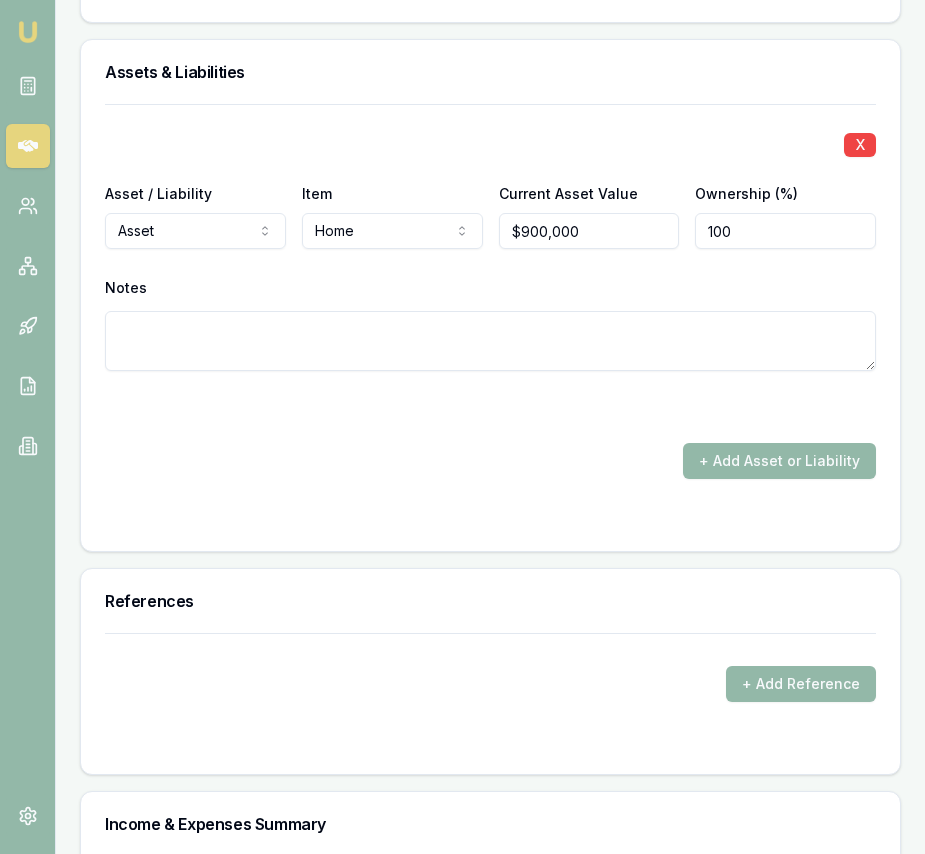 click at bounding box center [490, 407] 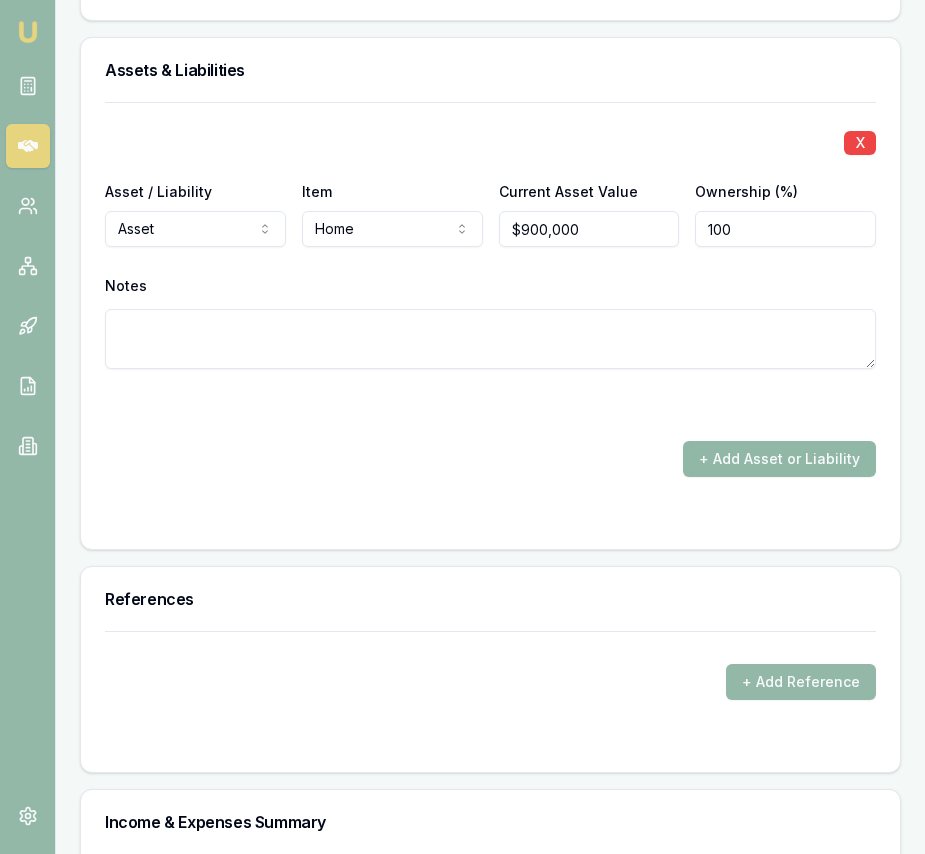 click on "+ Add Asset or Liability" at bounding box center [779, 459] 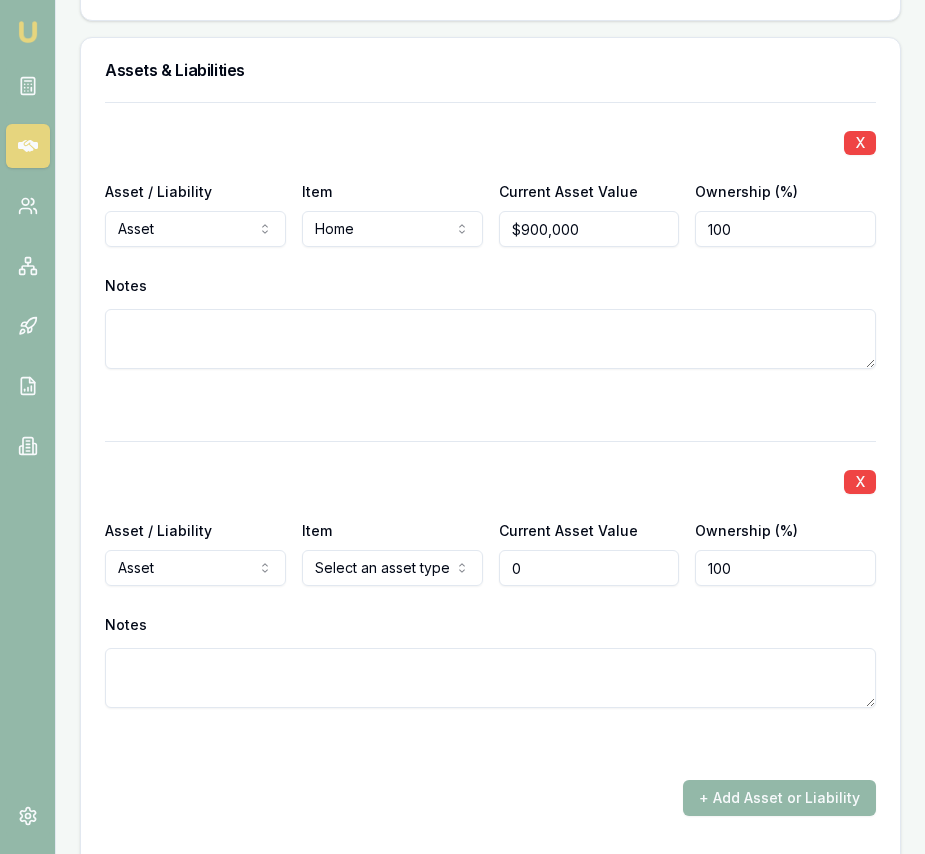 type on "$0" 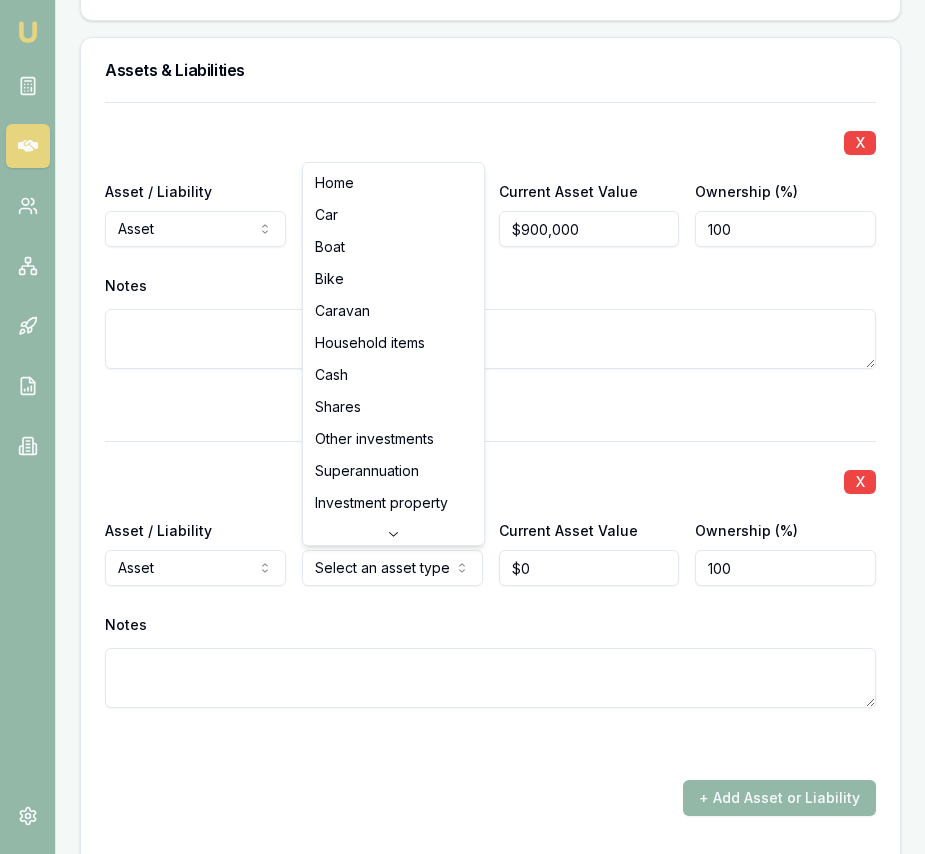 click on "Emu Broker Deals View D-TWBREFP7QQ Eujin Ooi Toggle Menu Customer [FIRST] [LAST] [PHONE] [EMAIL] Finance Summary $75,000 Loan Type: Consumer Asset Asset Type : Passenger Car Deal Dynamics Stage: New Lead Created Age: 6 days ago HEM: Below Benchmark Finance Details Applicants Loan Options Lender Submission Applicant Information [FIRST] [LAST] switch Personal Personal Details Credit Score Identification Bank Details Residential Dependants Employment Income Expenses Assets & Liabilities Client Reference Summary Income & Expenses Summary Assets & Liabilities Summary HEM Check Personal Title * Mrs Mr Mrs Miss Ms Dr Prof First name * [FIRST] Middle name  [MIDDLE] Last name * [LAST] Date of birth [DATE] Gender  Female Male Female Other Not disclosed Marital status  Married Single Married De facto Separated Divorced Widowed Residency status  Australian citizen Australian citizen Permanent resident Visa holder Email [EMAIL] Phone [PHONE] Applicant ▶" at bounding box center (462, -4618) 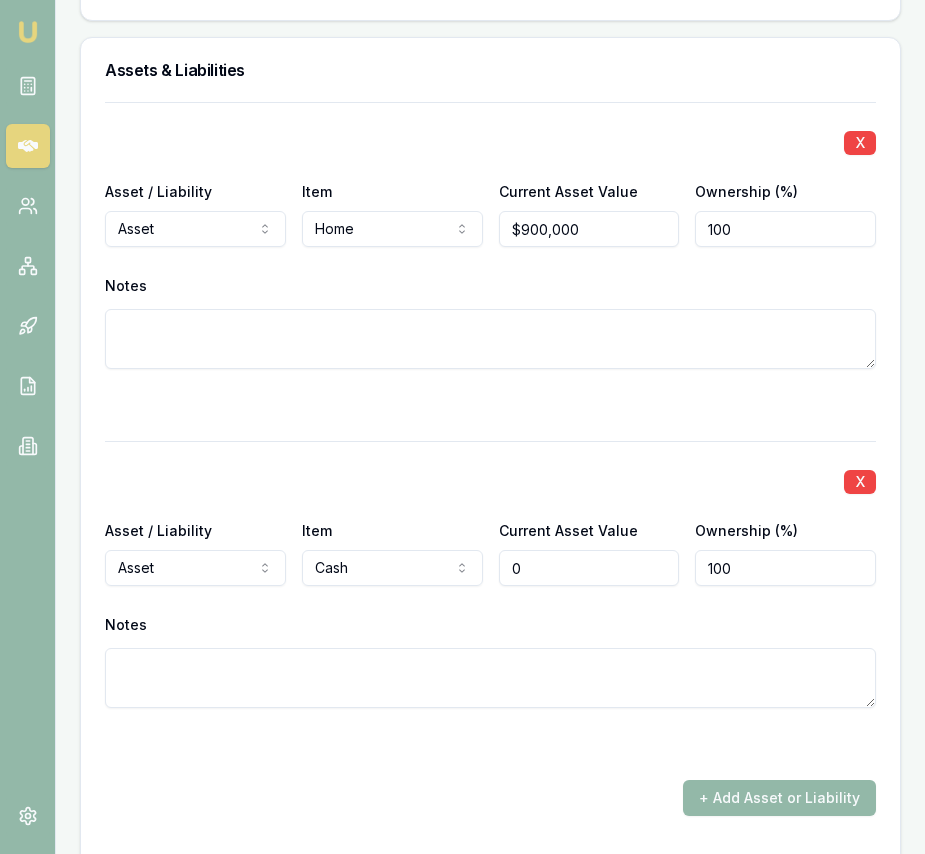 click on "0" at bounding box center (589, 568) 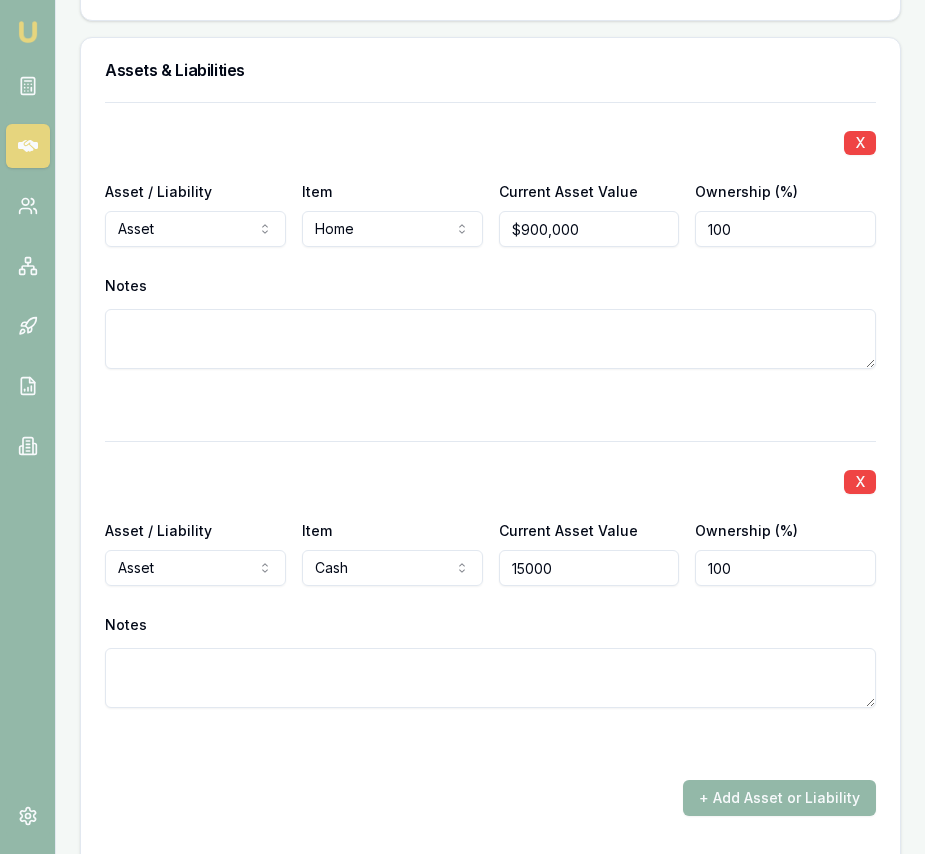 type on "$15,000" 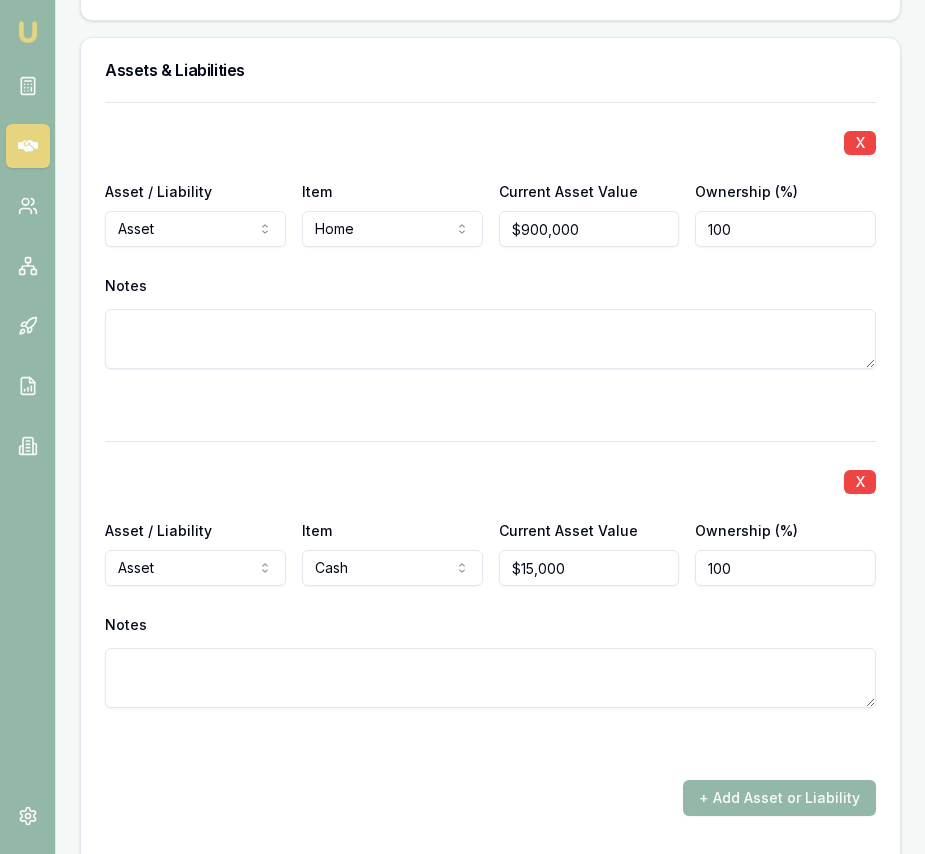 click on "X Asset / Liability  Asset Asset Liability Item  Home Home Car Boat Bike Caravan Household items Cash Shares Other investments Superannuation Investment property Credit card Personal loan Payday loan Other Current Asset Value  $900,000 Ownership (%)  100 Notes   X Asset / Liability  Asset Asset Liability Item  Cash Home Car Boat Bike Caravan Household items Cash Shares Other investments Superannuation Investment property Credit card Personal loan Payday loan Other Current Asset Value  $15,000 Ownership (%)  100 Notes   + Add Asset or Liability" at bounding box center (490, 459) 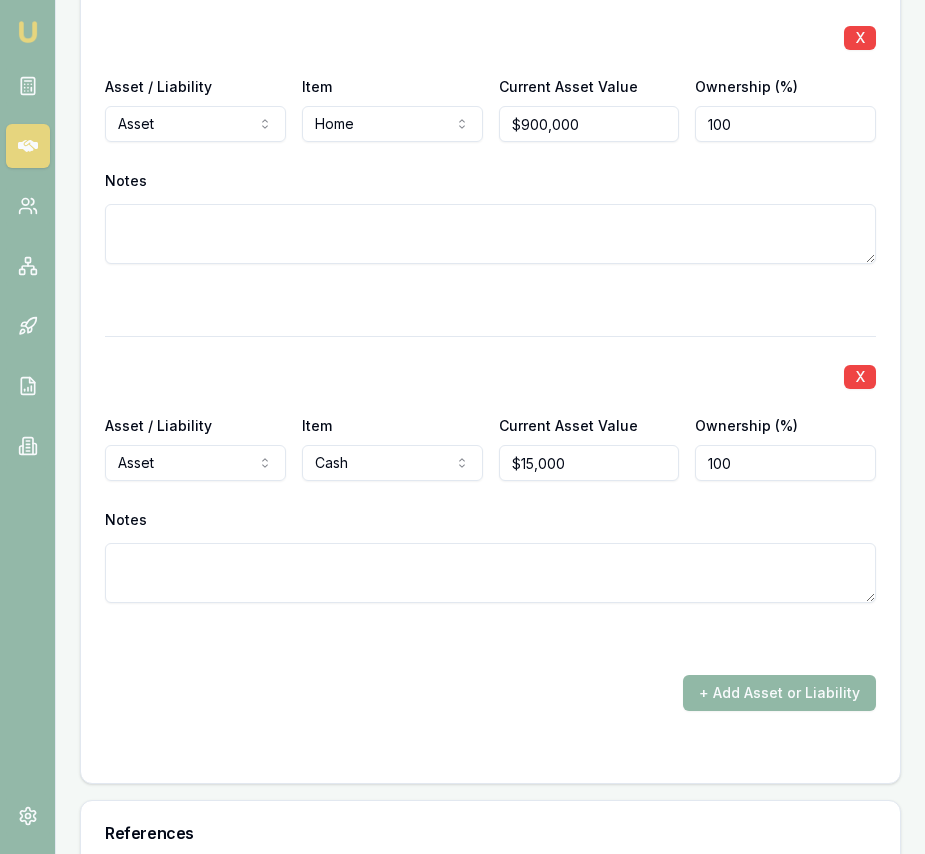 click on "+ Add Asset or Liability" at bounding box center (779, 693) 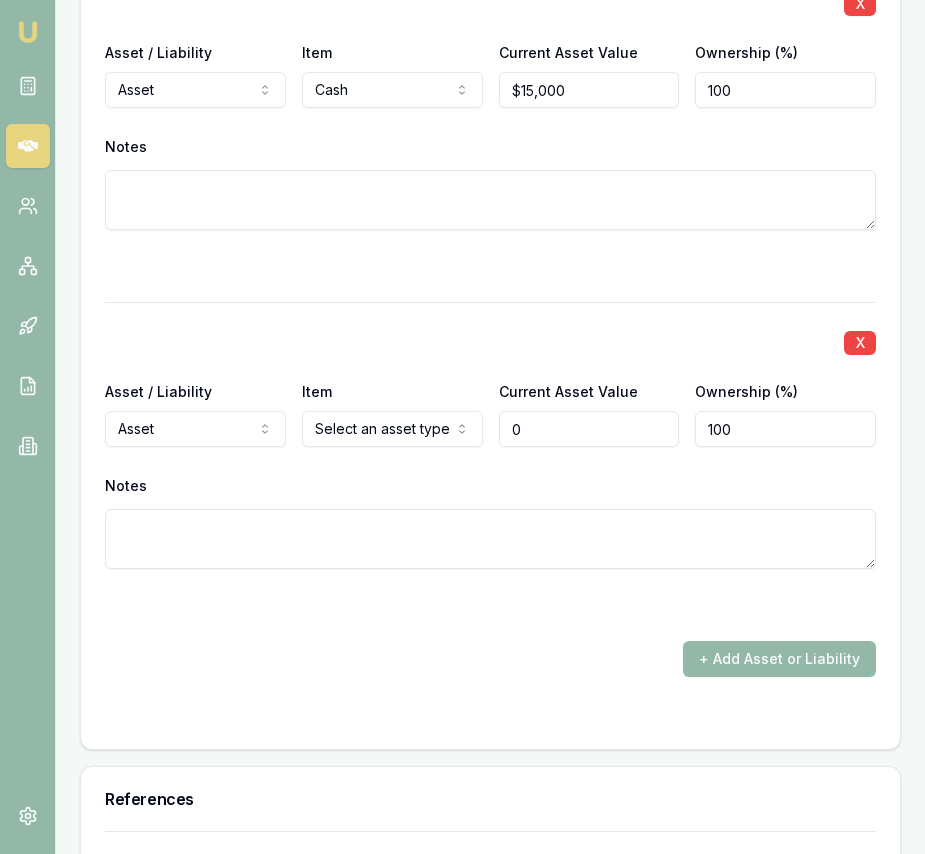 scroll, scrollTop: 5562, scrollLeft: 0, axis: vertical 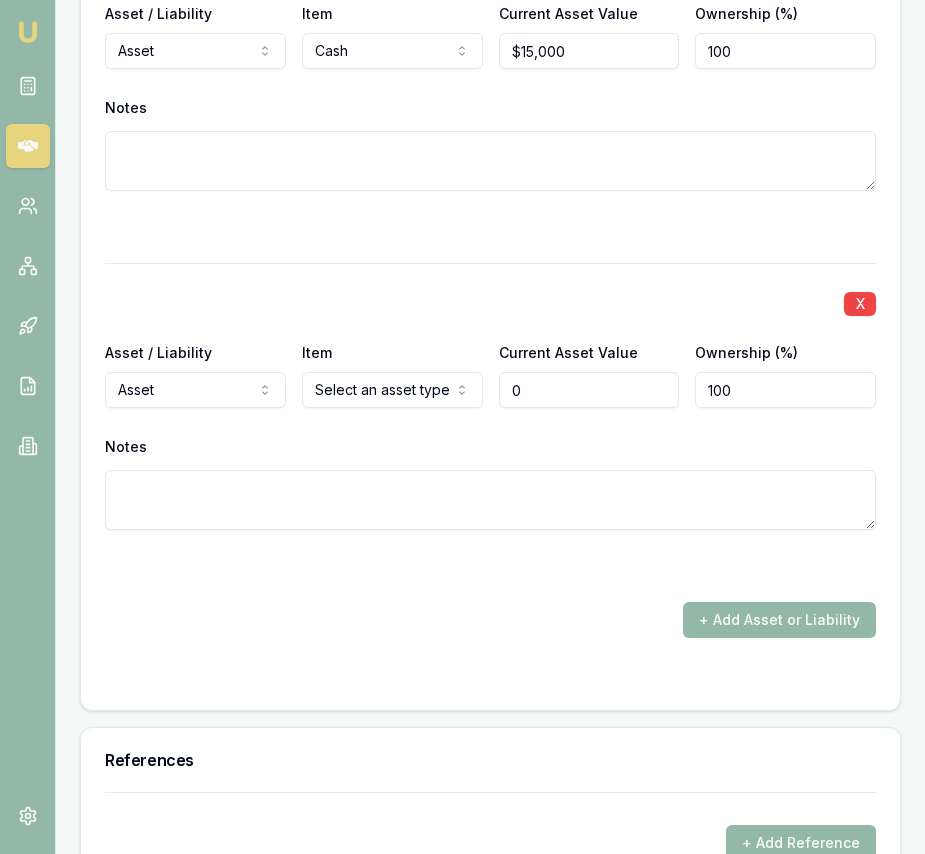 type on "$0" 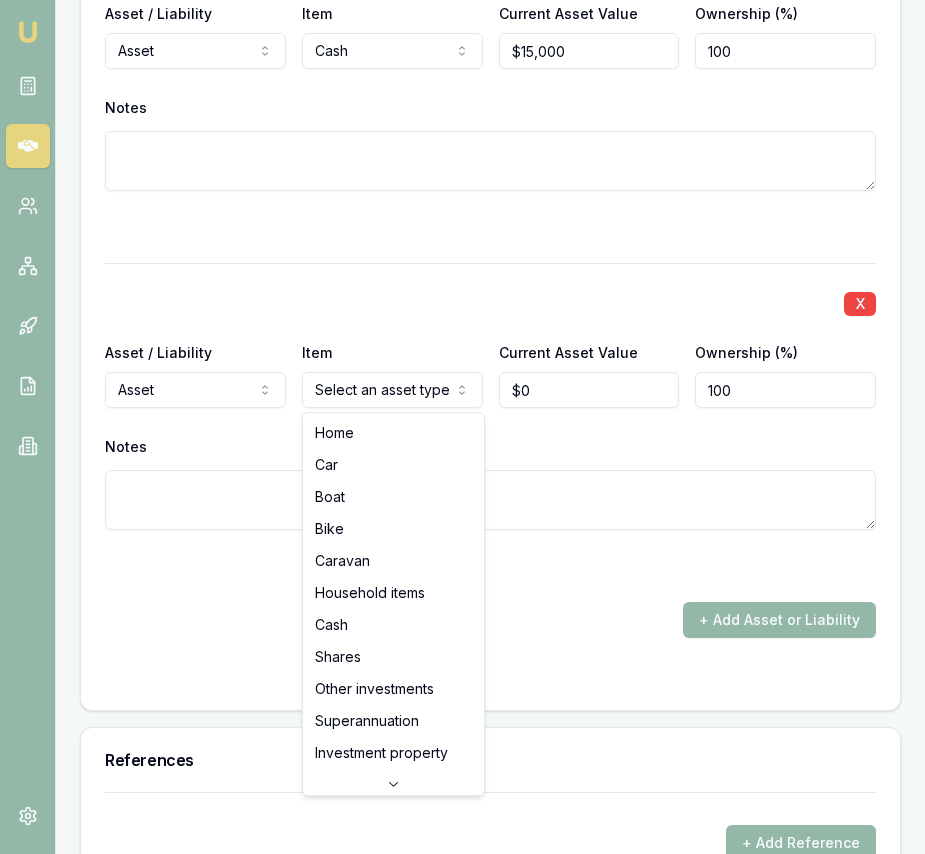click on "Emu Broker Deals View D-TWBREFP7QQ Eujin Ooi Toggle Menu Customer Punchihewage Wimalaratne [PHONE] adaari.w@gmail.com Finance Summary $[NUMBER],000 Loan Type: Consumer Asset Asset Type : Passenger Car Deal Dynamics Stage: New Lead Created Age: 6 days ago HEM: Above Benchmark Finance Details Applicants Loan Options Lender Submission Applicant Information Punchihewage Wimalaratne switch Personal Personal Details Credit Score Identification Bank Details Residential Dependants Employment Income Expenses Assets & Liabilities Client Reference Summary Income & Expenses Summary Assets & Liabilities Summary HEM Check Personal Title * Mrs Mr Mrs Miss Ms Dr Prof First name * Punchihewage Middle name  Adaari Shanika Last name * Wimalaratne Date of birth 16/04/1990 Gender  Female Male Female Other Not disclosed Marital status  Married Single Married De facto Separated Divorced Widowed Residency status  Australian citizen Australian citizen Permanent resident Visa holder Email adaari.w@gmail.com Phone [PHONE] Applicant ▶" at bounding box center (462, -5135) 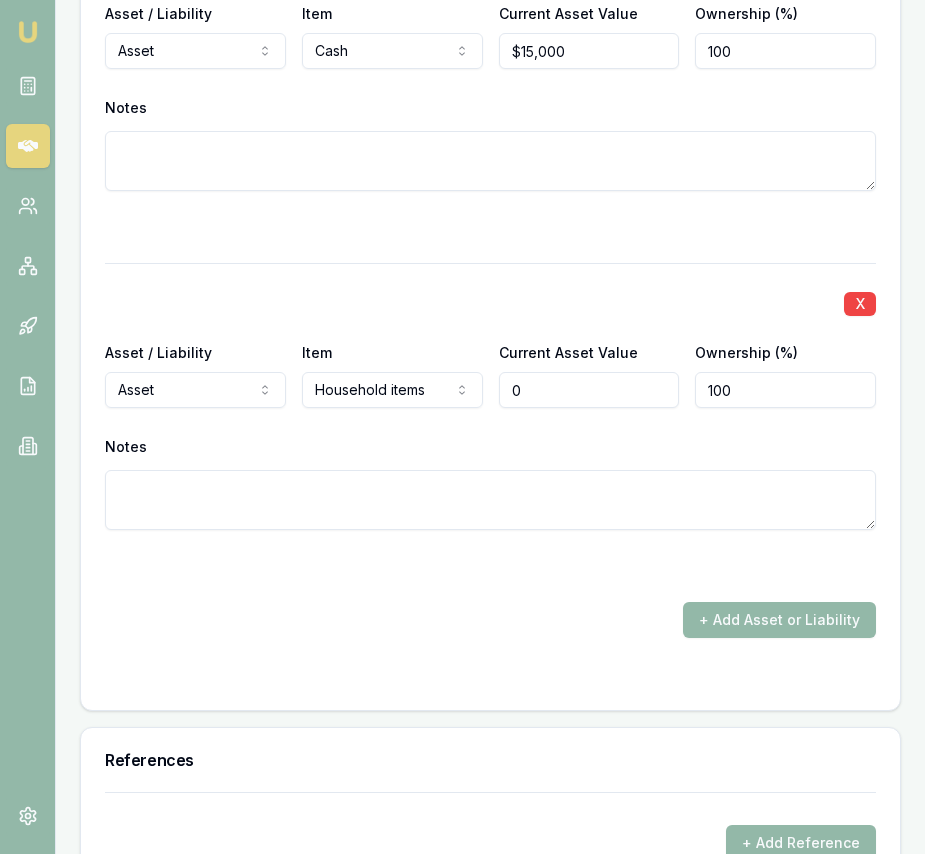 click on "0" at bounding box center (589, 390) 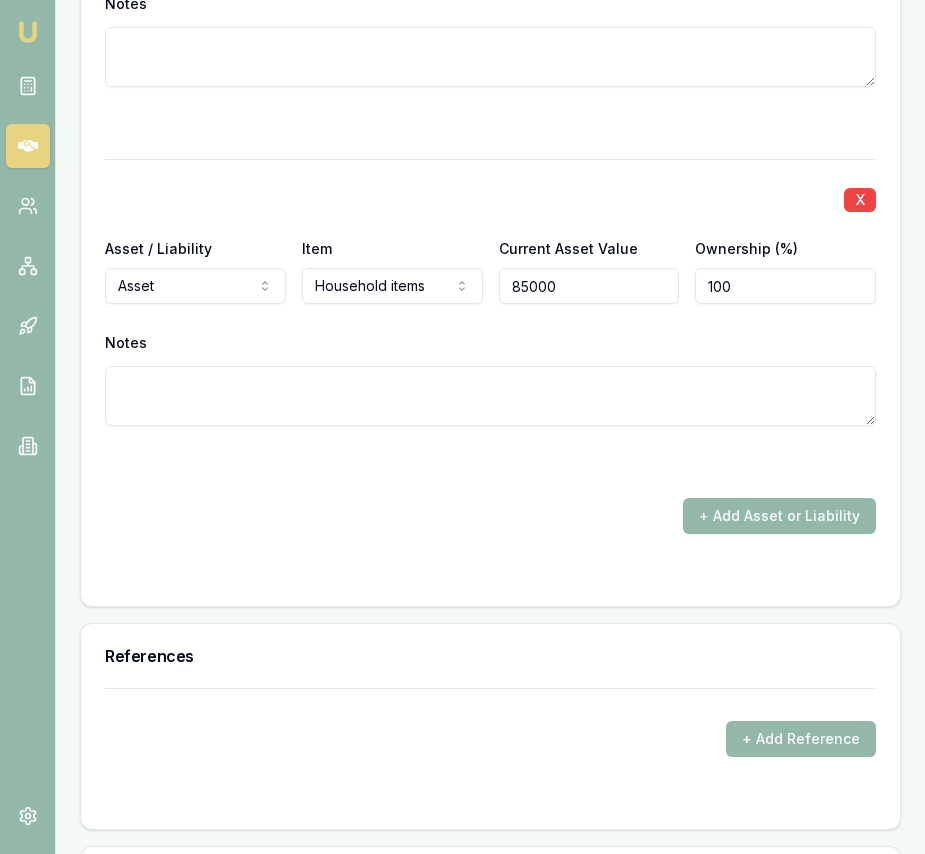 scroll, scrollTop: 5680, scrollLeft: 0, axis: vertical 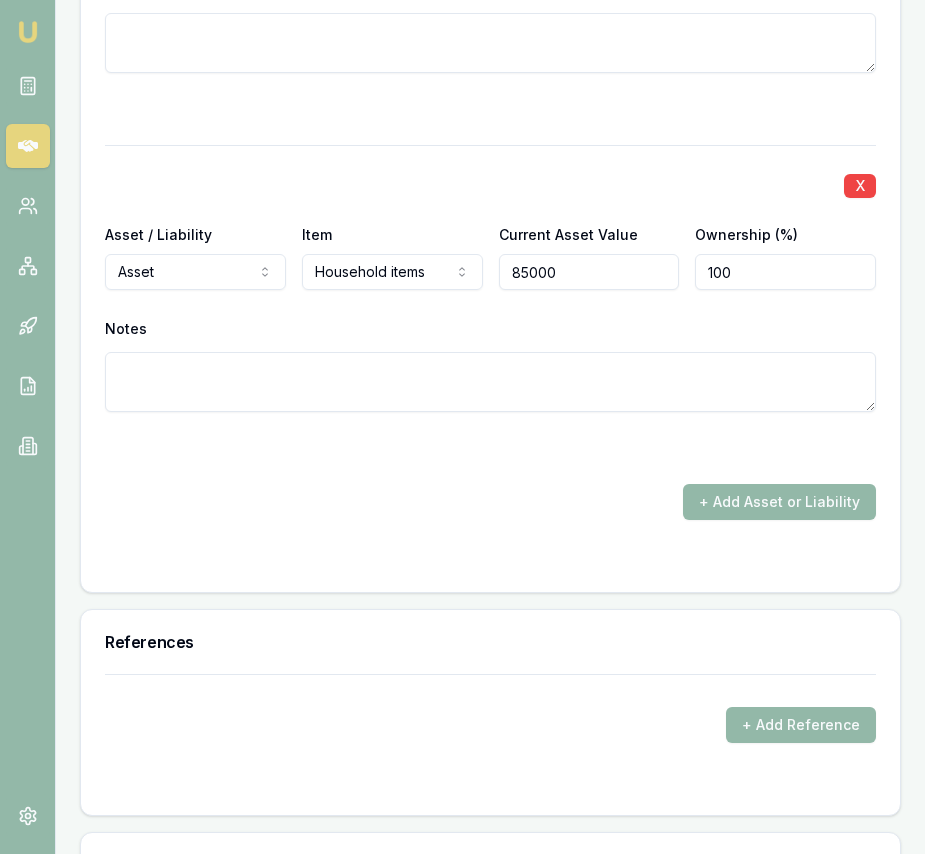 type on "$85,000" 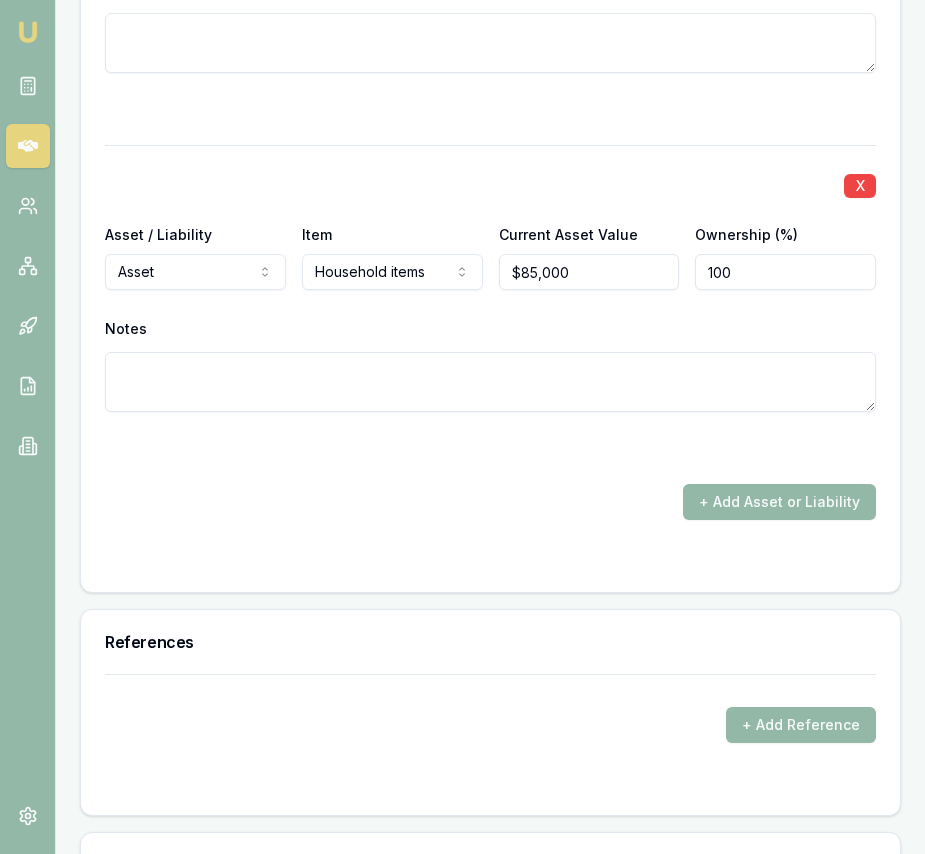 drag, startPoint x: 531, startPoint y: 509, endPoint x: 549, endPoint y: 503, distance: 18.973665 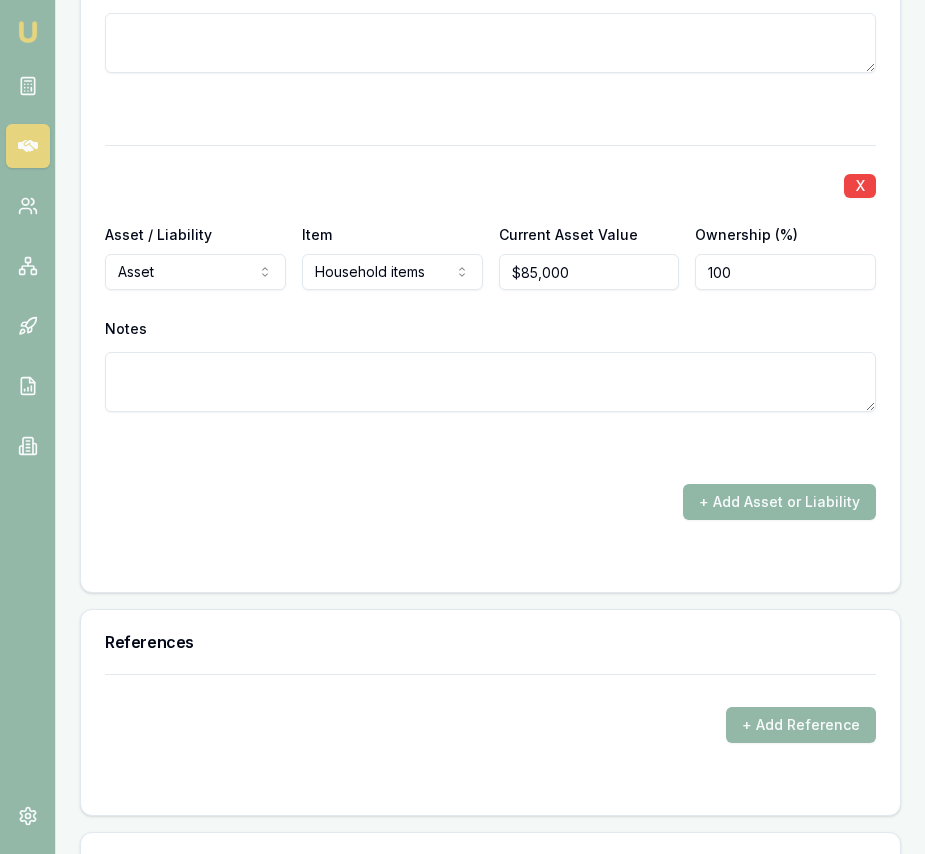 click on "+ Add Asset or Liability" at bounding box center (779, 502) 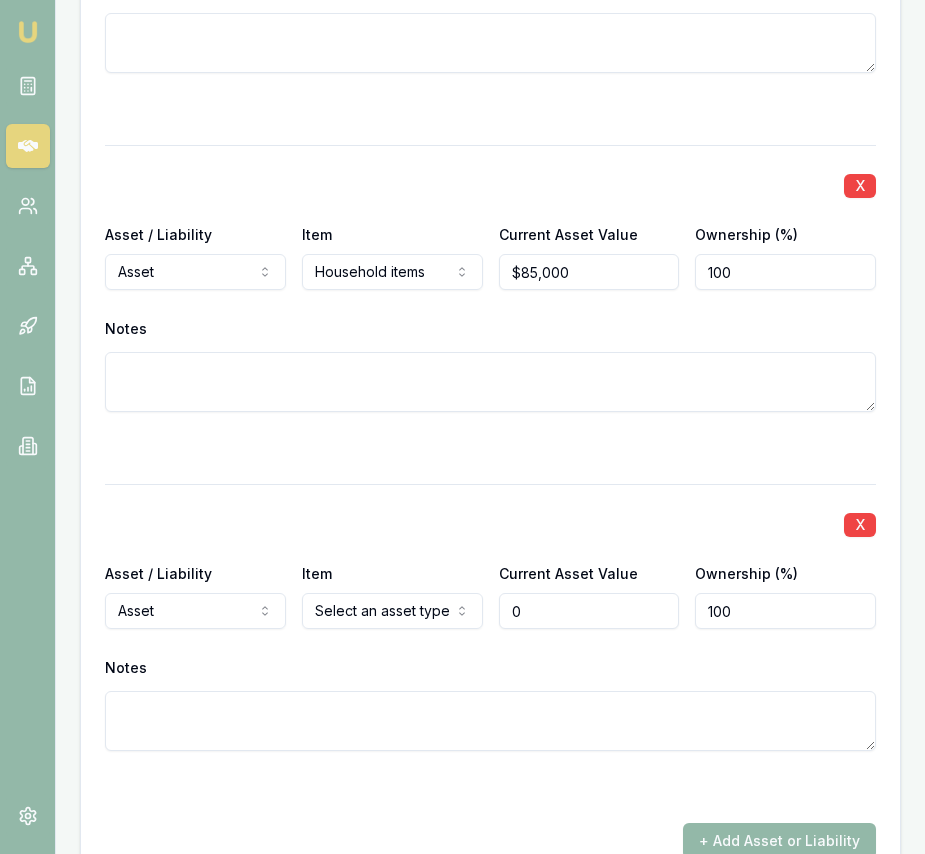 type on "$0" 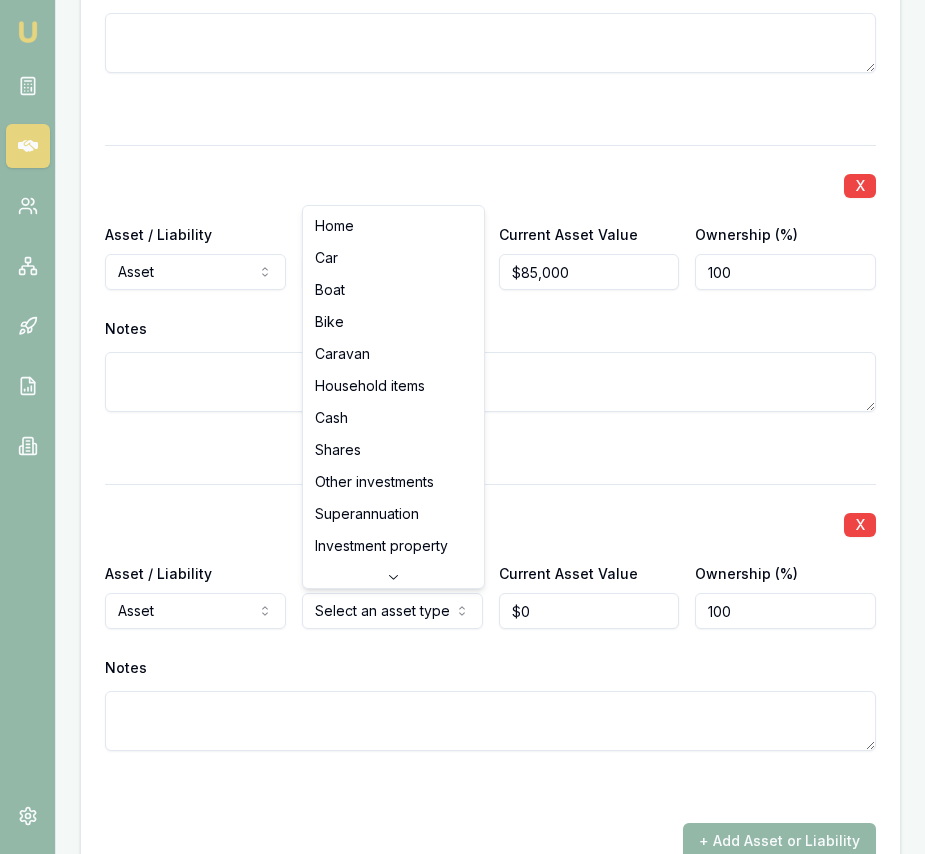 click on "Emu Broker Deals View D-TWBREFP7QQ Eujin Ooi Toggle Menu Customer Punchihewage Wimalaratne [PHONE] adaari.w@gmail.com Finance Summary $[NUMBER],000 Loan Type: Consumer Asset Asset Type : Passenger Car Deal Dynamics Stage: New Lead Created Age: 6 days ago HEM: Above Benchmark Finance Details Applicants Loan Options Lender Submission Applicant Information Punchihewage Wimalaratne switch Personal Personal Details Credit Score Identification Bank Details Residential Dependants Employment Income Expenses Assets & Liabilities Client Reference Summary Income & Expenses Summary Assets & Liabilities Summary HEM Check Personal Title * Mrs Mr Mrs Miss Ms Dr Prof First name * Punchihewage Middle name  Adaari Shanika Last name * Wimalaratne Date of birth 16/04/1990 Gender  Female Male Female Other Not disclosed Marital status  Married Single Married De facto Separated Divorced Widowed Residency status  Australian citizen Australian citizen Permanent resident Visa holder Email adaari.w@gmail.com Phone [PHONE] Applicant ▶" at bounding box center (462, -5253) 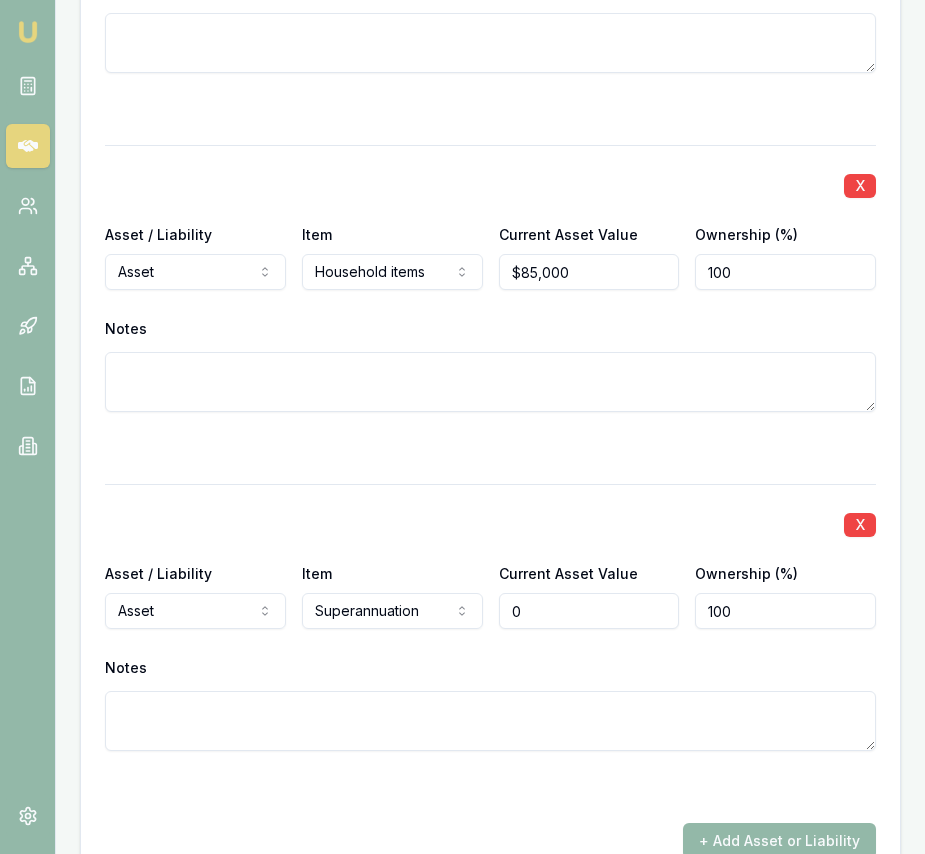 click on "0" at bounding box center [589, 611] 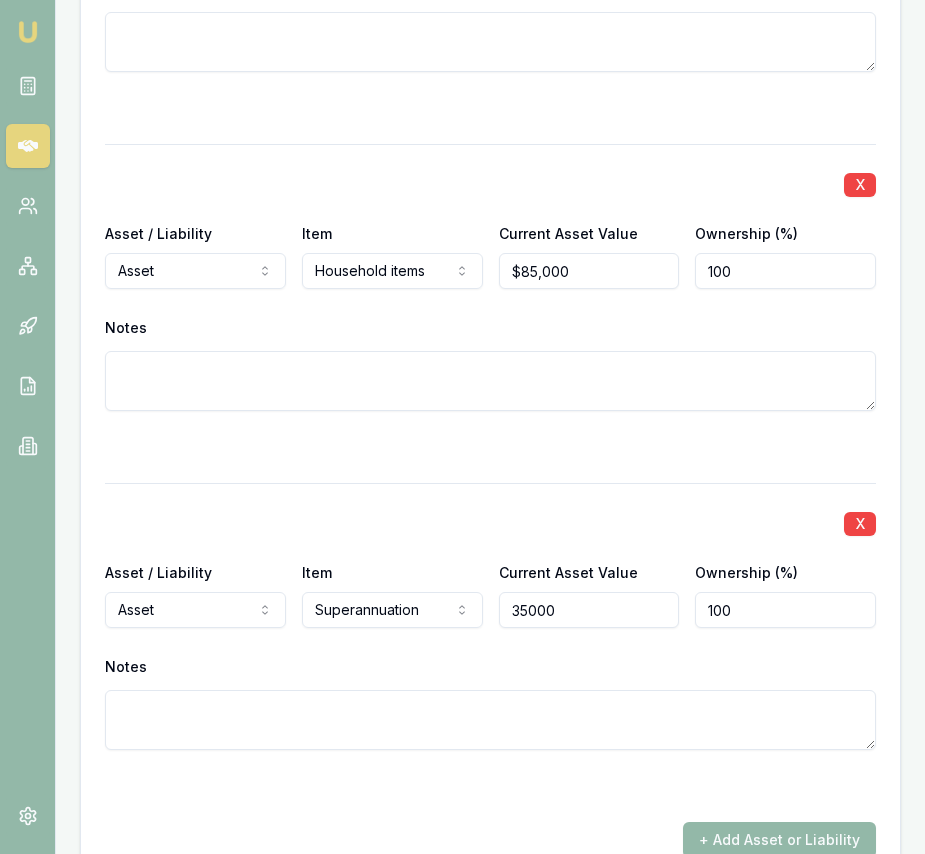 type on "$35,000" 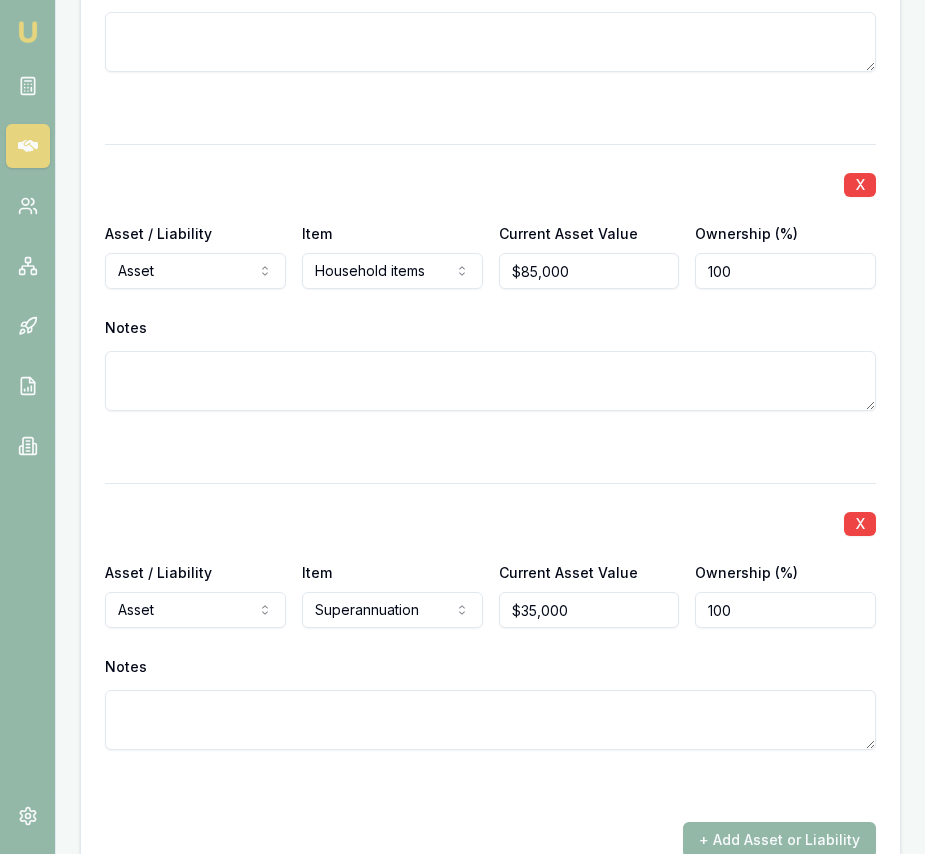 click on "X Asset / Liability  Asset Asset Liability Item  Superannuation Home Car Boat Bike Caravan Household items Cash Shares Other investments Superannuation Investment property Credit card Personal loan Payday loan Other Current Asset Value  $[NUMBER] Ownership (%)  100 Notes" at bounding box center (490, 640) 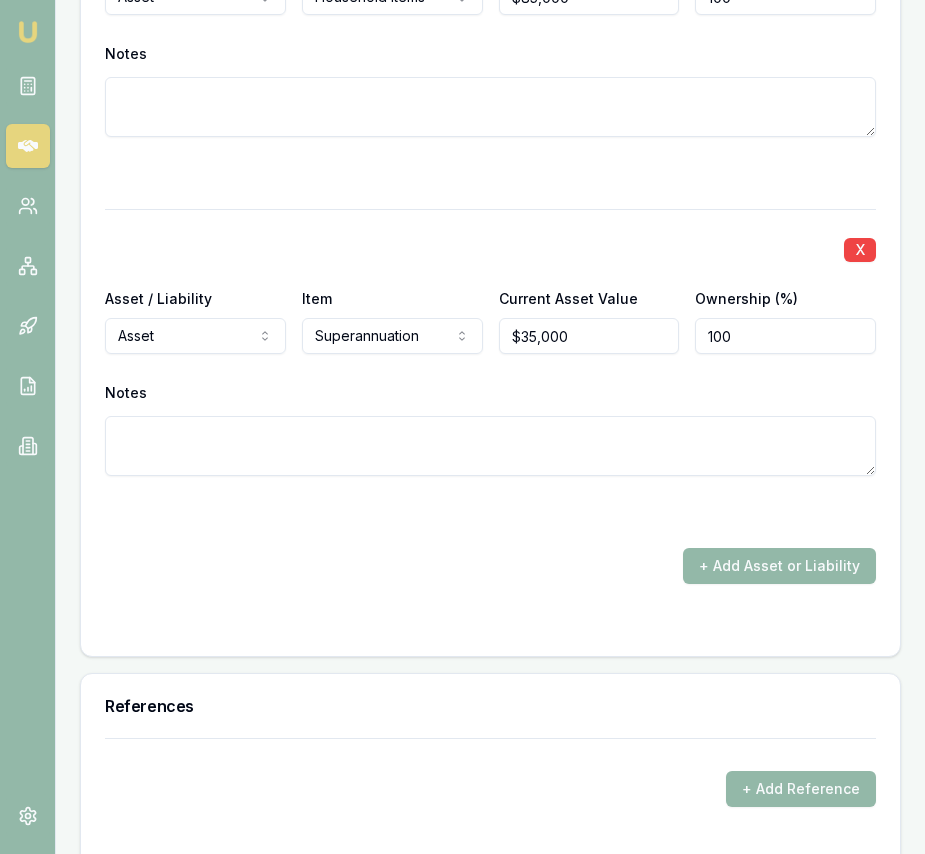 scroll, scrollTop: 5977, scrollLeft: 0, axis: vertical 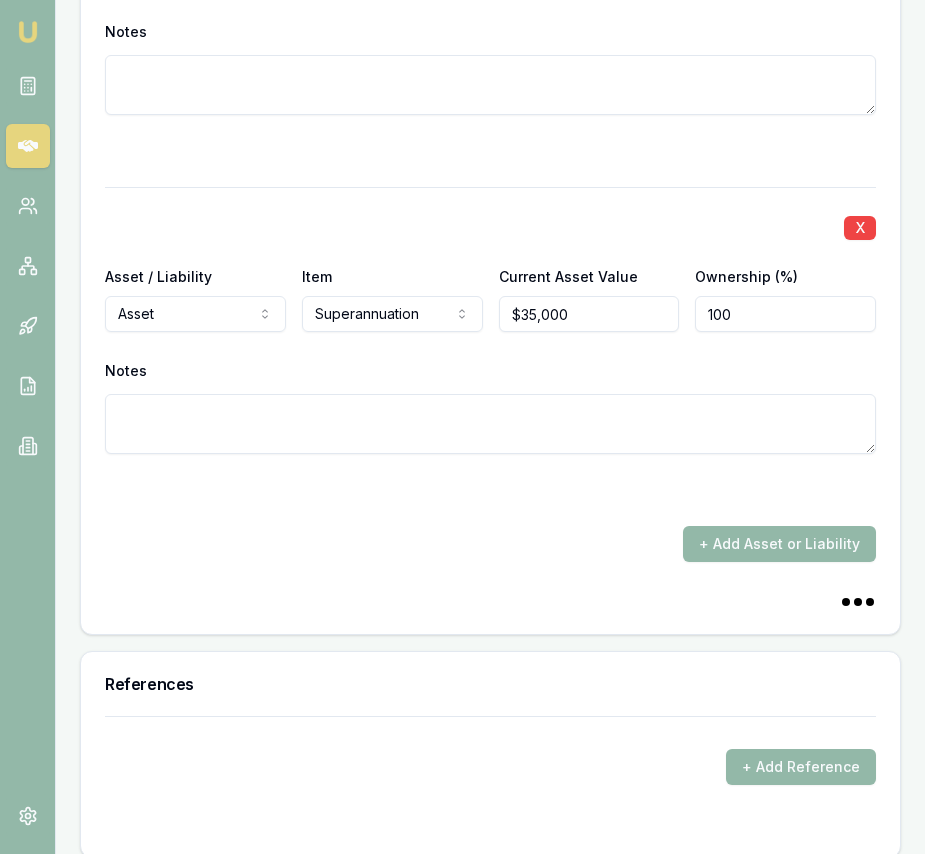 drag, startPoint x: 762, startPoint y: 548, endPoint x: 706, endPoint y: 503, distance: 71.8401 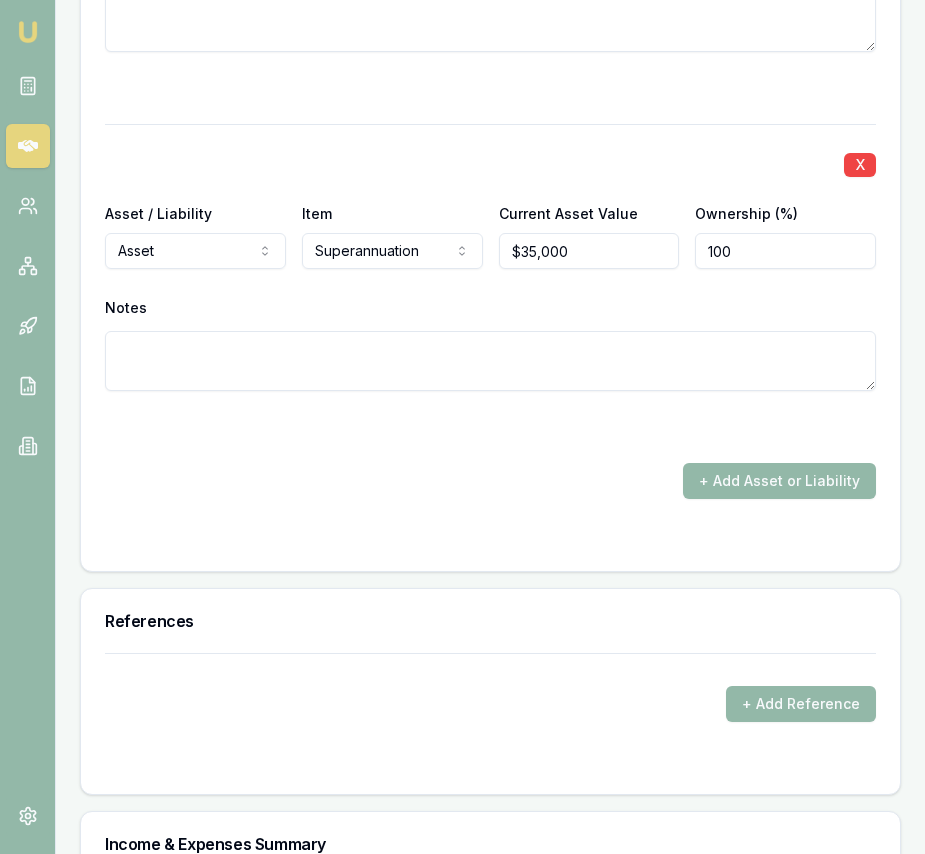 scroll, scrollTop: 6016, scrollLeft: 0, axis: vertical 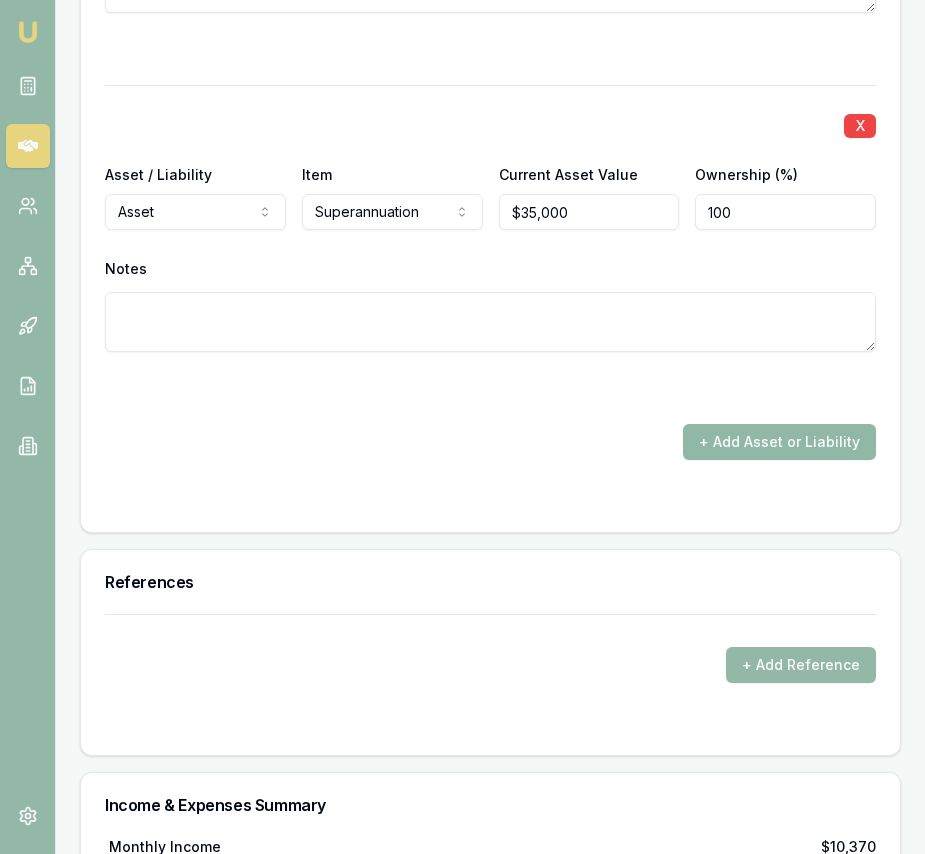 click on "+ Add Asset or Liability" at bounding box center [779, 442] 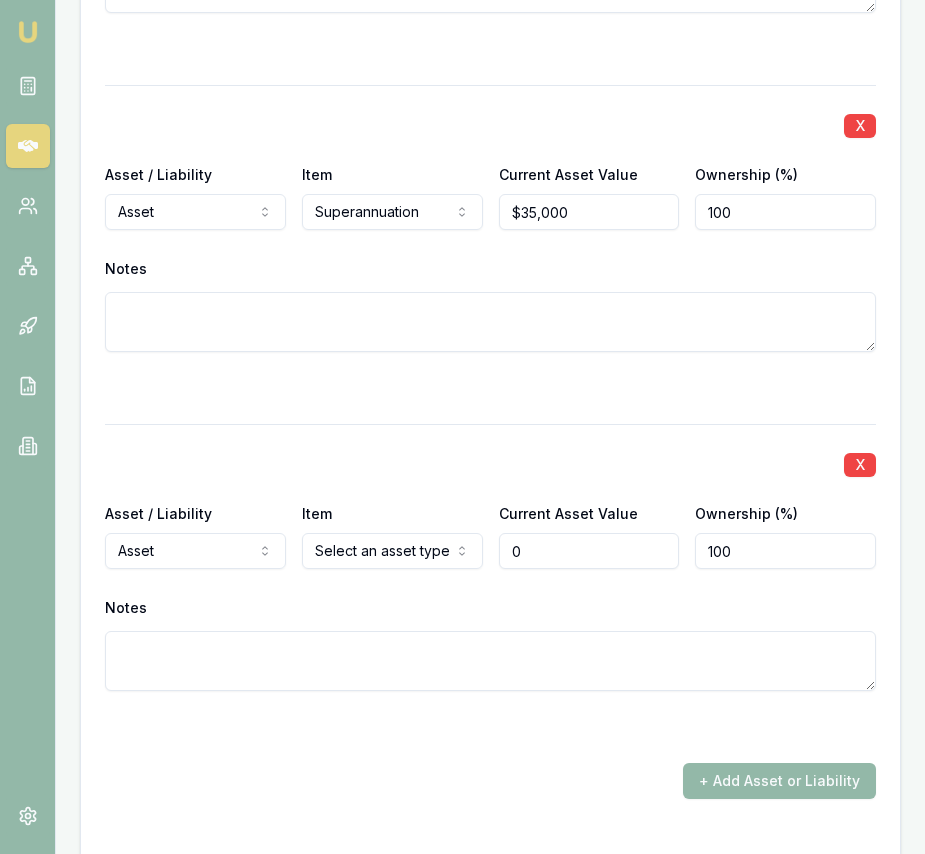 scroll, scrollTop: 6090, scrollLeft: 0, axis: vertical 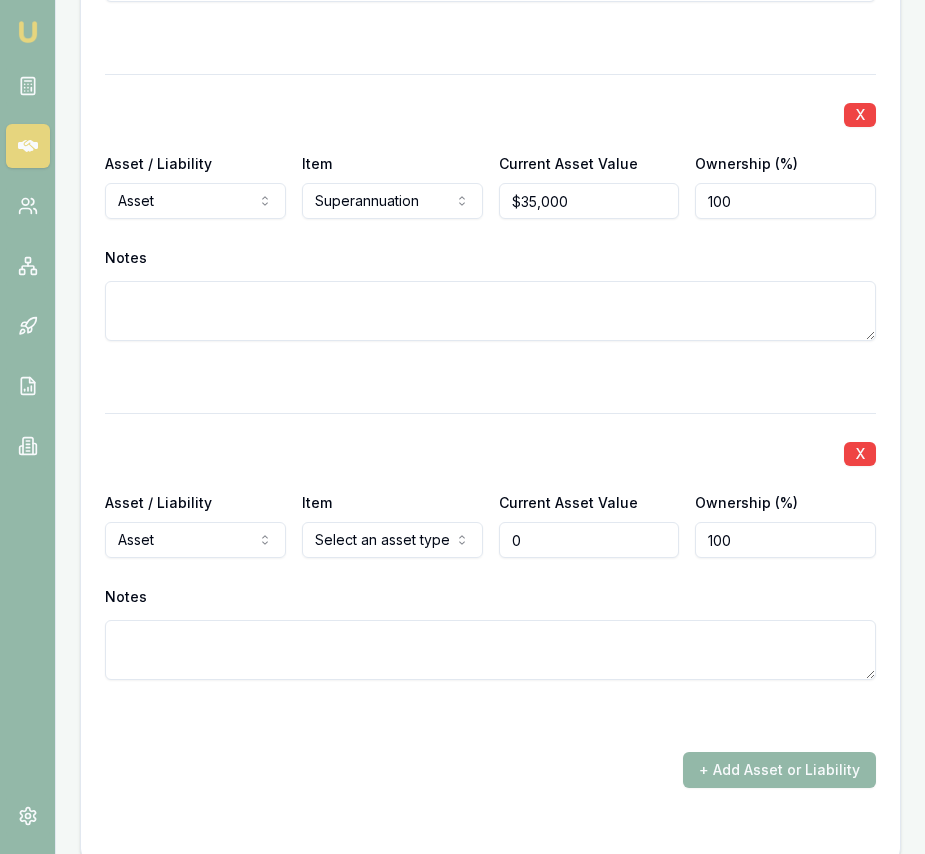 type on "$0" 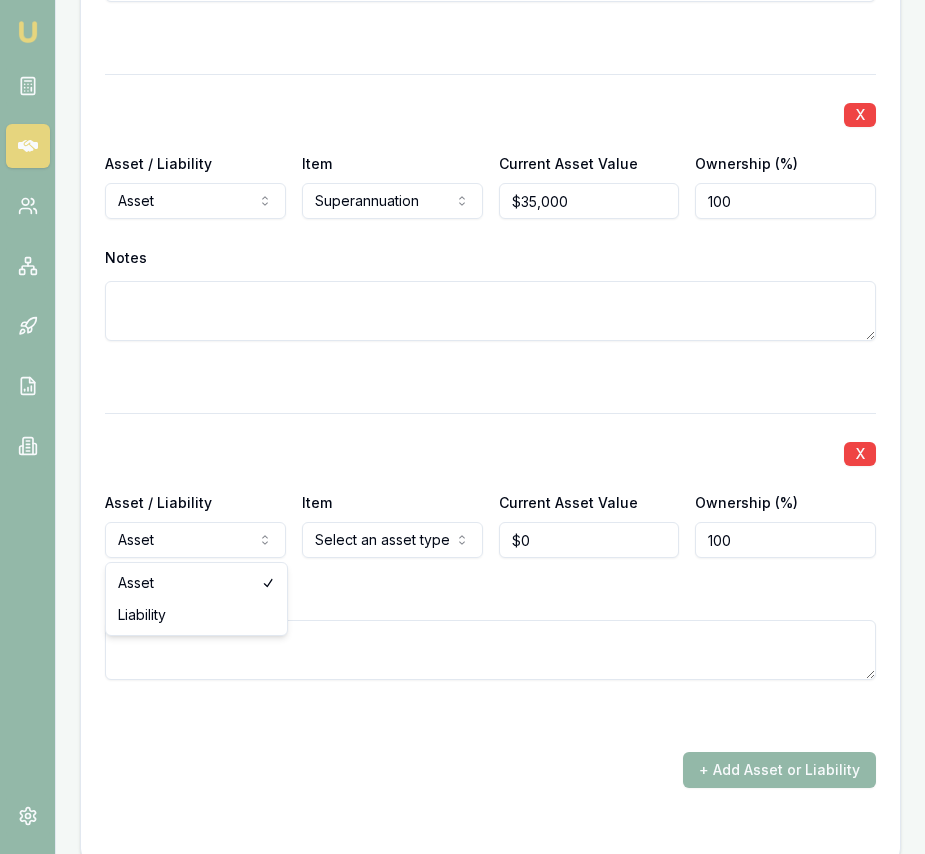scroll, scrollTop: 6088, scrollLeft: 0, axis: vertical 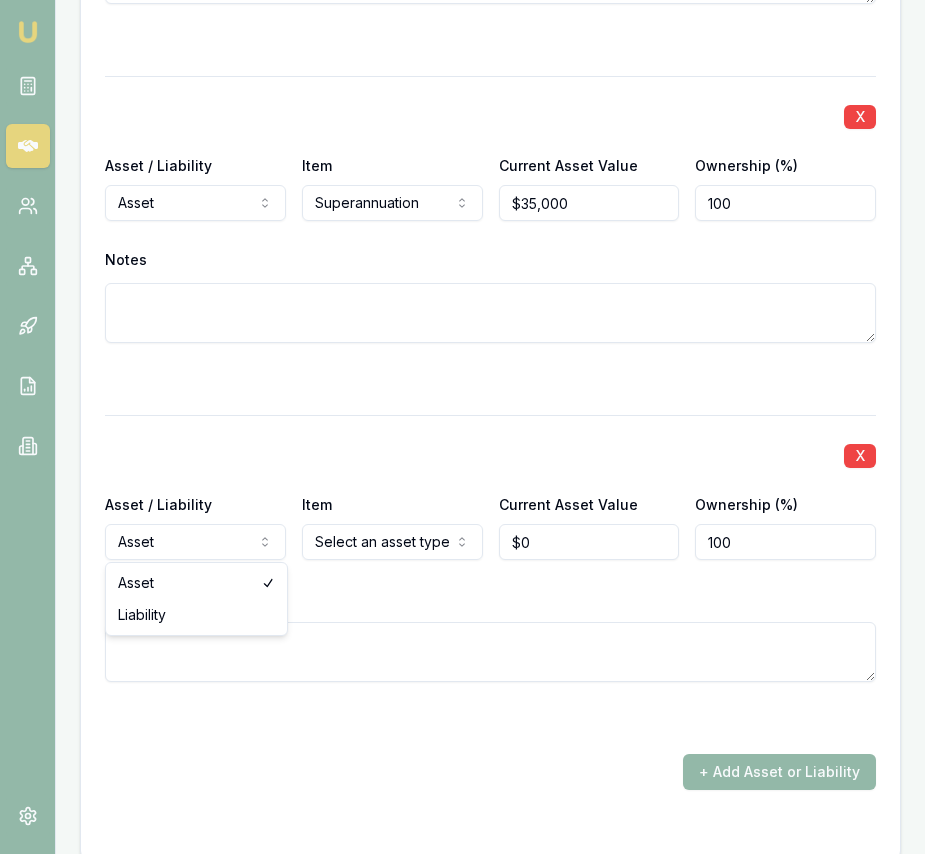 click on "Emu Broker Deals View D-TWBREFP7QQ Eujin Ooi Toggle Menu Customer Punchihewage Wimalaratne [PHONE] adaari.w@gmail.com Finance Summary $[NUMBER],000 Loan Type: Consumer Asset Asset Type : Passenger Car Deal Dynamics Stage: New Lead Created Age: 6 days ago HEM: Above Benchmark Finance Details Applicants Loan Options Lender Submission Applicant Information Punchihewage Wimalaratne switch Personal Personal Details Credit Score Identification Bank Details Residential Dependants Employment Income Expenses Assets & Liabilities Client Reference Summary Income & Expenses Summary Assets & Liabilities Summary HEM Check Personal Title * Mrs Mr Mrs Miss Ms Dr Prof First name * Punchihewage Middle name  Adaari Shanika Last name * Wimalaratne Date of birth 16/04/1990 Gender  Female Male Female Other Not disclosed Marital status  Married Single Married De facto Separated Divorced Widowed Residency status  Australian citizen Australian citizen Permanent resident Visa holder Email adaari.w@gmail.com Phone [PHONE] Applicant ▶" at bounding box center [462, -5661] 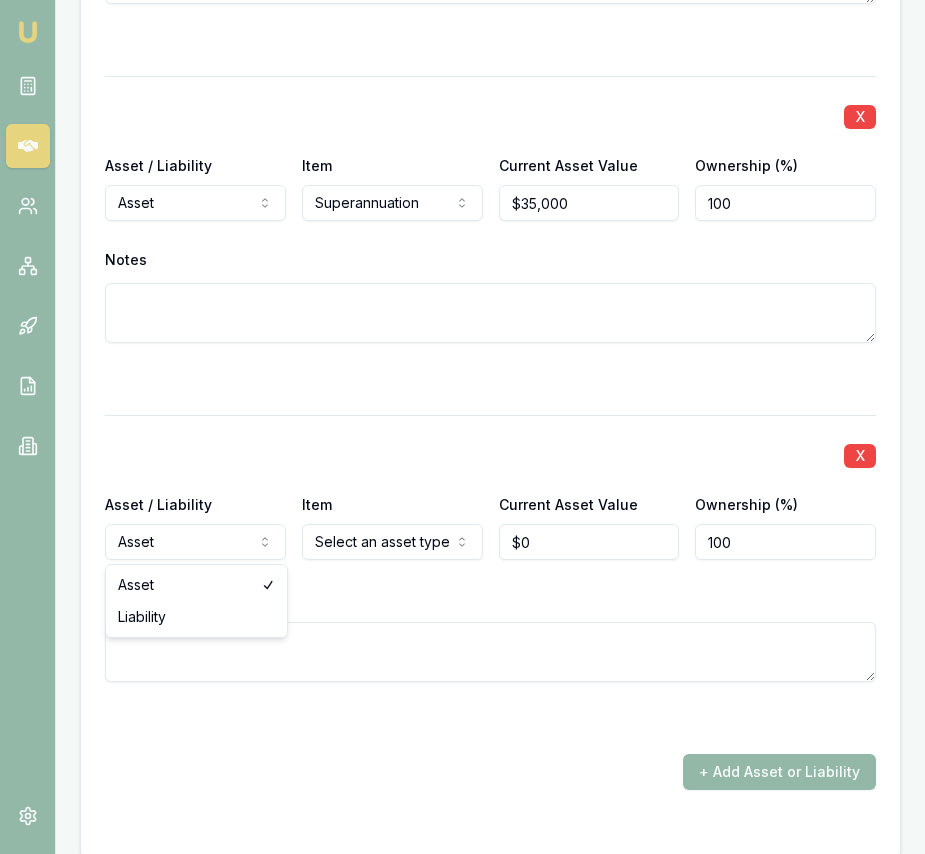 select on "LIABILITY" 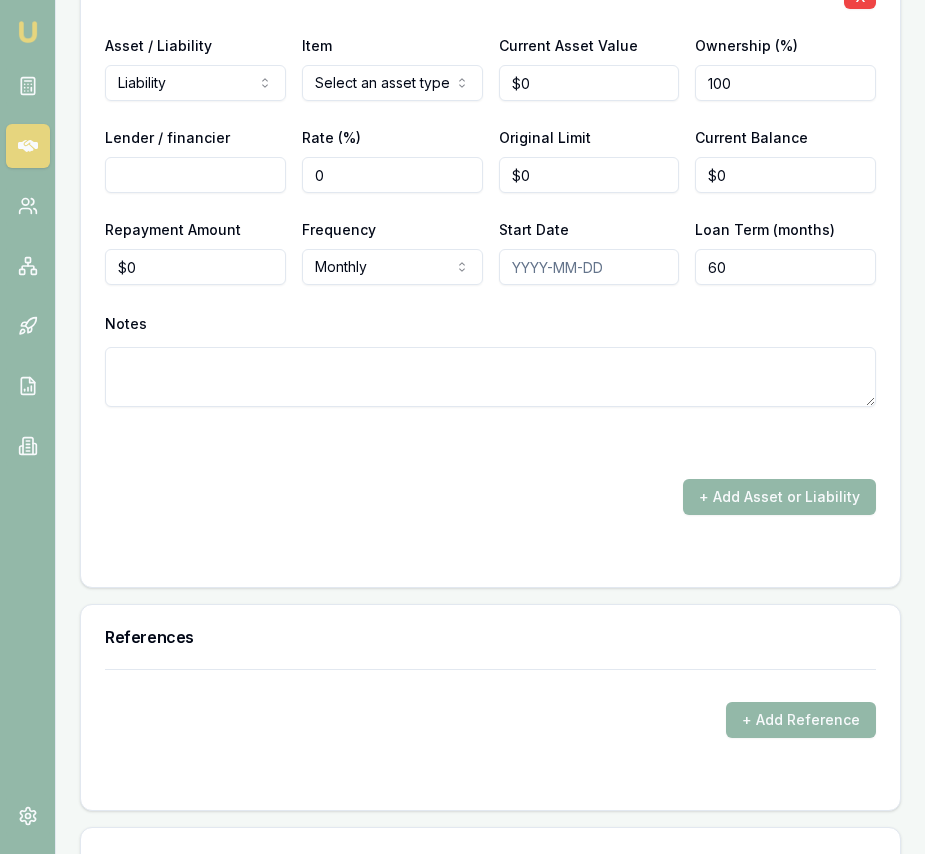 scroll, scrollTop: 6591, scrollLeft: 0, axis: vertical 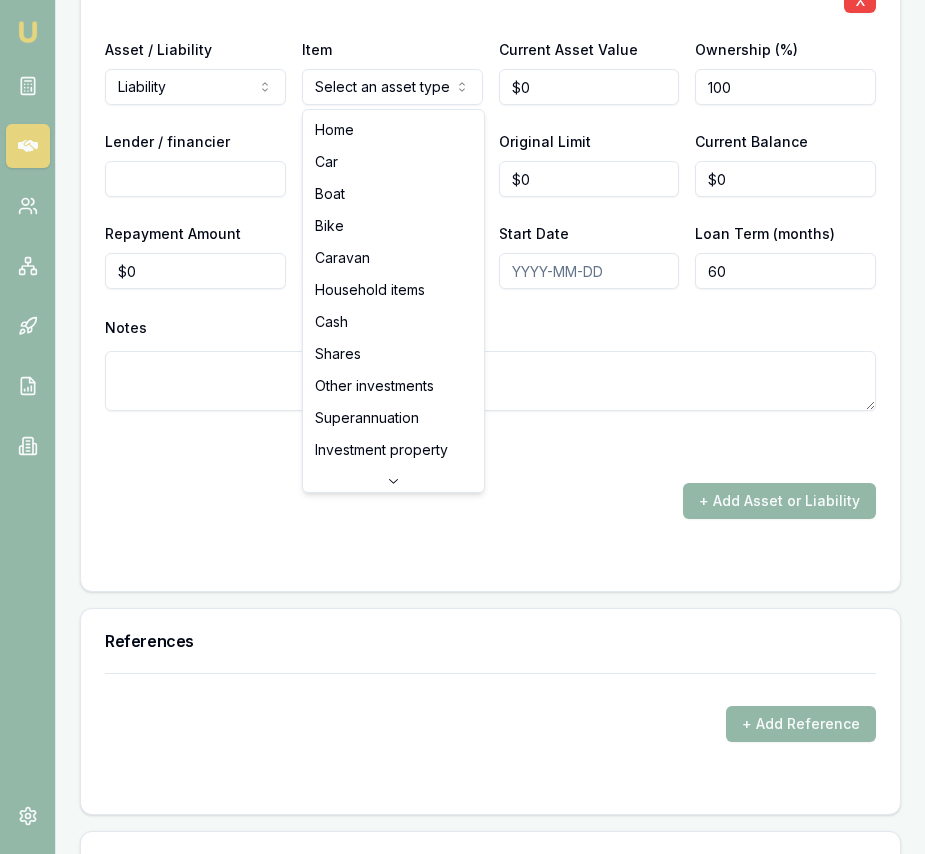 click on "Emu Broker Deals View D-TWBREFP7QQ Eujin Ooi Toggle Menu Customer Punchihewage Wimalaratne [PHONE] adaari.w@gmail.com Finance Summary $[NUMBER],000 Loan Type: Consumer Asset Asset Type : Passenger Car Deal Dynamics Stage: New Lead Created Age: 6 days ago HEM: Above Benchmark Finance Details Applicants Loan Options Lender Submission Applicant Information Punchihewage Wimalaratne switch Personal Personal Details Credit Score Identification Bank Details Residential Dependants Employment Income Expenses Assets & Liabilities Client Reference Summary Income & Expenses Summary Assets & Liabilities Summary HEM Check Personal Title * Mrs Mr Mrs Miss Ms Dr Prof First name * Punchihewage Middle name  Adaari Shanika Last name * Wimalaratne Date of birth 16/04/1990 Gender  Female Male Female Other Not disclosed Marital status  Married Single Married De facto Separated Divorced Widowed Residency status  Australian citizen Australian citizen Permanent resident Visa holder Email adaari.w@gmail.com Phone [PHONE] Applicant ▶" at bounding box center [462, -6164] 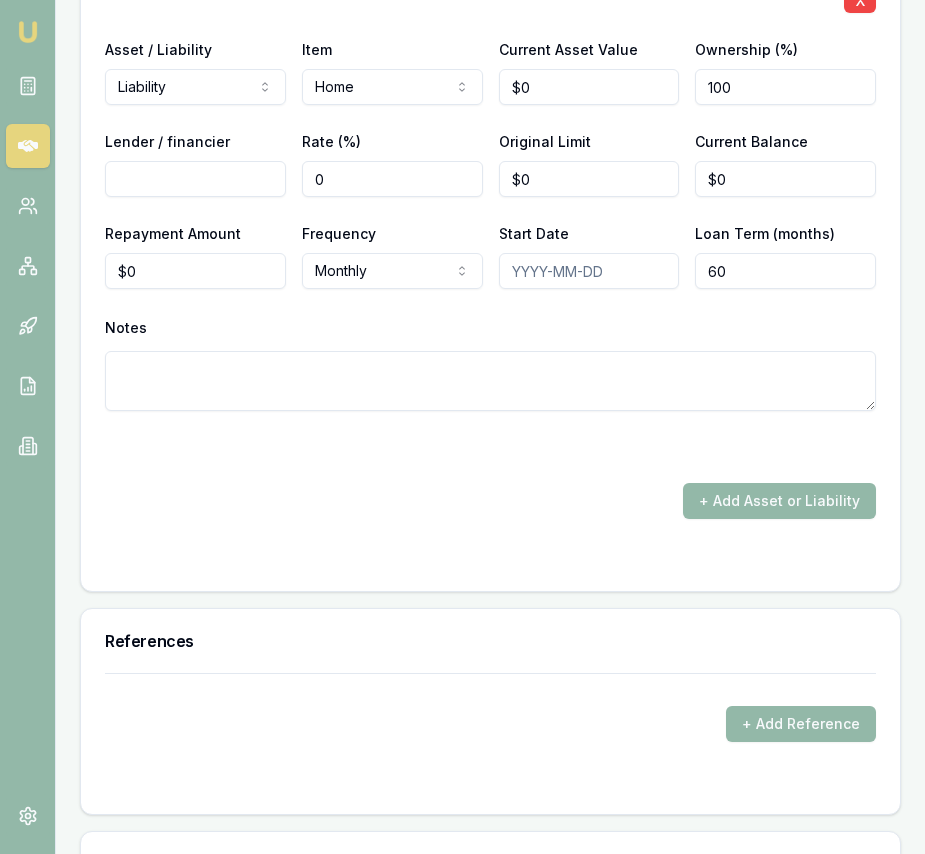 drag, startPoint x: 543, startPoint y: 109, endPoint x: 543, endPoint y: 94, distance: 15 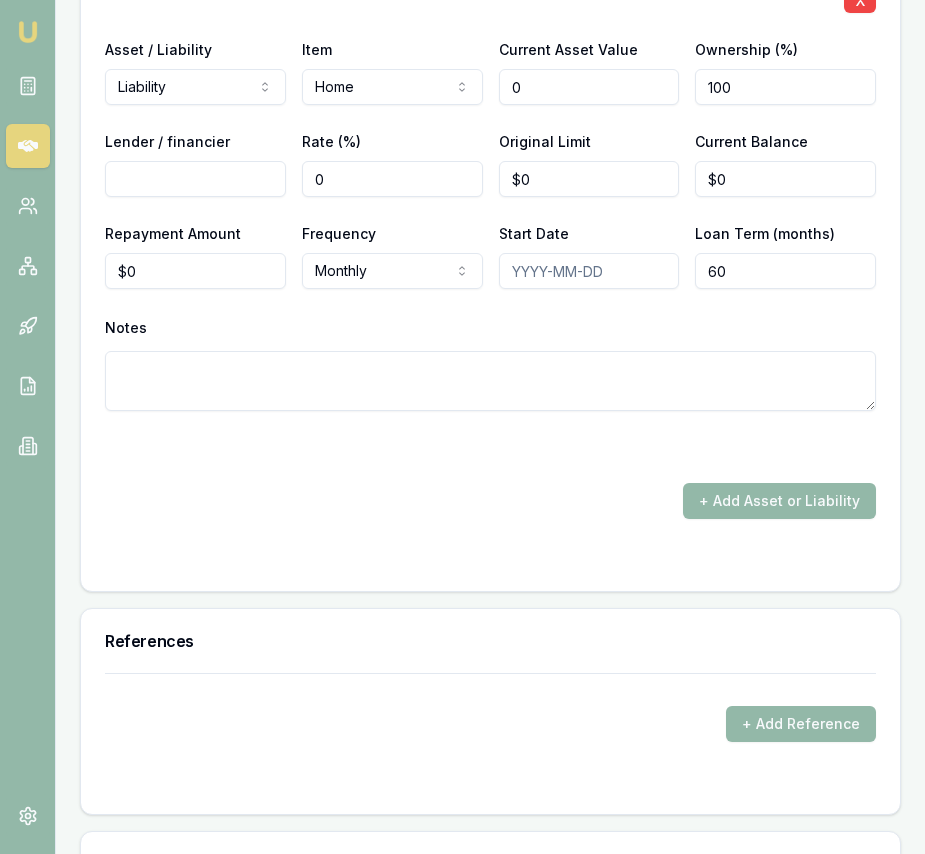 click on "0" at bounding box center [589, 87] 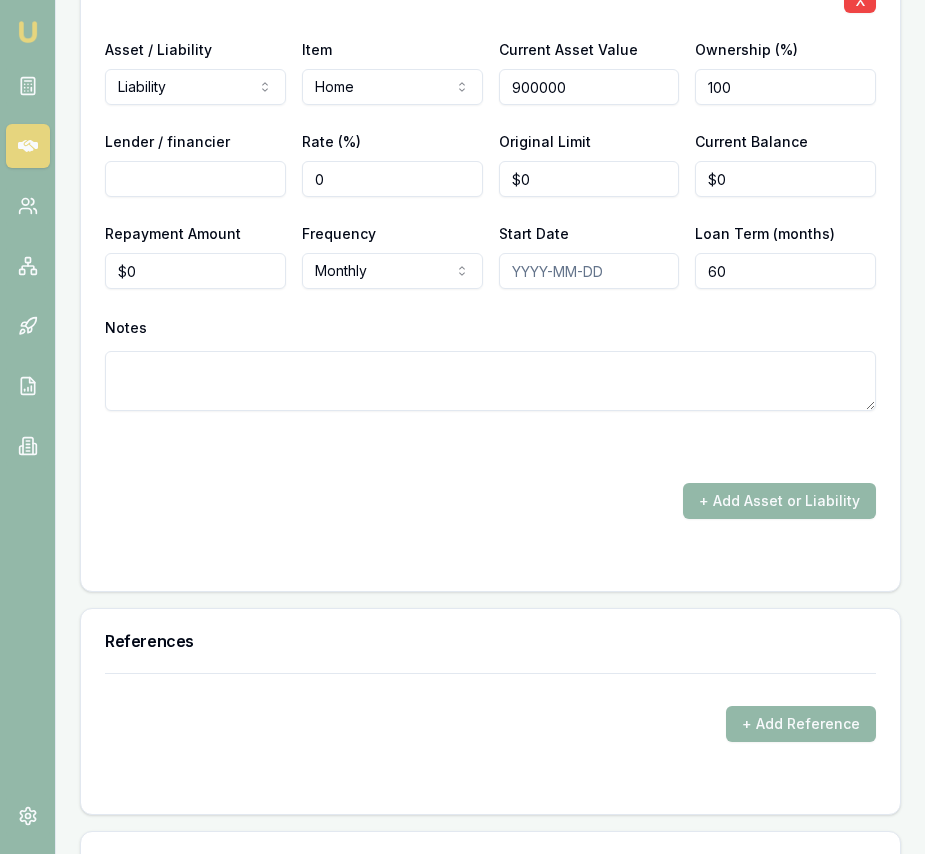 type on "$900,000" 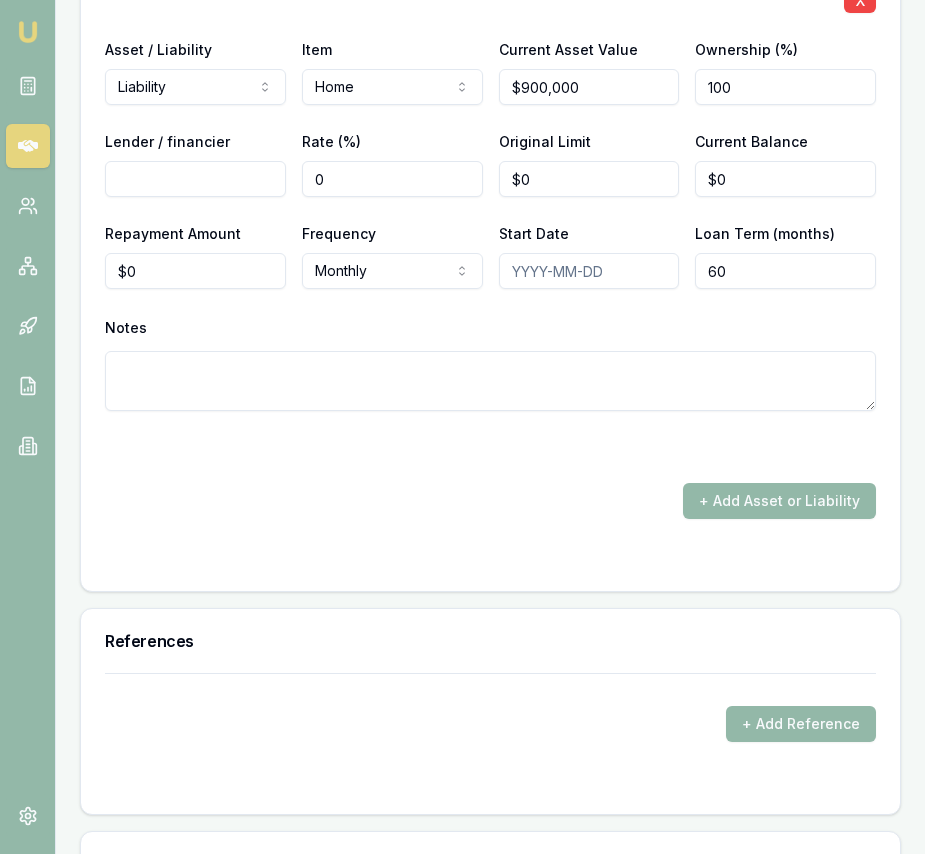 click on "Original Limit" at bounding box center (545, 141) 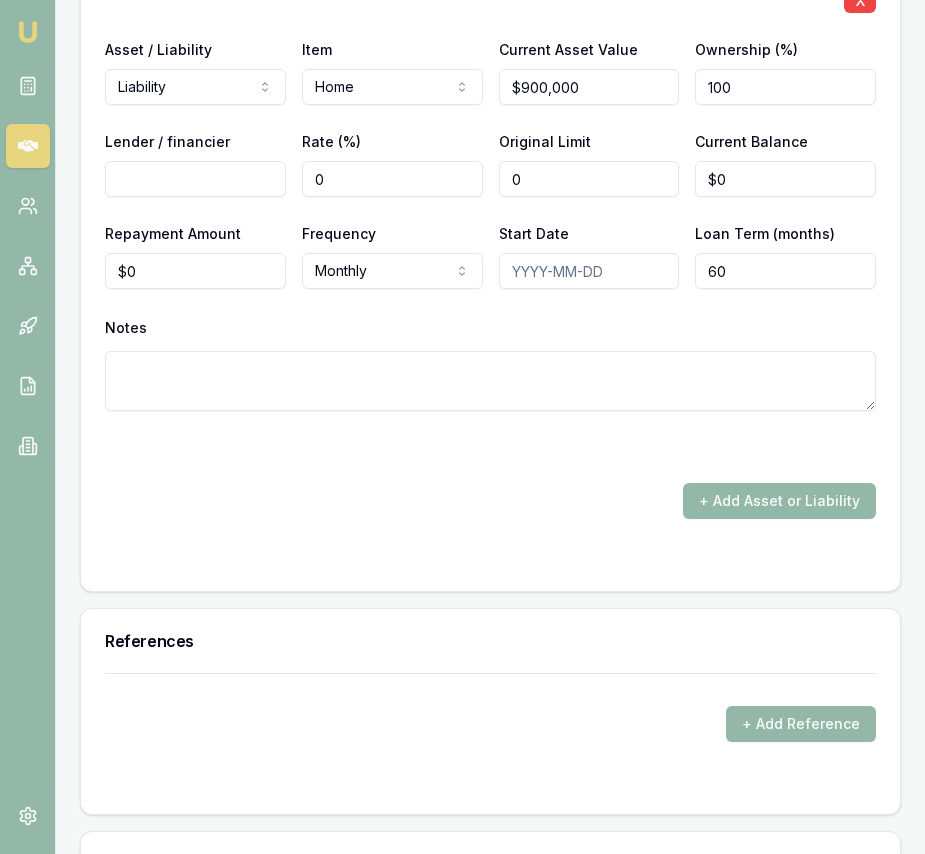 type on "$0" 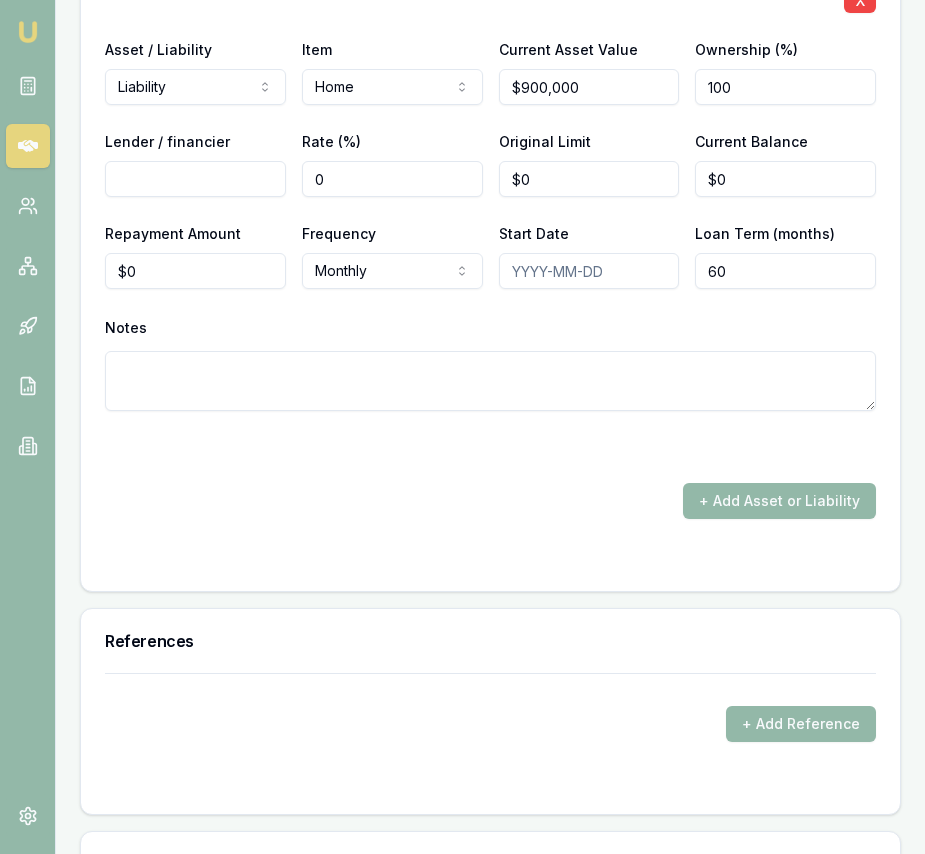 click on "Lender / financier" at bounding box center [195, 179] 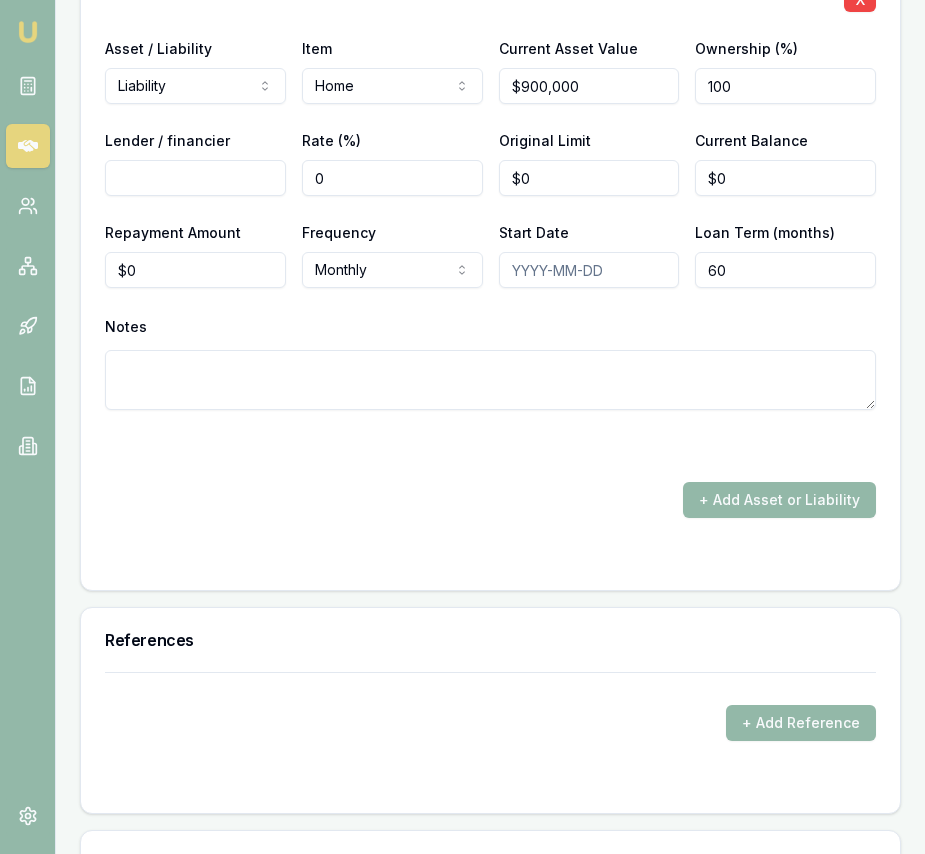 type on "c" 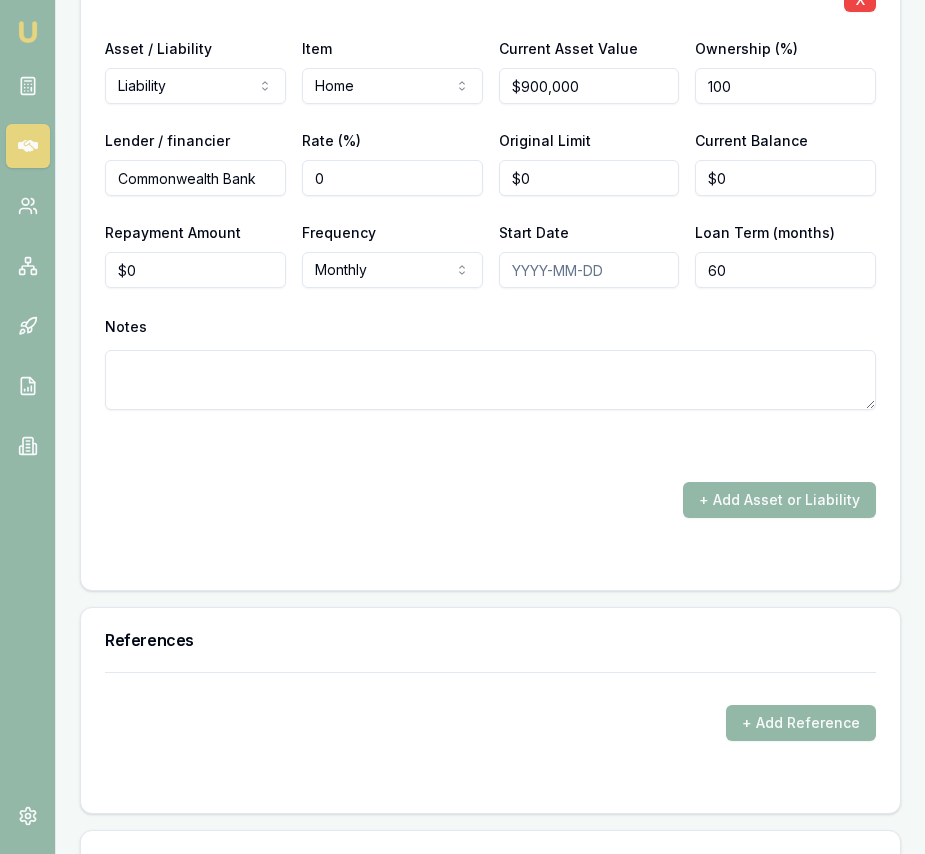 type on "Commonwealth Bank" 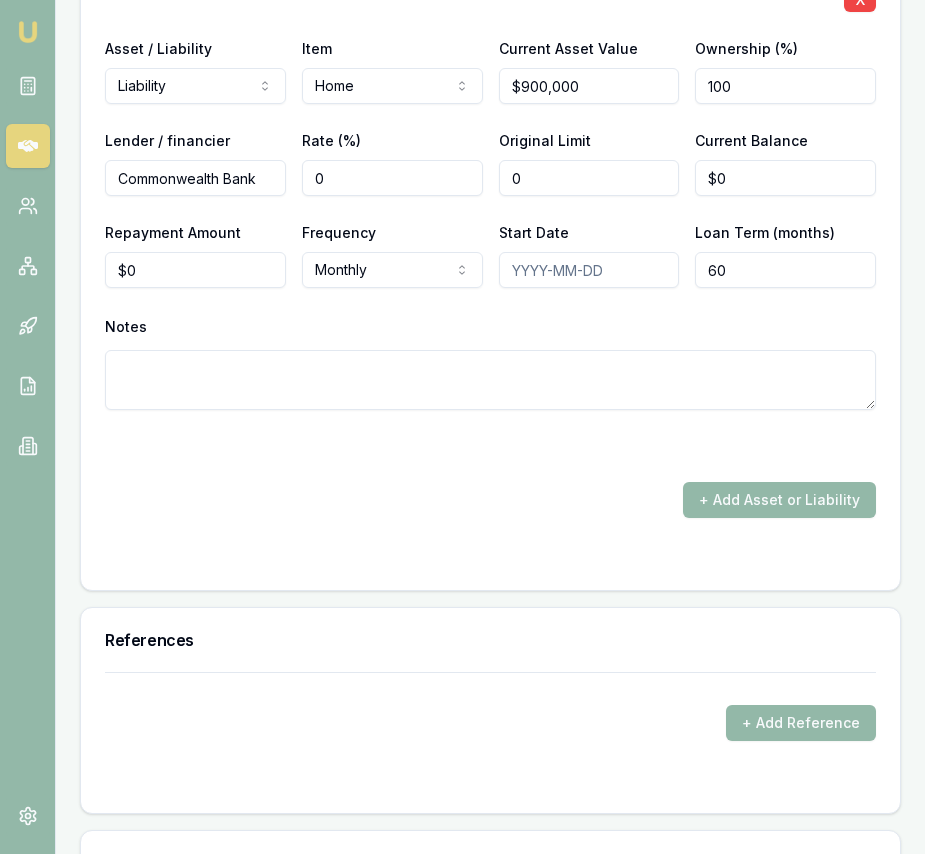 click on "0" at bounding box center (589, 178) 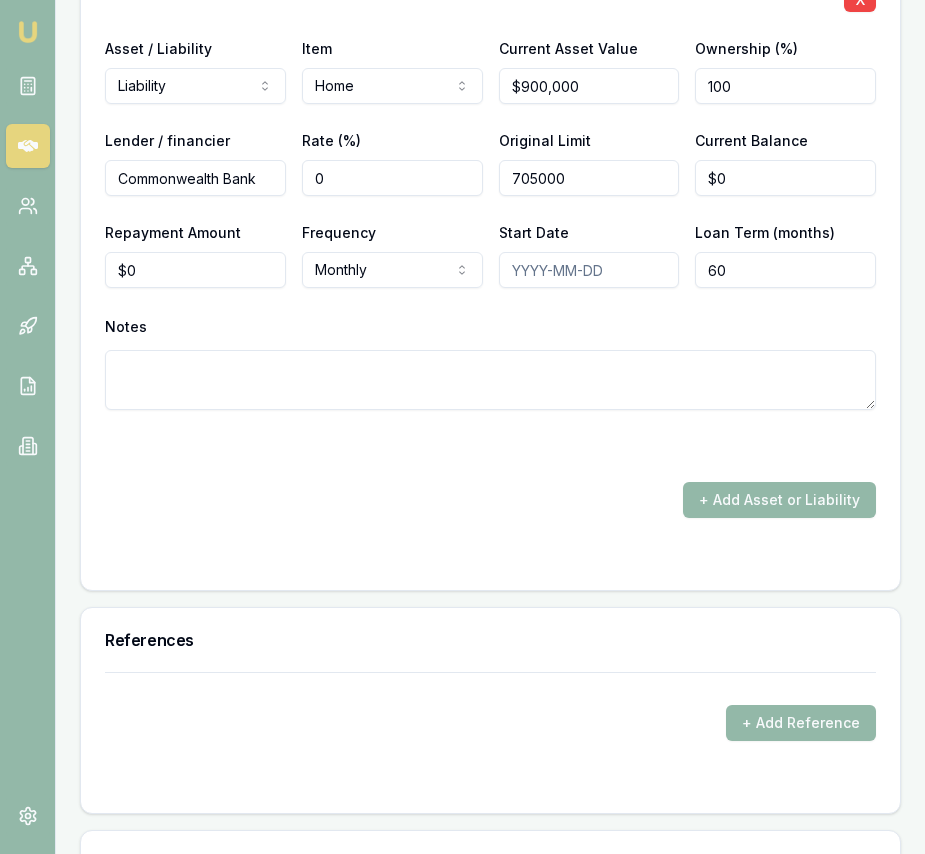 type on "$[NUMBER],000" 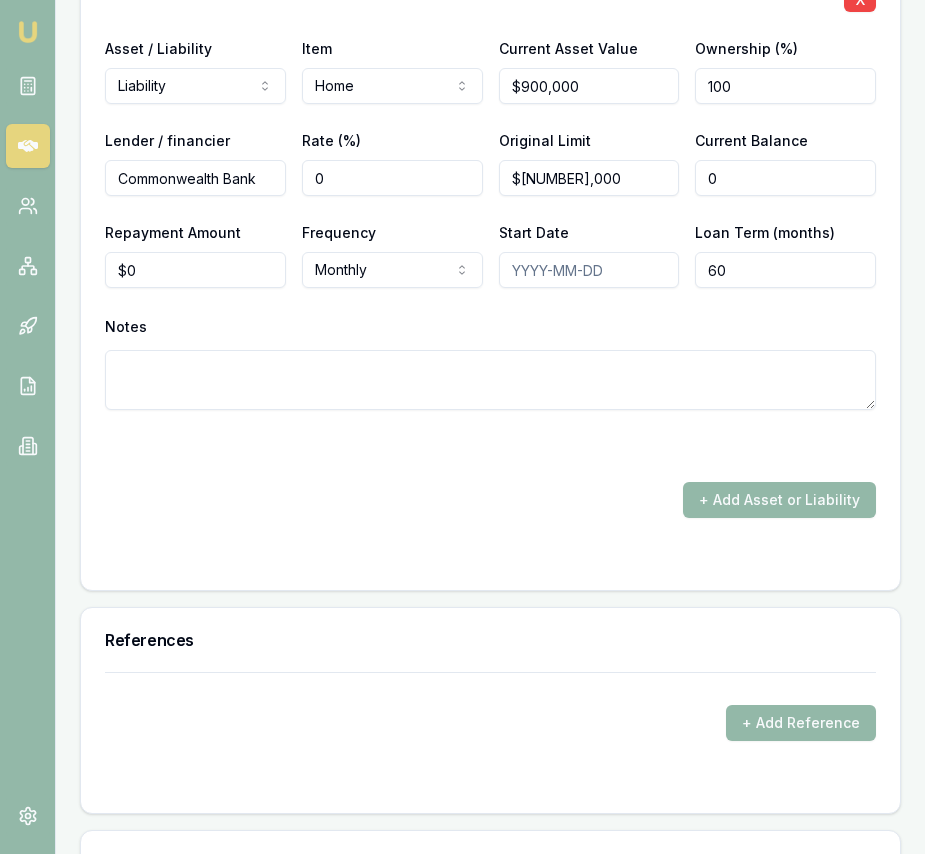 click on "0" at bounding box center [785, 178] 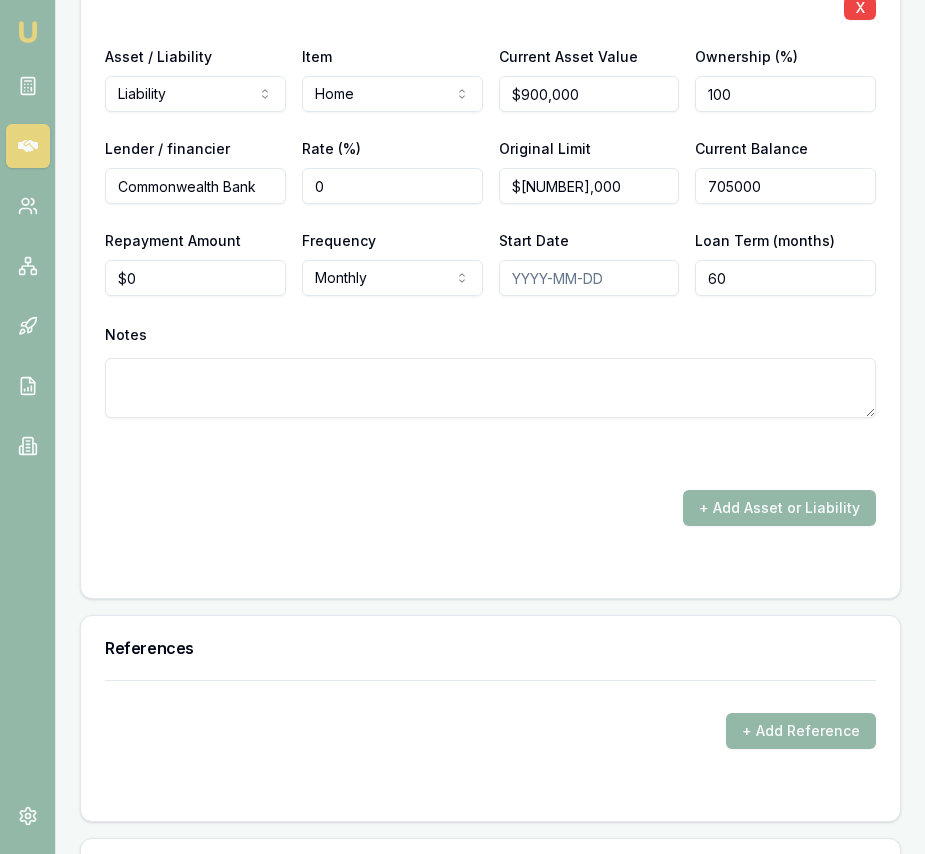 type on "$[NUMBER],000" 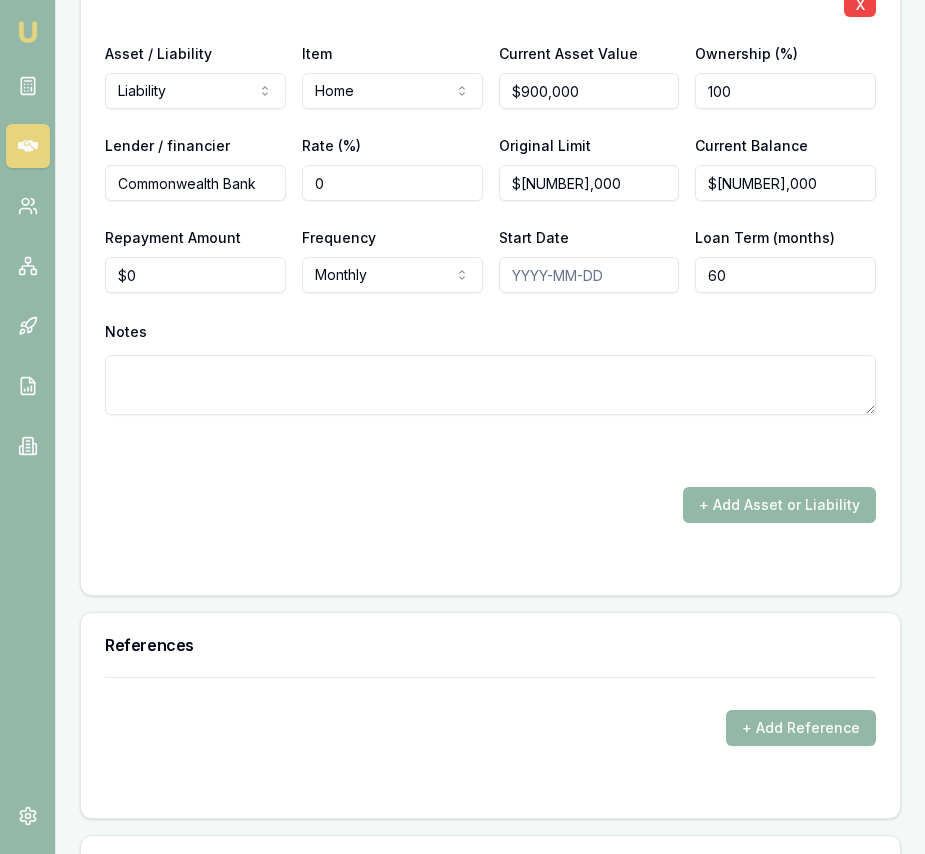 click on "X Asset / Liability  Liability Asset Liability Item  Home Home Car Boat Bike Caravan Household items Cash Shares Other investments Superannuation Investment property Credit card Personal loan Payday loan Other Current Asset Value  $900,000 Ownership (%)  100 Lender / financier  Commonwealth Bank Rate (%)  0 Original Limit  $705,000 Current Balance  $705,000 Repayment Amount  $0 Frequency  Monthly Weekly Fortnightly Monthly Quarterly Annually Start Date  Loan Term (months)  60 Notes" at bounding box center (490, 213) 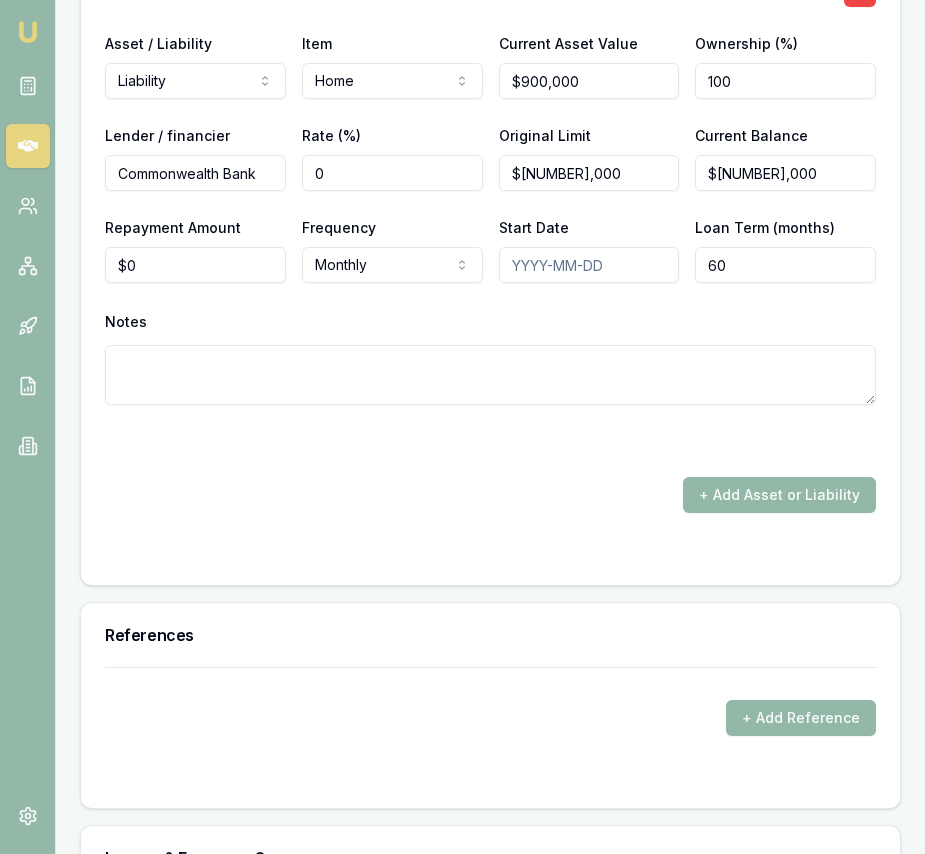 scroll, scrollTop: 6601, scrollLeft: 0, axis: vertical 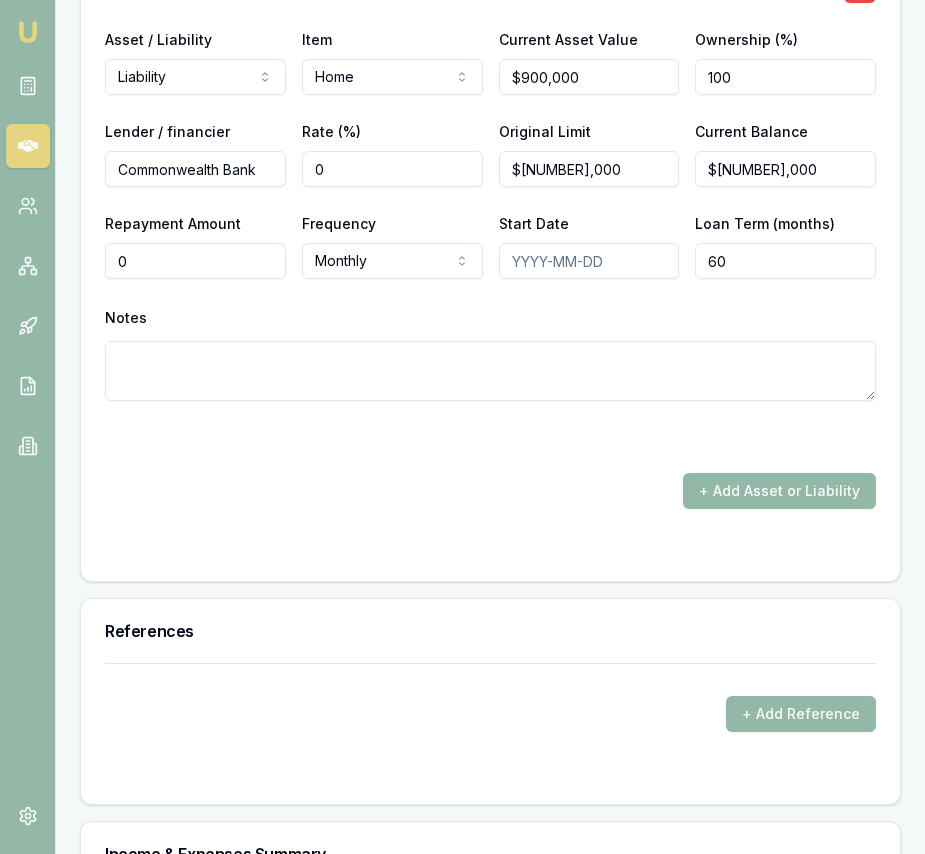 click on "0" at bounding box center (195, 261) 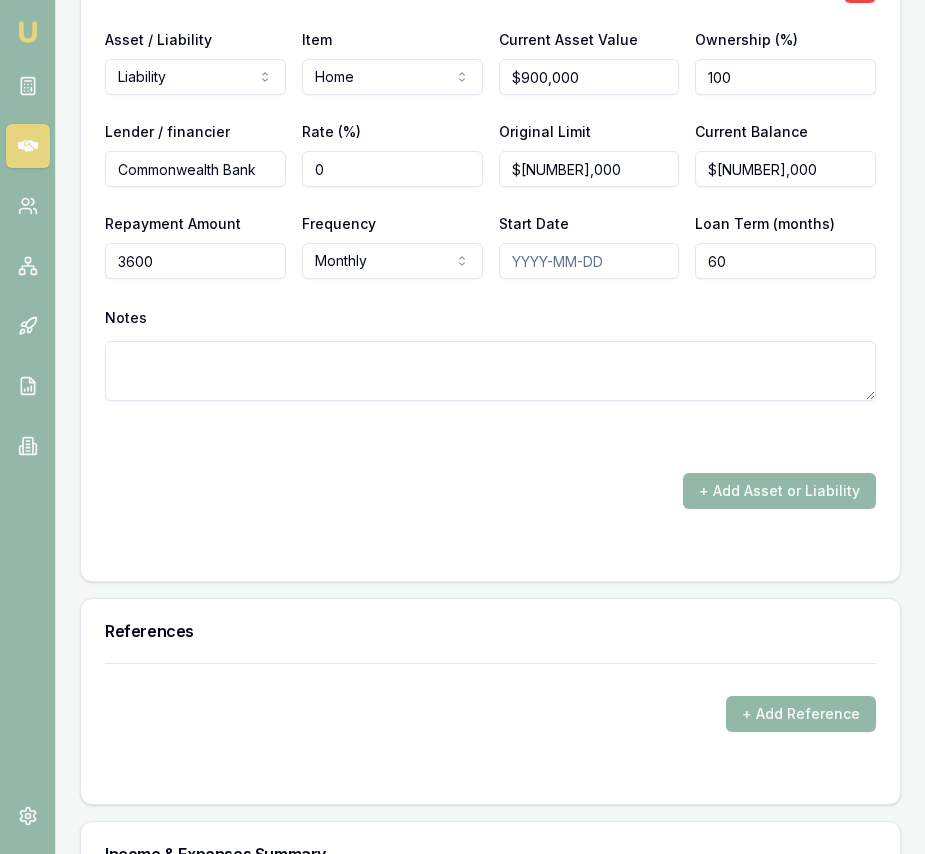 scroll, scrollTop: 6633, scrollLeft: 0, axis: vertical 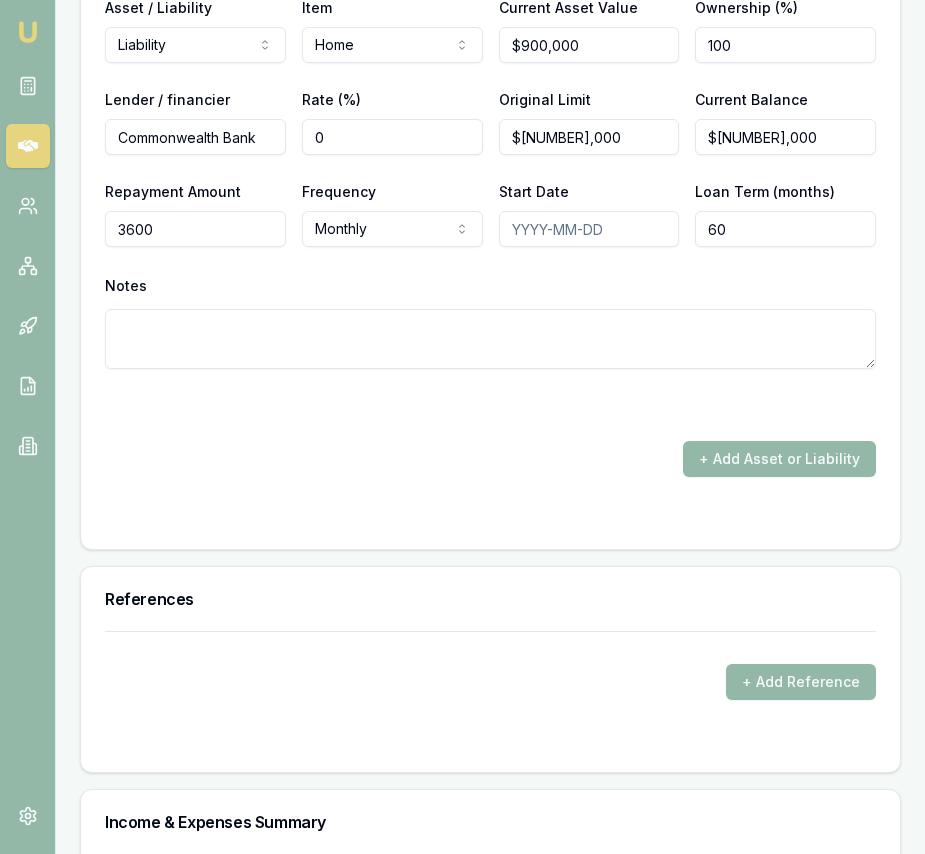 type on "$3,600" 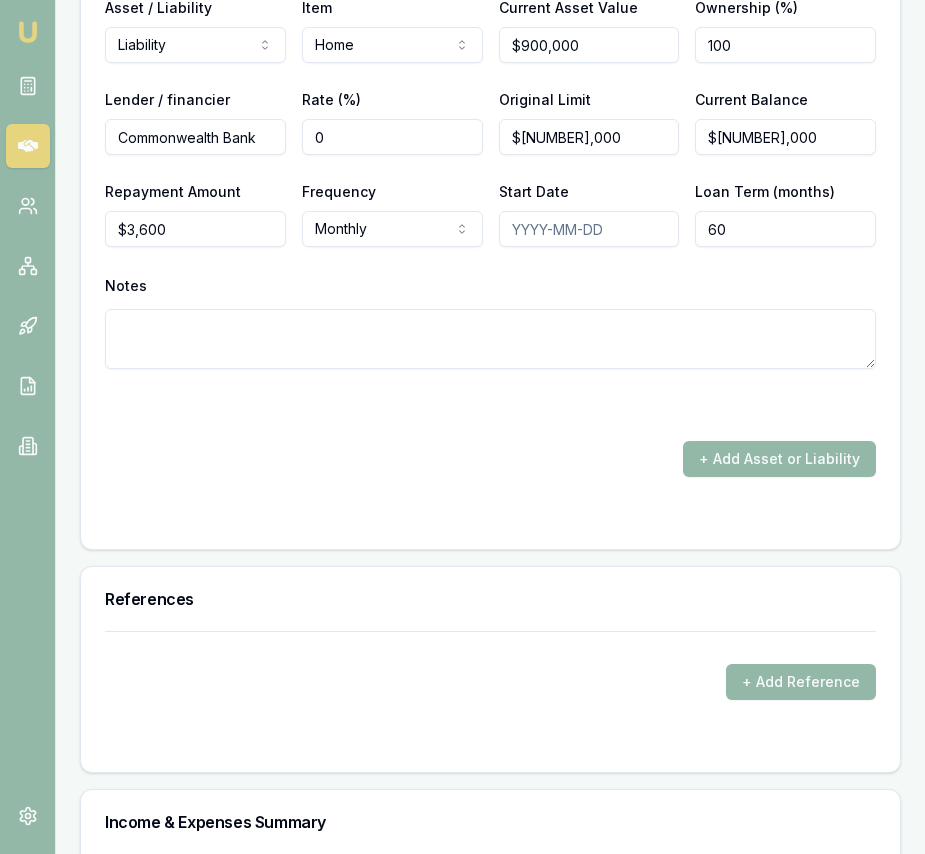 click on "60" at bounding box center (785, 229) 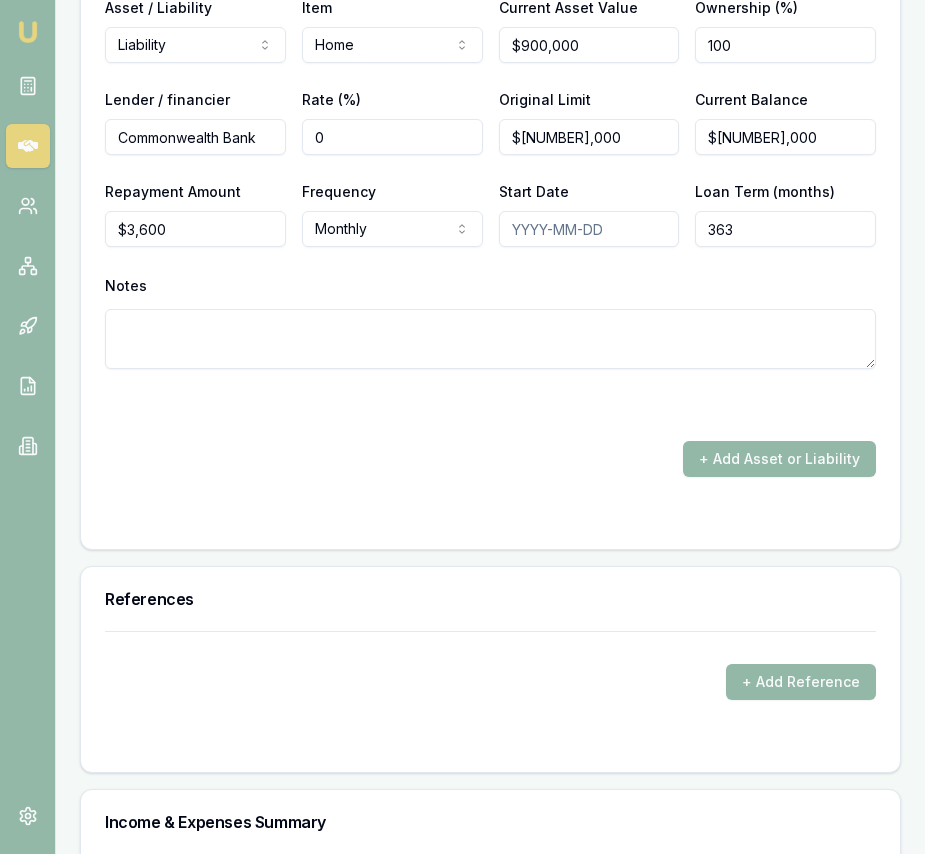 scroll, scrollTop: 6622, scrollLeft: 0, axis: vertical 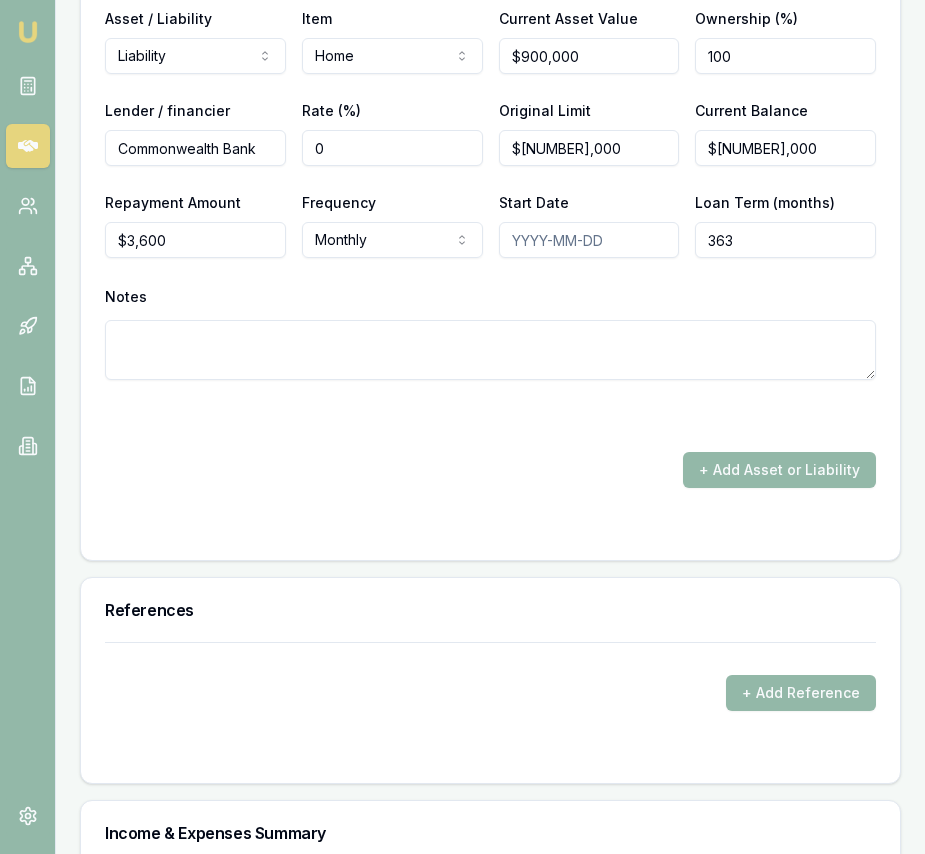 click on "+ Add Asset or Liability" at bounding box center [490, 470] 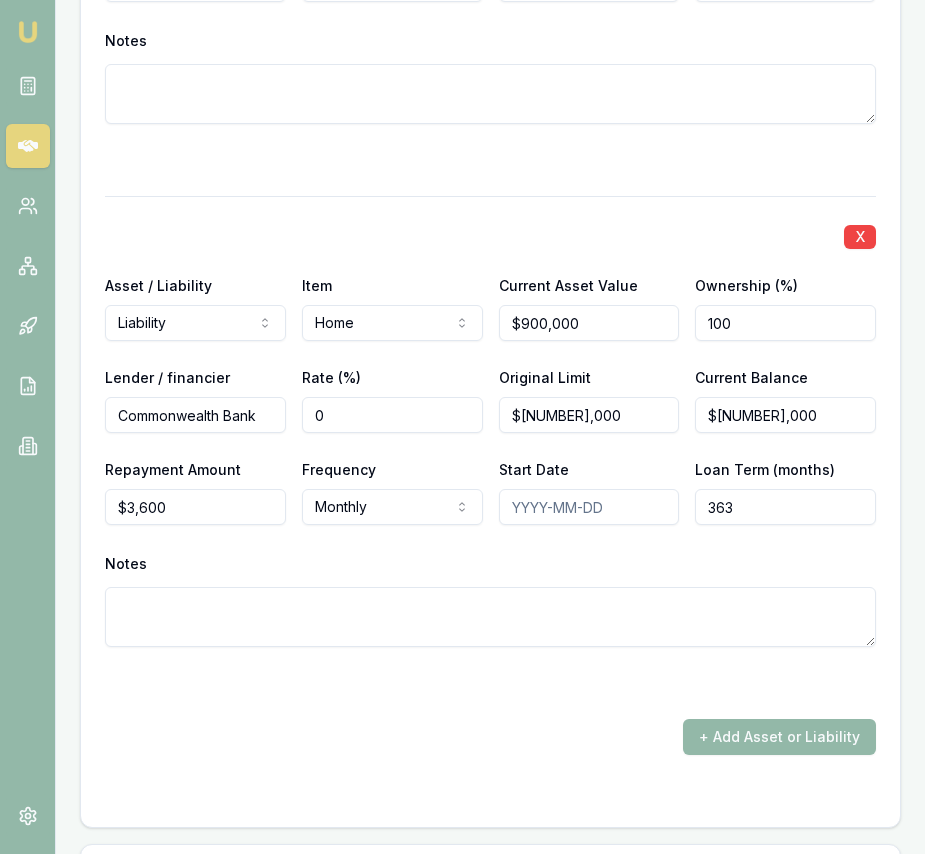 scroll, scrollTop: 6272, scrollLeft: 0, axis: vertical 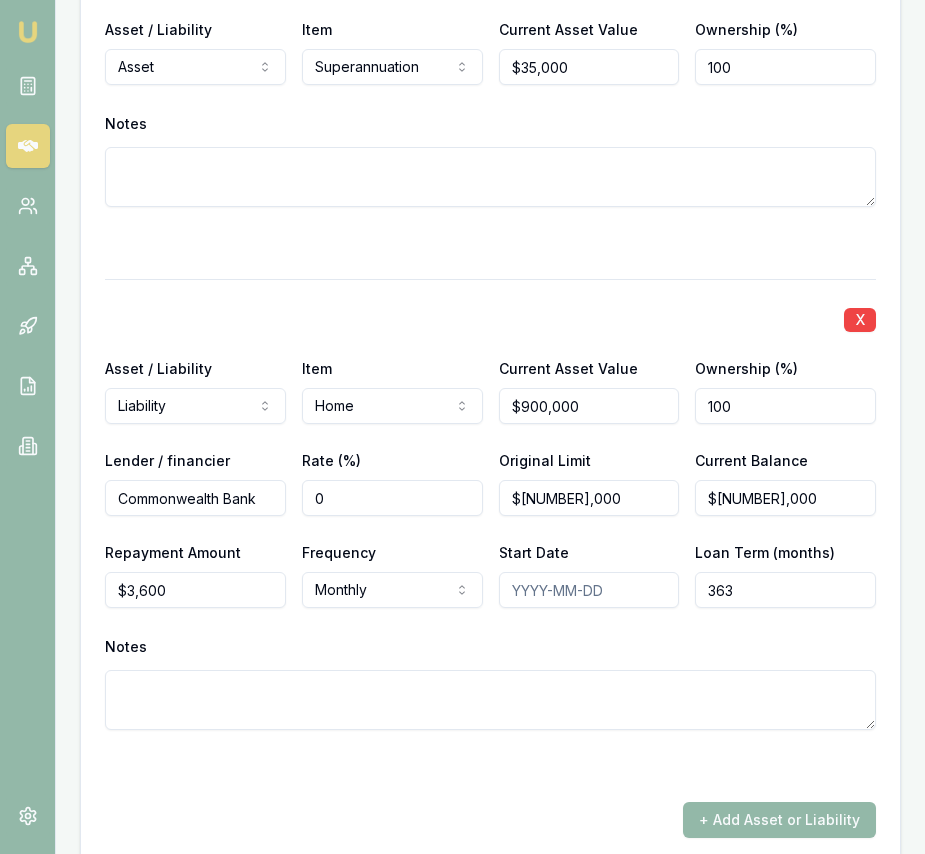 click on "363" at bounding box center [785, 590] 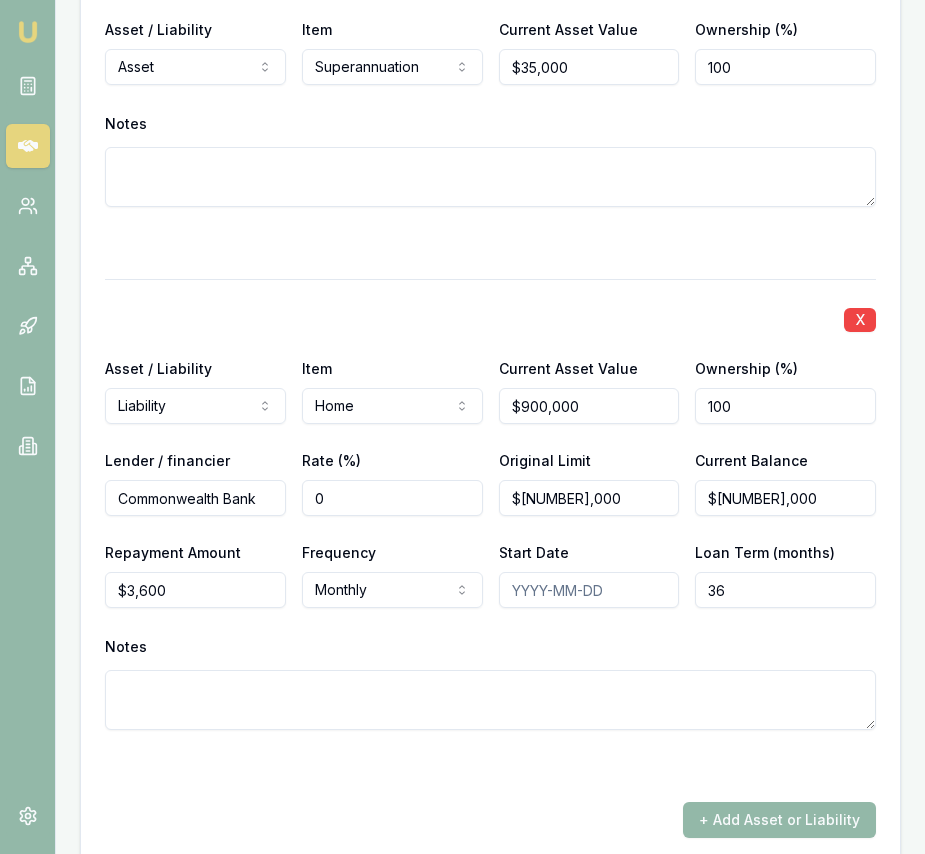type on "[NUMBER]" 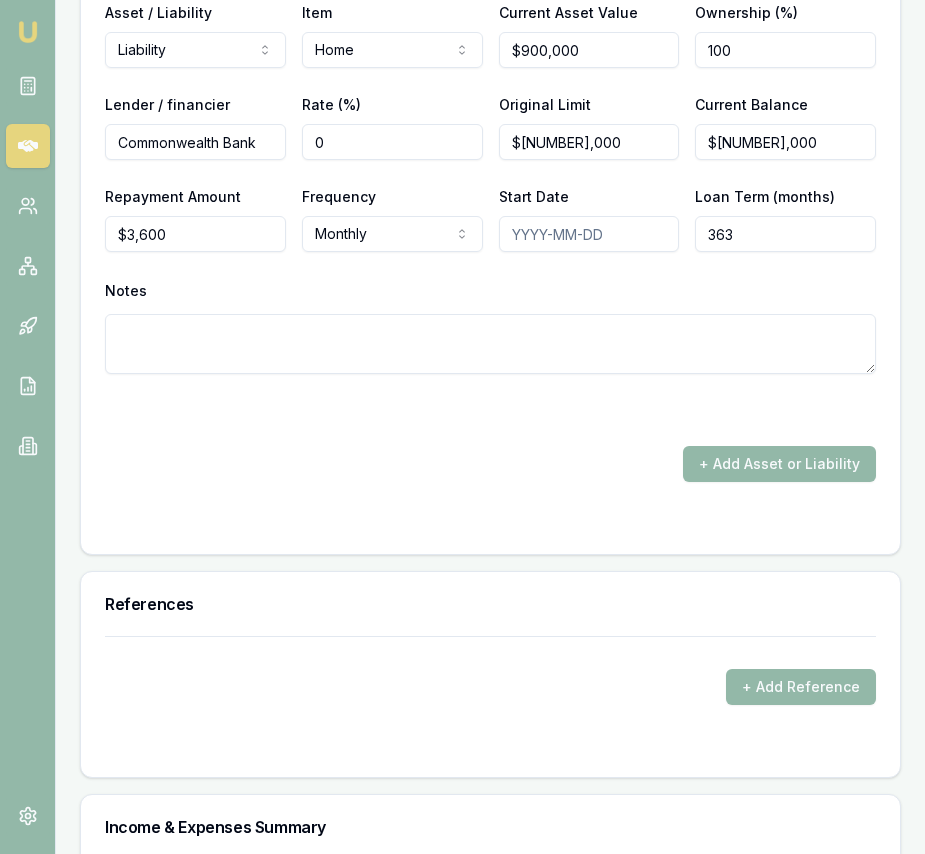 scroll, scrollTop: 6631, scrollLeft: 0, axis: vertical 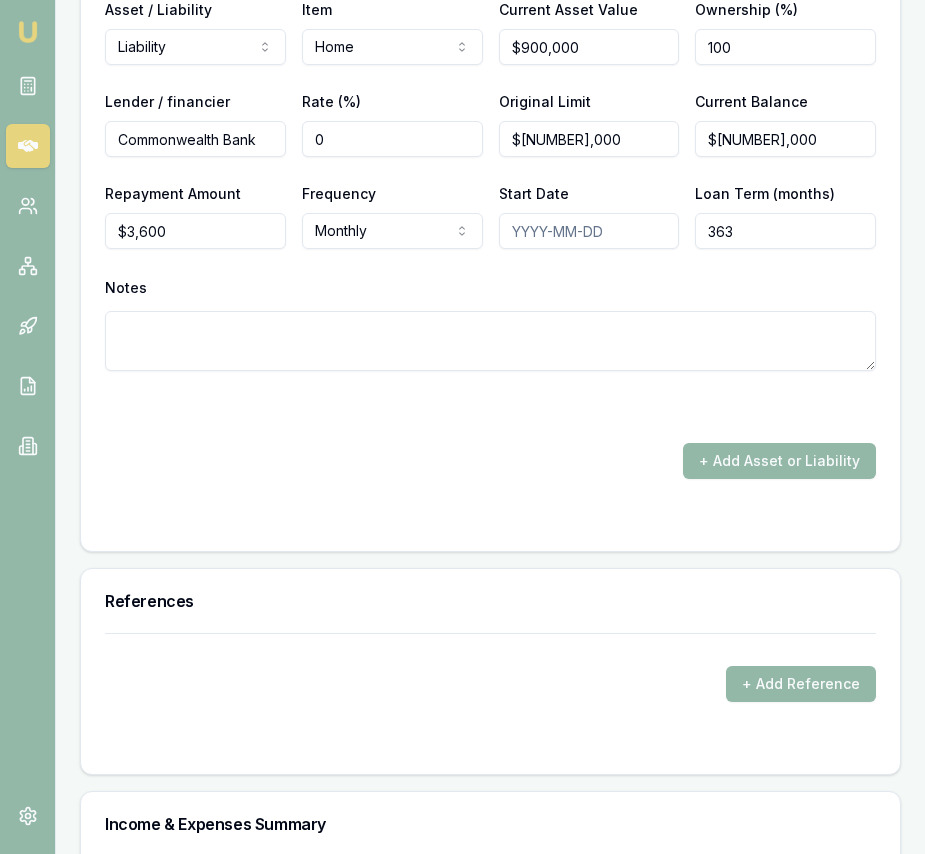 drag, startPoint x: 735, startPoint y: 232, endPoint x: 725, endPoint y: 235, distance: 10.440307 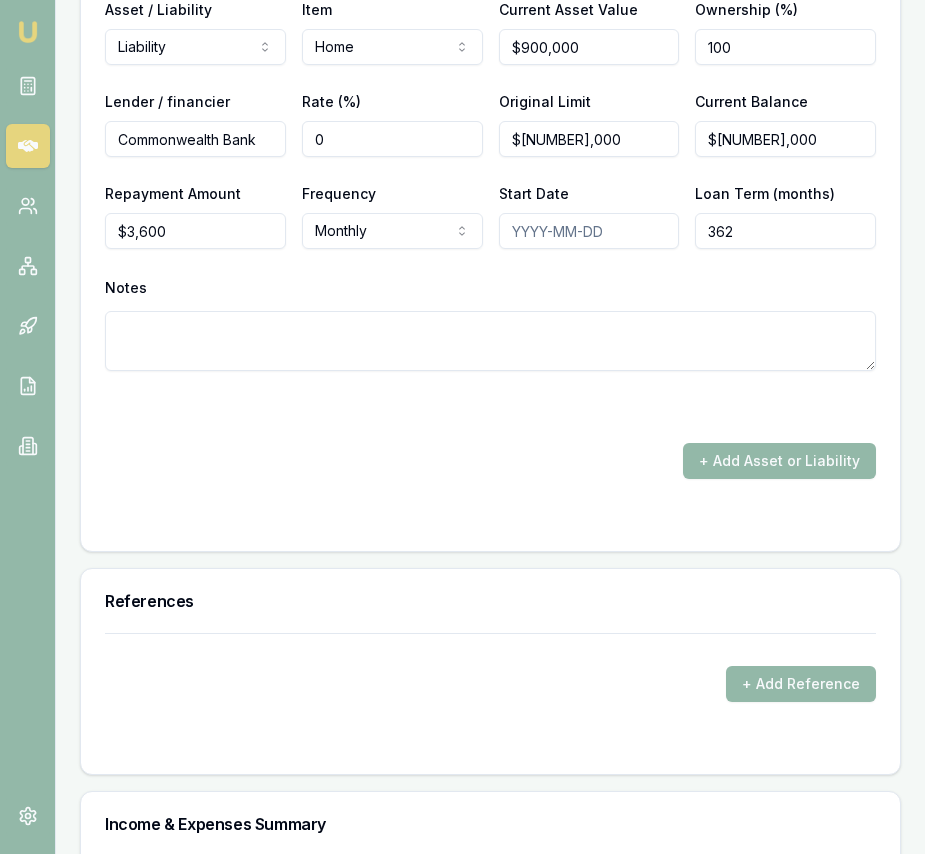 scroll, scrollTop: 6632, scrollLeft: 0, axis: vertical 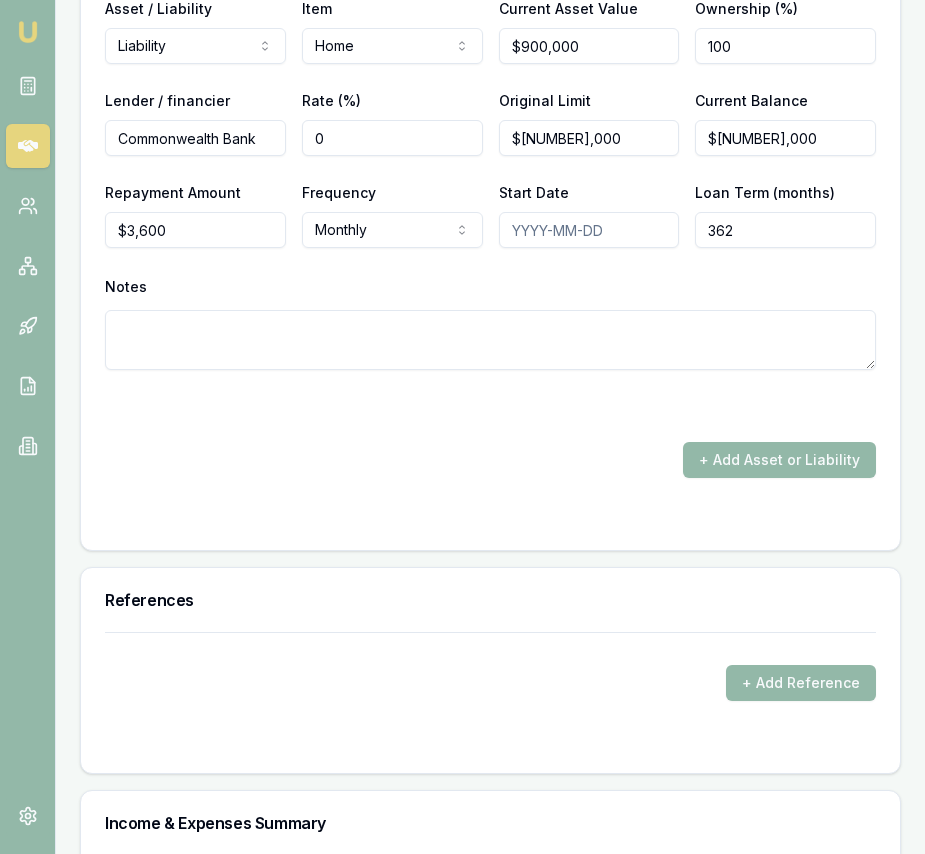 type on "[NUMBER]" 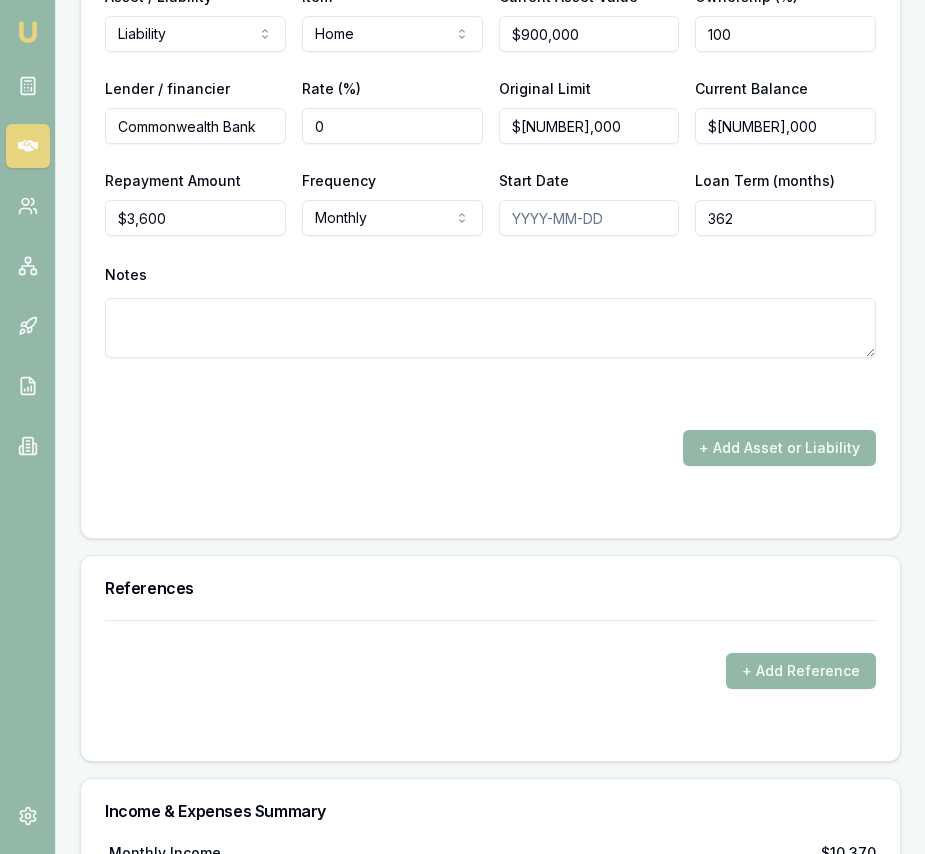 click on "X Asset / Liability  Asset Asset Liability Item  Home Home Car Boat Bike Caravan Household items Cash Shares Other investments Superannuation Investment property Credit card Personal loan Payday loan Other Current Asset Value  $900,000 Ownership (%)  100 Notes   X Asset / Liability  Asset Asset Liability Item  Cash Home Car Boat Bike Caravan Household items Cash Shares Other investments Superannuation Investment property Credit card Personal loan Payday loan Other Current Asset Value  $15,000 Ownership (%)  100 Notes   X Asset / Liability  Asset Asset Liability Item  Household items Home Car Boat Bike Caravan Household items Cash Shares Other investments Superannuation Investment property Credit card Personal loan Payday loan Other Current Asset Value  $85,000 Ownership (%)  100 Notes   X Asset / Liability  Asset Asset Liability Item  Superannuation Home Car Boat Bike Caravan Household items Cash Shares Other investments Superannuation Investment property Credit card Personal loan Payday loan Other $35,000" at bounding box center [490, -492] 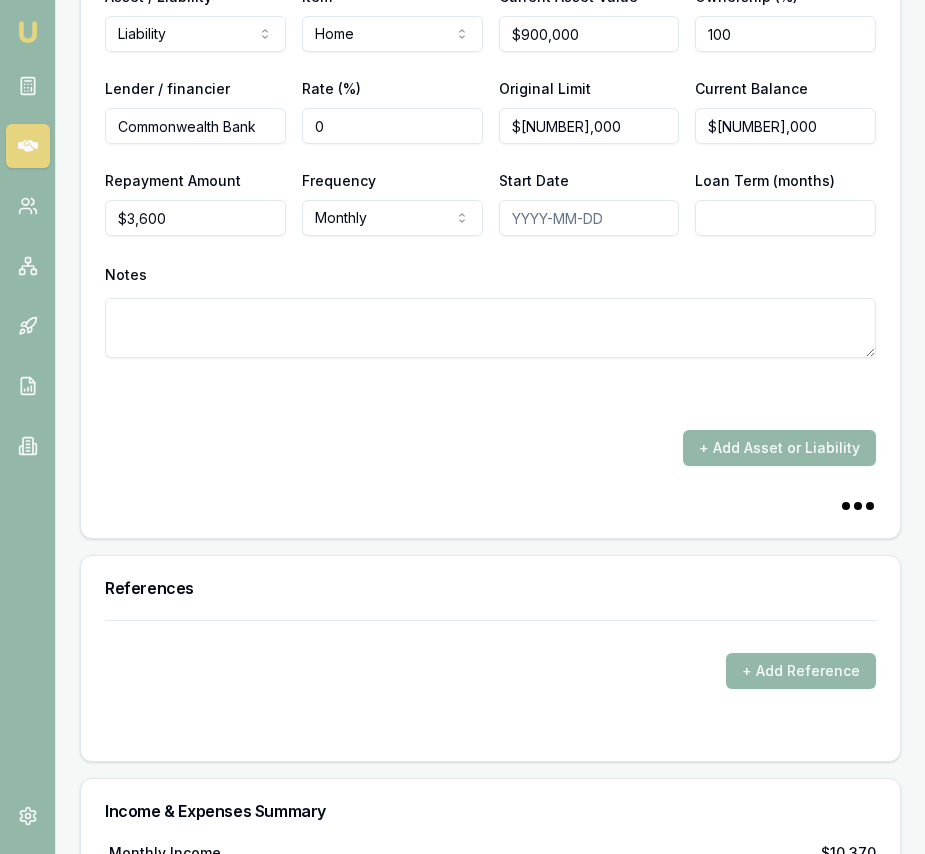 scroll, scrollTop: 7387, scrollLeft: 0, axis: vertical 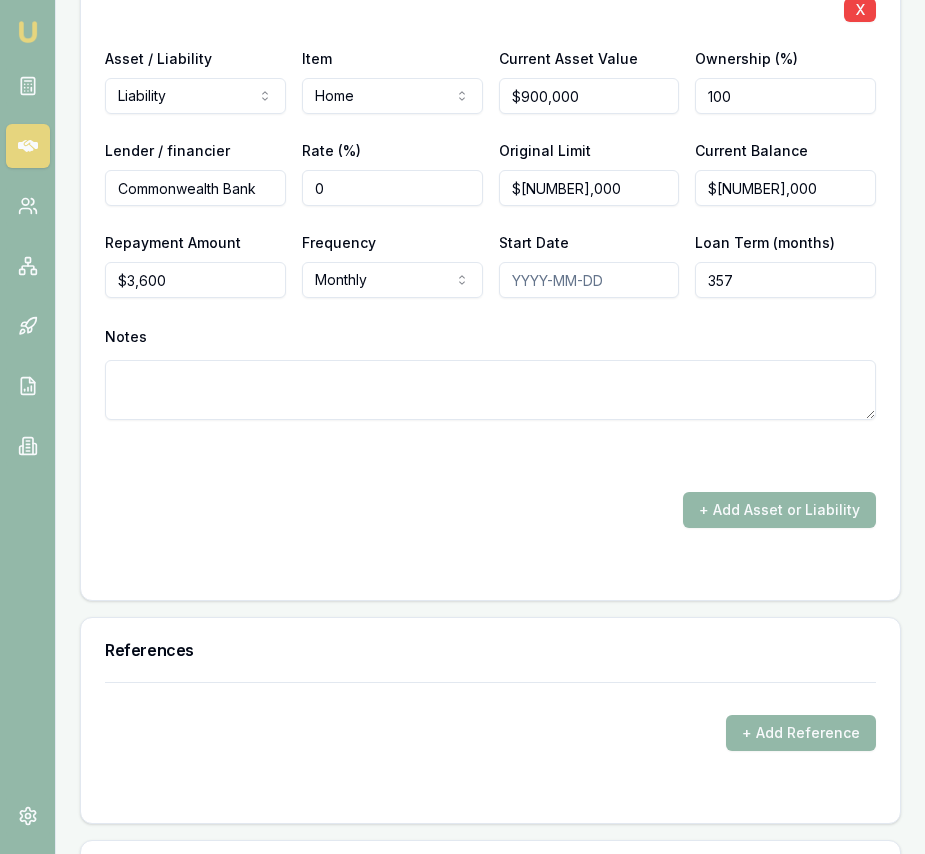 click on "357" at bounding box center (785, 280) 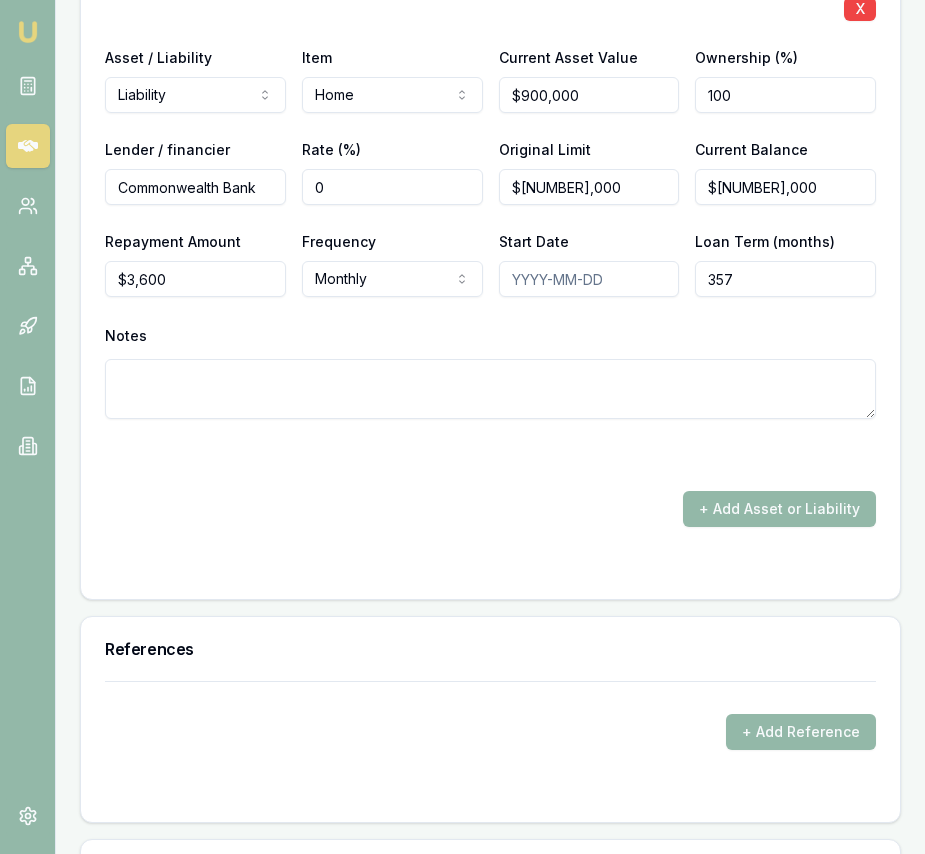 scroll, scrollTop: 6584, scrollLeft: 0, axis: vertical 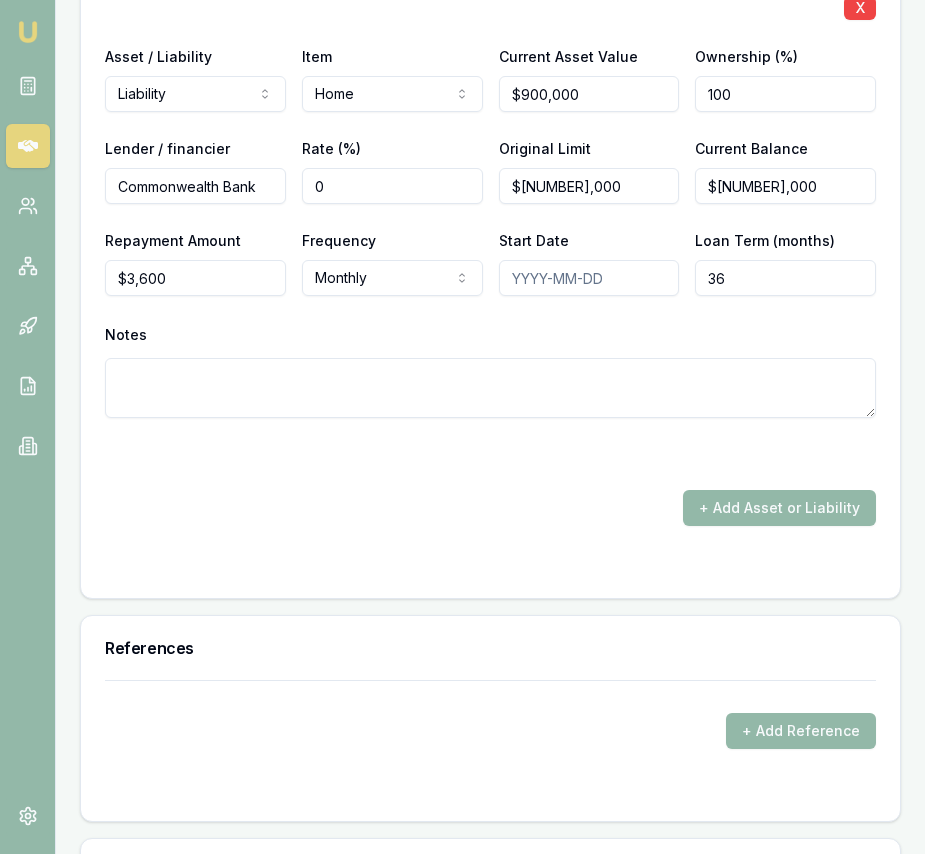 type on "[NUMBER]" 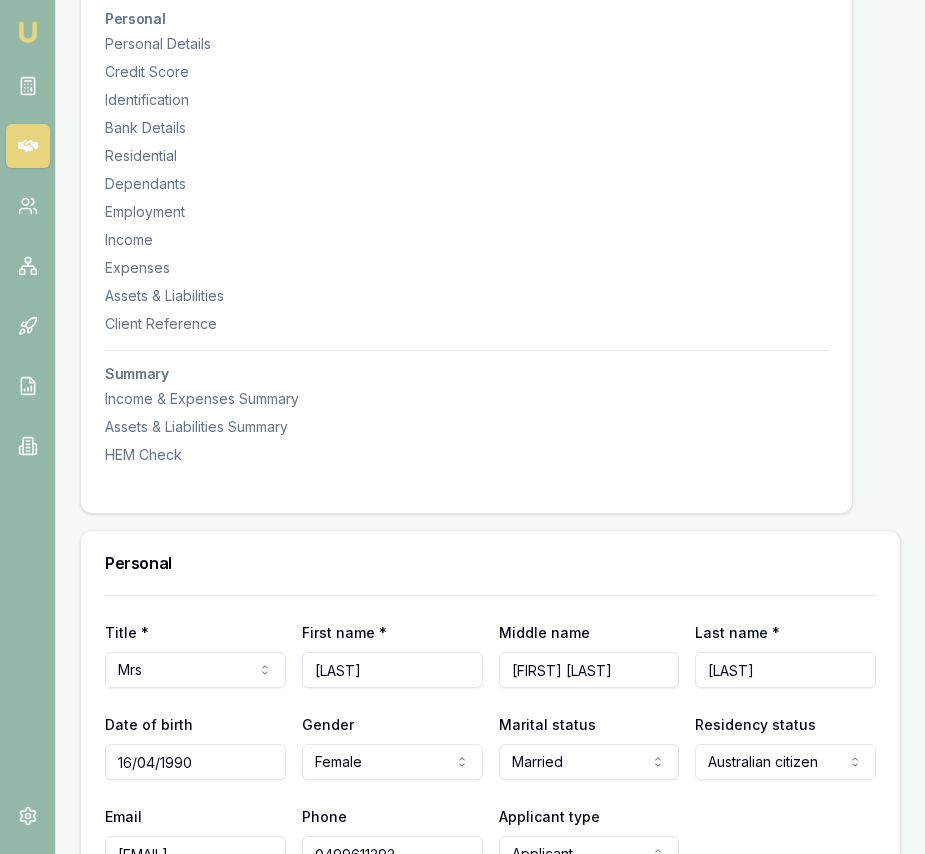 scroll, scrollTop: 0, scrollLeft: 0, axis: both 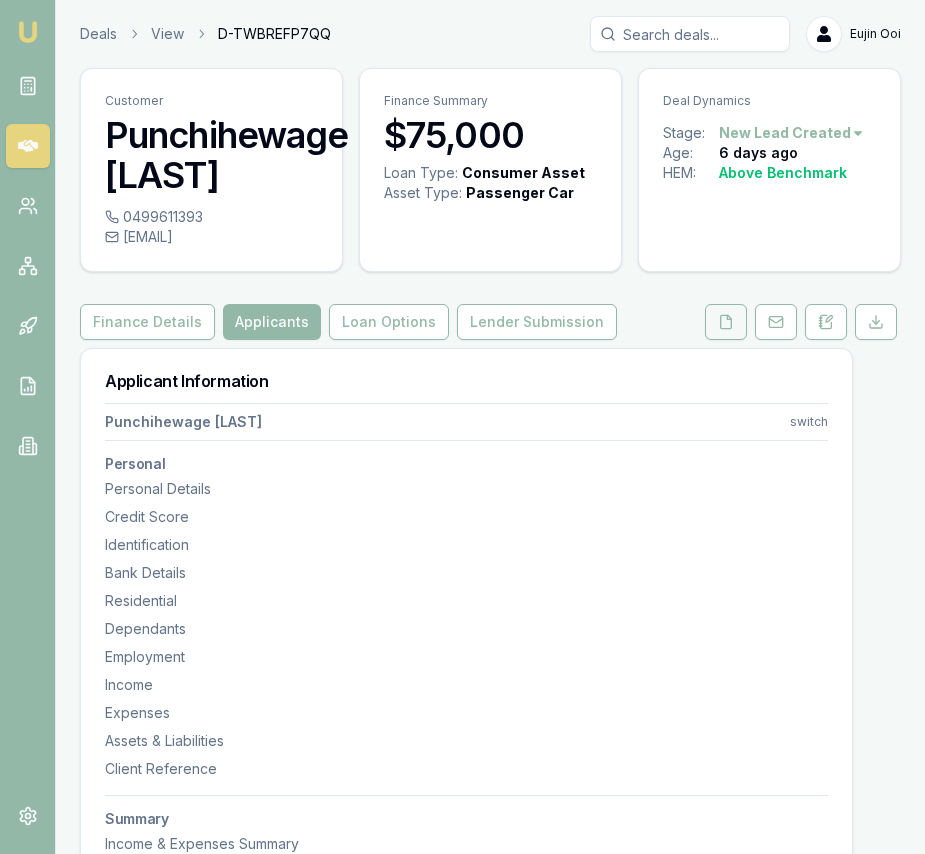 click 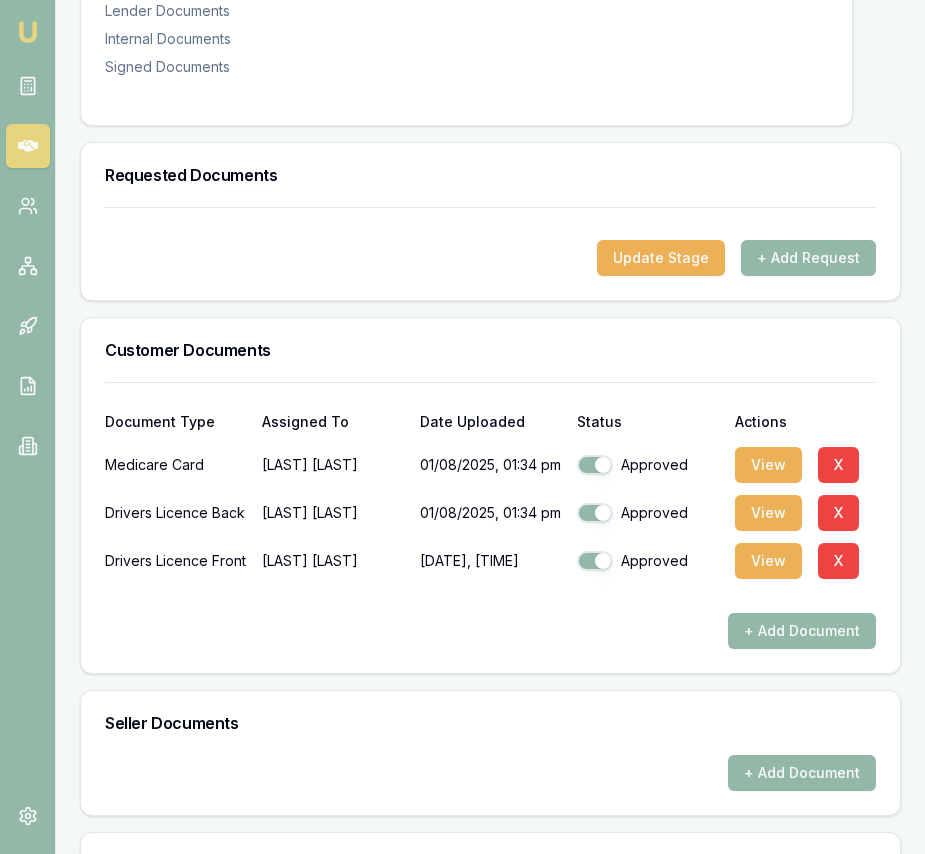 scroll, scrollTop: 521, scrollLeft: 0, axis: vertical 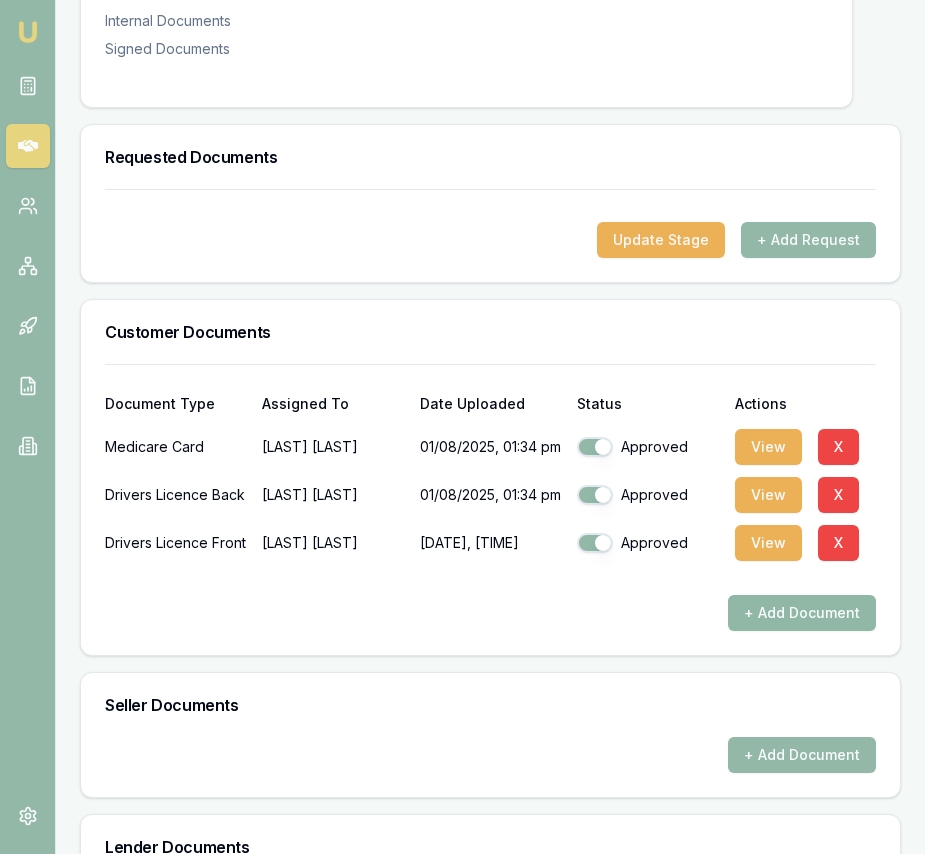 click on "+ Add Document" at bounding box center (802, 613) 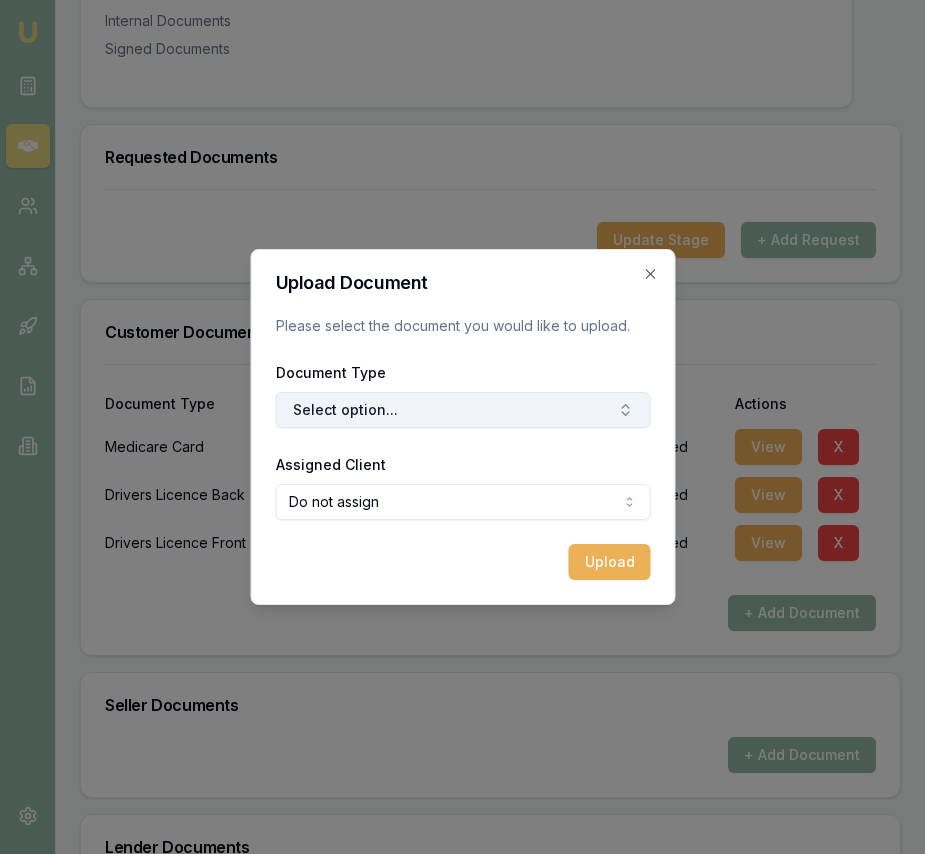 click on "Select option..." at bounding box center (462, 410) 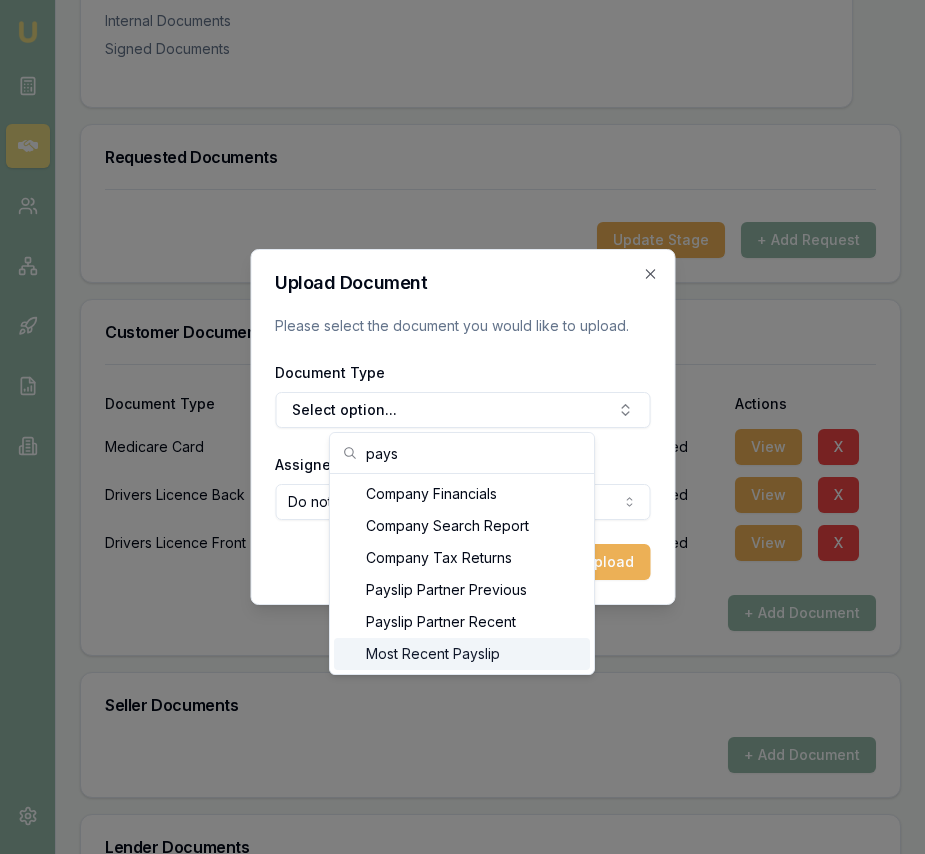 type on "pays" 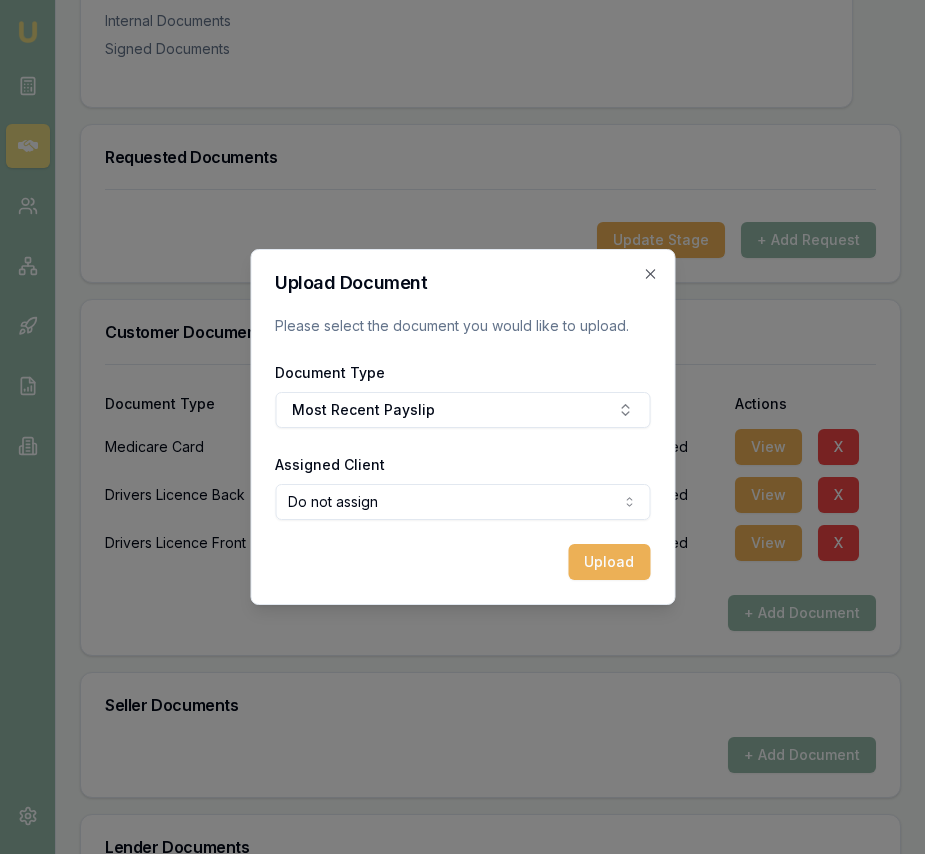 click on "Assigned Client Do not assign Do not assign Punchihewage Wimalaratne" at bounding box center [462, 486] 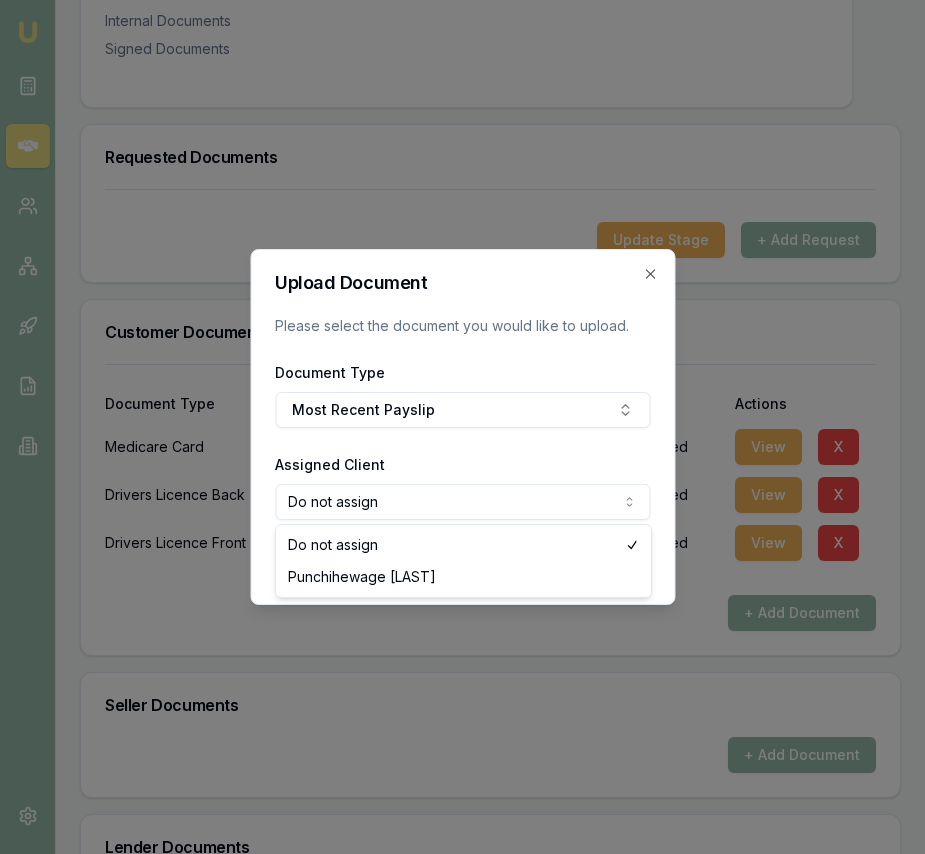 click on "Emu Broker Deals View D-TWBREFP7QQ Eujin Ooi Toggle Menu Customer [FIRST] [LAST] [PHONE] [EMAIL] Finance Summary $75,000 Loan Type: Consumer Asset Asset Type : Passenger Car Deal Dynamics Stage: New Lead Created Age: 6 days ago HEM: Above Benchmark Finance Details Applicants Loan Options Lender Submission Documents Requested Documents Customer Documents Seller Documents Lender Documents Internal Documents Signed Documents Requested Documents Update Stage + Add Request Customer Documents Document Type Assigned To Date Uploaded Status Actions Medicare Card [FIRST]   [LAST] [DATE] [TIME] Approved View X Drivers Licence Back [FIRST]   [LAST] [DATE] [TIME] Approved View X Drivers Licence Front [FIRST]   [LAST] [DATE] [TIME] Approved View X + Add Document Seller Documents + Add Document Lender Documents + Add Document Internal Documents Document Type Assigned To Date Uploaded Status Actions Credit Report [FIRST]   [LAST] Approved X" at bounding box center [462, -94] 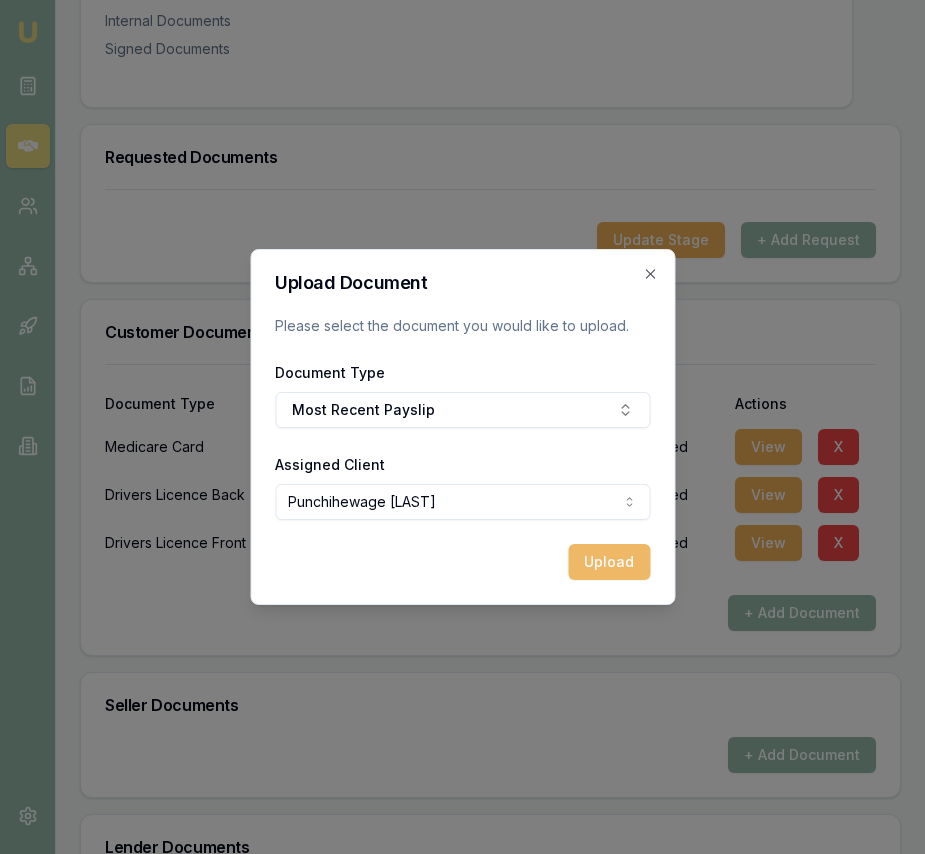 click on "Upload" at bounding box center [609, 562] 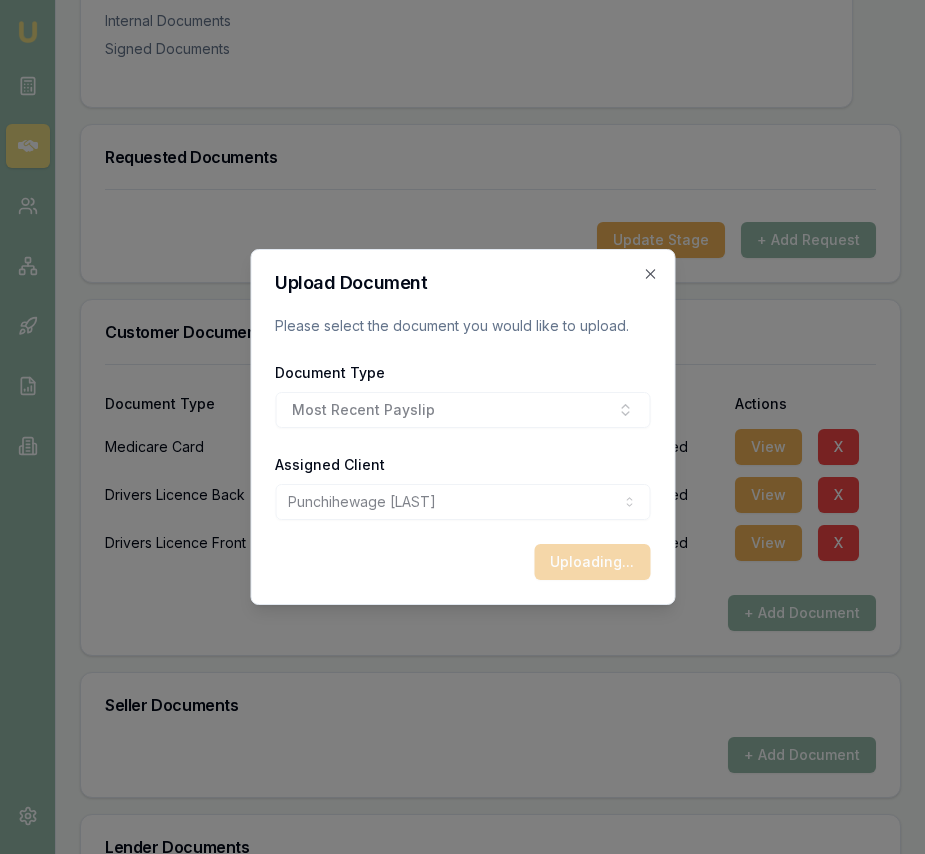 checkbox on "false" 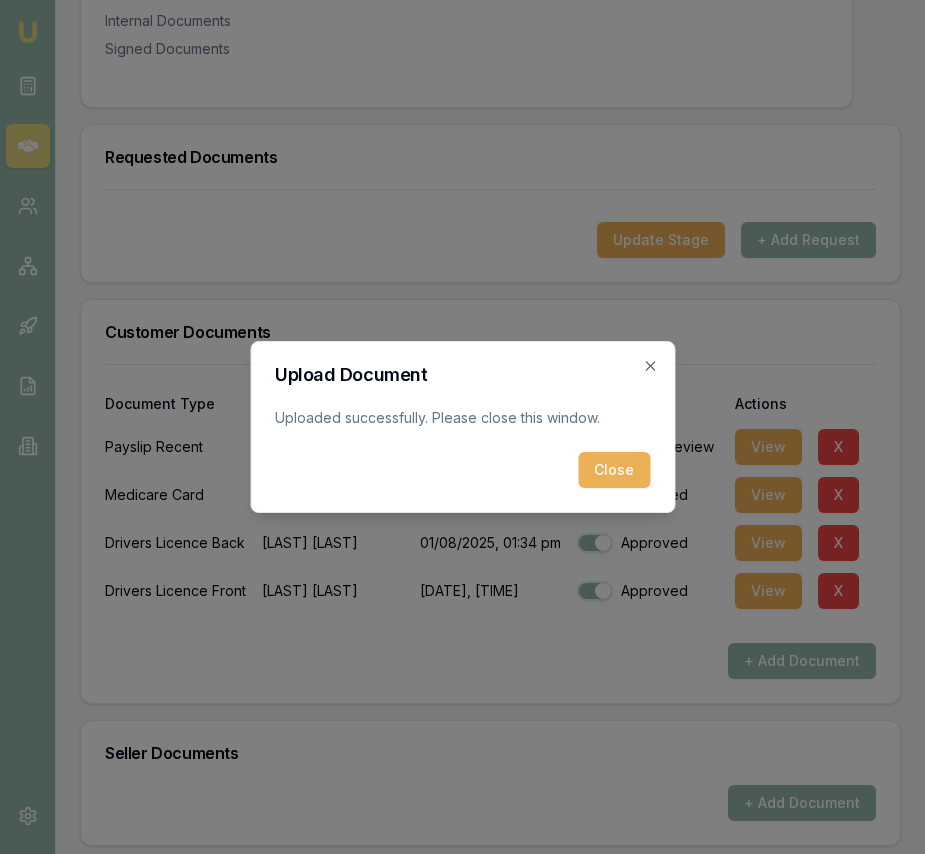 click on "Close" at bounding box center [614, 470] 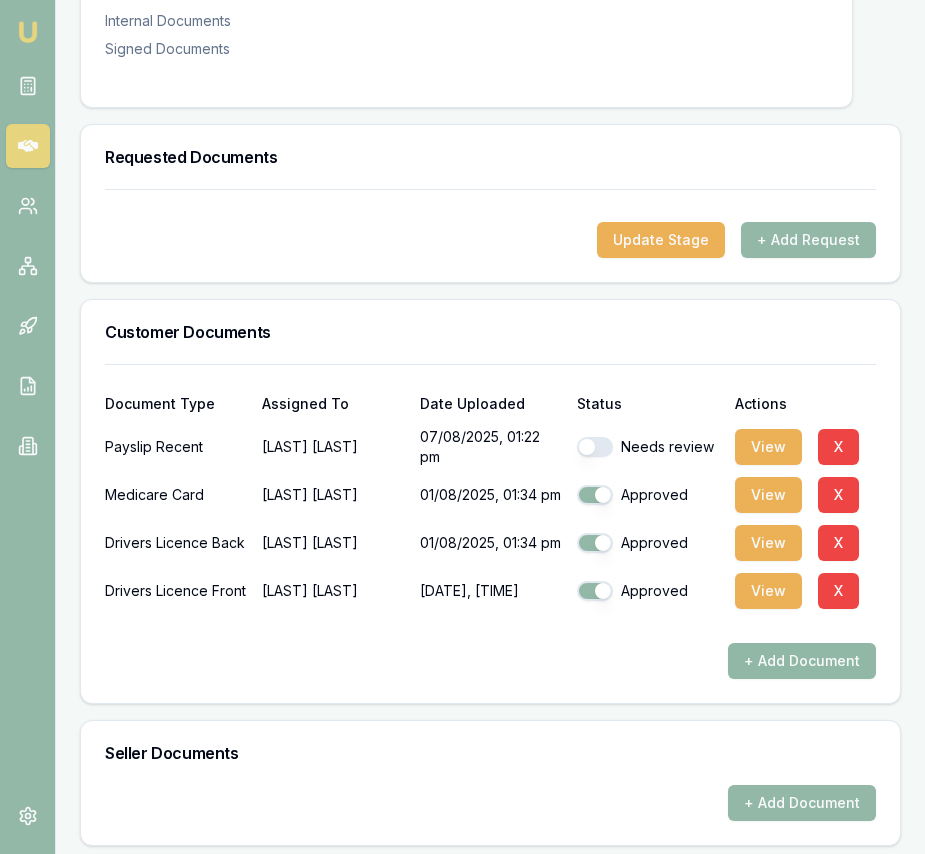 click on "+ Add Document" at bounding box center [802, 661] 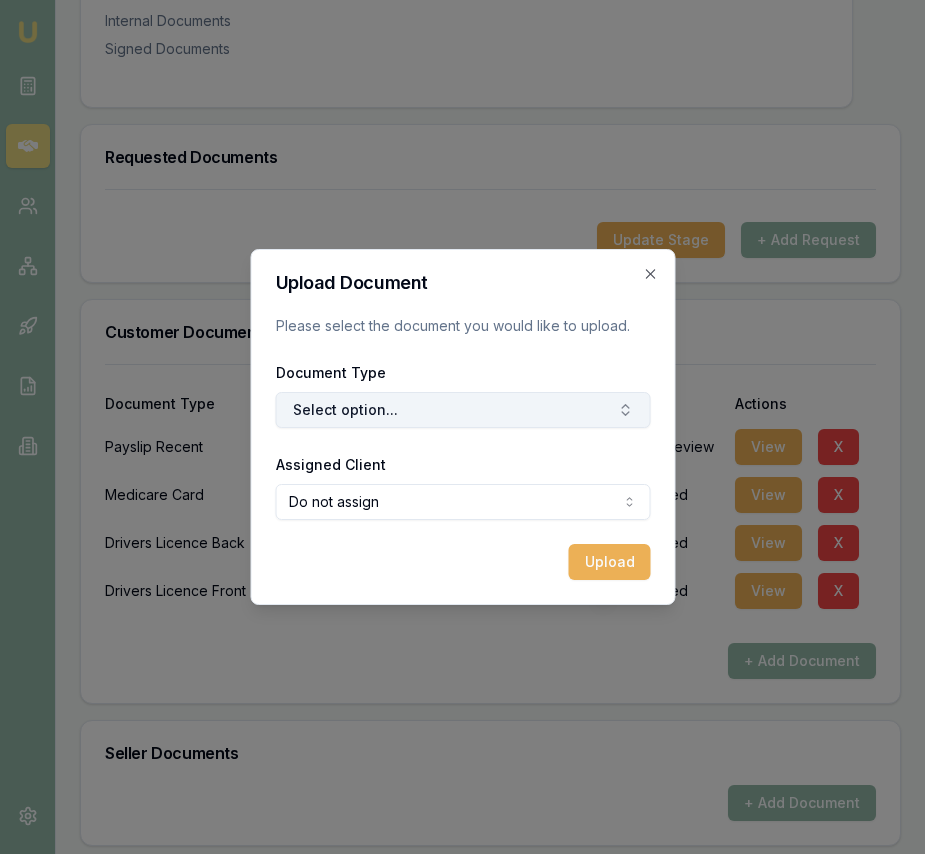 click on "Select option..." at bounding box center [462, 410] 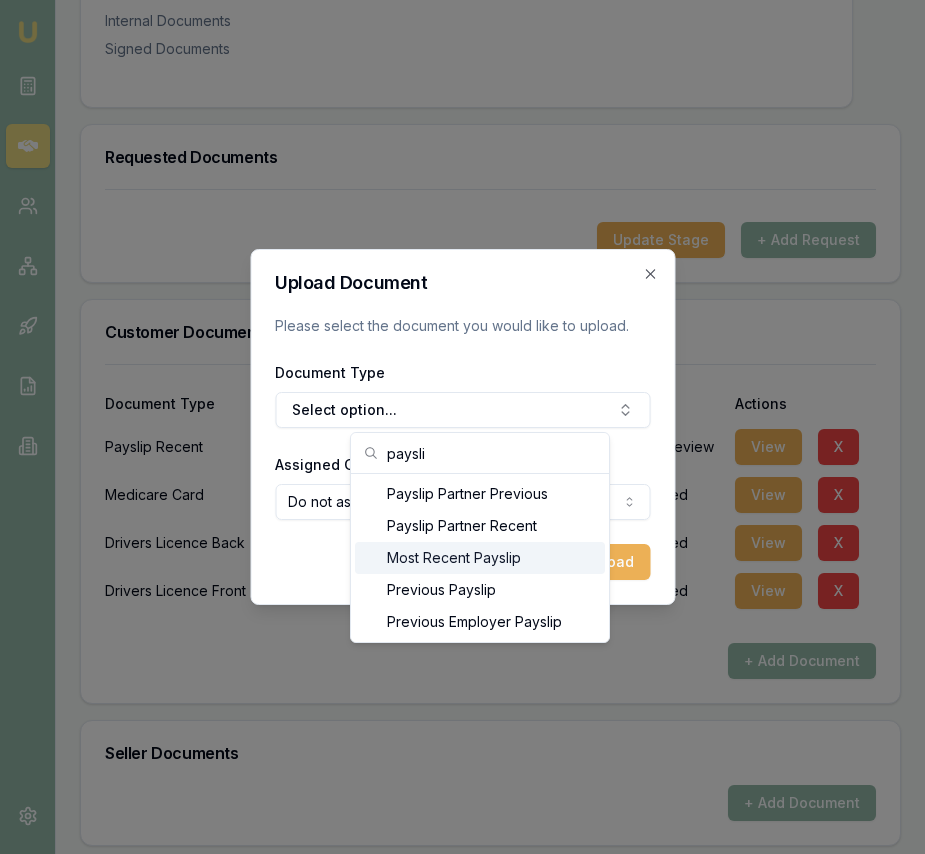 type on "paysli" 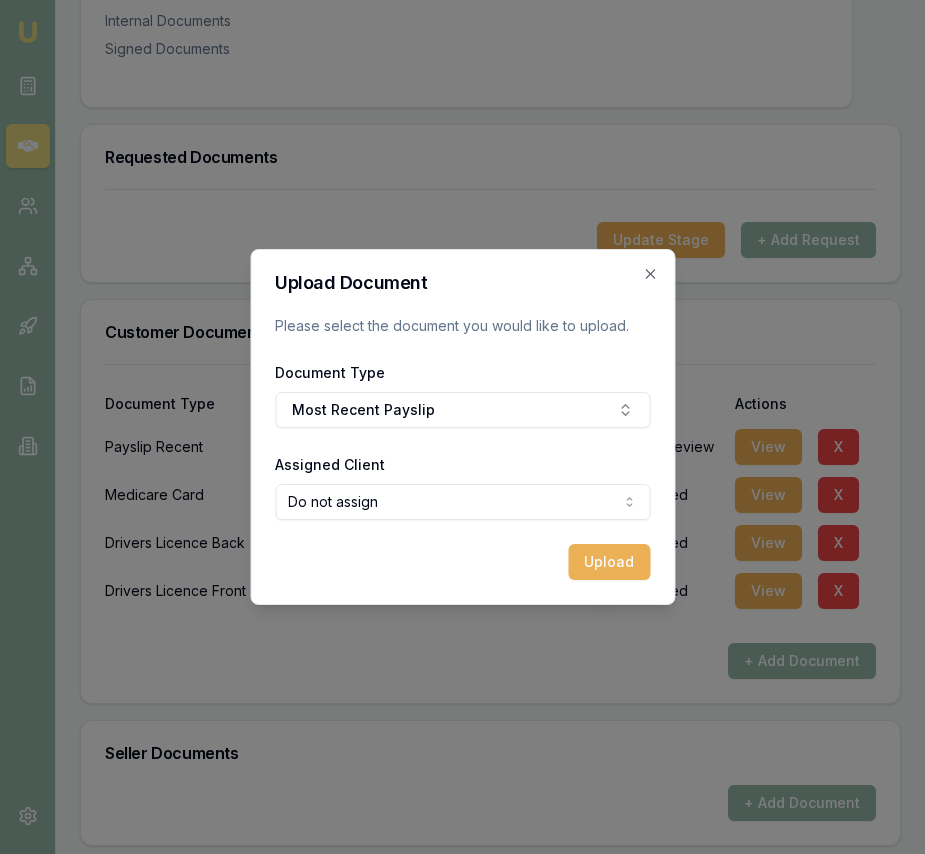 click on "Emu Broker Deals View D-TWBREFP7QQ [FIRST] [LAST] Toggle Menu Customer Punchihewage [LAST] [PHONE] [EMAIL] Finance Summary $75,000 Loan Type: Consumer Asset Asset Type : Passenger Car Deal Dynamics Stage: New Lead Created Age: 6 days ago HEM: Above Benchmark Finance Details Applicants Loan Options Lender Submission Documents Requested Documents Customer Documents Seller Documents Lender Documents Internal Documents Signed Documents Requested Documents Update Stage + Add Request Customer Documents Document Type Assigned To Date Uploaded Status Actions Payslip Recent Punchihewage   [LAST] [DATE], [TIME] Needs review View X Medicare Card Punchihewage   [LAST] [DATE], [TIME] Approved View X Drivers Licence Back Punchihewage   [LAST] [DATE], [TIME] Approved View X Drivers Licence Front Punchihewage   [LAST] [DATE], [TIME] Approved View X + Add Document Seller Documents + Add Document Lender Documents + Add Document Internal Documents Document Type Status" at bounding box center (462, -94) 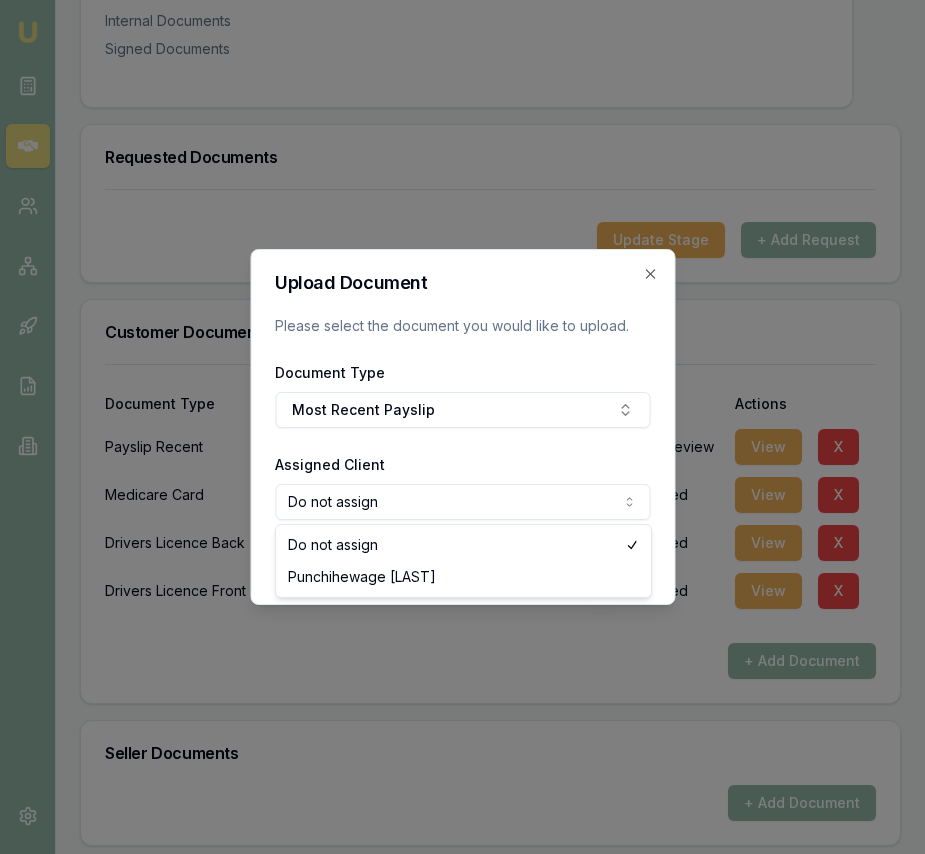 select on "[ID]" 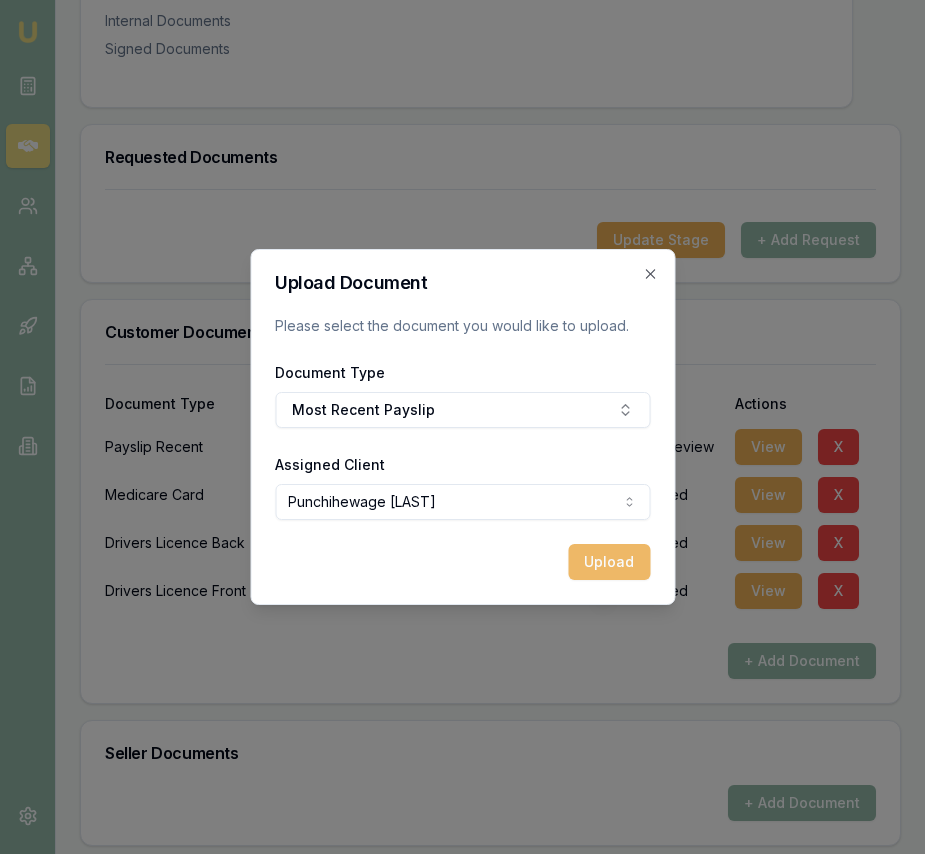 click on "Upload" at bounding box center (462, 562) 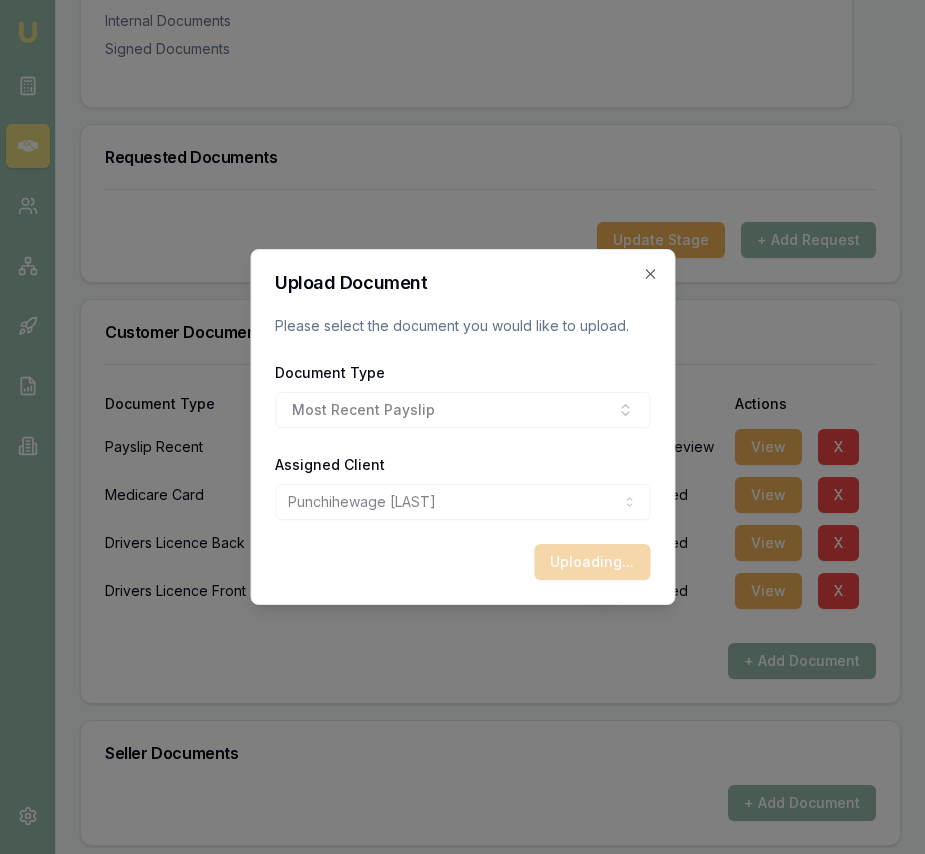 checkbox on "false" 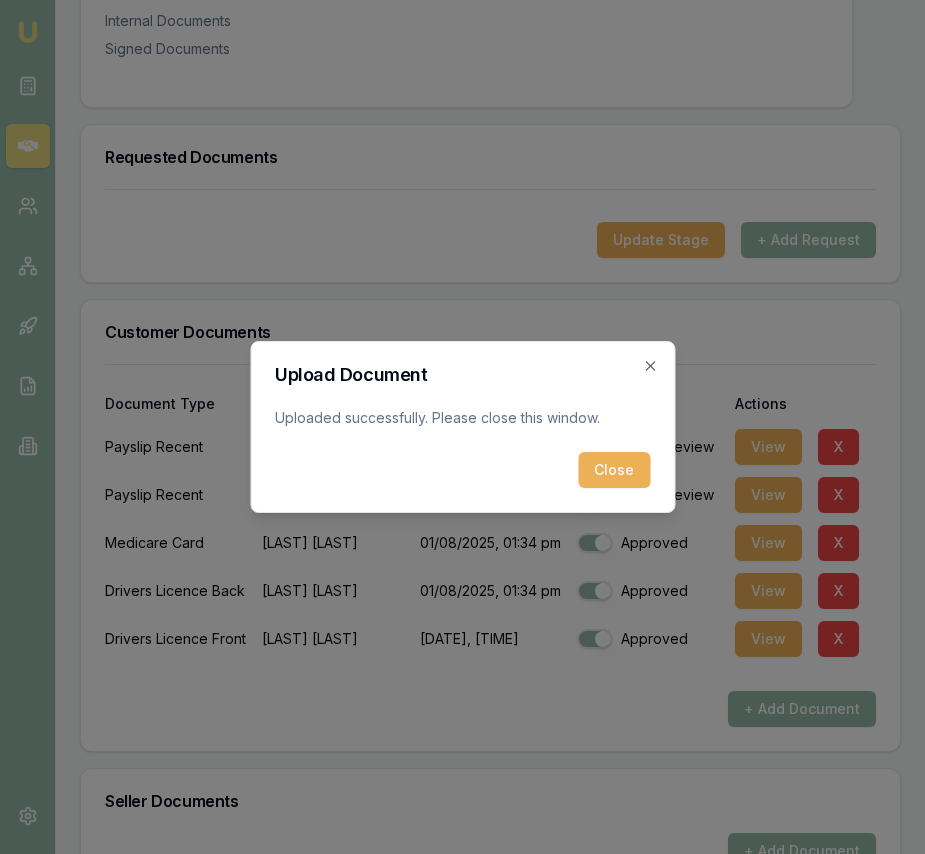 drag, startPoint x: 620, startPoint y: 465, endPoint x: 633, endPoint y: 486, distance: 24.698177 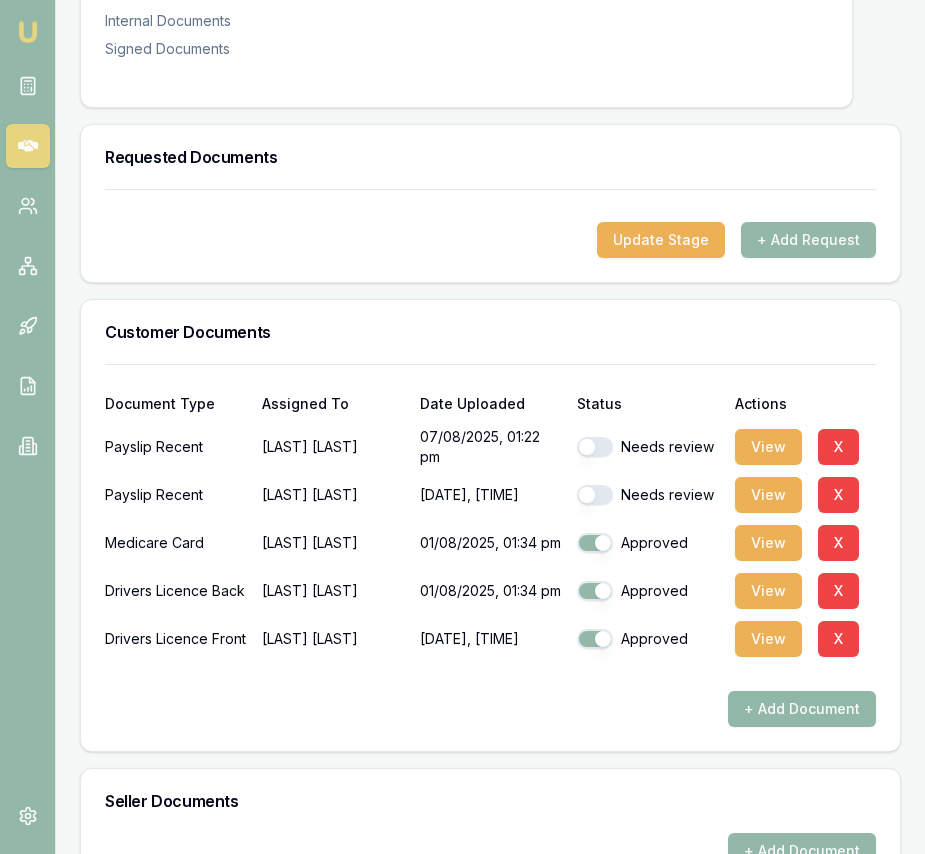 click on "+ Add Document" at bounding box center [802, 709] 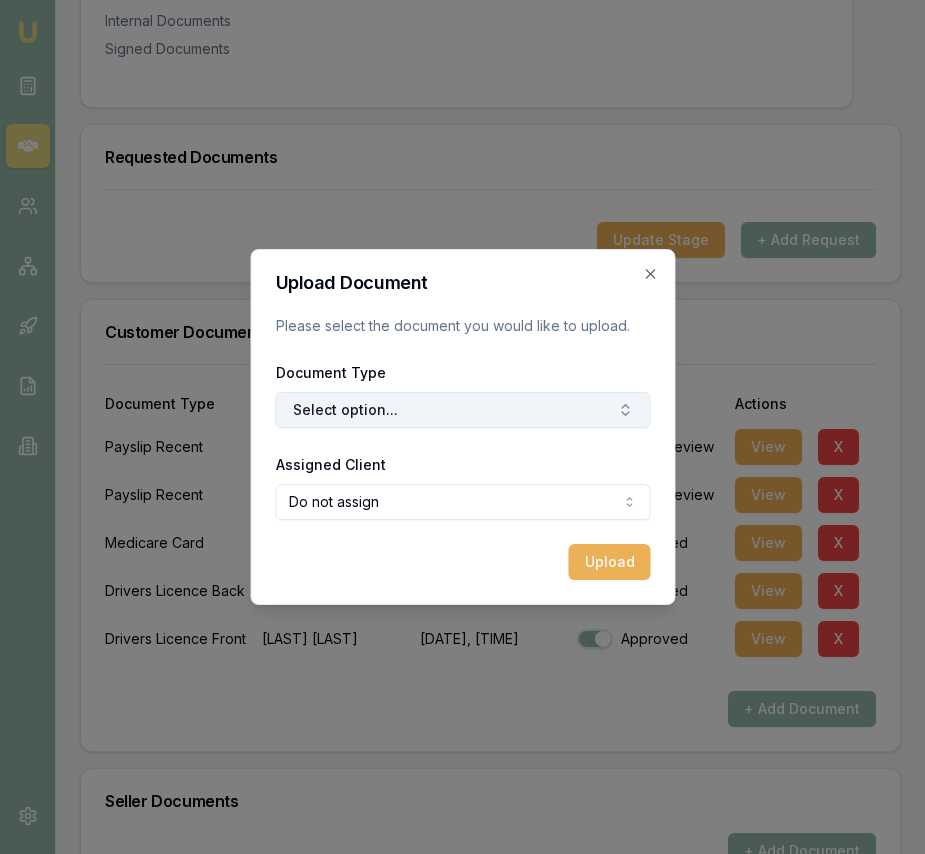 click on "Select option..." at bounding box center (462, 410) 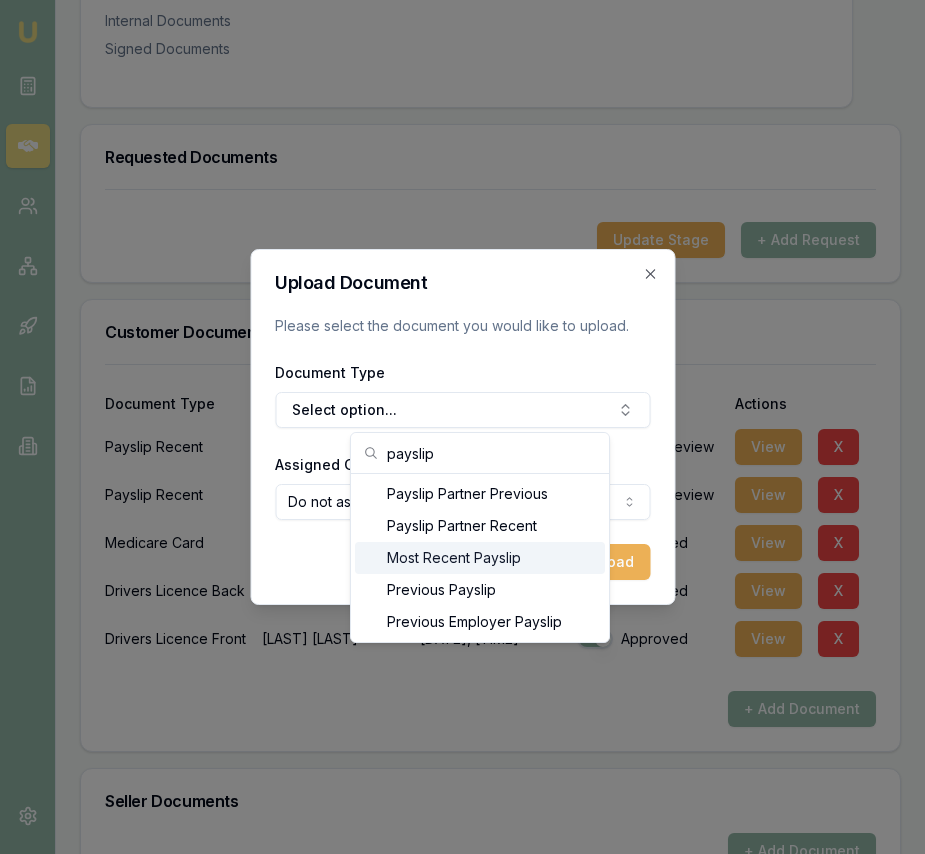 type on "payslip" 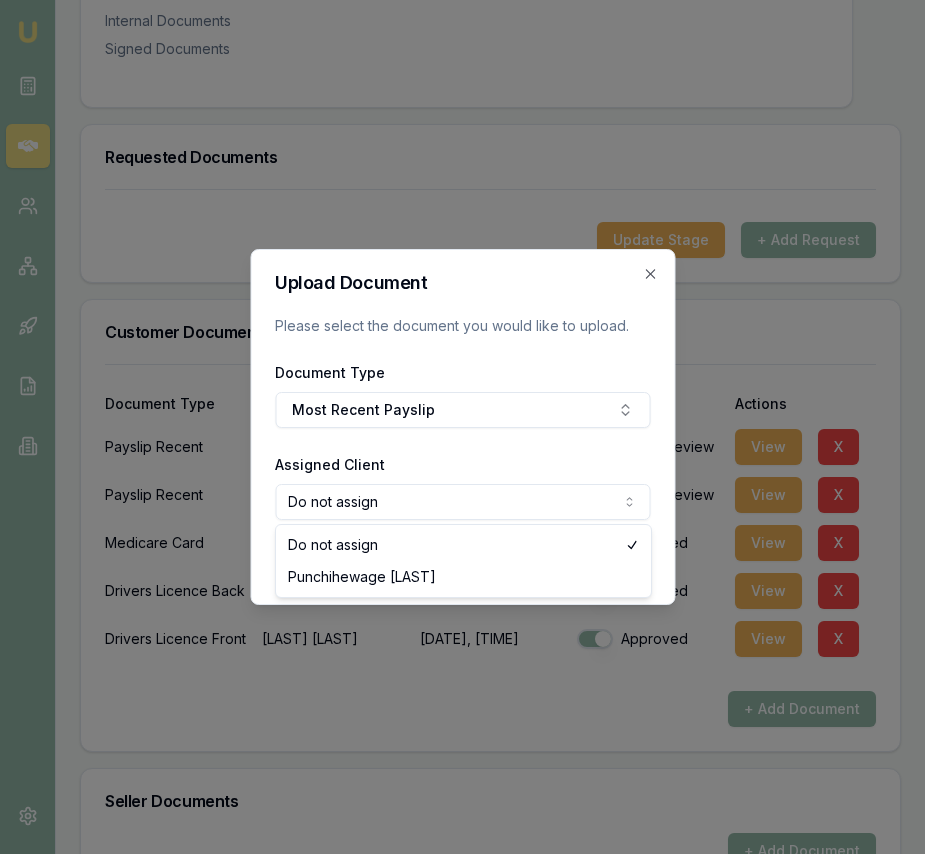 click on "Emu Broker Deals View D-TWBREFP7QQ Eujin Ooi Toggle Menu Customer Punchihewage Wimalaratne [PHONE] adaari.w@gmail.com Finance Summary $[NUMBER] Loan Type: Consumer Asset Asset Type : Passenger Car Deal Dynamics Stage: New Lead Created Age: 6 days ago HEM: Above Benchmark Finance Details Applicants Loan Options Lender Submission Documents Requested Documents Customer Documents Seller Documents Lender Documents Internal Documents Signed Documents Requested Documents Update Stage + Add Request Customer Documents Document Type Assigned To Date Uploaded Status Actions Payslip Recent Punchihewage   Wimalaratne 07/08/2025, 01:22 pm Needs review View X Payslip Recent Punchihewage   Wimalaratne 07/08/2025, 01:23 pm Needs review View X Medicare Card Punchihewage   Wimalaratne 01/08/2025, 01:34 pm Approved View X Drivers Licence Back Punchihewage   Wimalaratne 01/08/2025, 01:34 pm Approved View X Drivers Licence Front Punchihewage   Wimalaratne 01/08/2025, 01:33 pm Approved View X + Add Document Seller Documents Status" at bounding box center (462, -94) 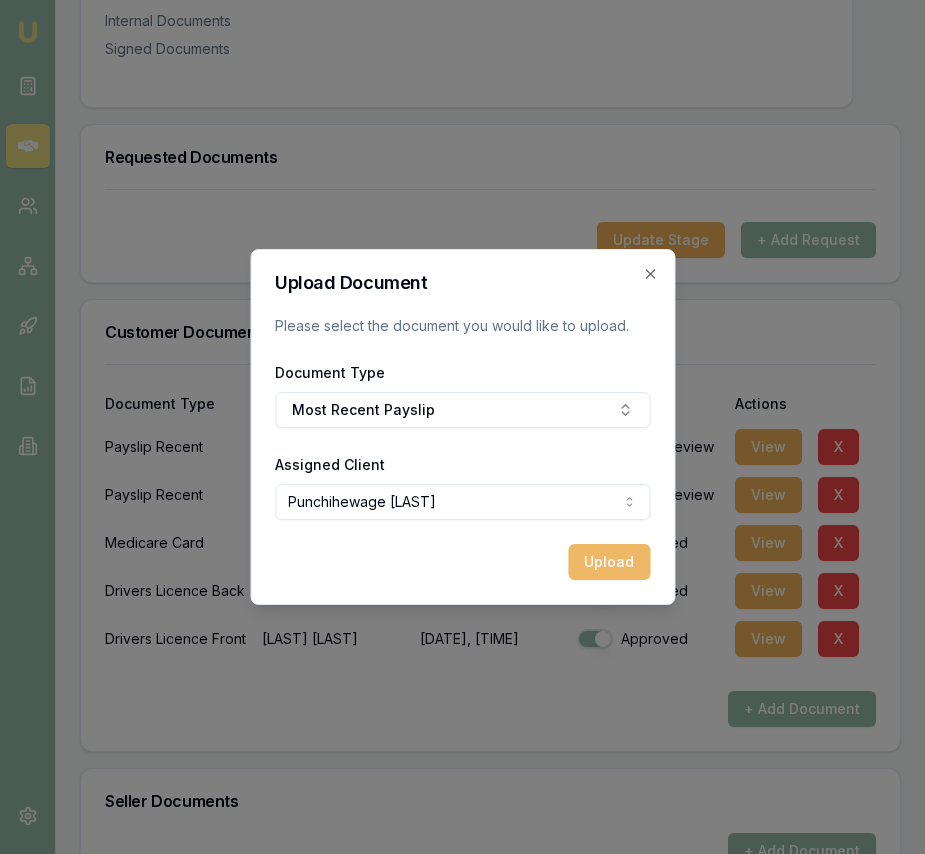 click on "Upload" at bounding box center (609, 562) 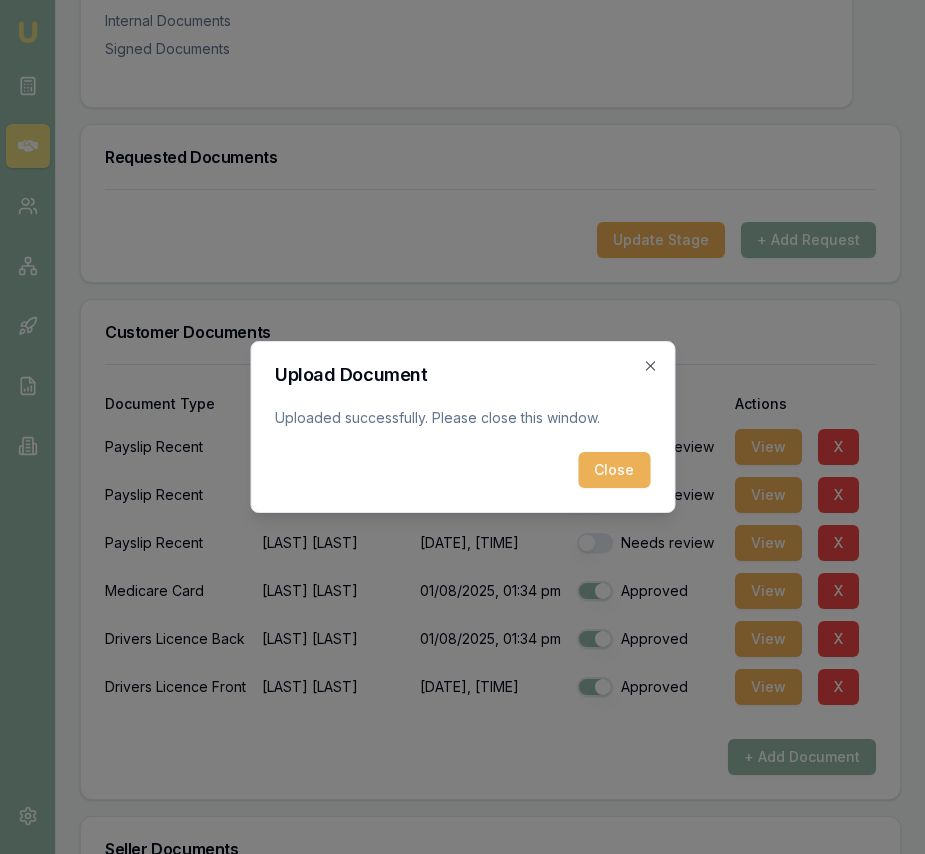 click on "Upload Document Uploaded successfully. Please close this window. Close" at bounding box center (462, 427) 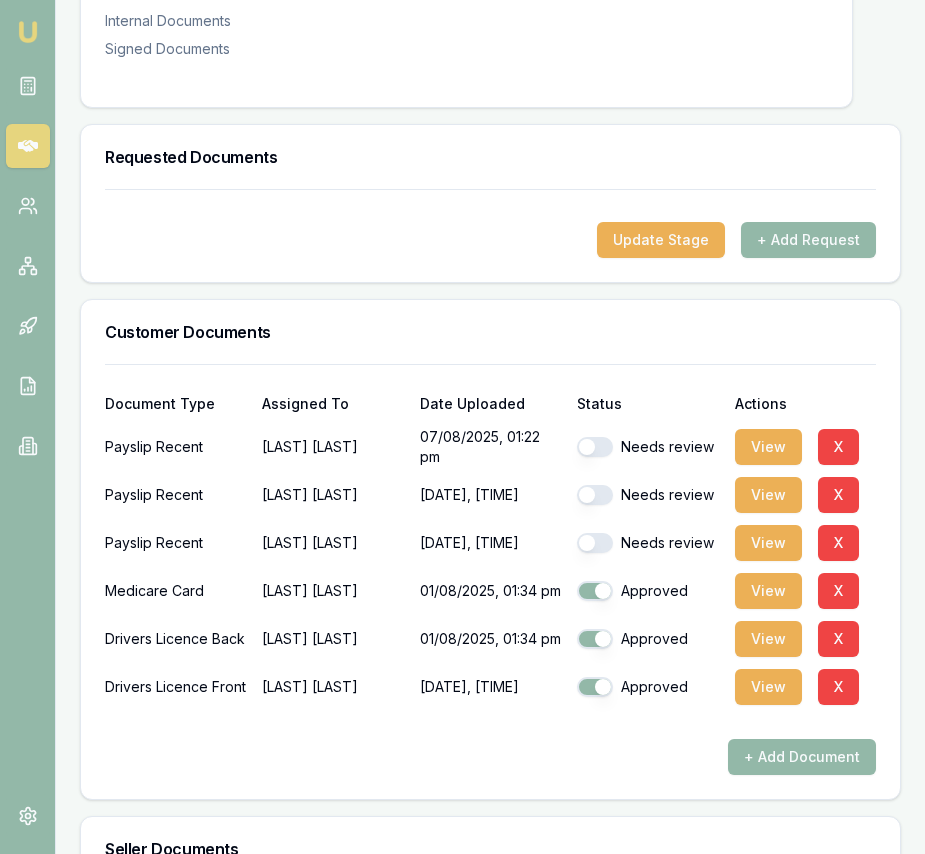 click on "Needs review" at bounding box center (647, 543) 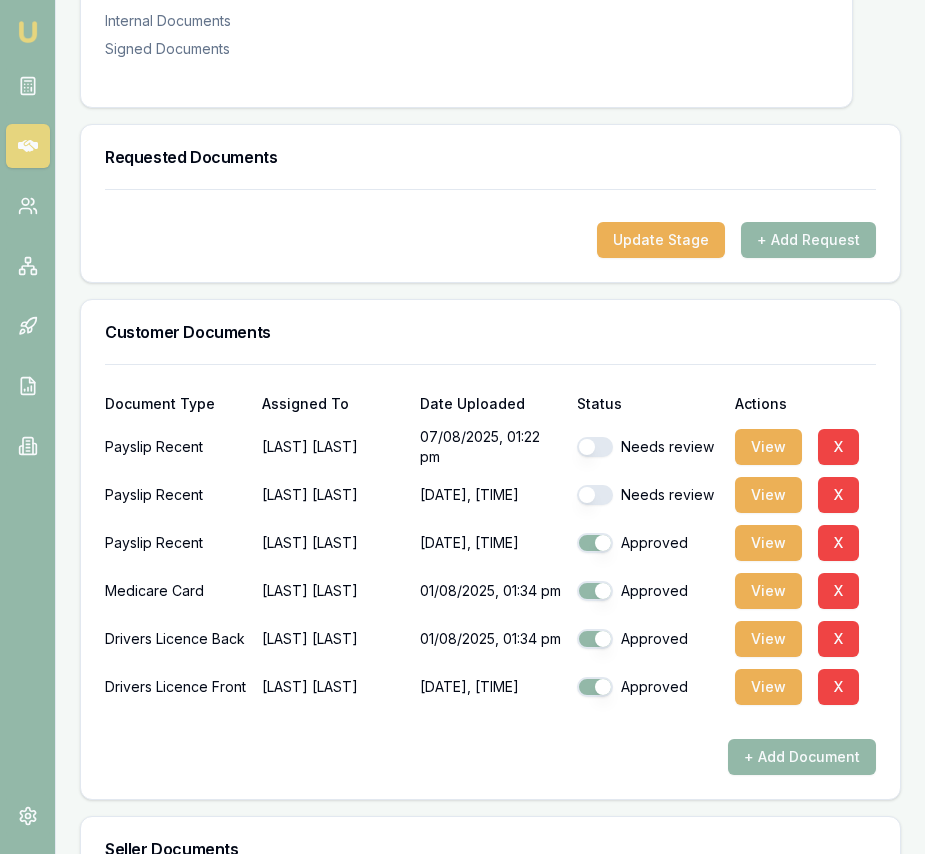 drag, startPoint x: 590, startPoint y: 503, endPoint x: 590, endPoint y: 490, distance: 13 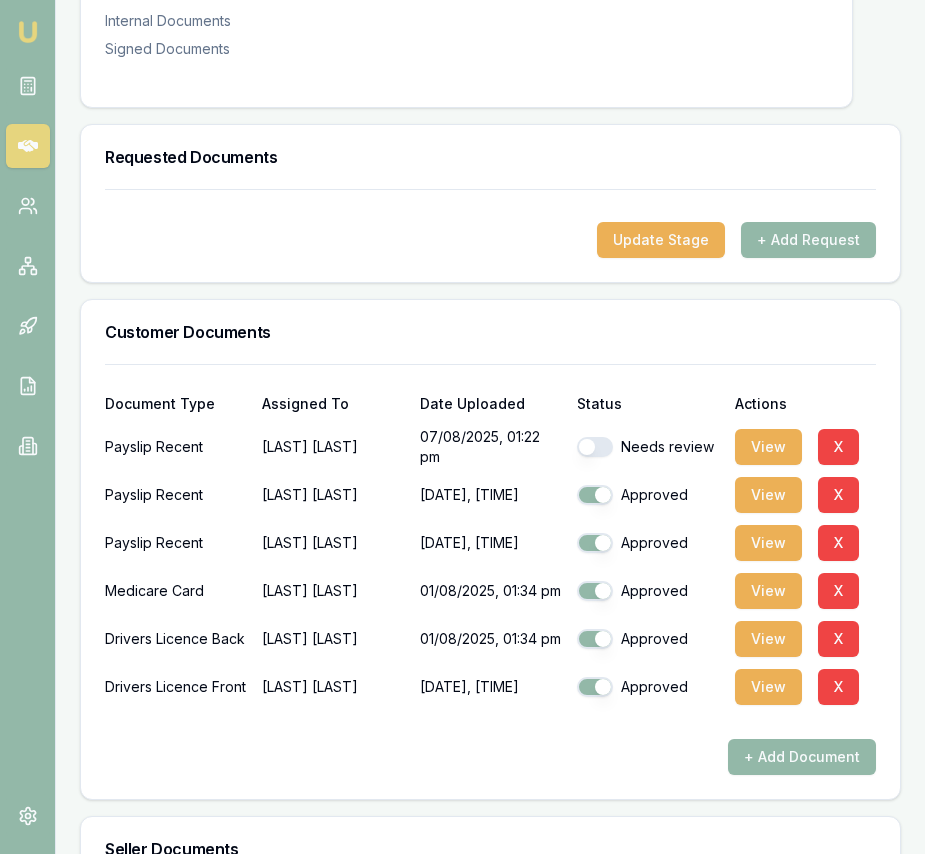 click at bounding box center (595, 447) 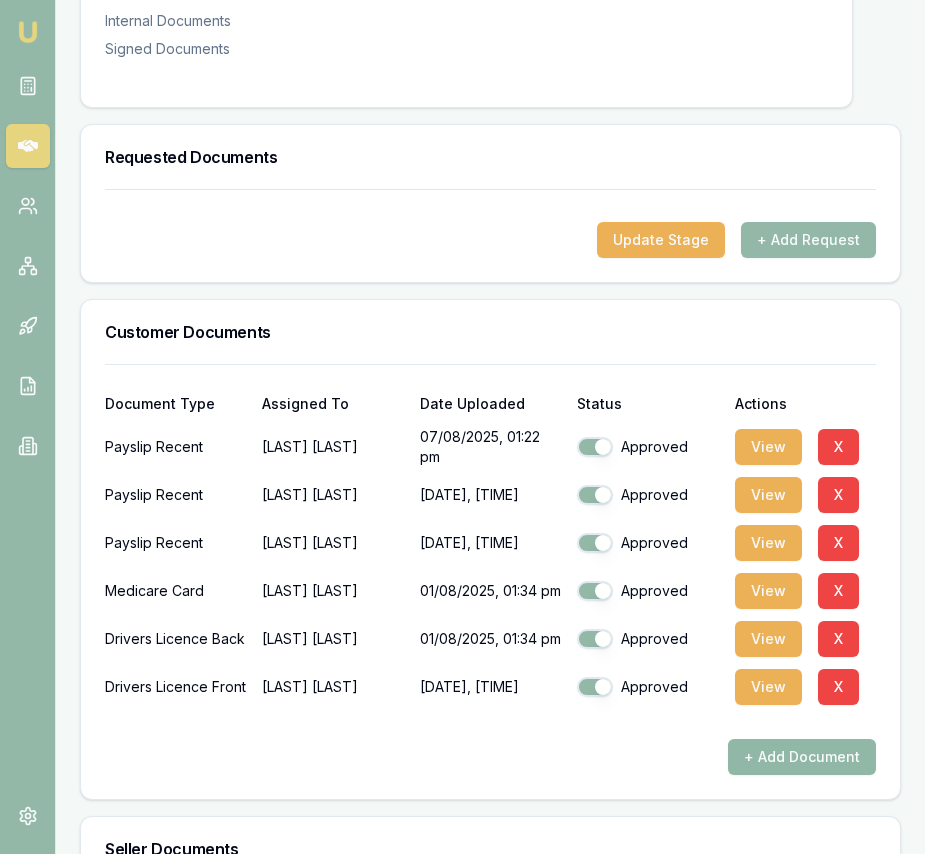 click on "+ Add Document" at bounding box center [802, 757] 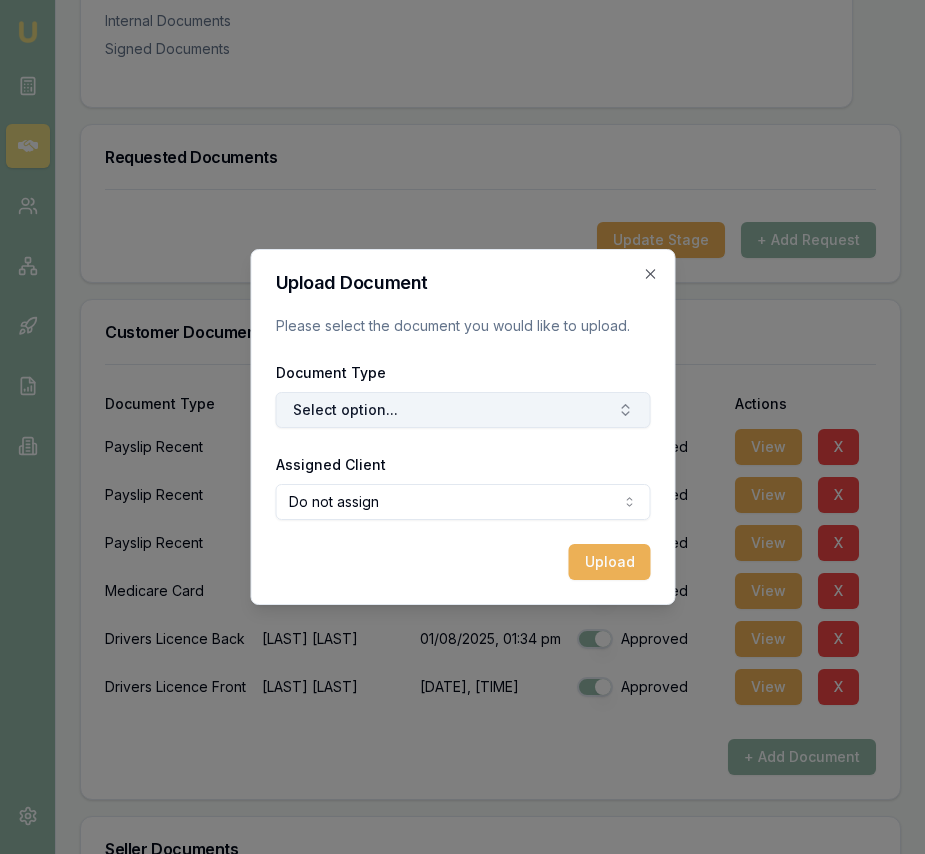 click on "Select option..." at bounding box center [462, 410] 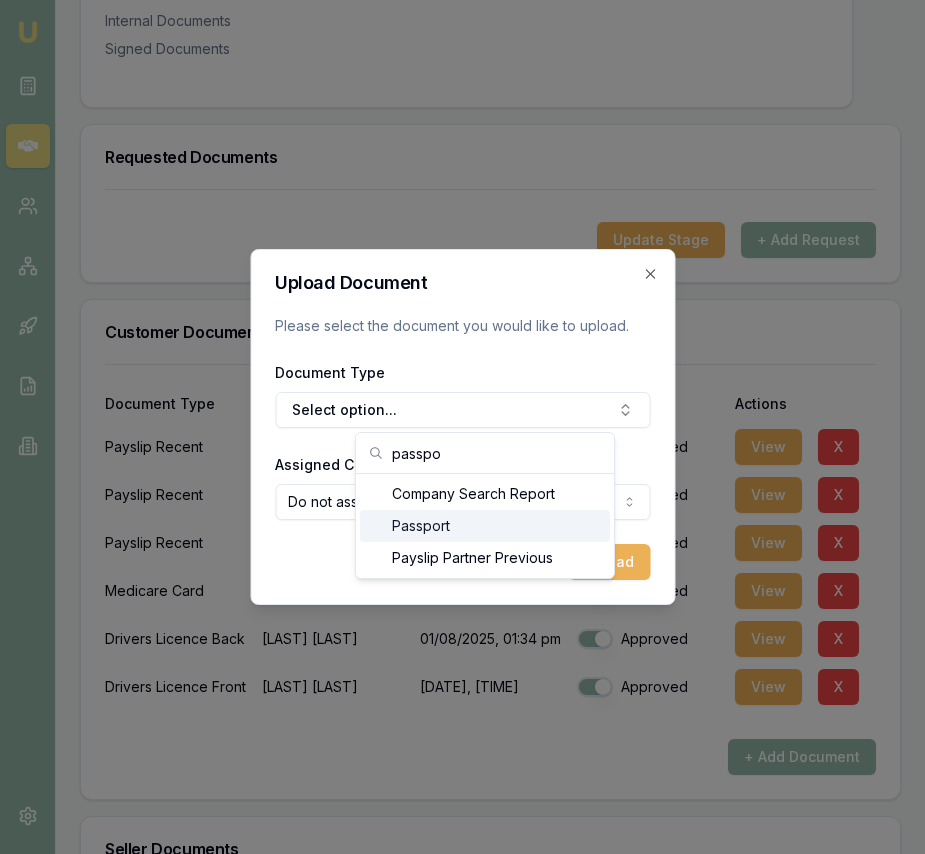 type on "passpo" 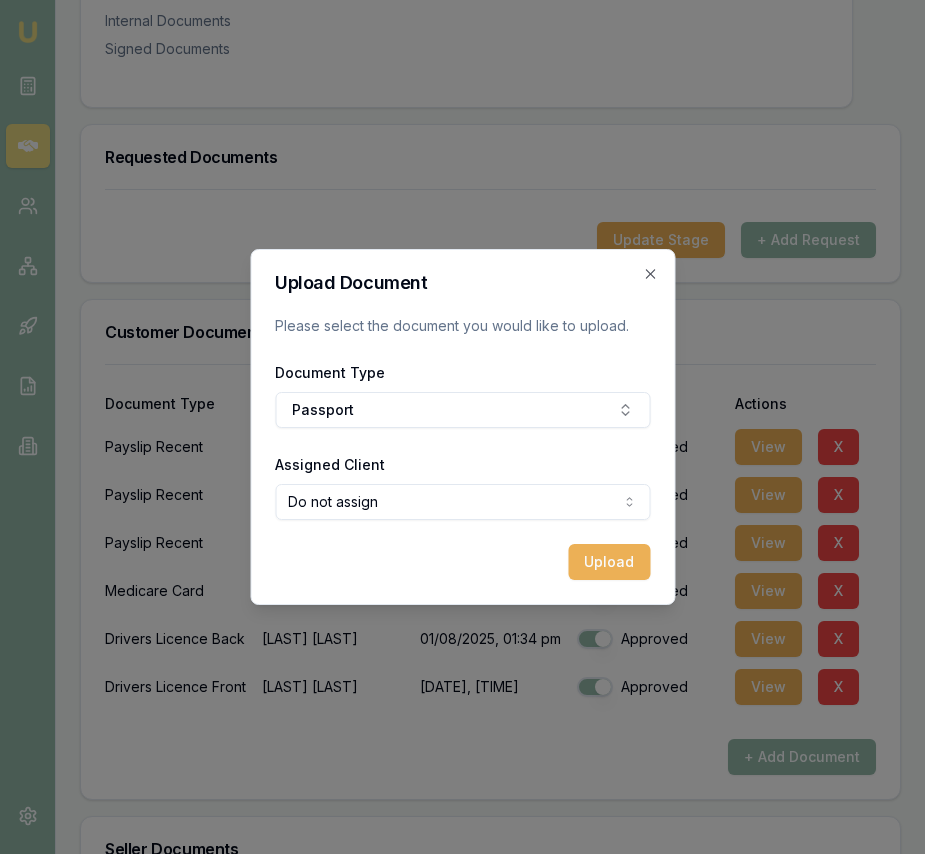 click on "Emu Broker Deals View D-TWBREFP7QQ Eujin Ooi Toggle Menu Customer [FIRST] [LAST] [PHONE] [EMAIL] Finance Summary $75,000 Loan Type: Consumer Asset Asset Type : Passenger Car Deal Dynamics Stage: New Lead Created Age: 6 days ago HEM: Above Benchmark Finance Details Applicants Loan Options Lender Submission Documents Requested Documents Customer Documents Seller Documents Lender Documents Internal Documents Signed Documents Requested Documents Update Stage + Add Request Customer Documents Document Type Assigned To Date Uploaded Status Actions Payslip Recent [FIRST]   [LAST] [DATE] [TIME] Approved View X Payslip Recent [FIRST]   [LAST] [DATE] [TIME] Approved View X Payslip Recent [FIRST]   [LAST] [DATE] [TIME] Approved View X Medicare Card [FIRST]   [LAST] [DATE] [TIME] Approved View X Drivers Licence Back [FIRST]   [LAST] [DATE] [TIME] Approved View X Drivers Licence Front [FIRST]   [LAST] View" at bounding box center [462, -94] 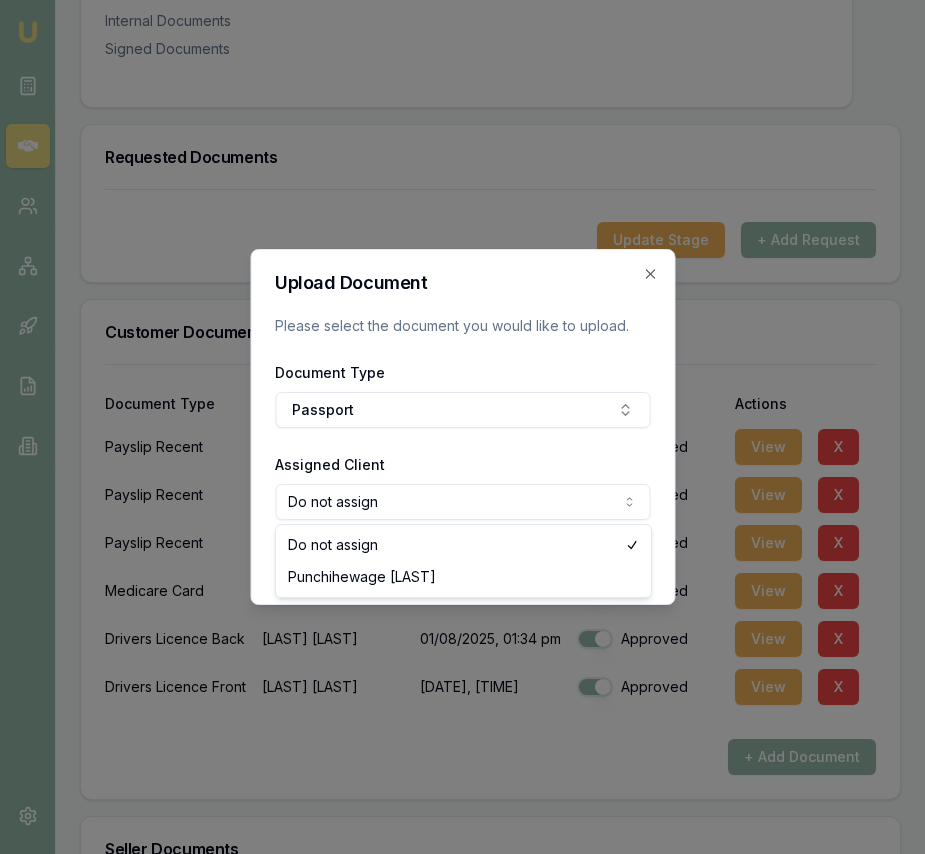 select on "[ID]" 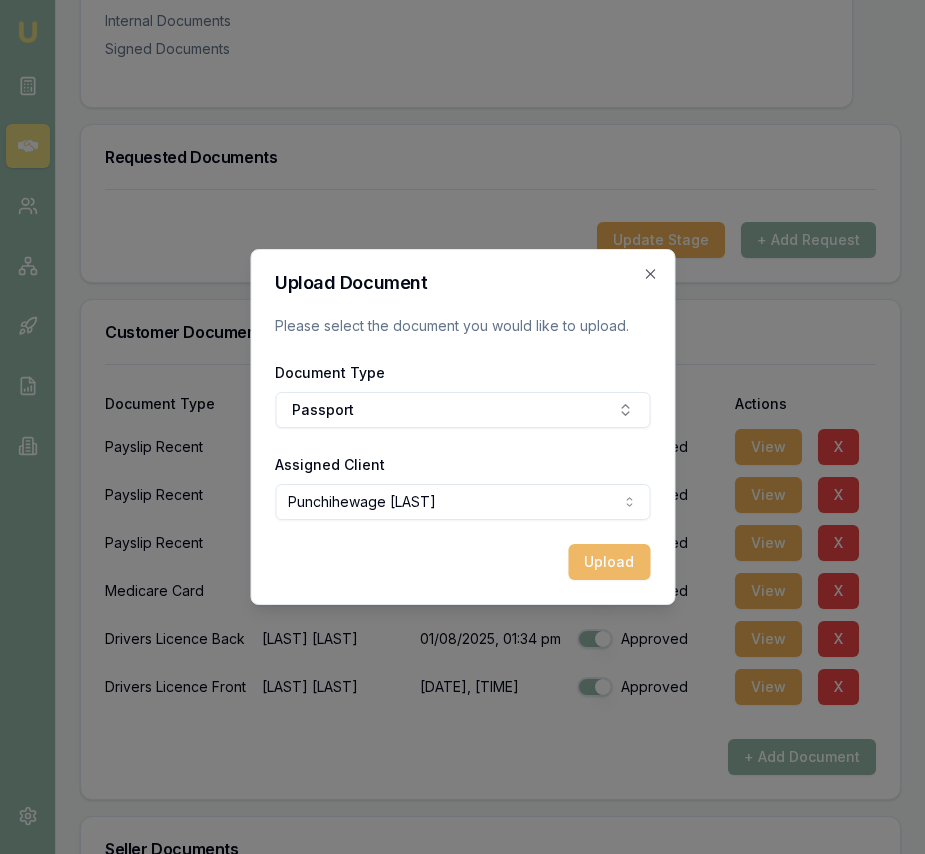click on "Upload" at bounding box center [609, 562] 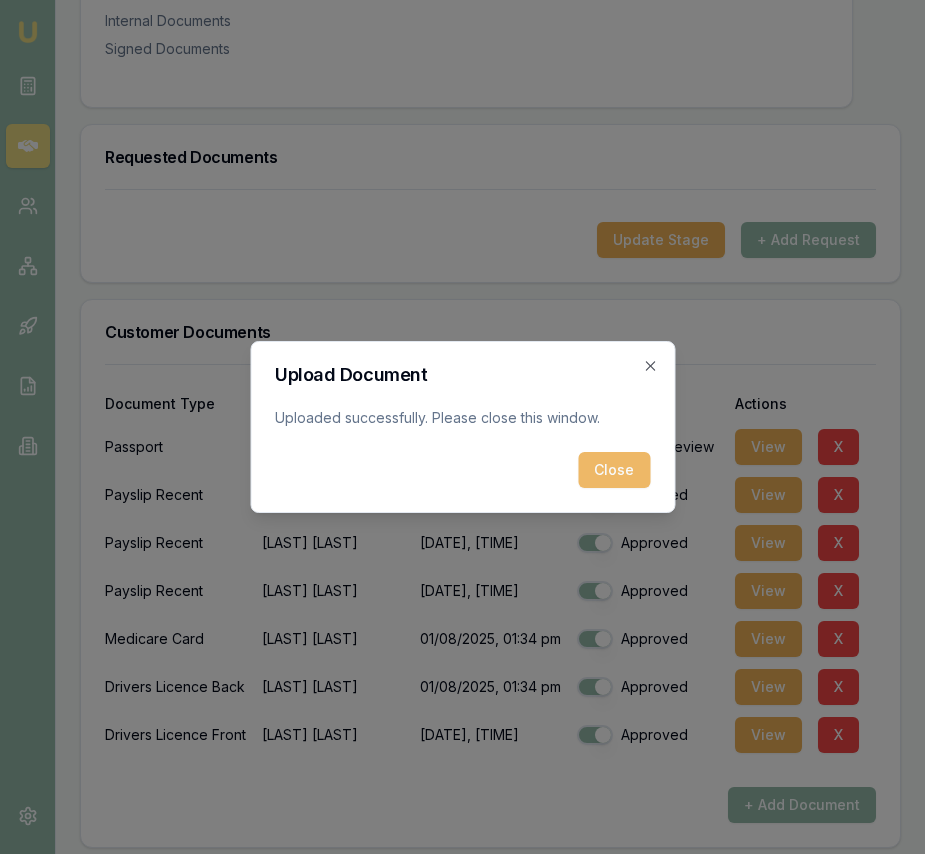 click on "Close" at bounding box center (614, 470) 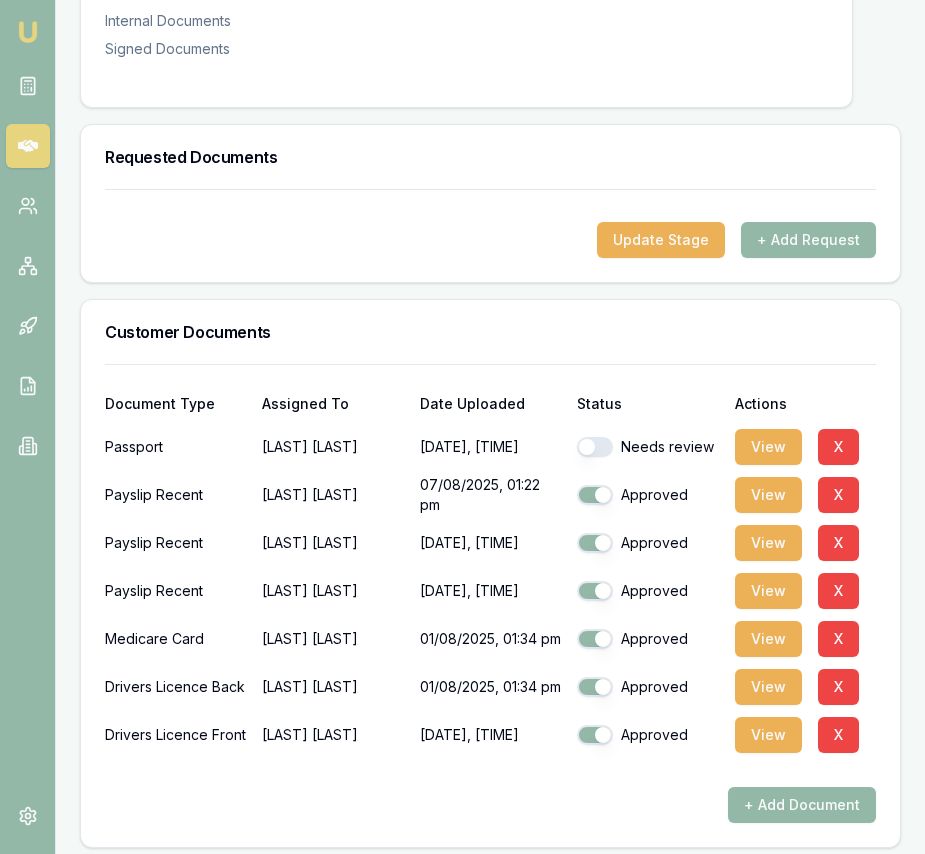 drag, startPoint x: 597, startPoint y: 447, endPoint x: 595, endPoint y: 476, distance: 29.068884 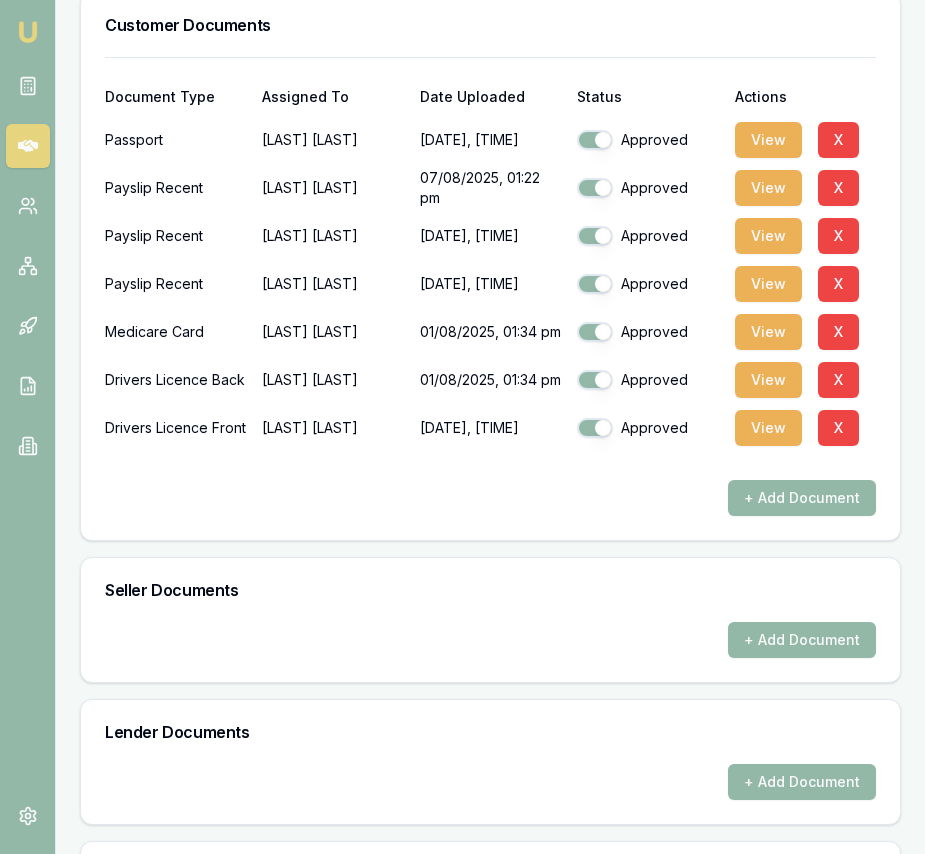 scroll, scrollTop: 0, scrollLeft: 0, axis: both 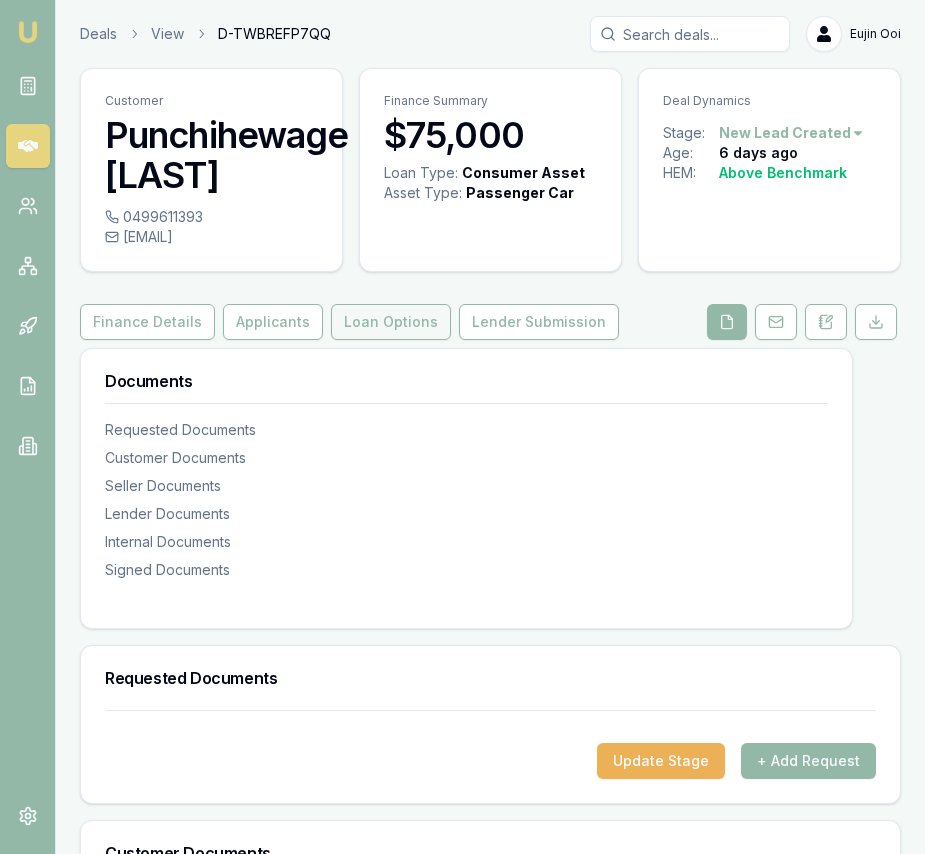 click on "Loan Options" at bounding box center [391, 322] 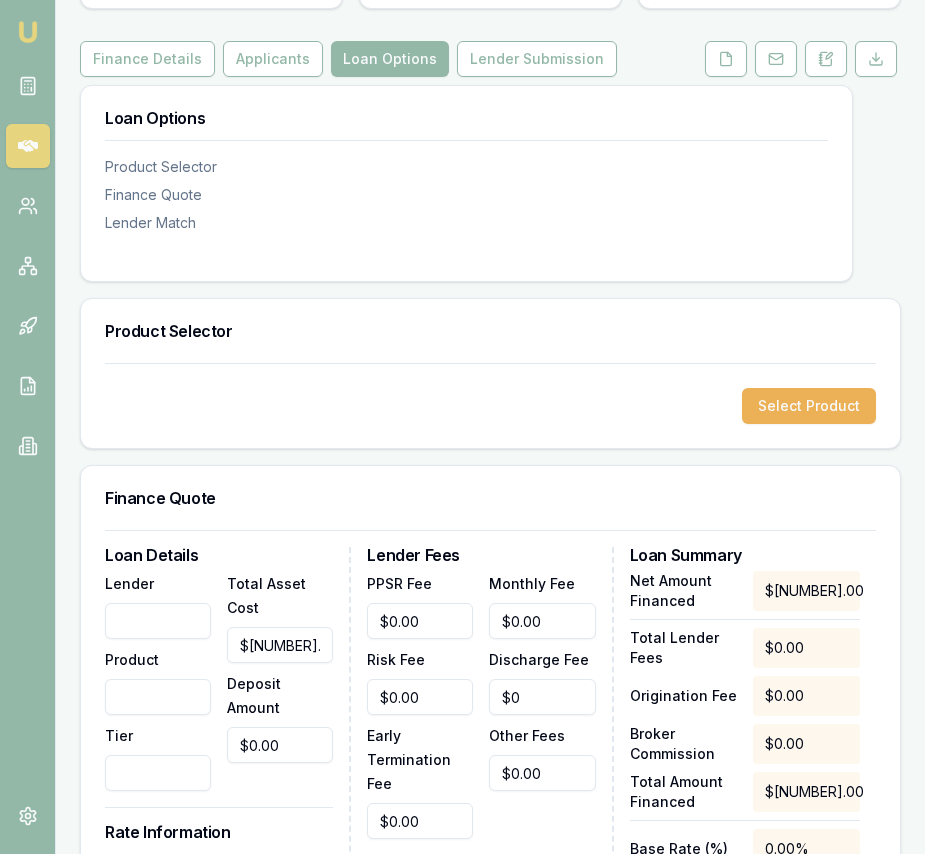 scroll, scrollTop: 0, scrollLeft: 0, axis: both 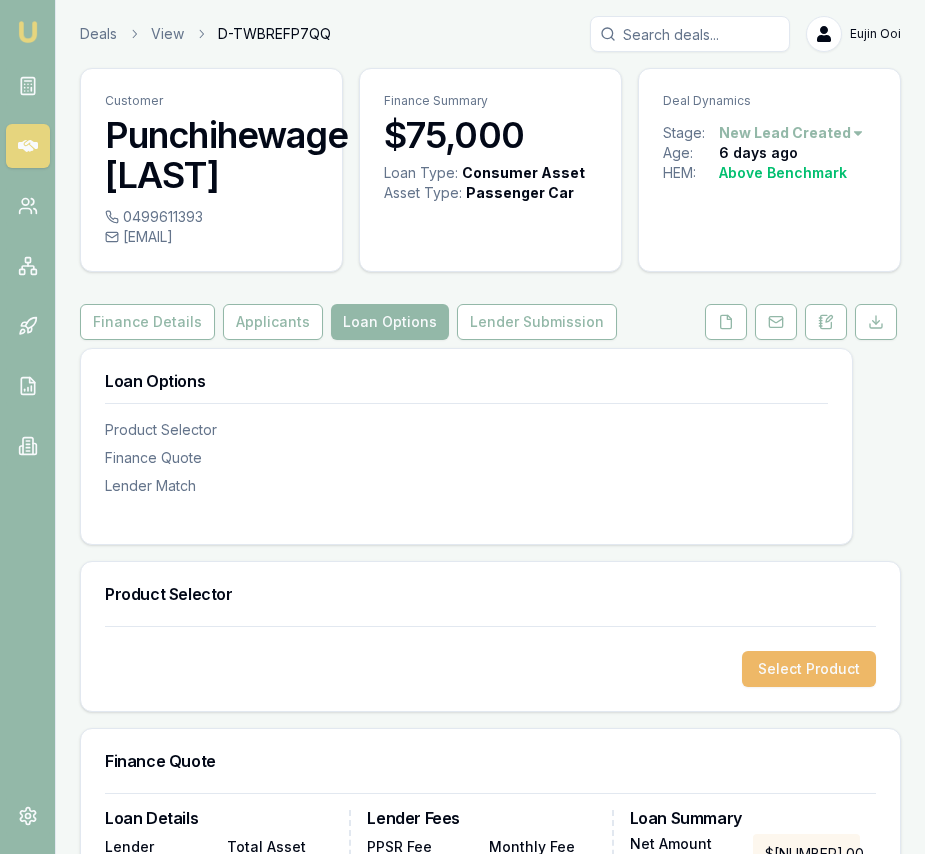 click on "Select Product" at bounding box center [809, 669] 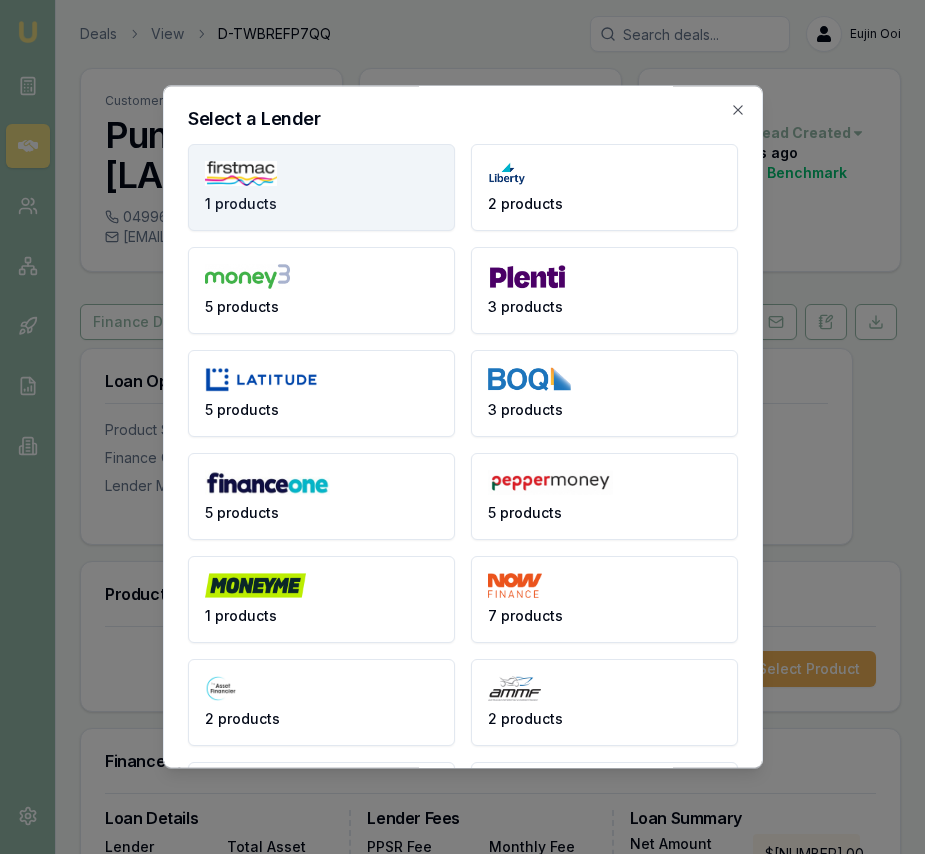 click on "1   products" at bounding box center [321, 187] 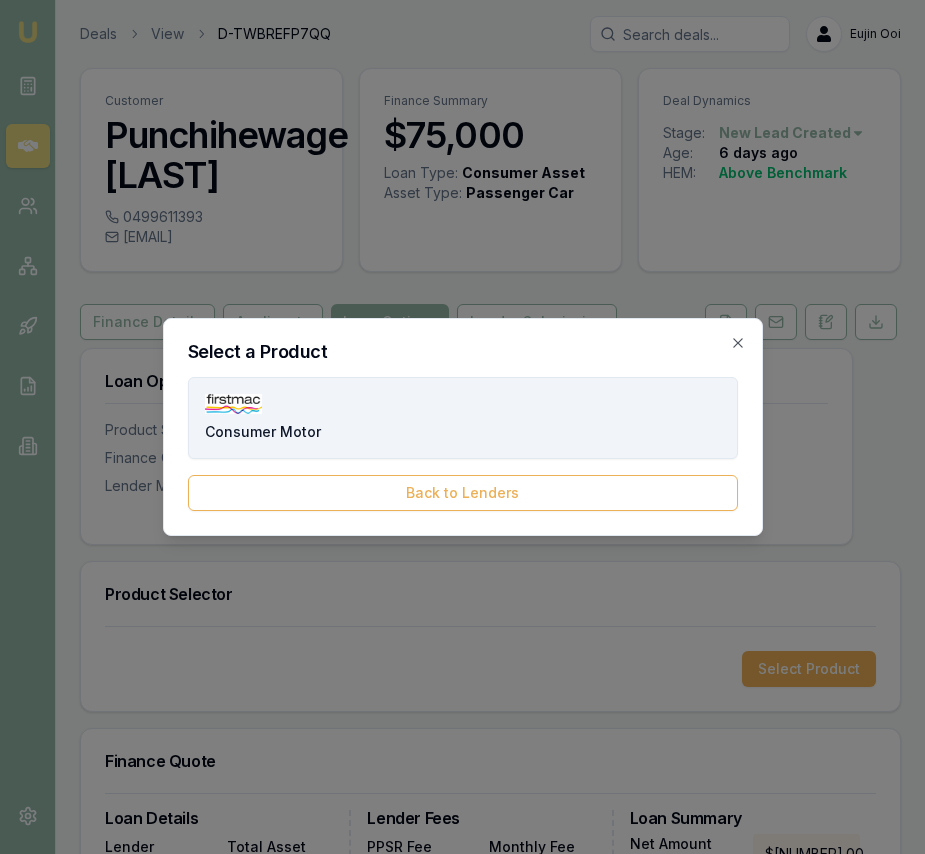 click on "Consumer Motor" at bounding box center [463, 418] 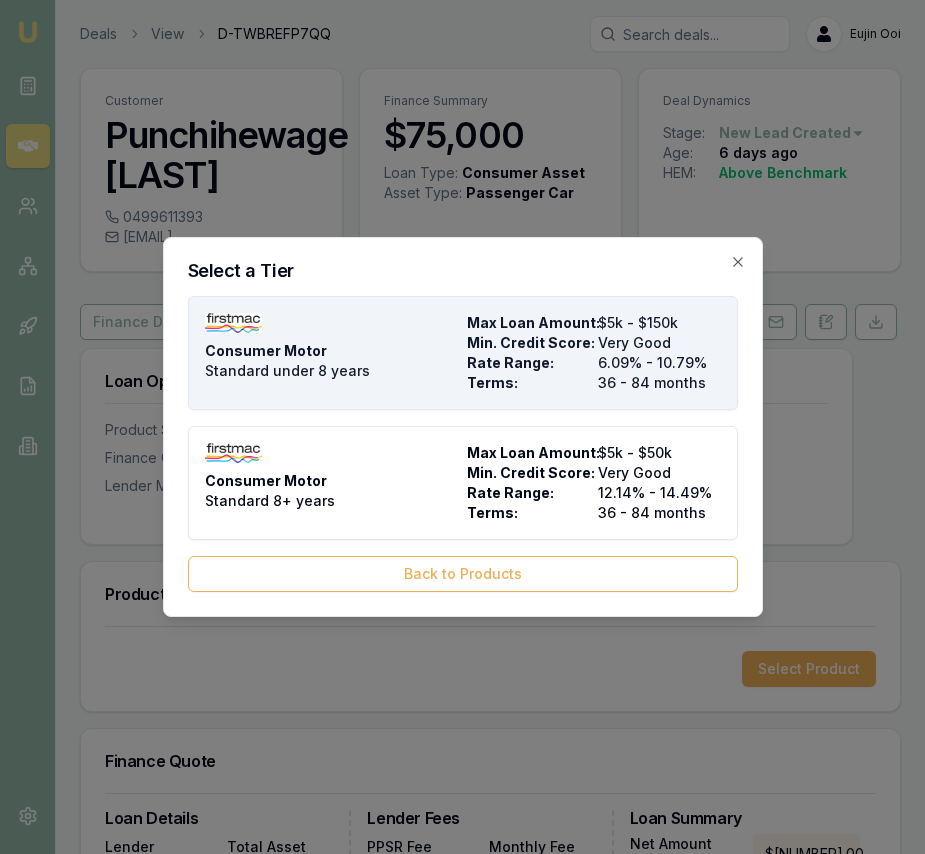 click on "Consumer Motor Standard under 8 years Max Loan Amount:  $5k - $150k Min. Credit Score:  Very Good Rate Range:    6.09% - 10.79% Terms:    36 - 84 months" at bounding box center (463, 353) 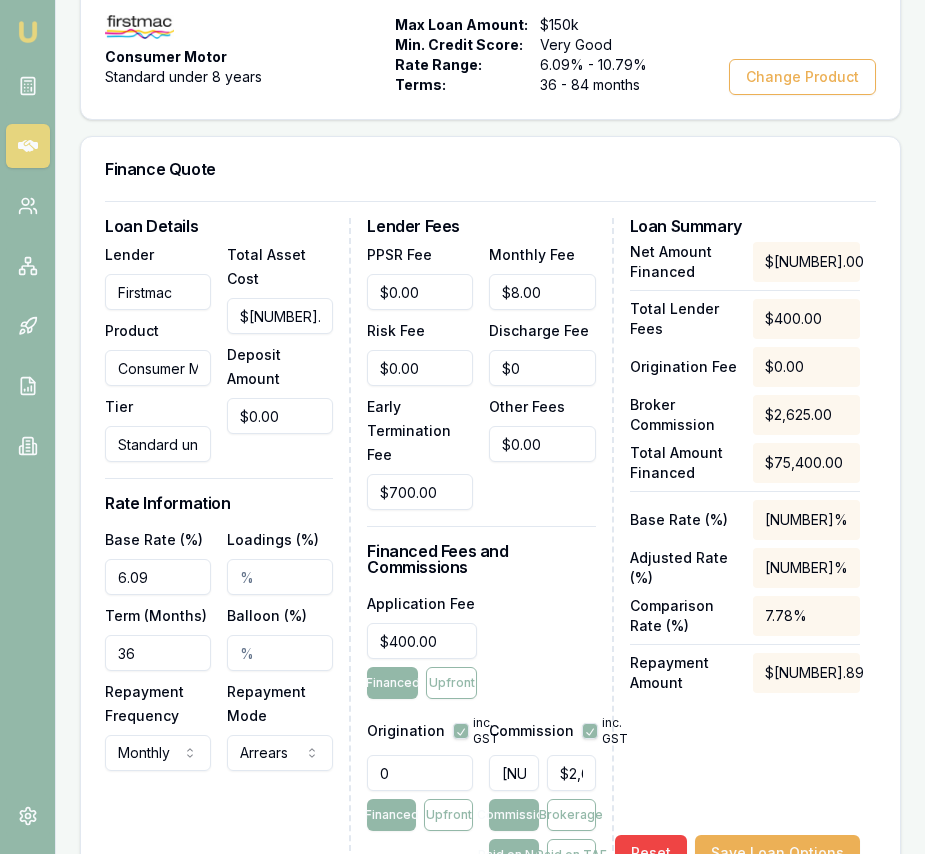 scroll, scrollTop: 641, scrollLeft: 0, axis: vertical 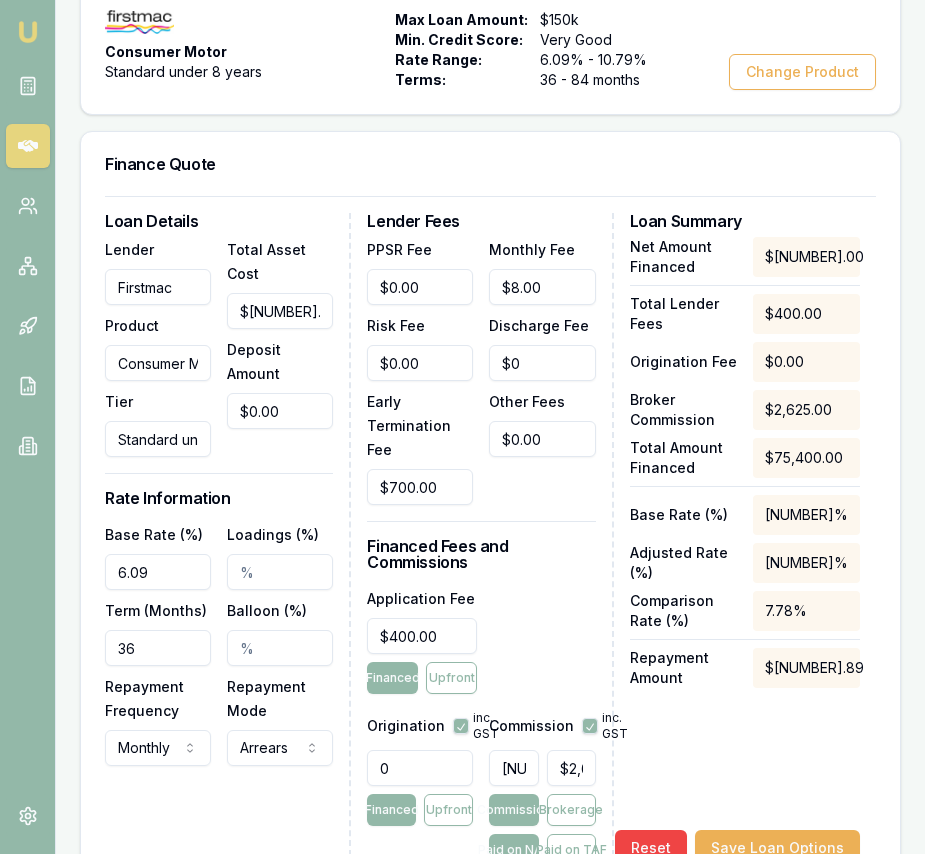 click on "6.09" at bounding box center [158, 572] 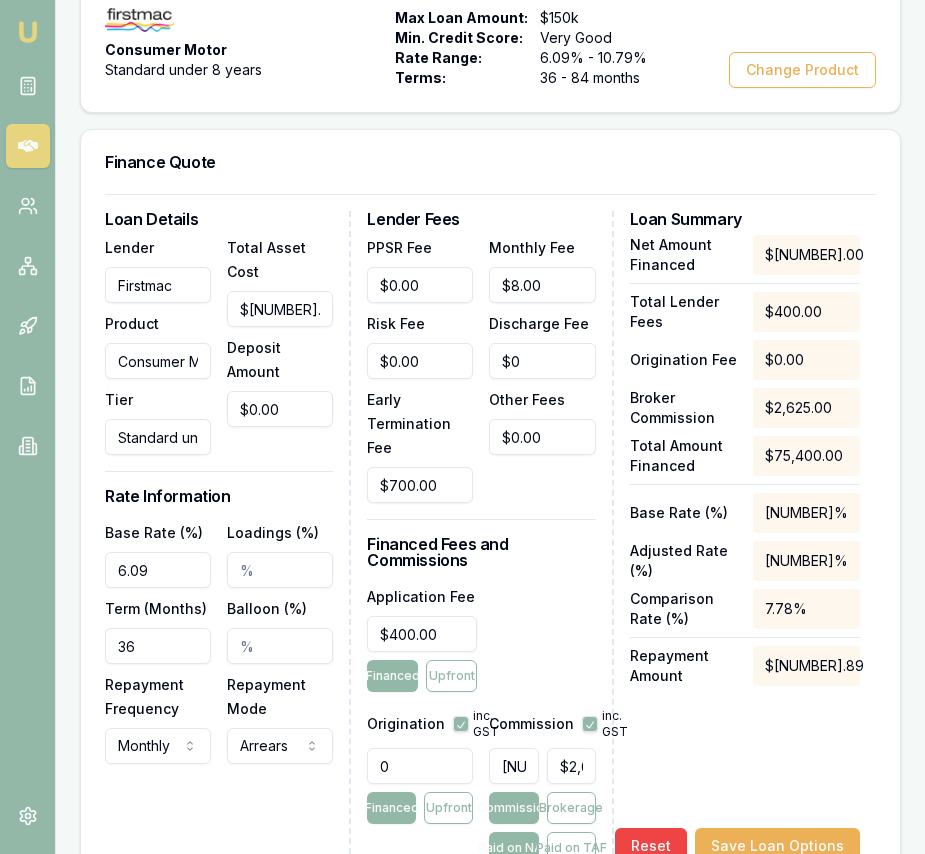 type on "6" 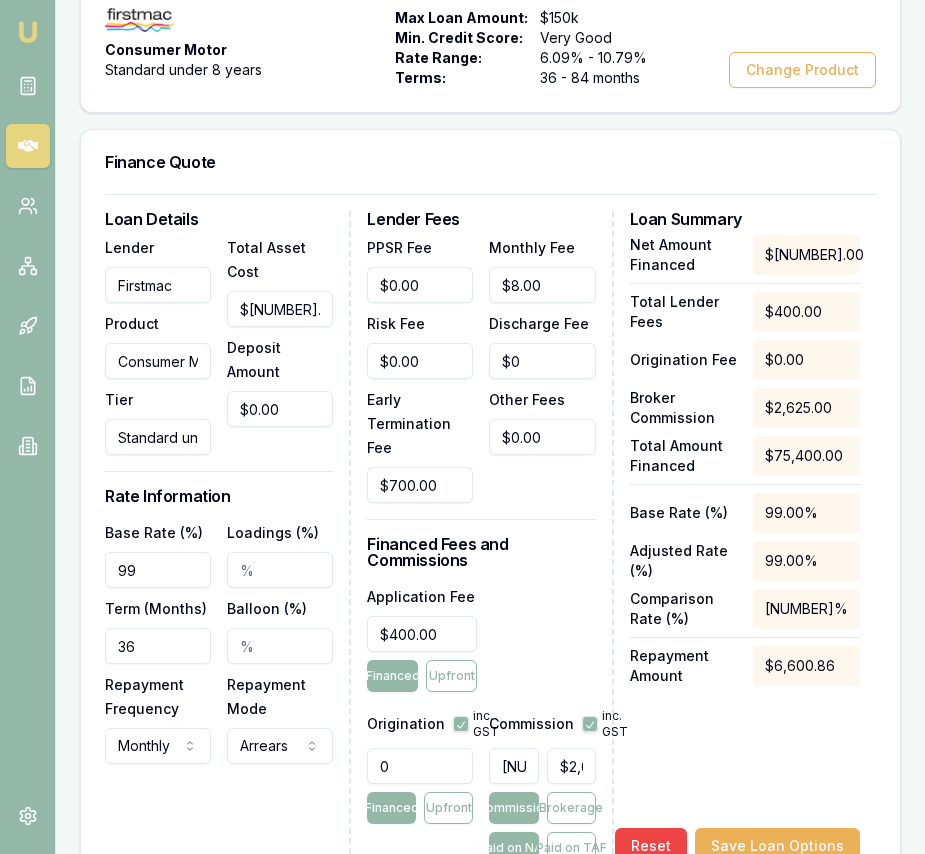 type on "9" 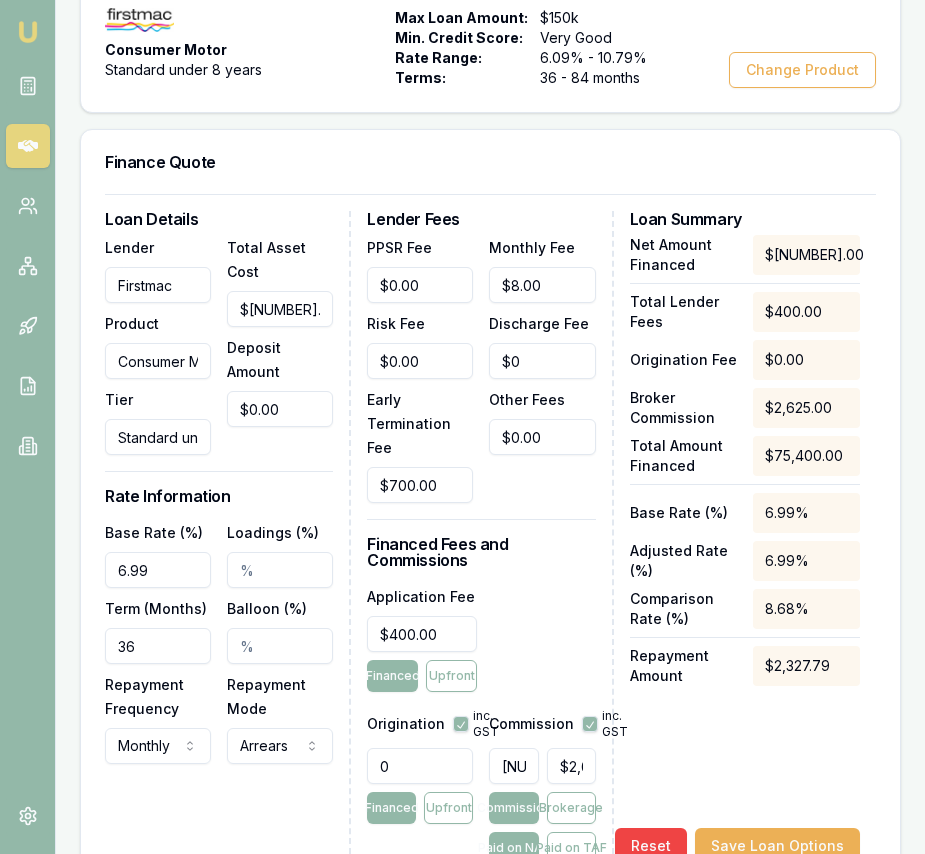 type on "6.99%" 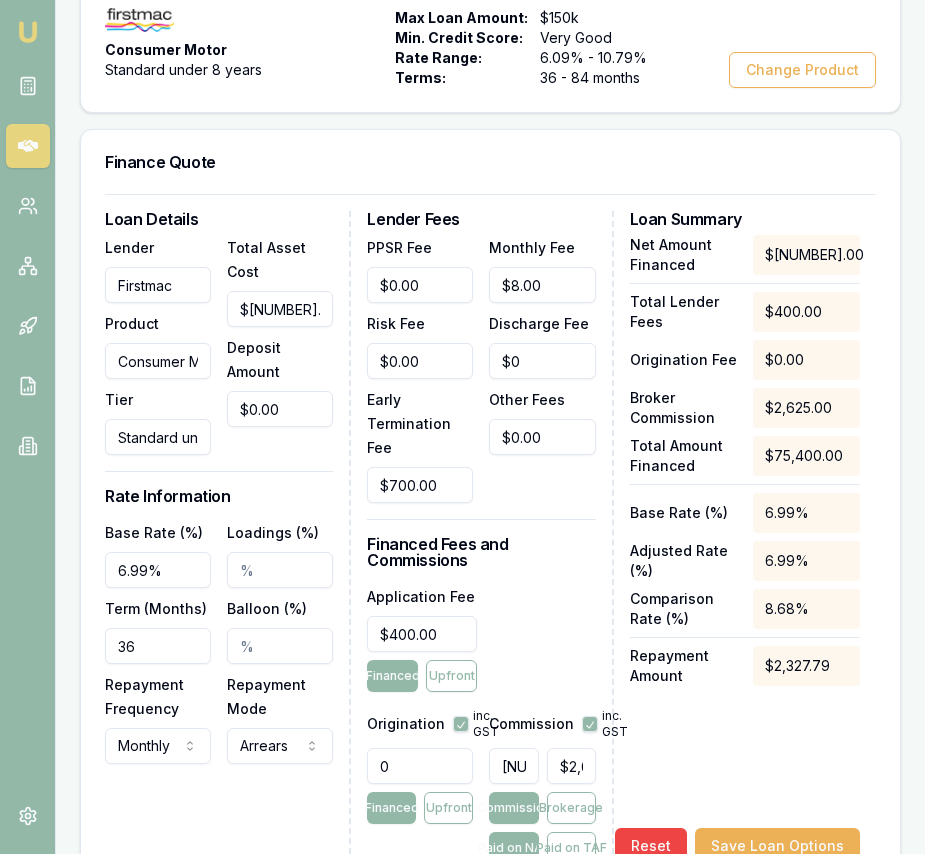 click on "36" at bounding box center [158, 646] 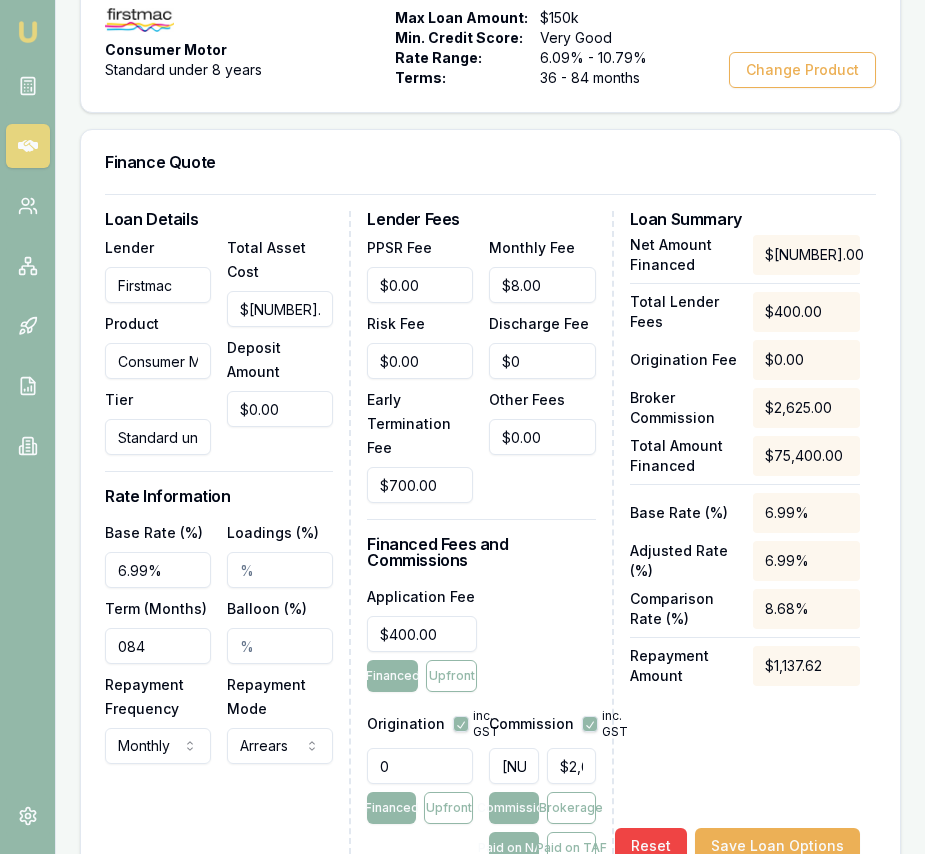 type on "084" 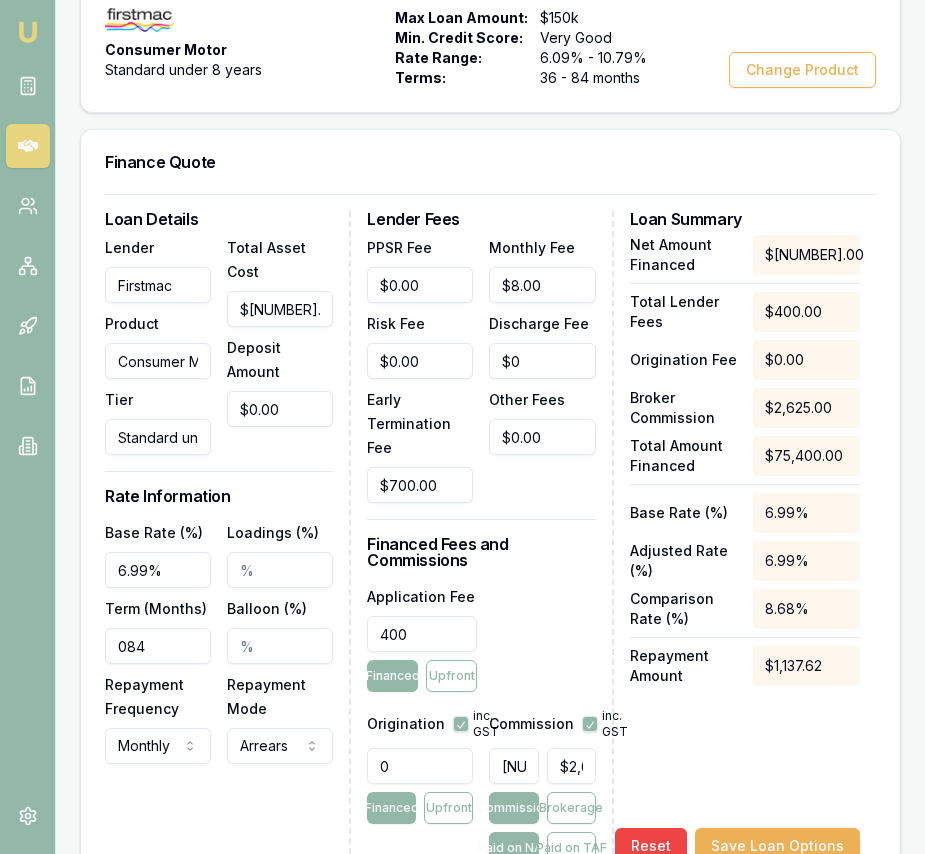 drag, startPoint x: 428, startPoint y: 626, endPoint x: 438, endPoint y: 625, distance: 10.049875 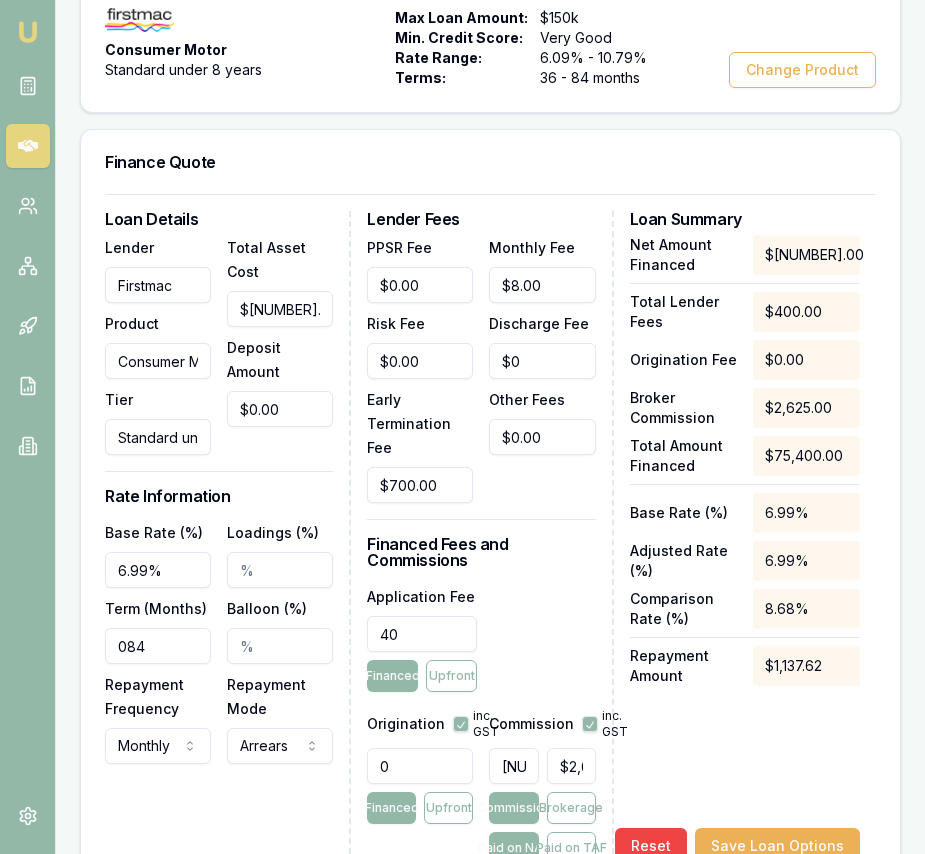 type on "4" 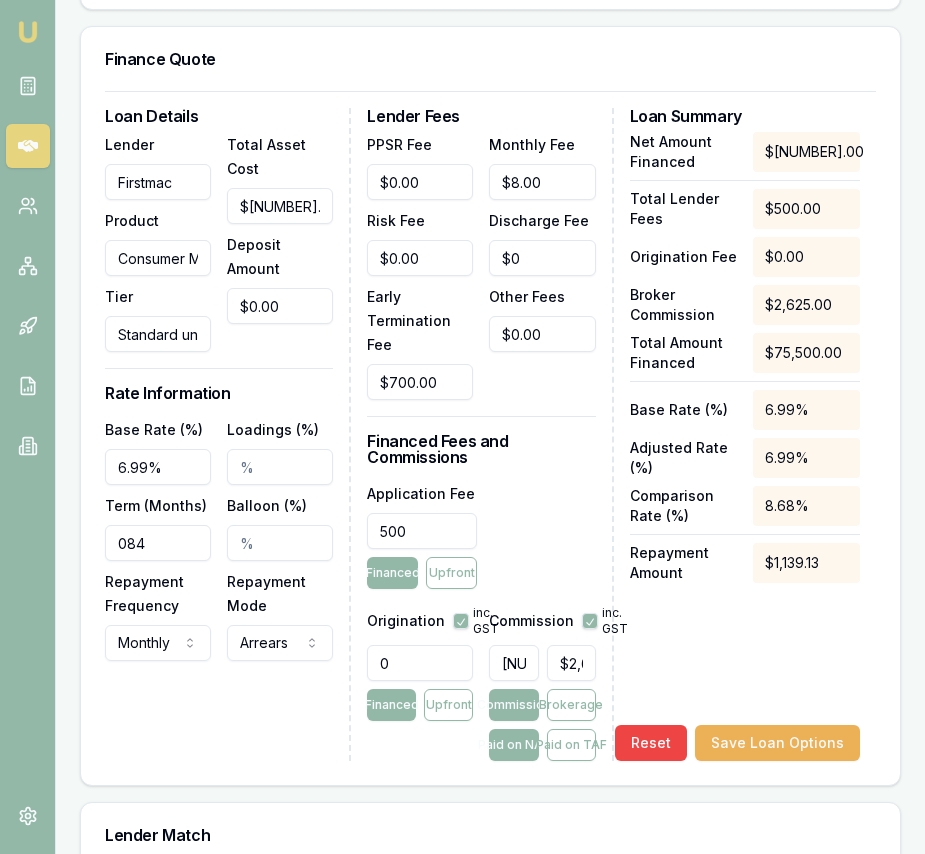 type on "$500.00" 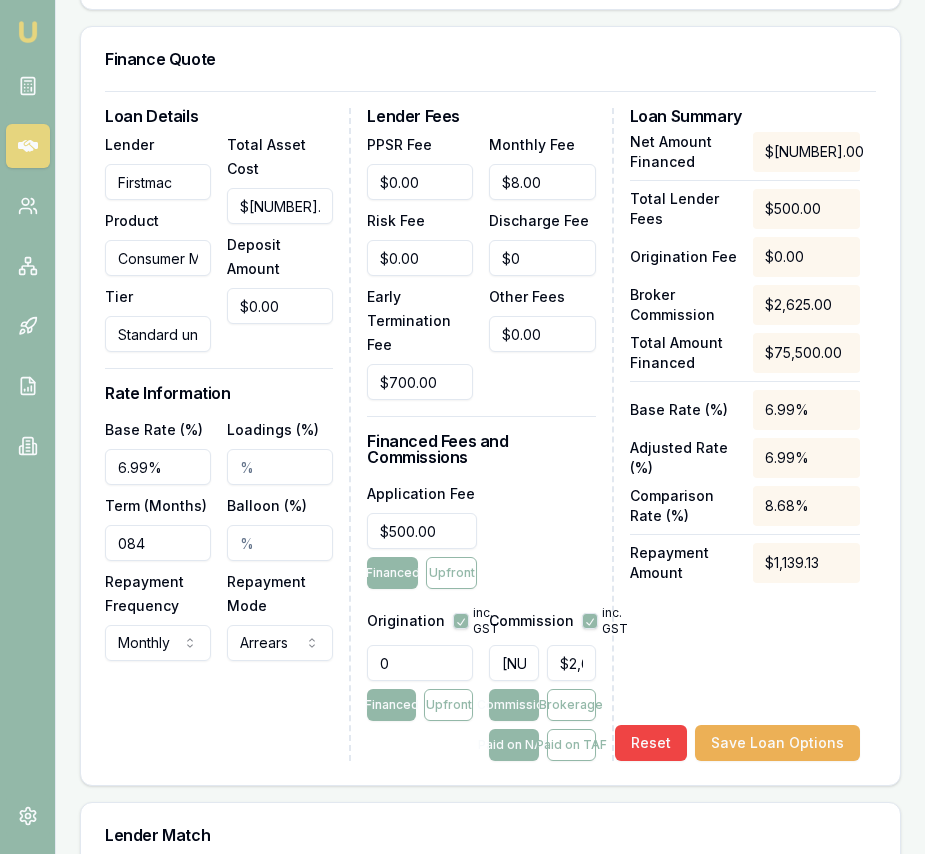 click on "0" at bounding box center (420, 663) 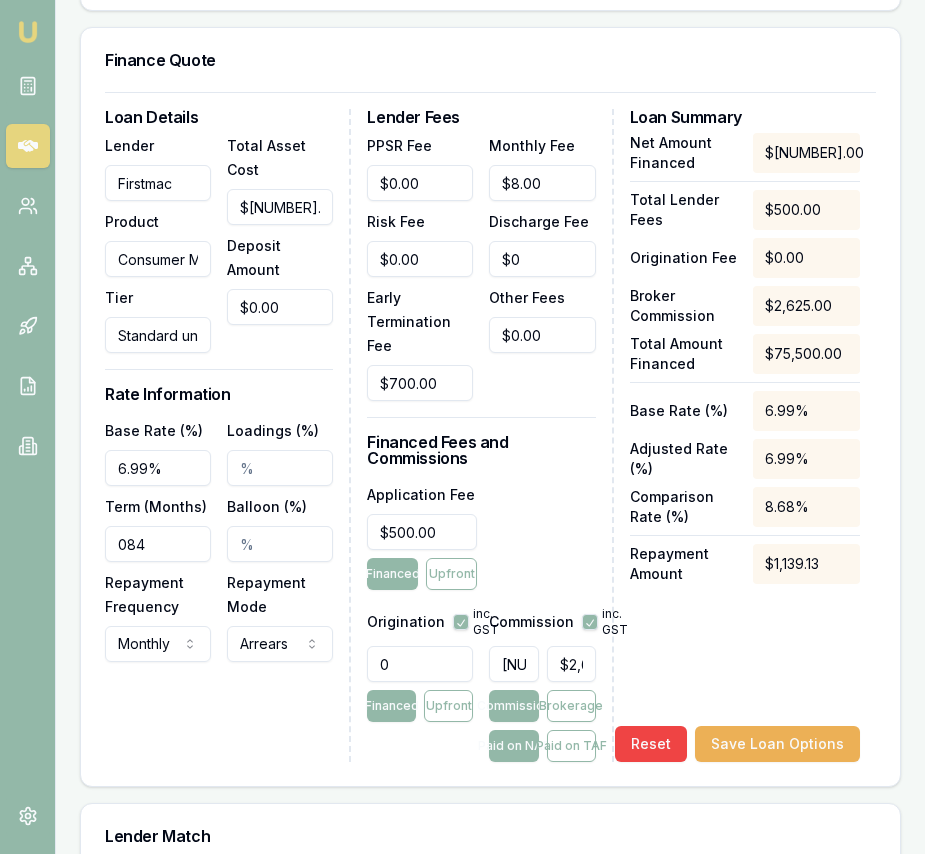 click on "0" at bounding box center [420, 664] 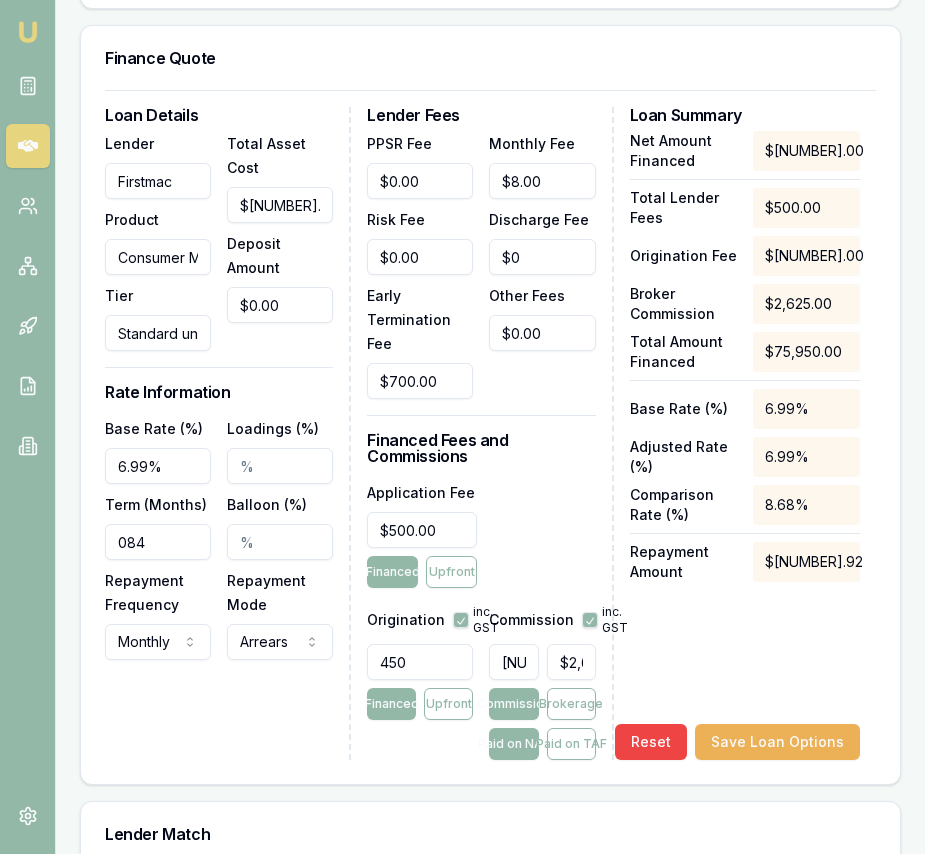 type on "450.00" 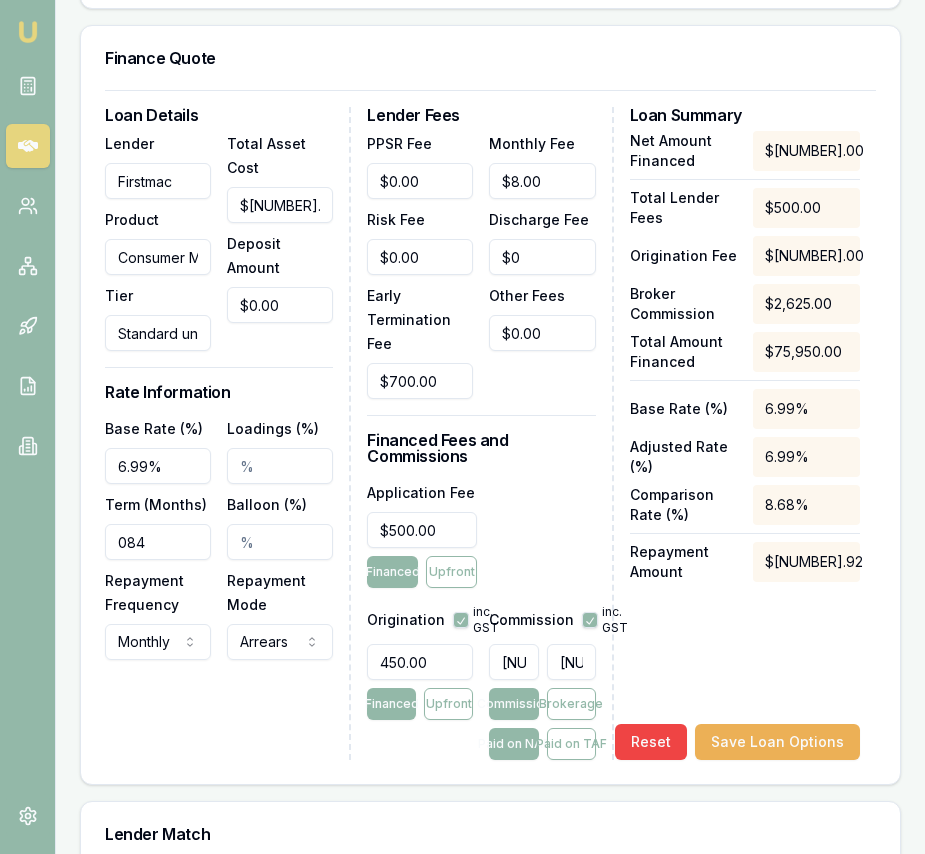 click on "[NUMBER]" at bounding box center [571, 662] 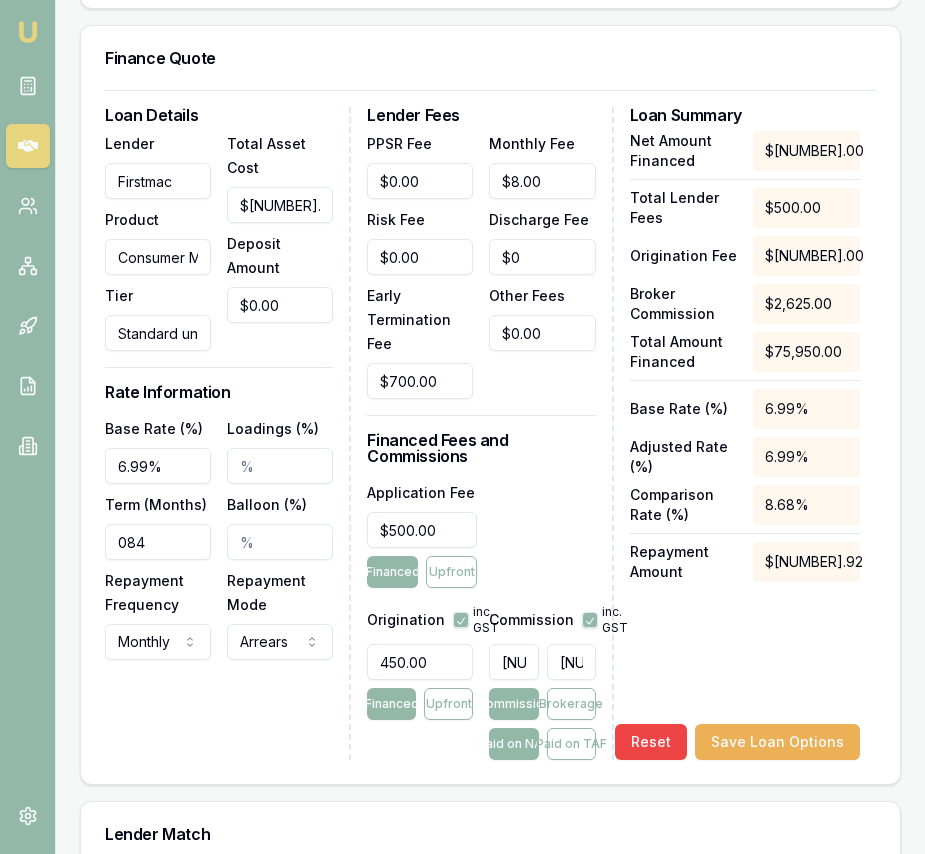 type on "[NUMBER]" 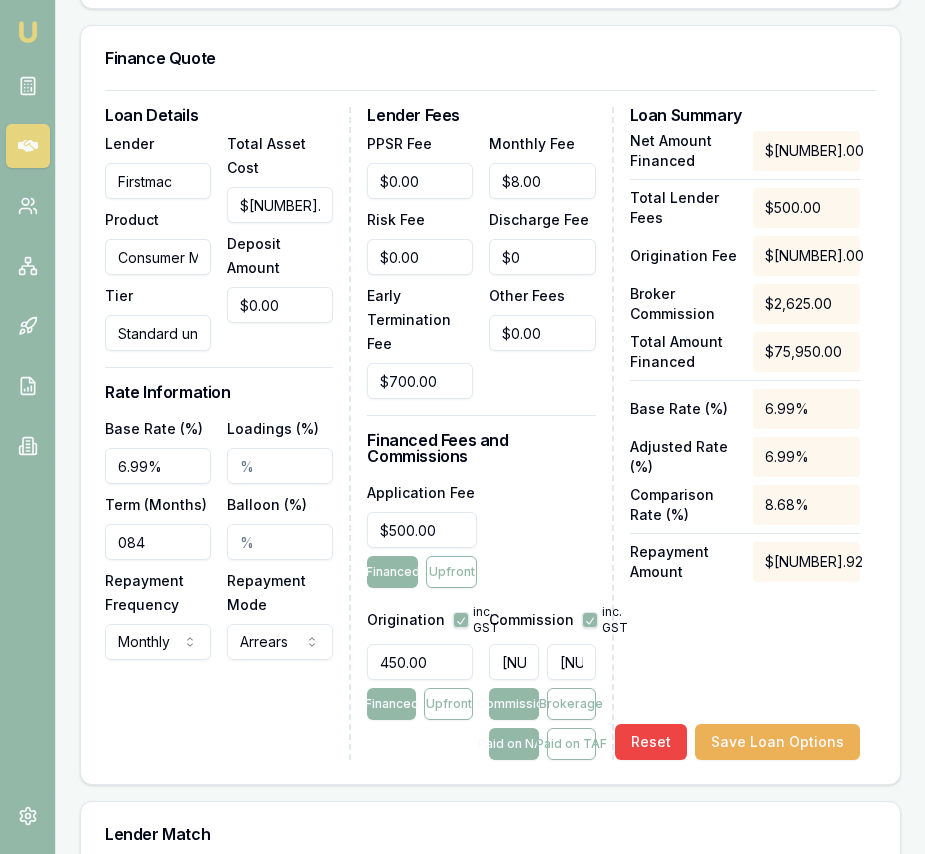 type on "2" 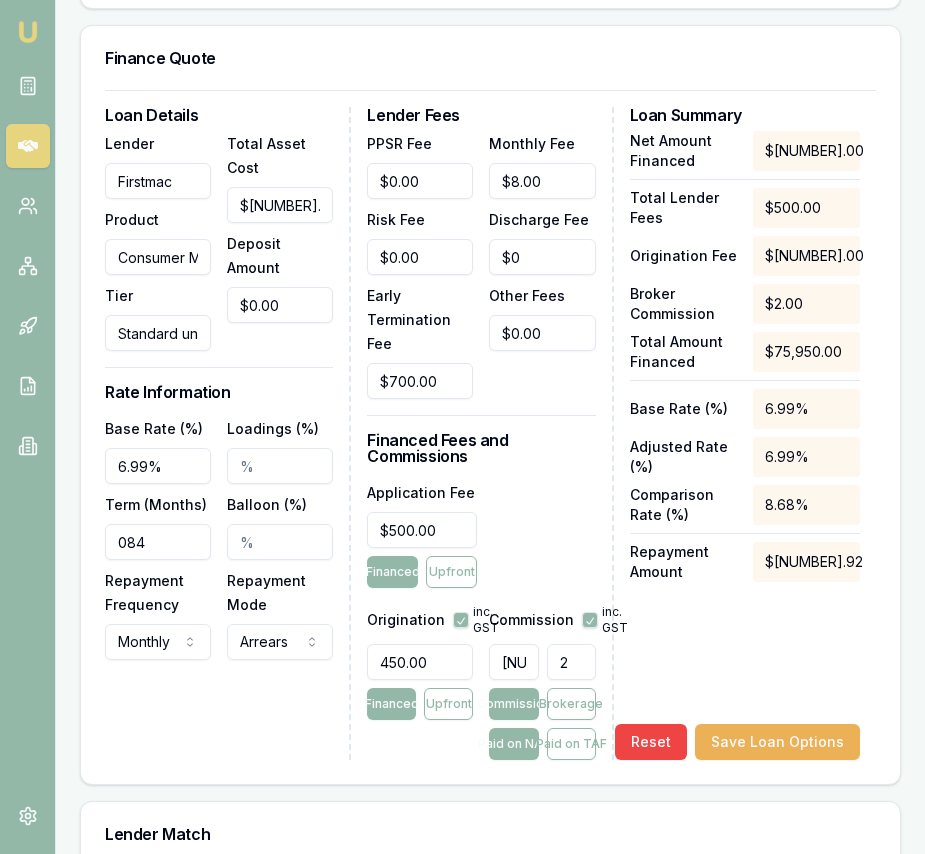 type on "0.029333333333333333" 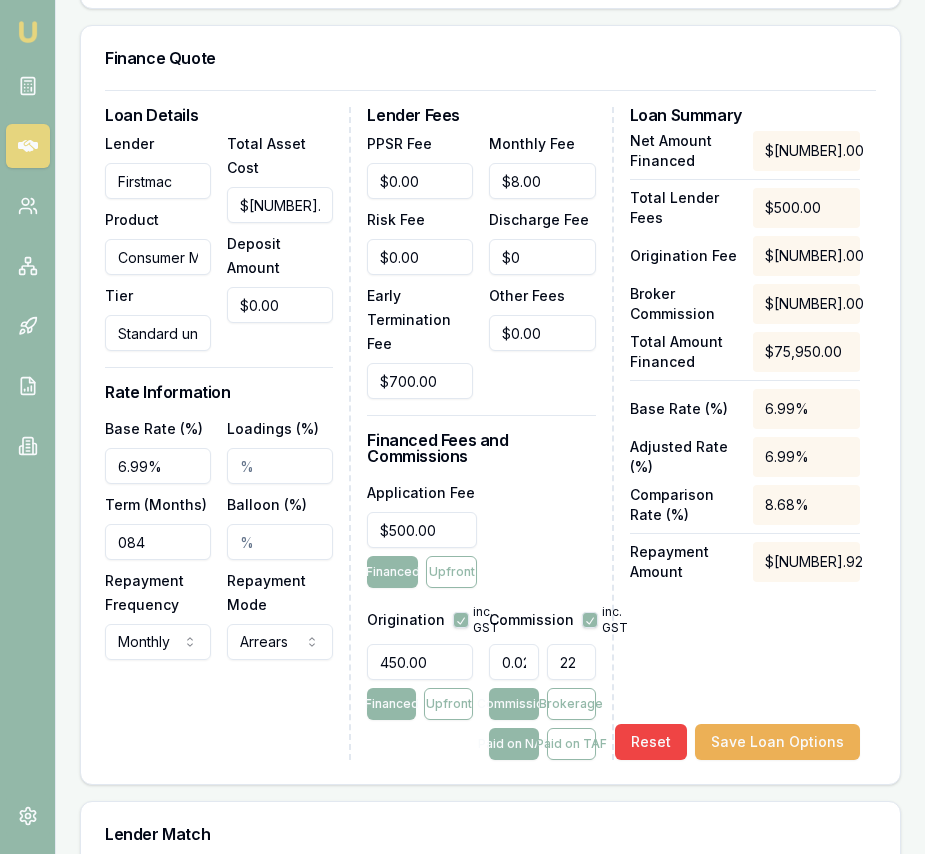 type on "0.30266666666666664" 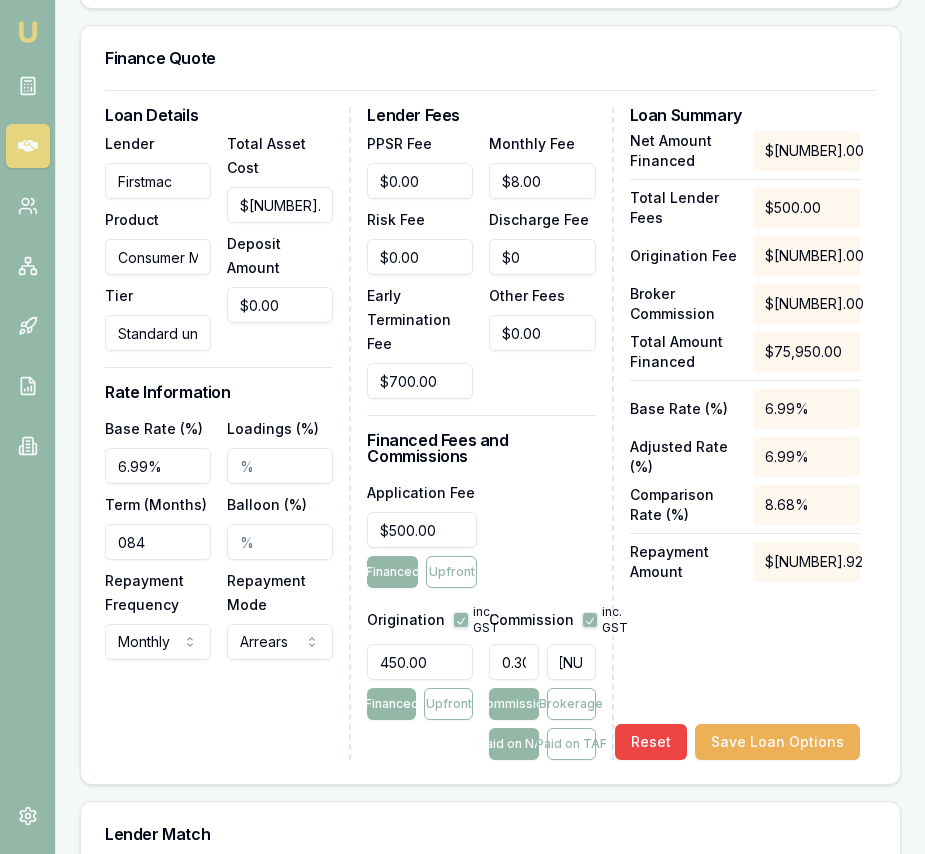 type on "3.037333333333333" 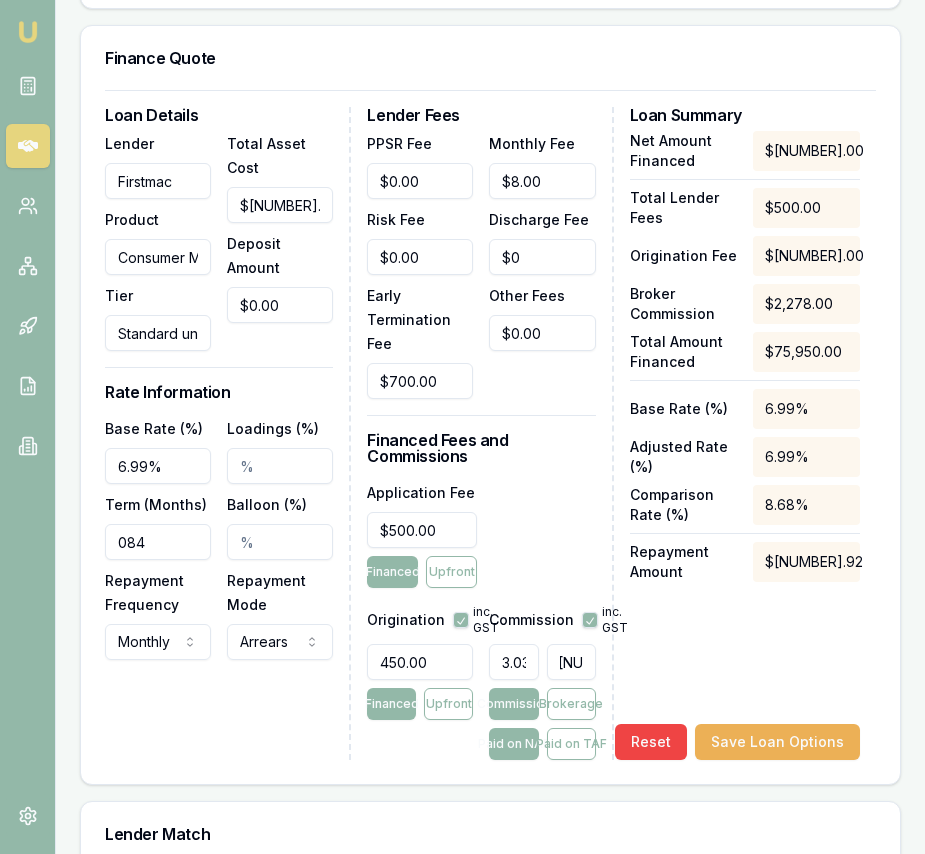 scroll, scrollTop: 0, scrollLeft: 10, axis: horizontal 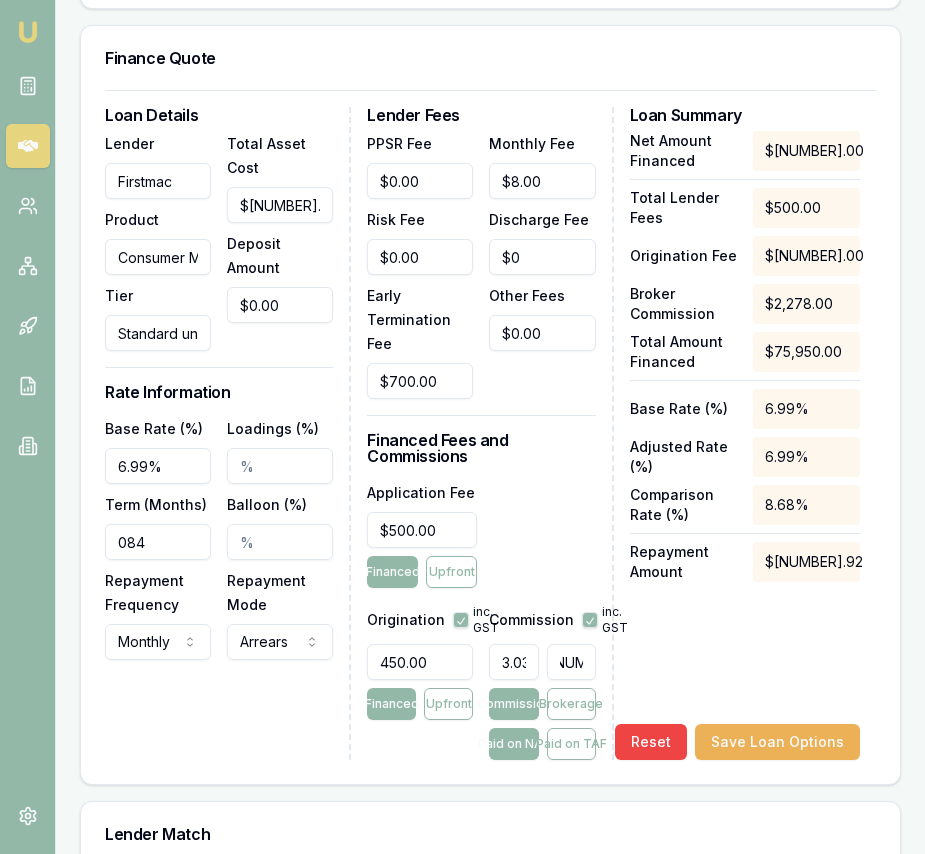 type on "[NUMBER]." 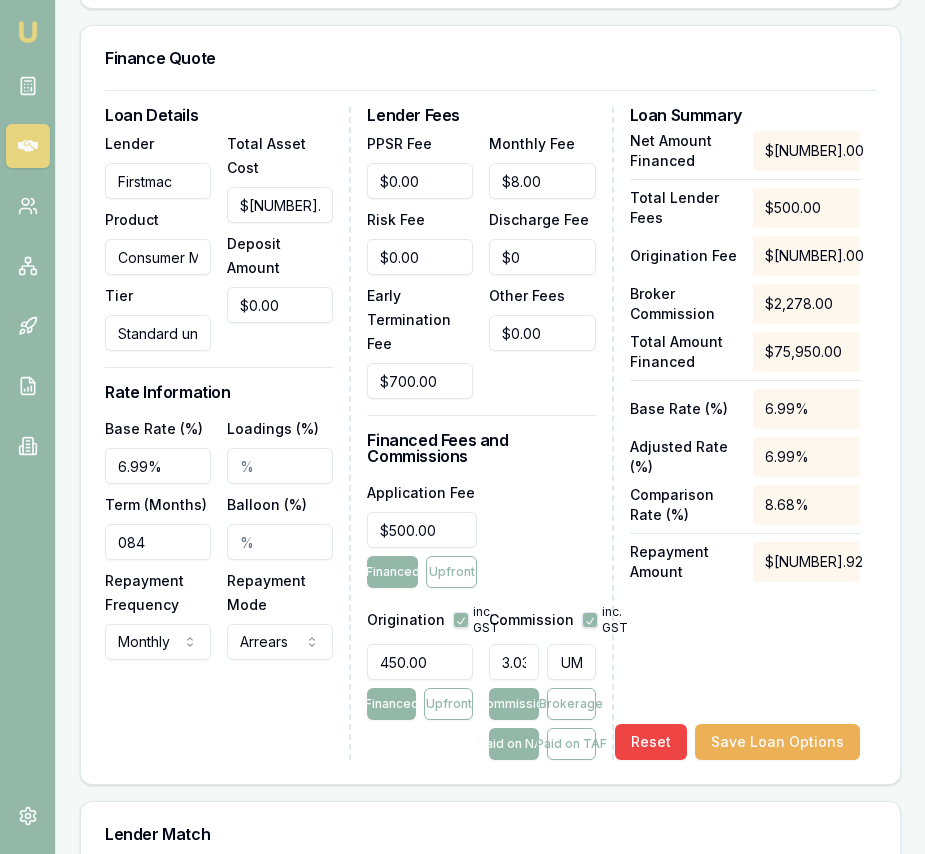 type on "[NUMBER]" 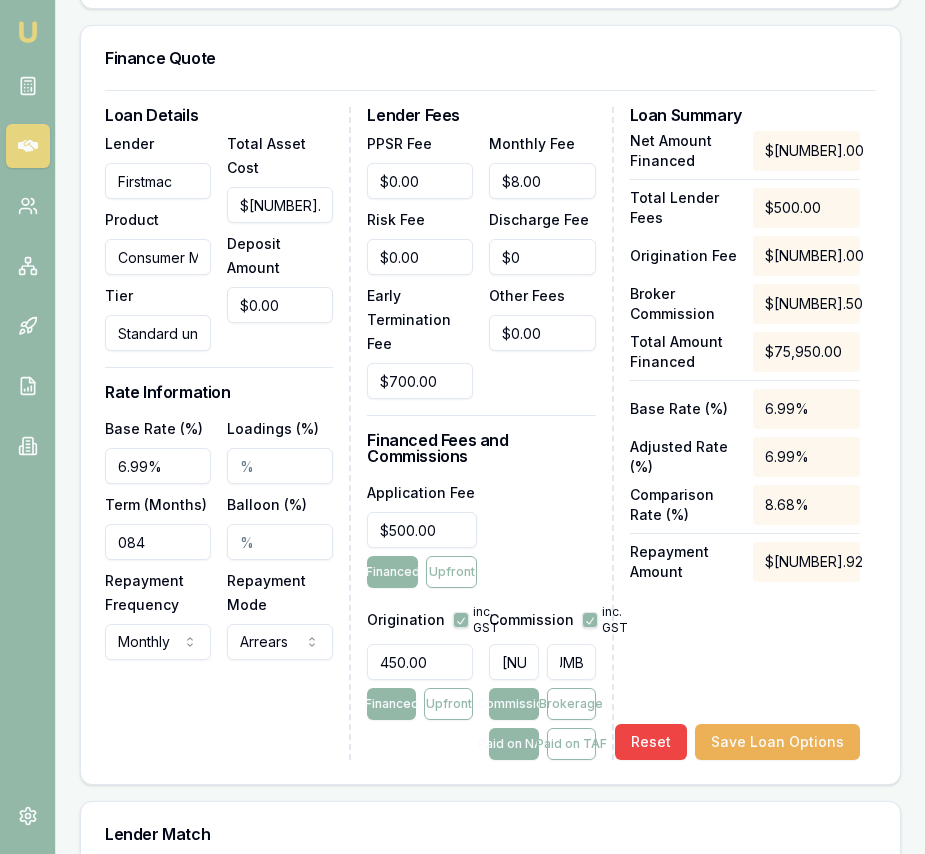 type on "3.03808" 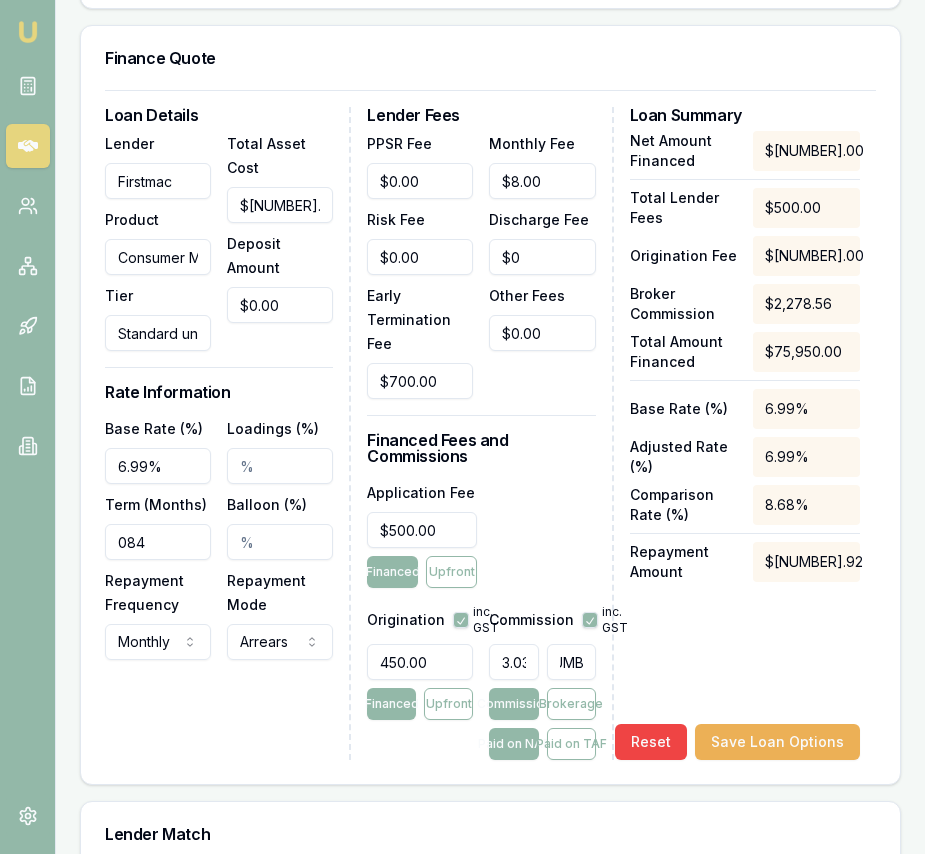 scroll, scrollTop: 0, scrollLeft: 30, axis: horizontal 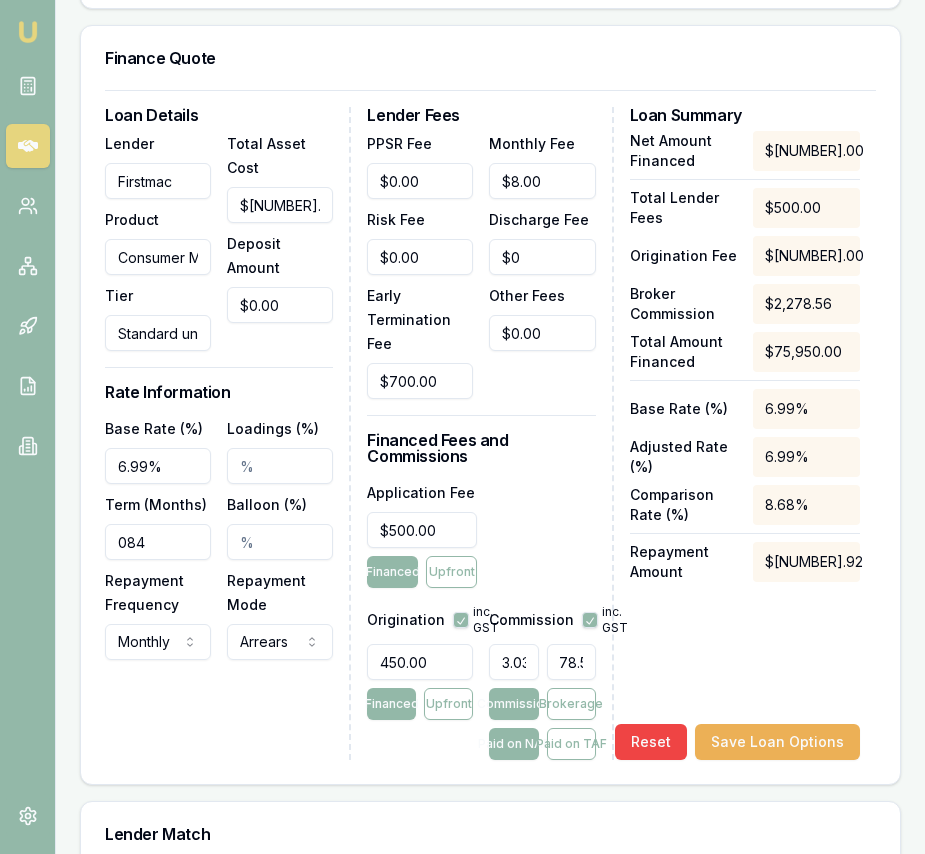 click on "Net Amount Financed $[NUMBER].00 Total Lender Fees $[NUMBER].00 Origination Fee $[NUMBER].00 Broker Commission $[NUMBER].56 Total Amount Financed $[NUMBER].00 Base Rate (%) 6.99% Adjusted Rate (%) 6.99% Comparison Rate (%) 8.68% Repayment Amount $[NUMBER].92 Reset Save Loan Options" at bounding box center (745, 445) 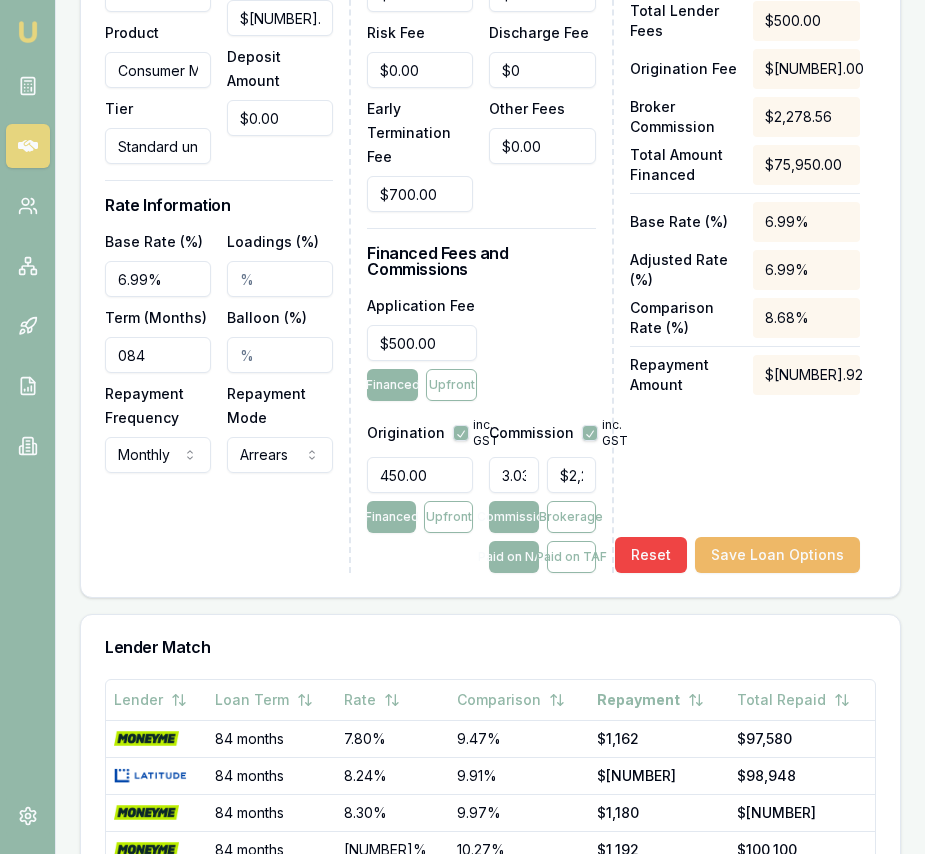 scroll, scrollTop: 935, scrollLeft: 0, axis: vertical 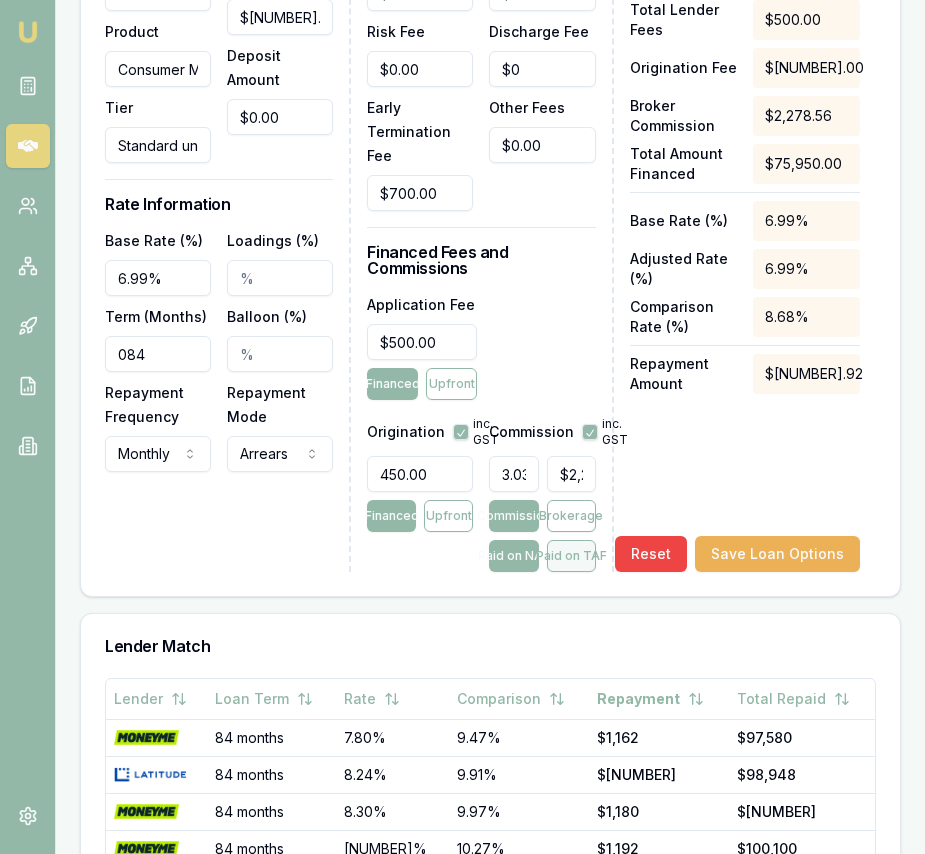 click on "Paid on TAF" at bounding box center (571, 556) 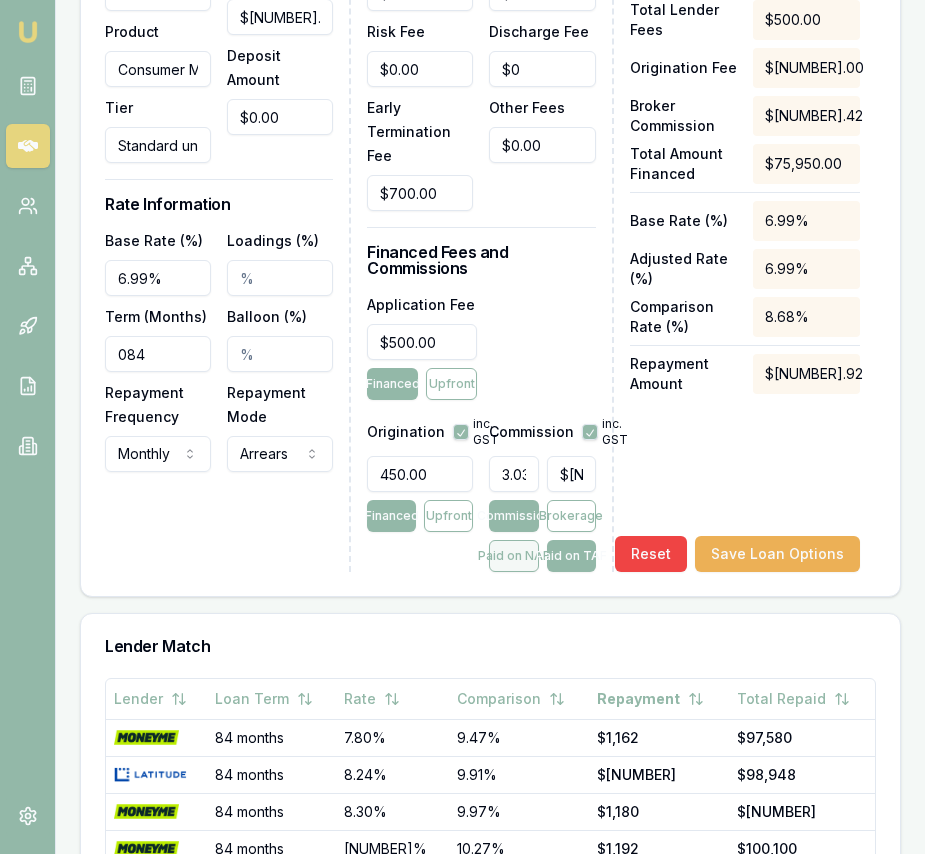 click on "Paid on NAF" at bounding box center [513, 556] 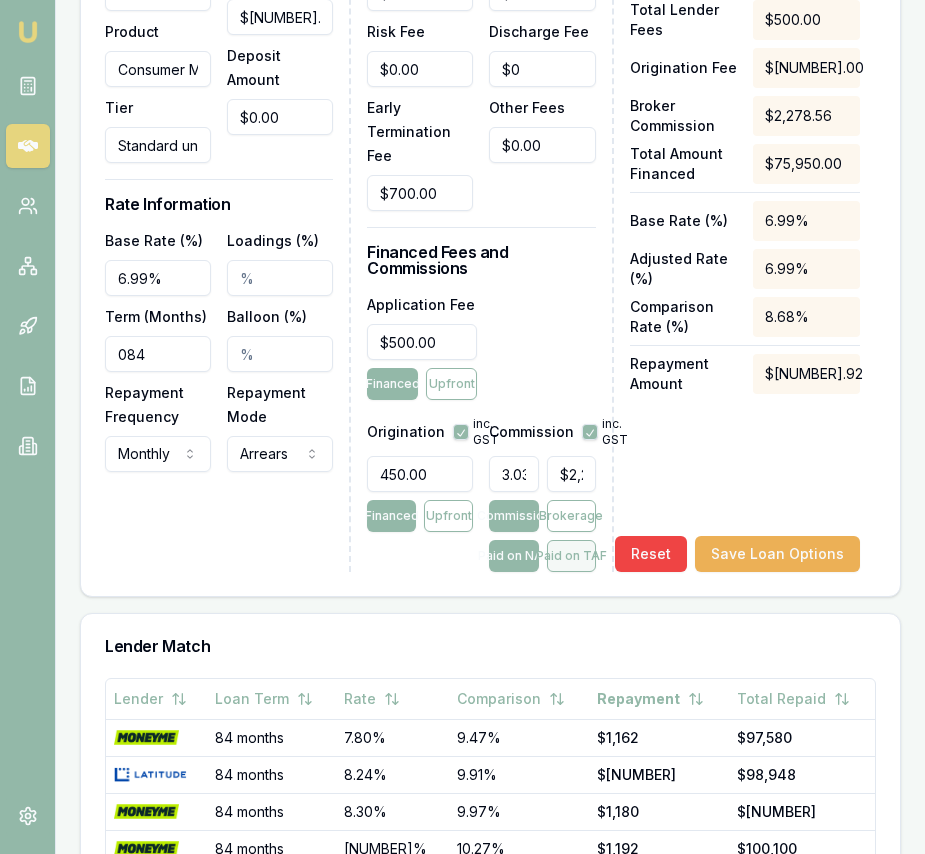 click on "Paid on TAF" at bounding box center (571, 556) 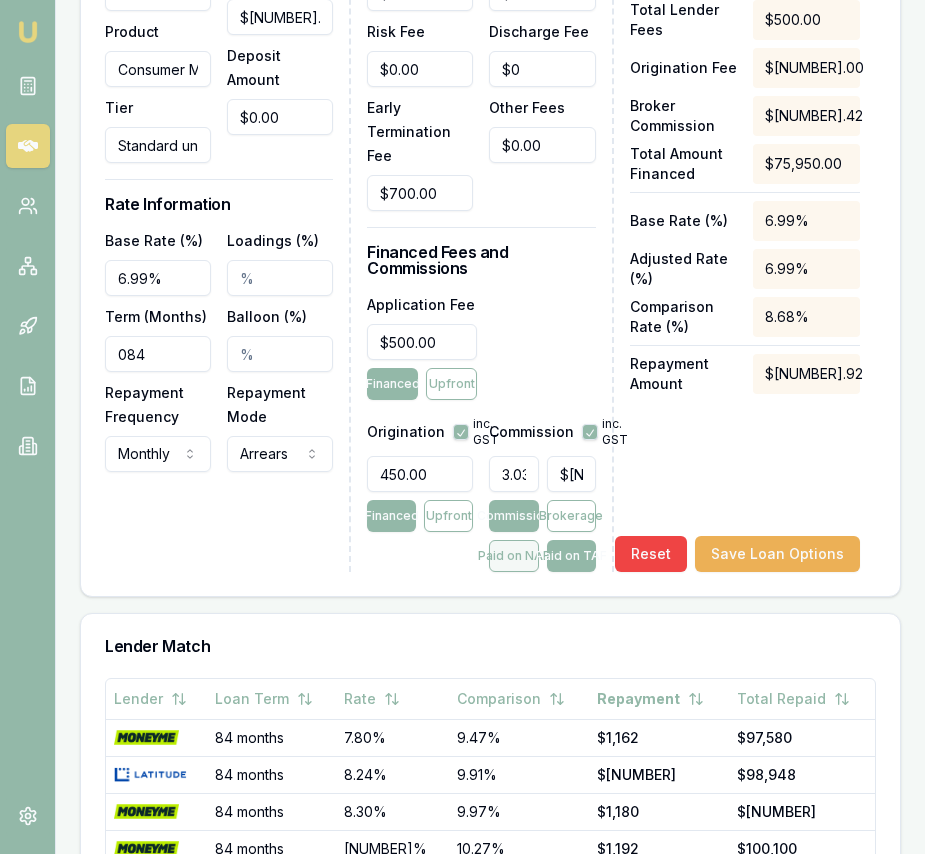click on "Paid on NAF" at bounding box center [513, 556] 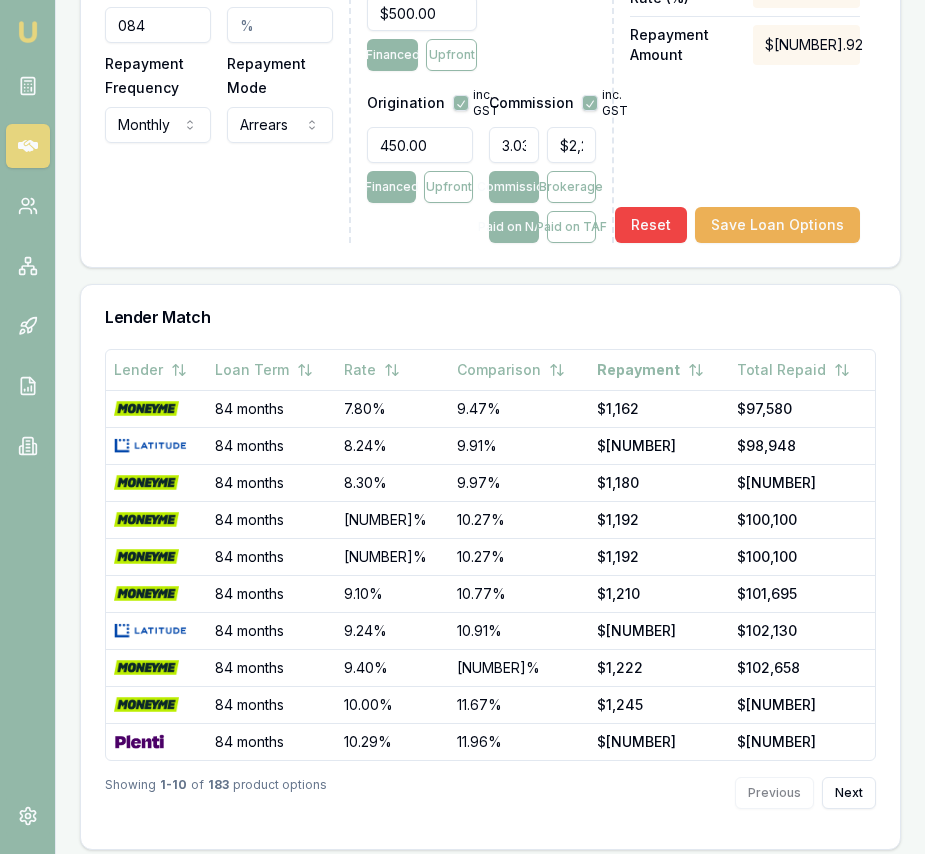 scroll, scrollTop: 1276, scrollLeft: 0, axis: vertical 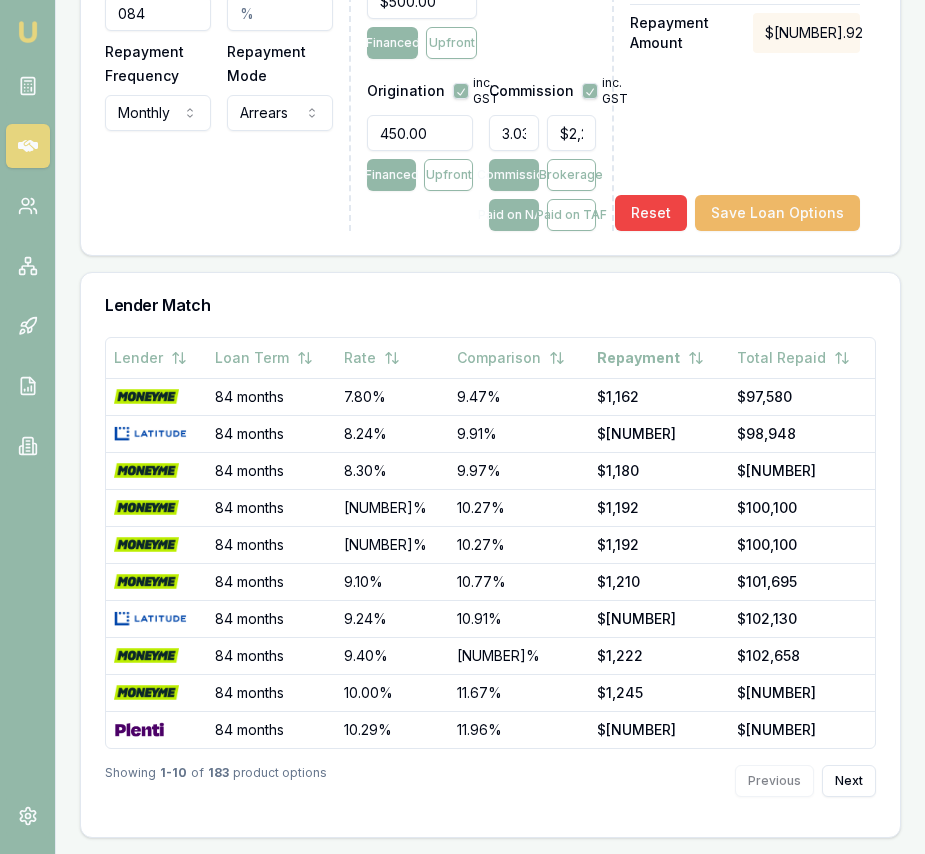 click on "Save Loan Options" at bounding box center (777, 213) 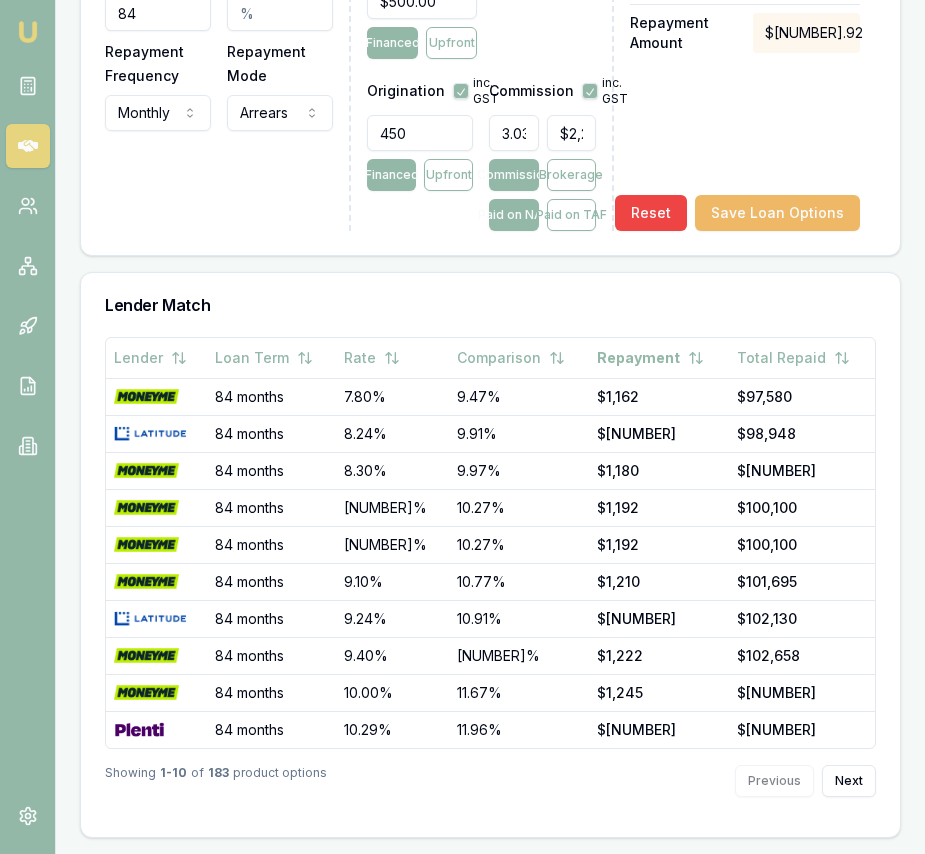 click on "Save Loan Options" at bounding box center [777, 213] 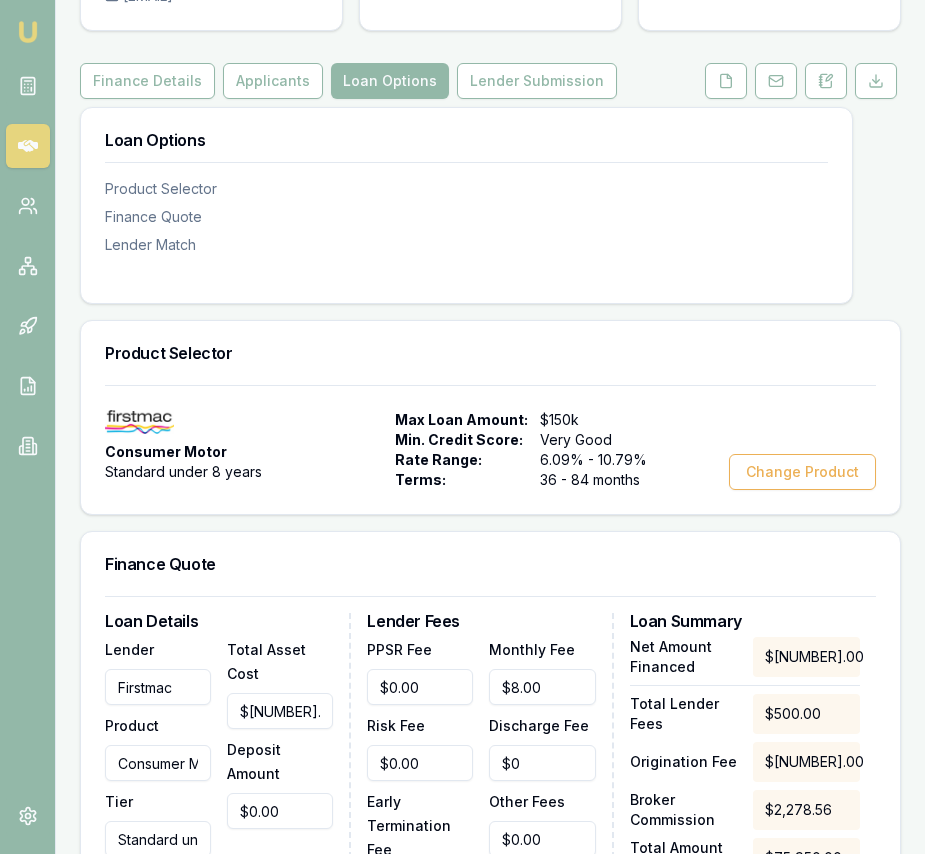 scroll, scrollTop: 0, scrollLeft: 0, axis: both 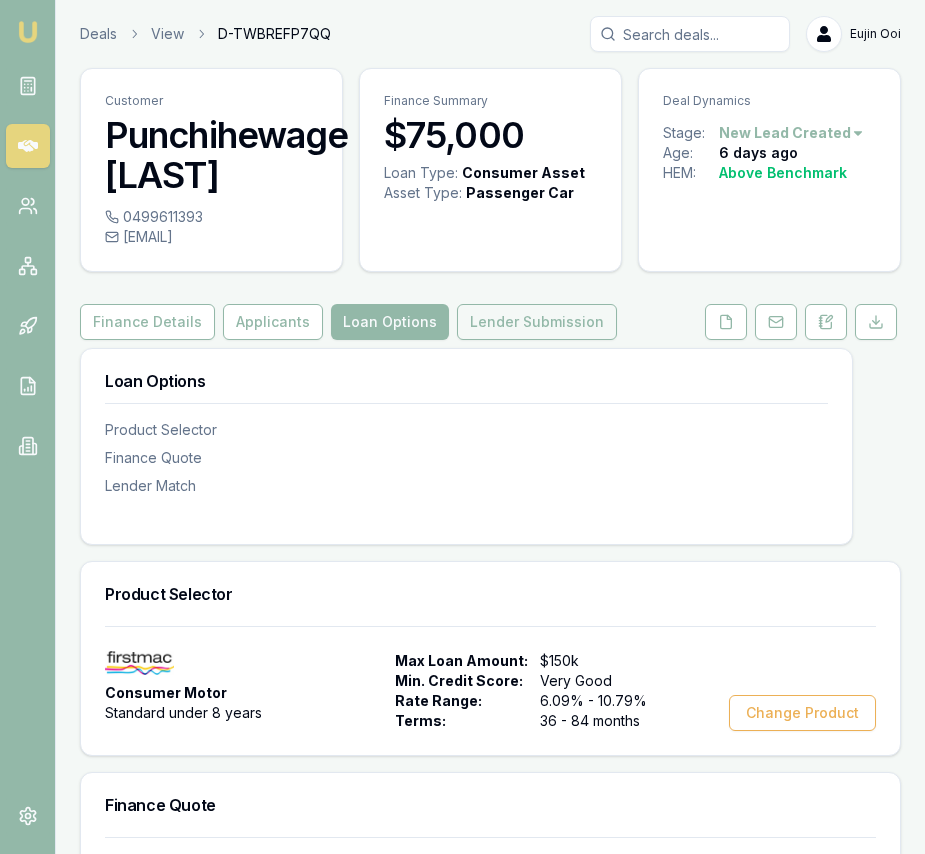 click on "Lender Submission" at bounding box center (537, 322) 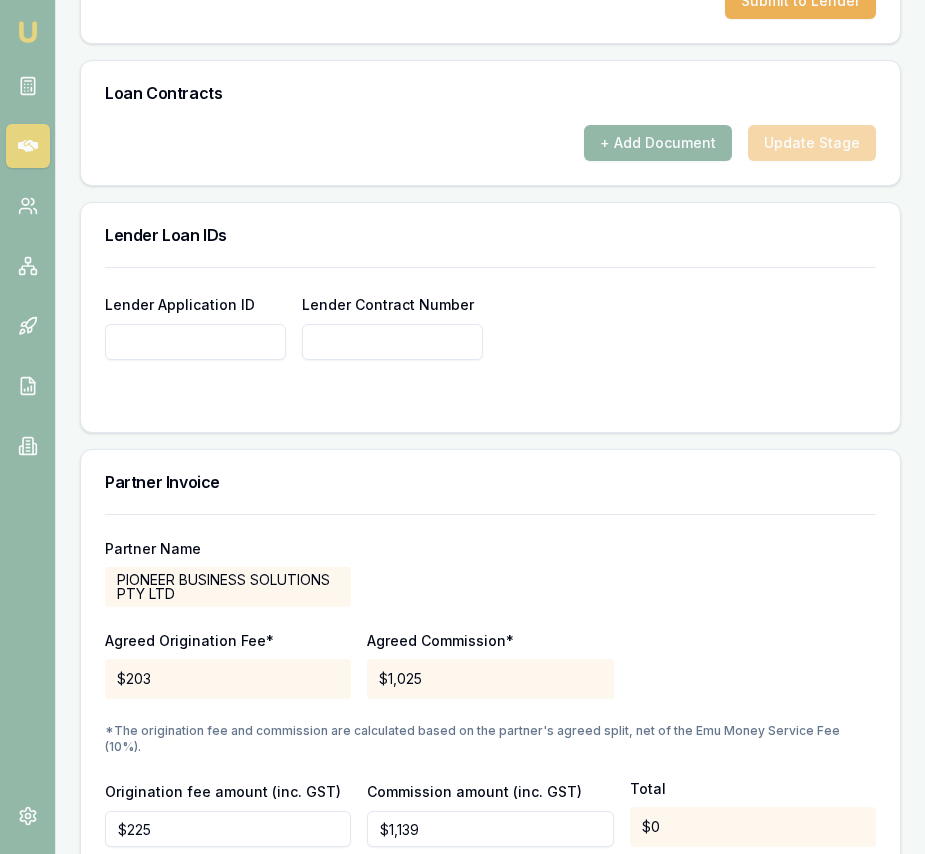 scroll, scrollTop: 1551, scrollLeft: 0, axis: vertical 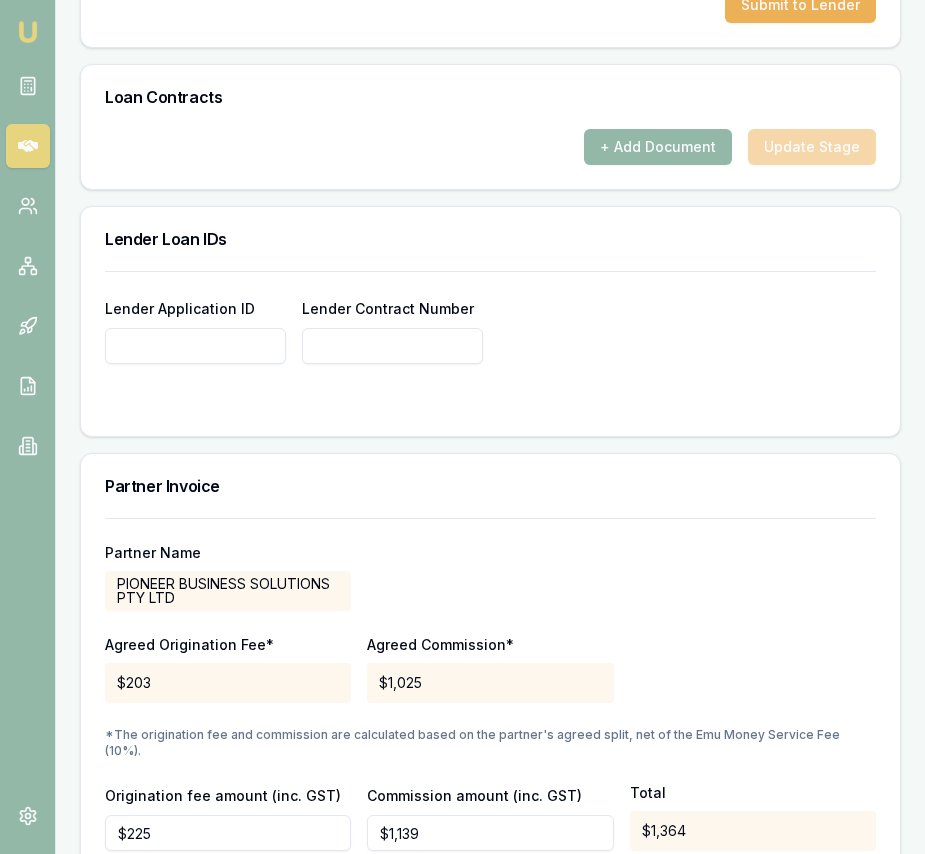click on "Lender Application ID" at bounding box center (195, 346) 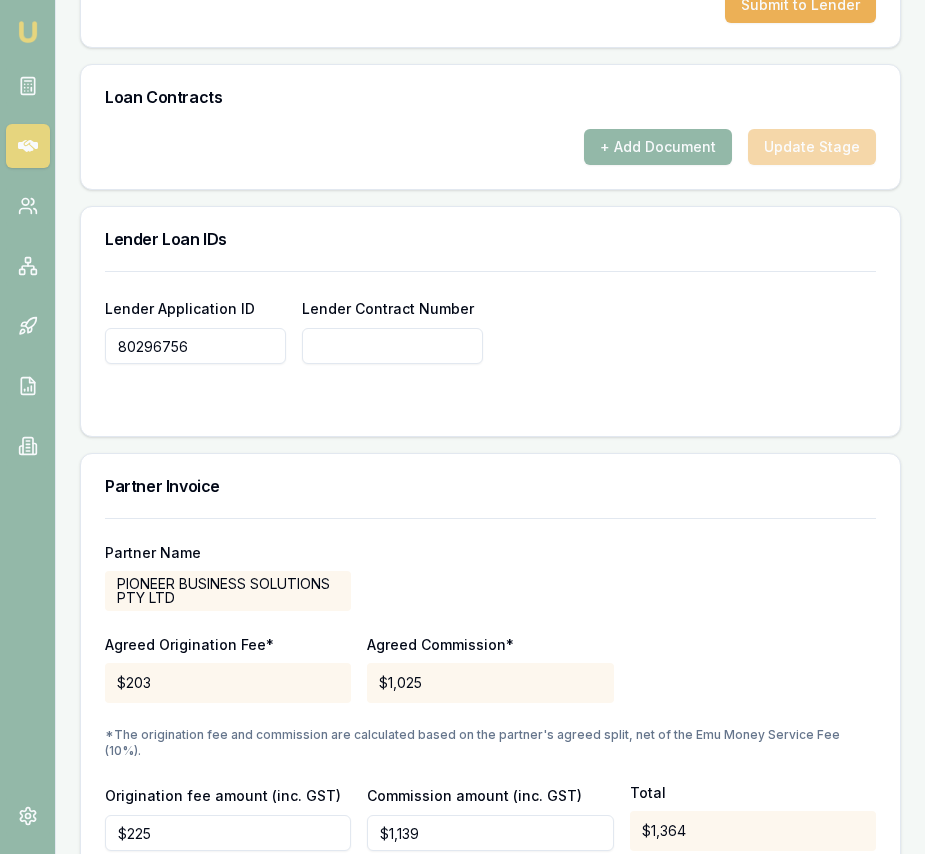 type on "80296756" 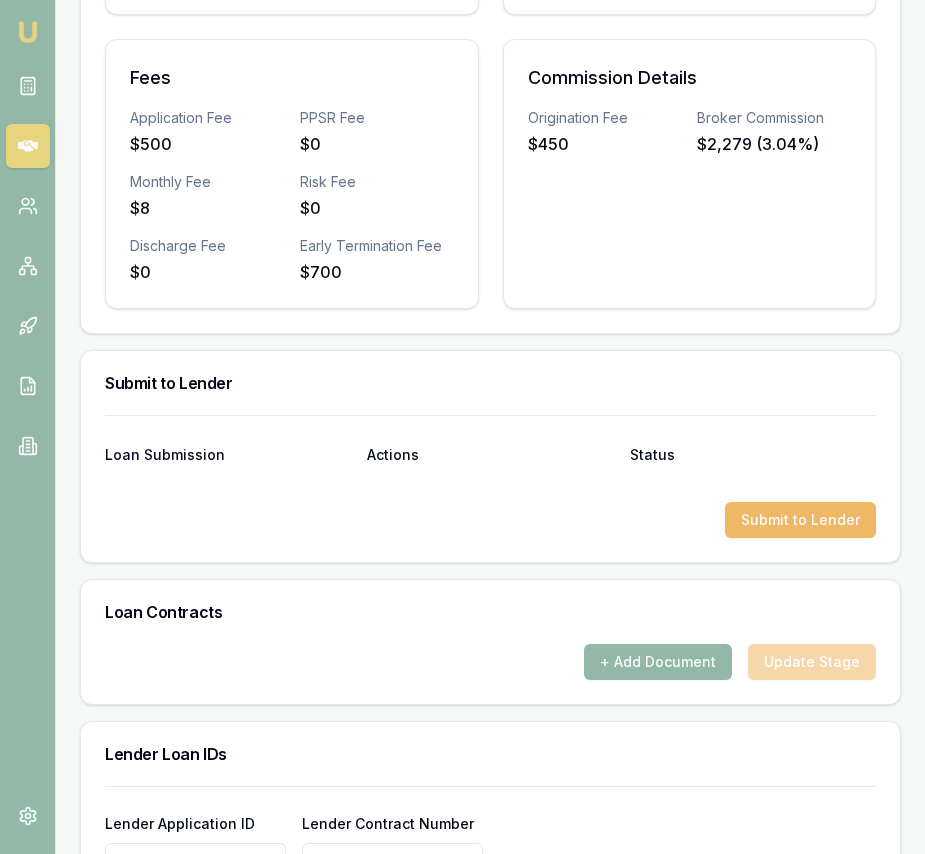 type on "80296756" 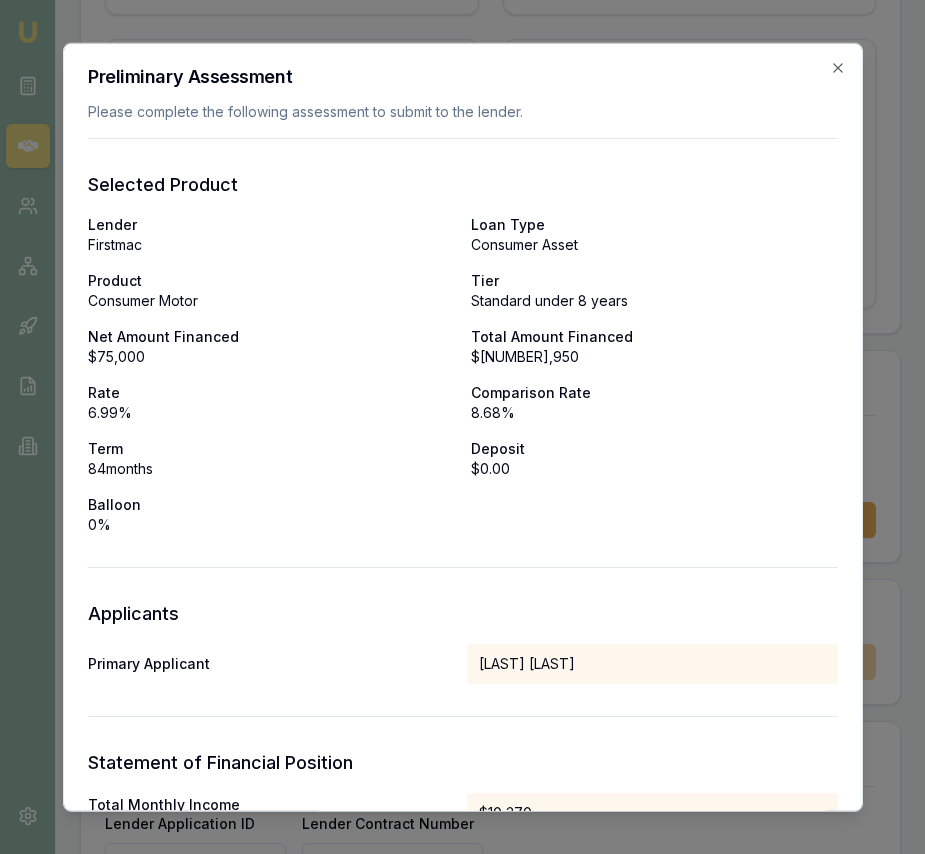 scroll, scrollTop: 1041, scrollLeft: 0, axis: vertical 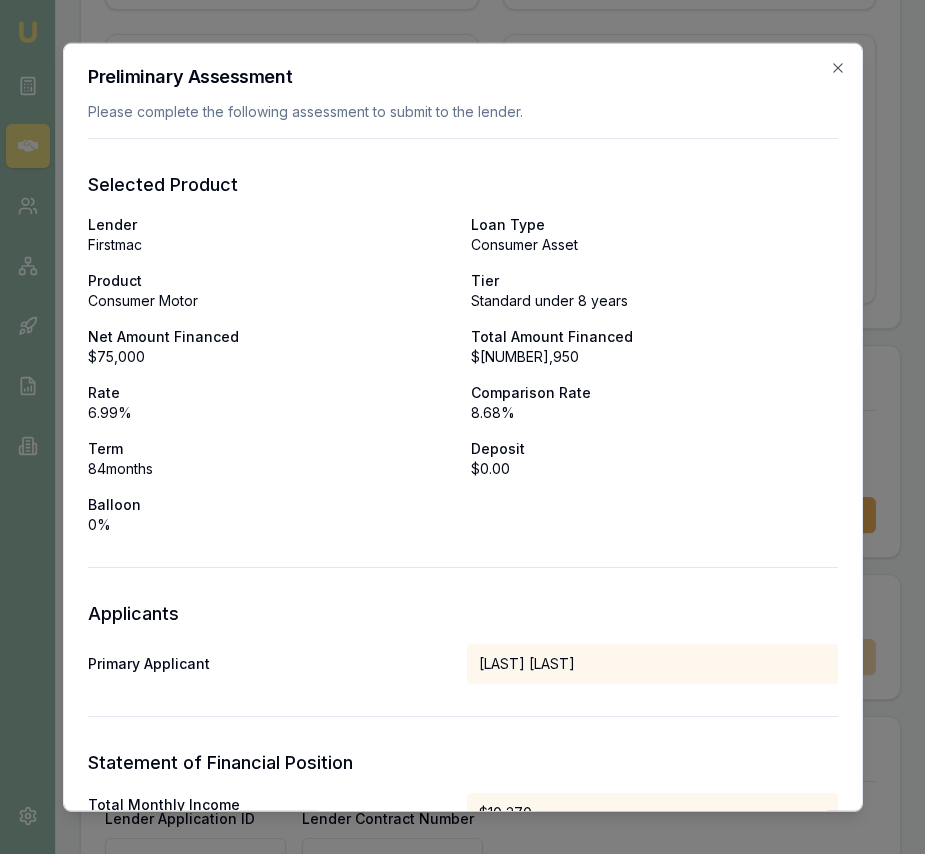 type on "80296756" 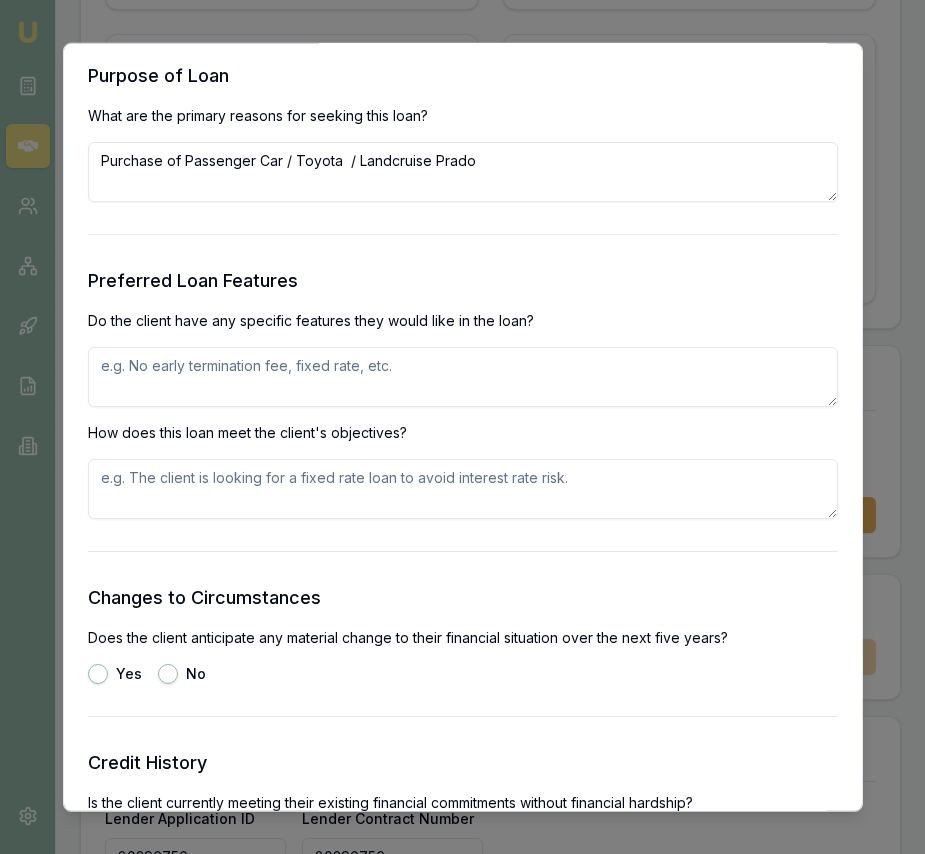 scroll, scrollTop: 1948, scrollLeft: 0, axis: vertical 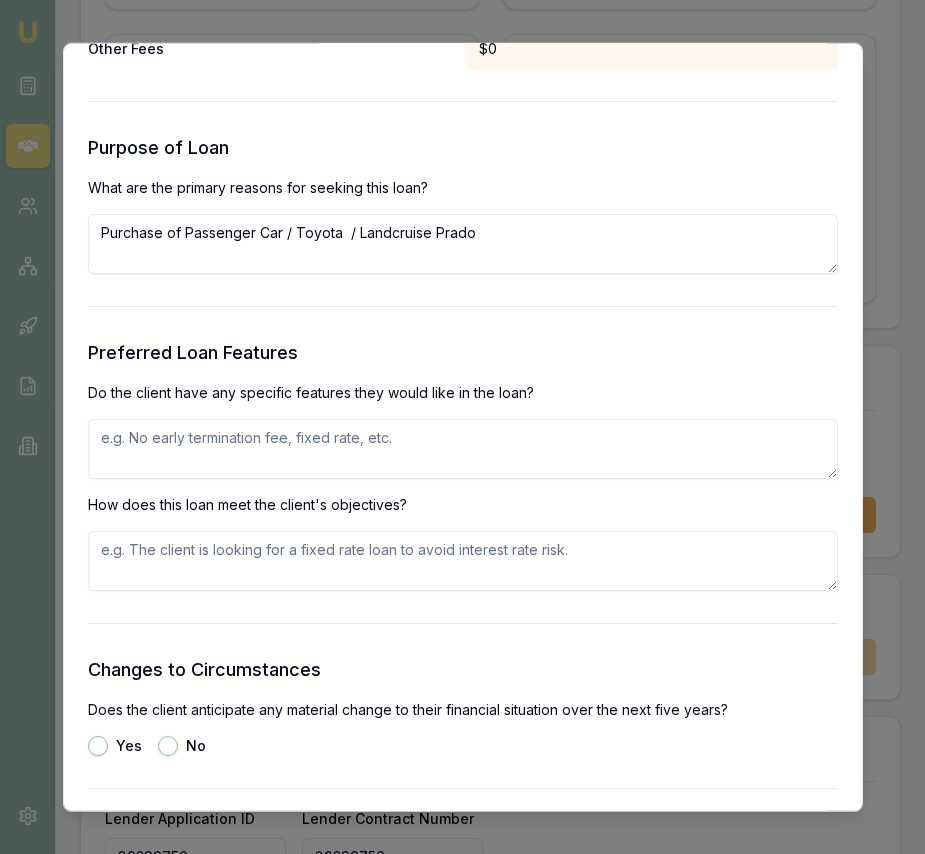 click at bounding box center (463, 449) 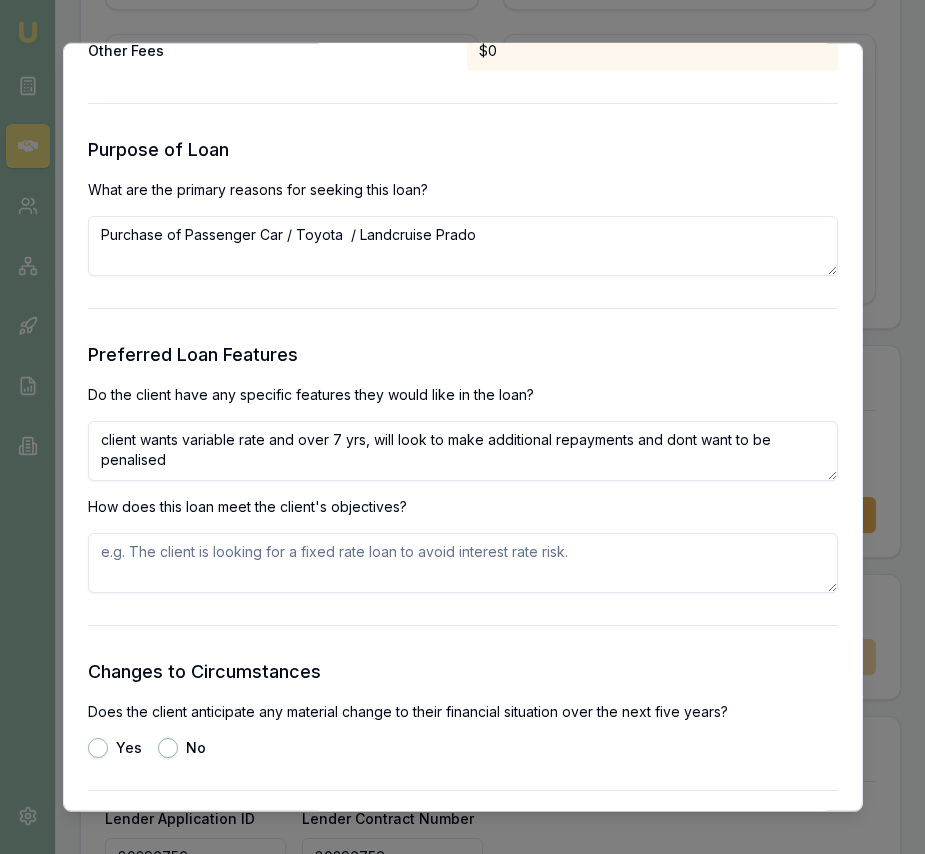 type on "client wants variable rate and over 7 yrs, will look to make additional repayments and dont want to be penalised" 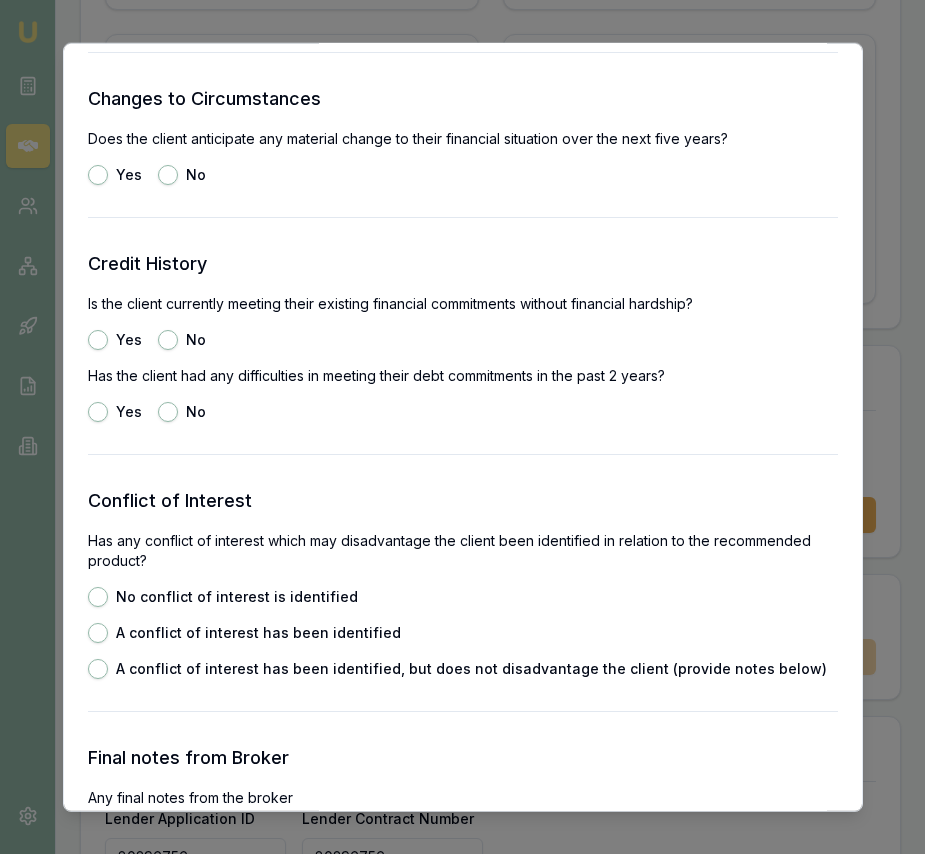 scroll, scrollTop: 2508, scrollLeft: 0, axis: vertical 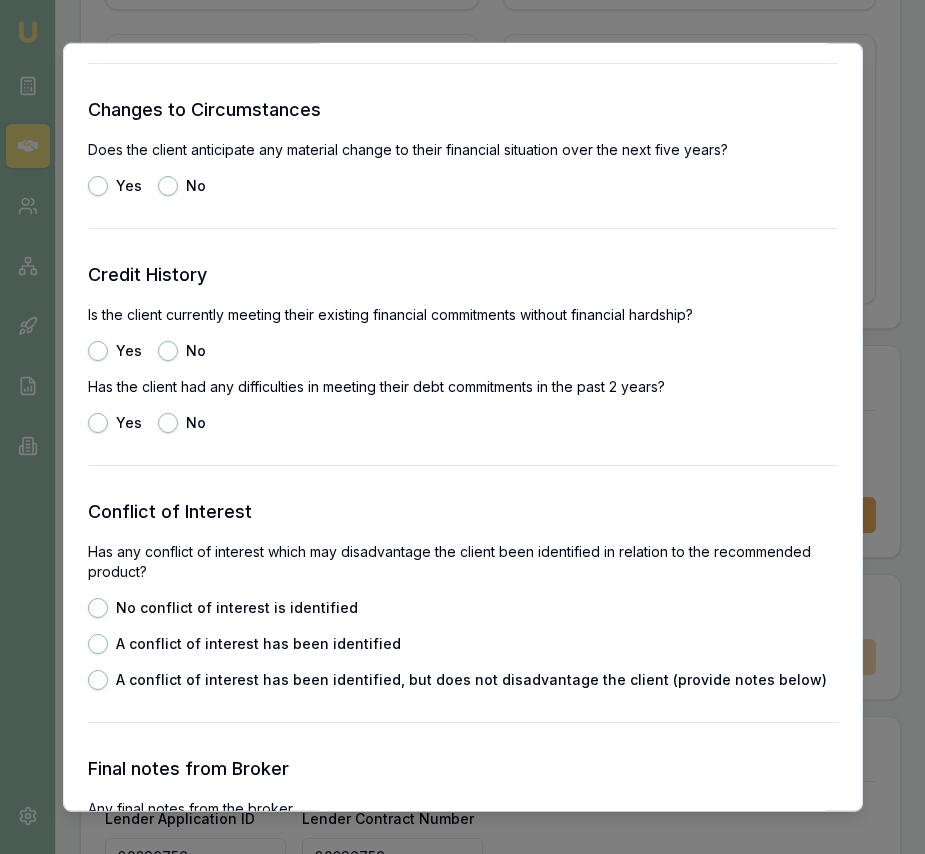 type on "Firstmac variable motor product meets clients O and R" 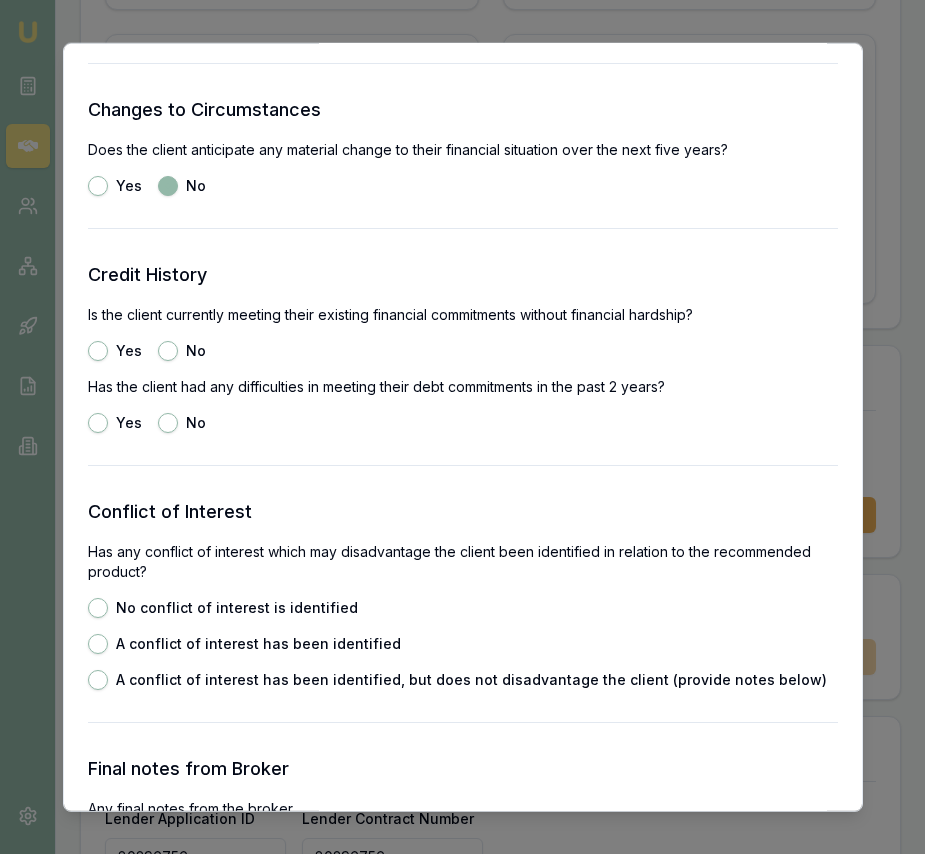 click on "Yes" at bounding box center (98, 351) 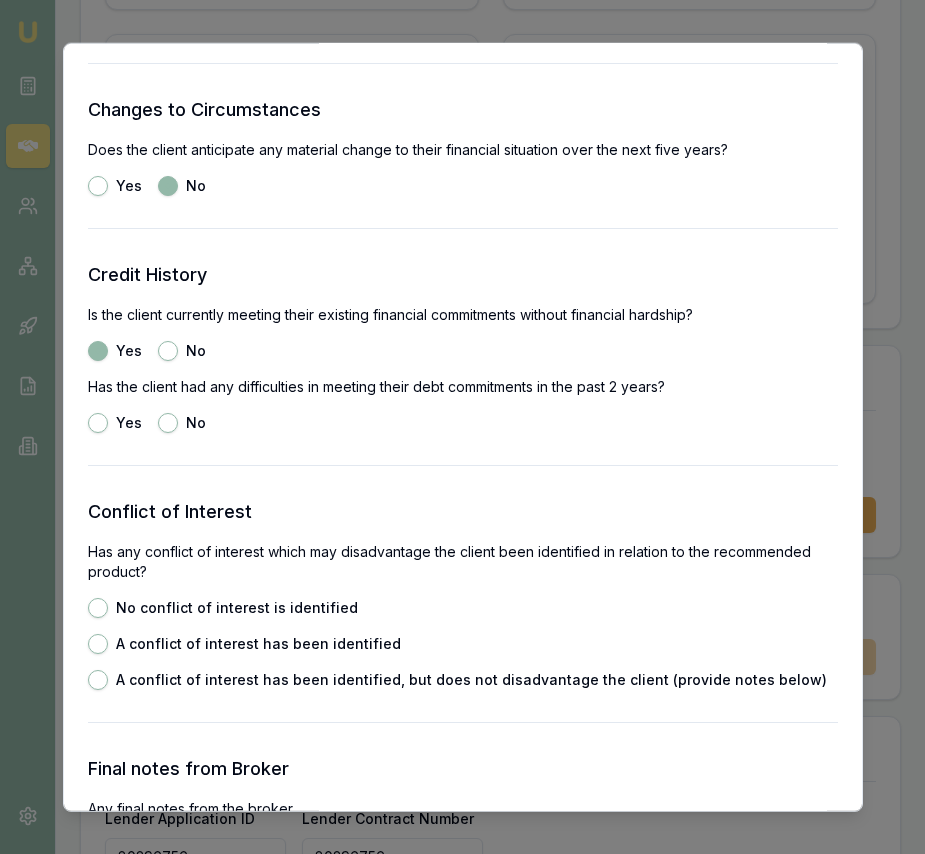click on "No" at bounding box center [168, 423] 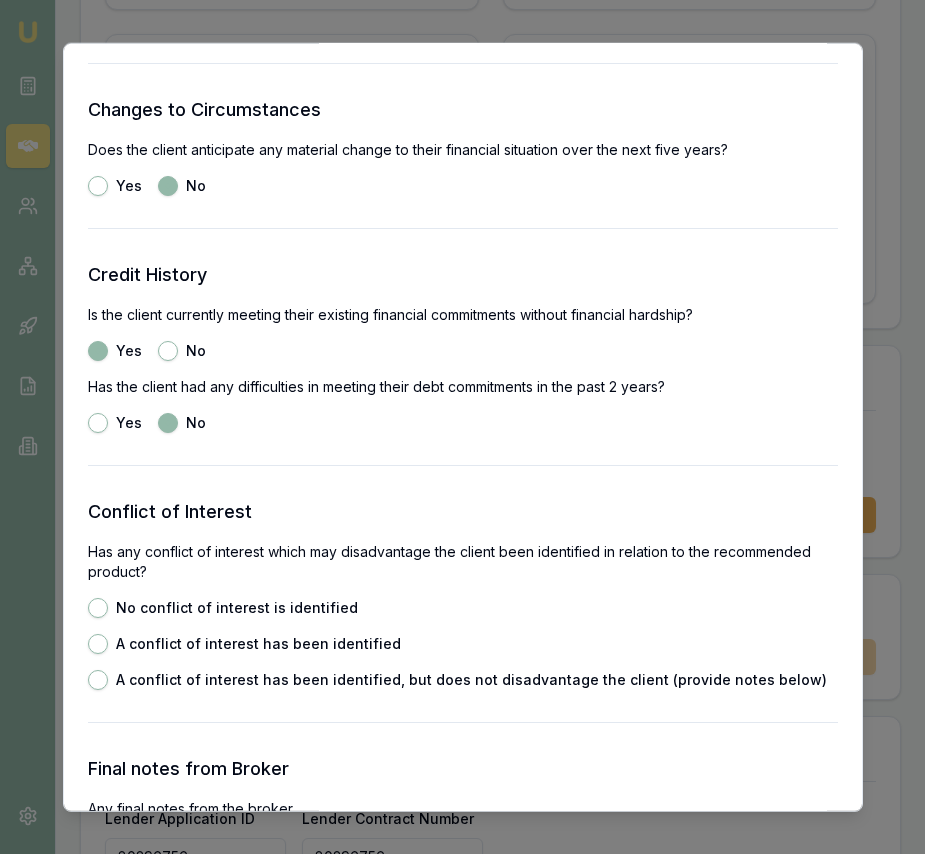 click on "No conflict of interest is identified" at bounding box center [223, 608] 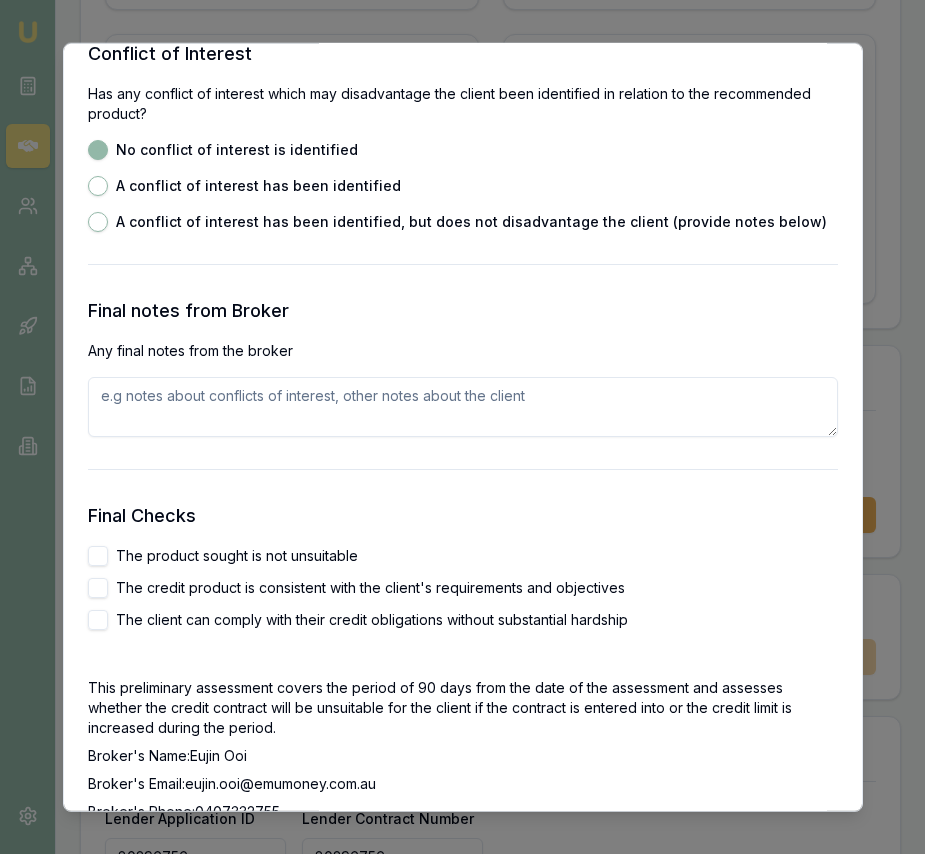 scroll, scrollTop: 2984, scrollLeft: 0, axis: vertical 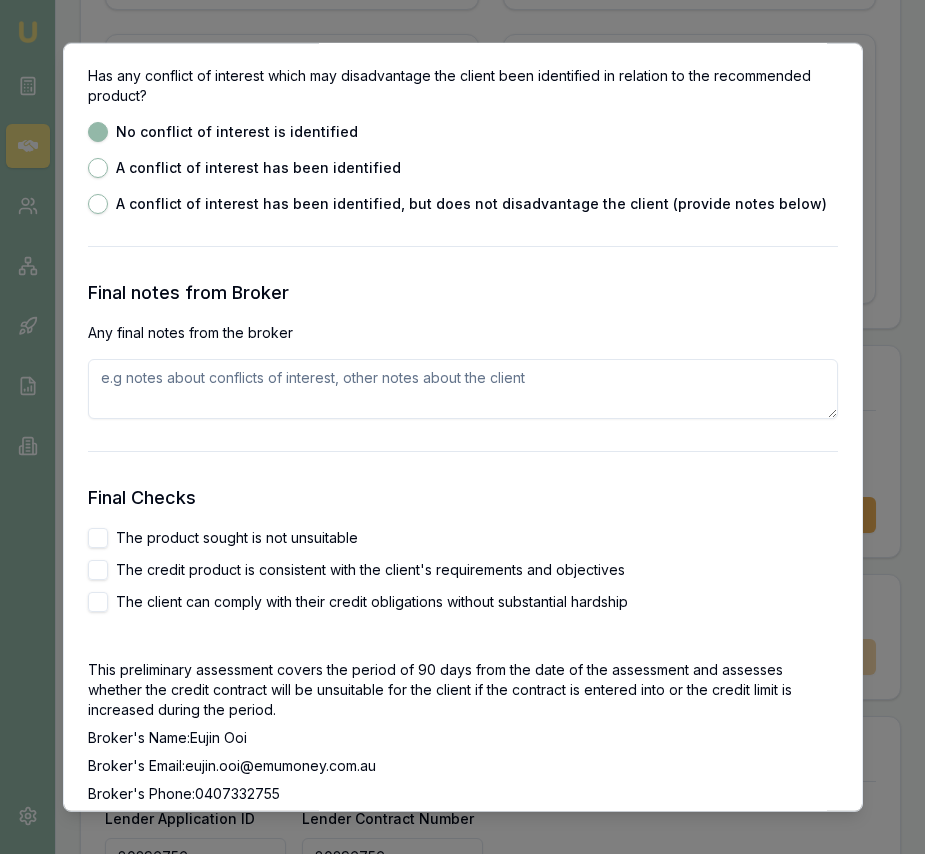 drag, startPoint x: 98, startPoint y: 541, endPoint x: 98, endPoint y: 552, distance: 11 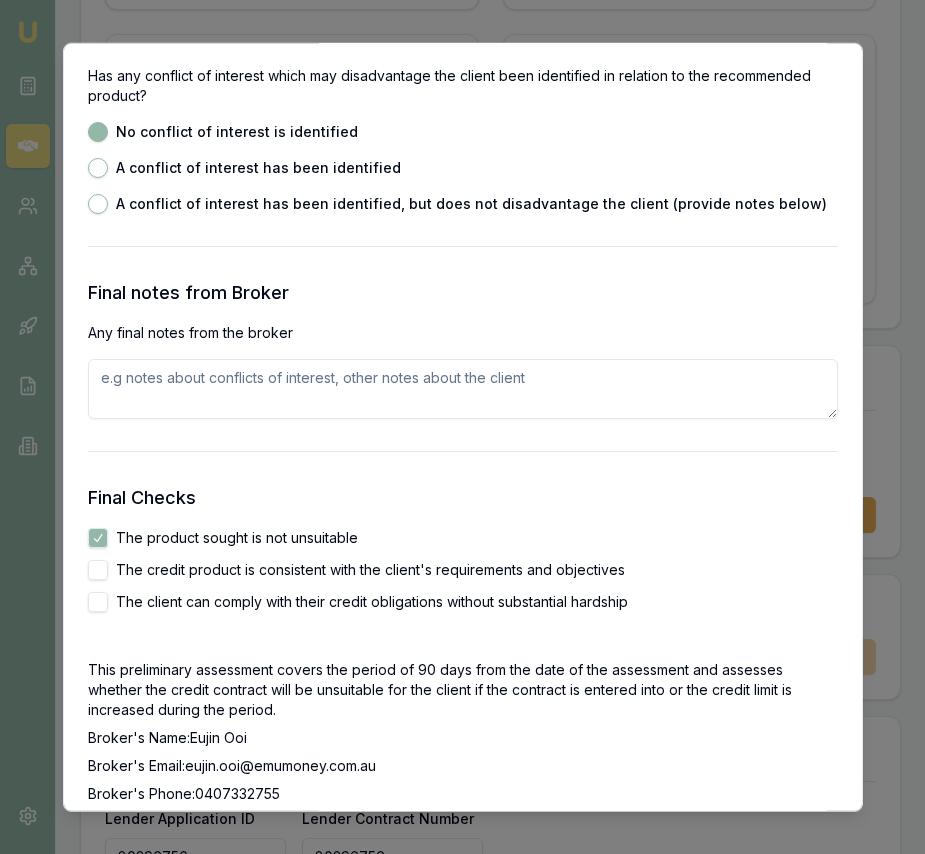 drag, startPoint x: 98, startPoint y: 575, endPoint x: 99, endPoint y: 588, distance: 13.038404 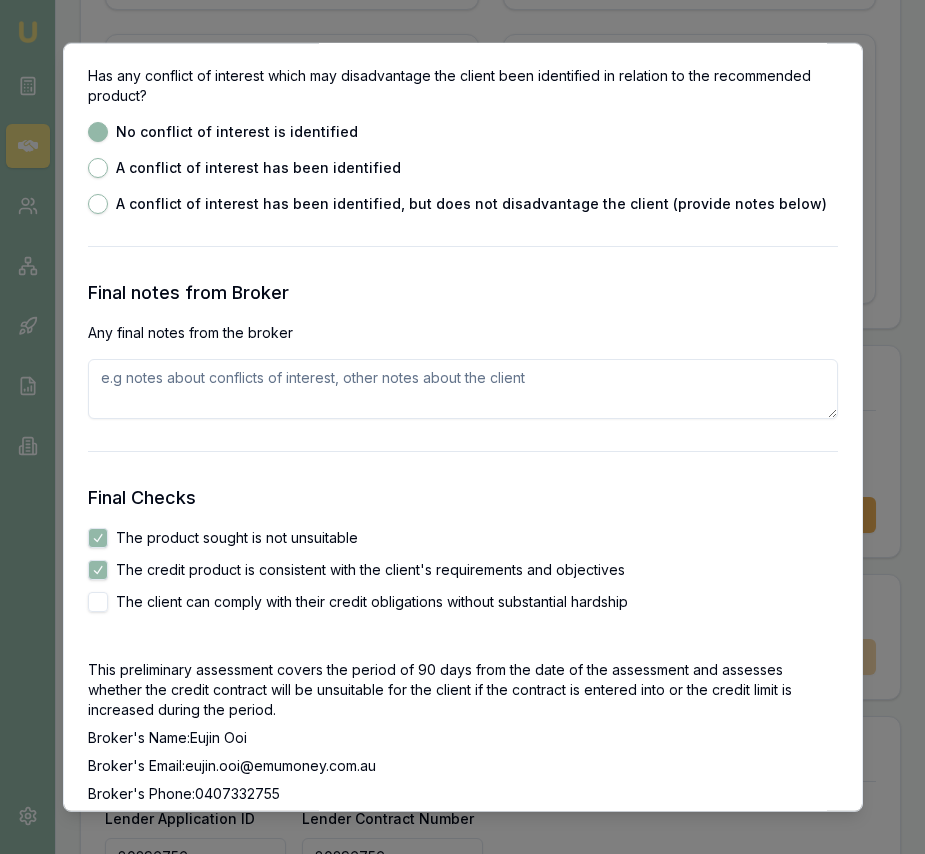 click on "The client can comply with their credit obligations without substantial hardship" at bounding box center [98, 602] 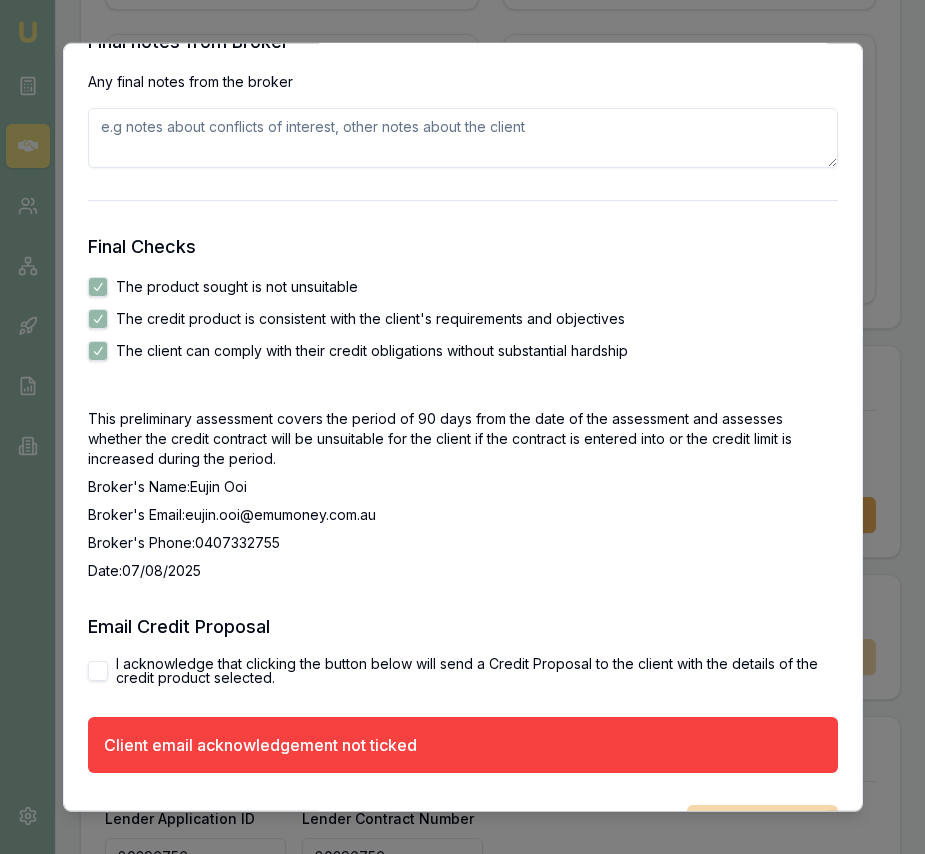 scroll, scrollTop: 3236, scrollLeft: 0, axis: vertical 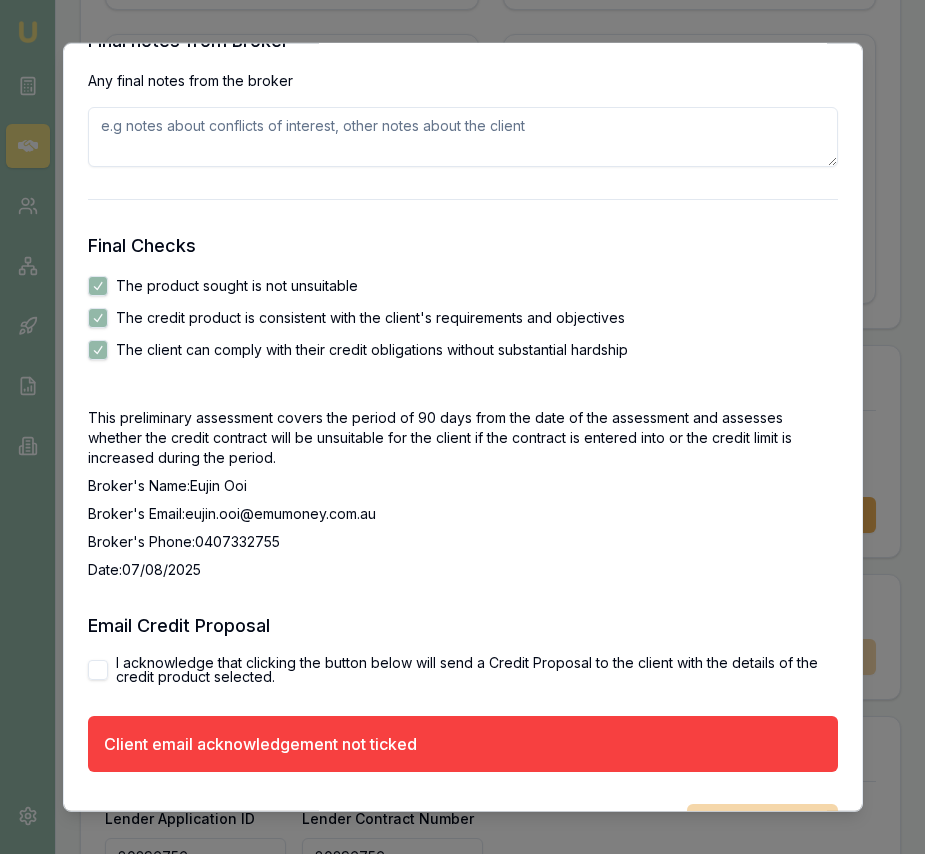 click on "I acknowledge that clicking the button below will send a Credit Proposal to the client with the details of the credit product selected." at bounding box center [463, 670] 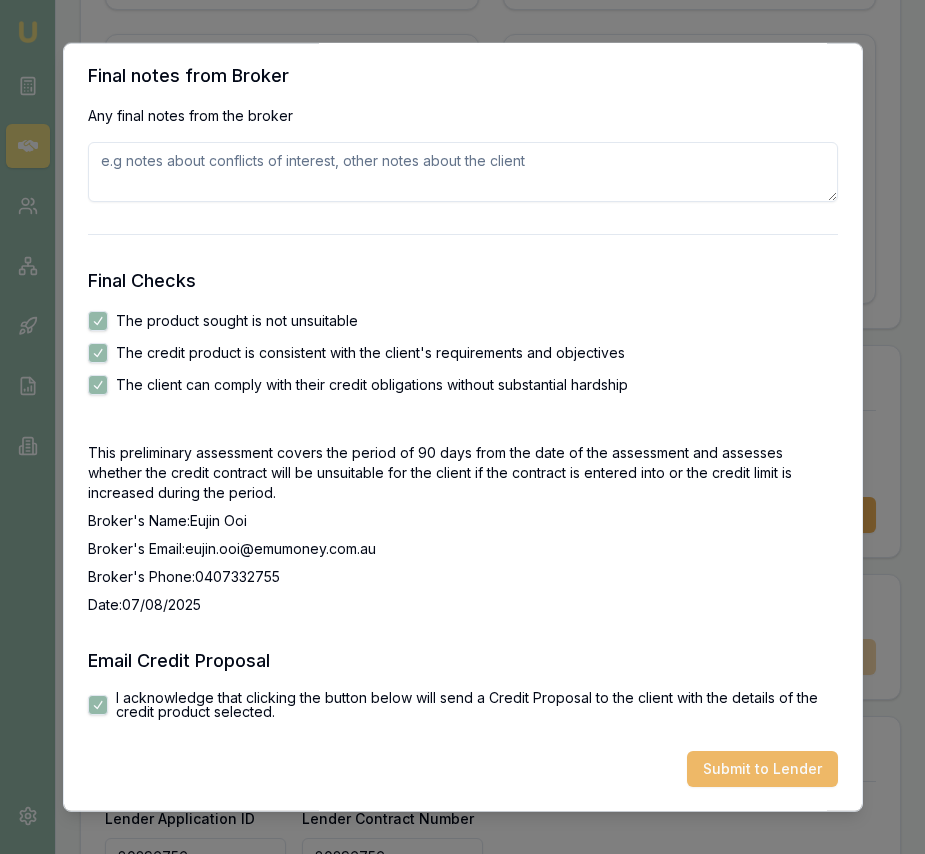 click on "Submit to Lender" at bounding box center (762, 769) 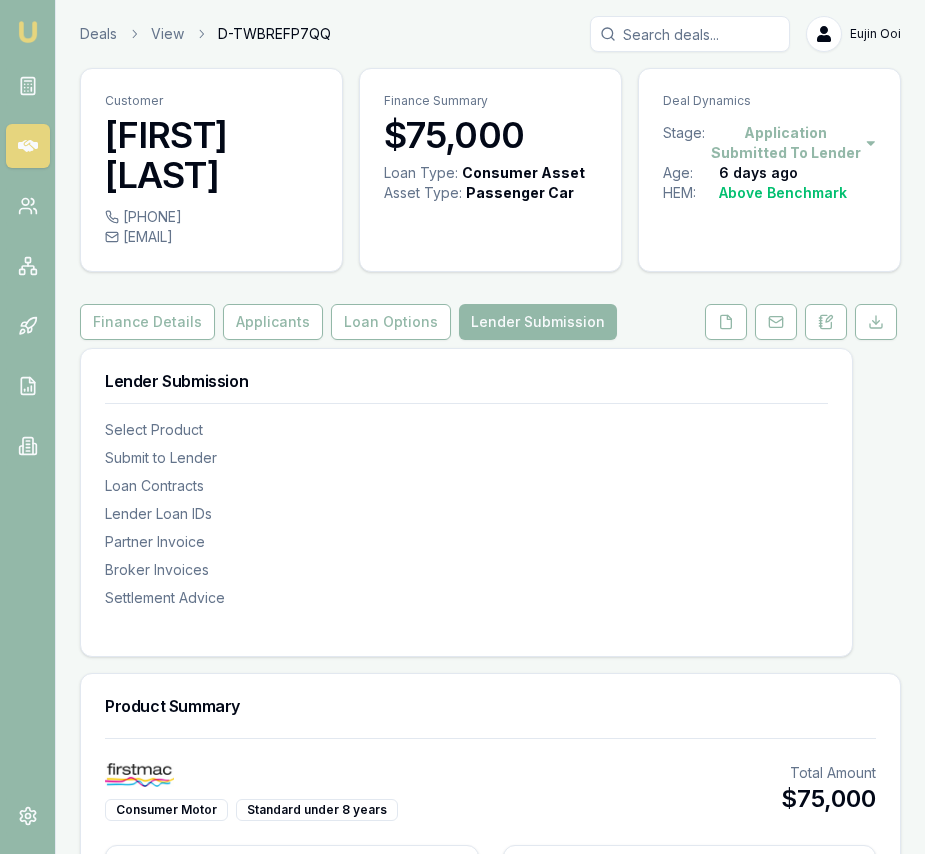 scroll, scrollTop: 1041, scrollLeft: 0, axis: vertical 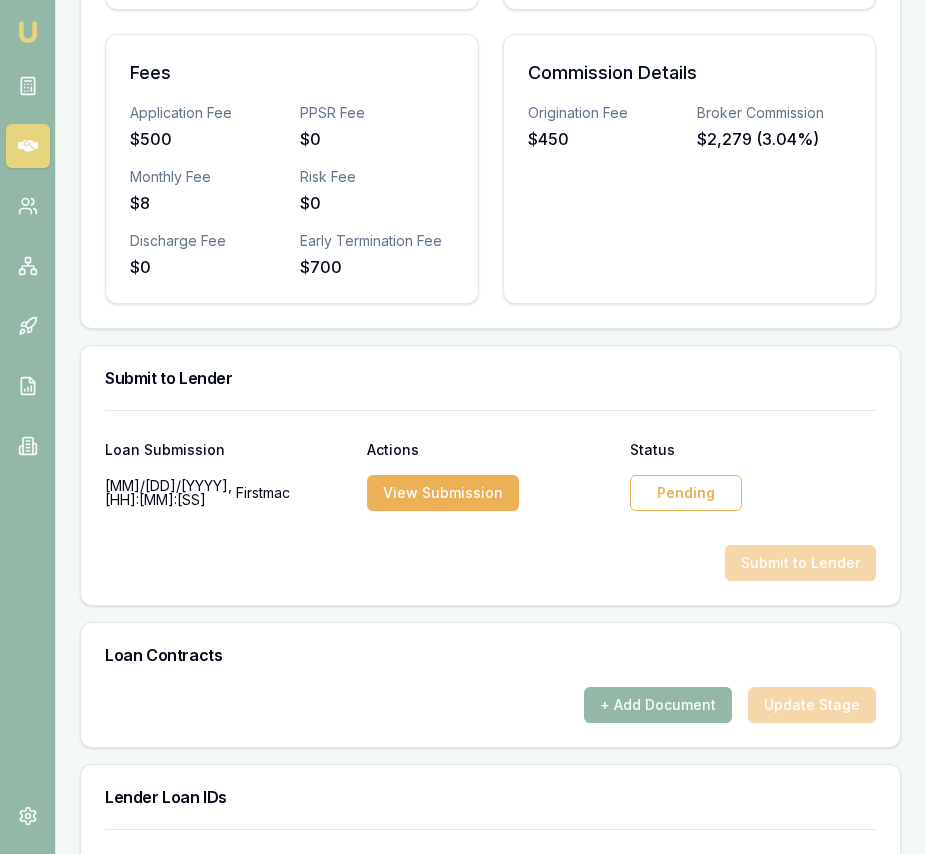 click on "Pending" at bounding box center [686, 493] 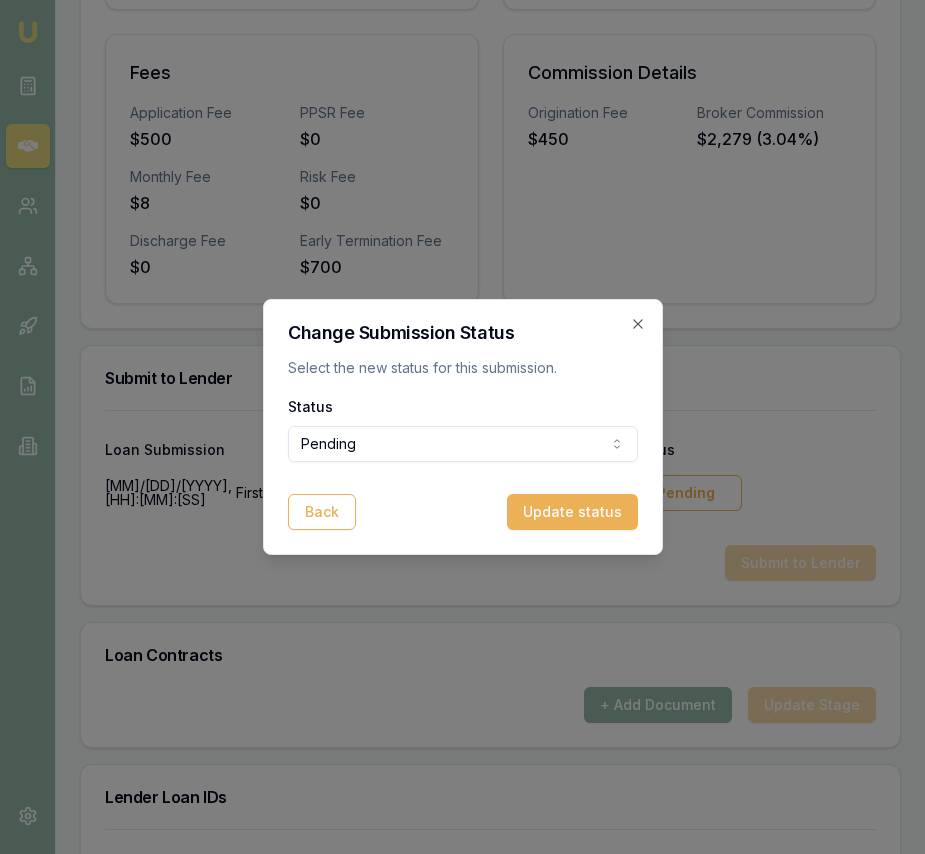 click on "Emu Broker Deals View D-TWBREFP7QQ Eujin Ooi Toggle Menu Customer Punchihewage Wimalaratne 0499611393 adaari.w@gmail.com Finance Summary $75,000 Loan Type: Consumer Asset Asset Type : Passenger Car Deal Dynamics Stage: Application Submitted To Lender Age: 6 days ago HEM: Above Benchmark Finance Details Applicants Loan Options Lender Submission Lender Submission Select Product Submit to Lender Loan Contracts Lender Loan IDs Partner Invoice Broker Invoices Settlement Advice Product Summary Consumer Motor Standard under 8 years Total Amount $75,000 Loan Details Term 84 months Repayment Frequency Monthly Repayment Amount $1,146 Balloon 0% Rate Information Base Rate 6.99% Loadings 0% Adjusted Rate 6.99% Comparison Rate 8.68% Fees Application Fee $500 PPSR Fee $0 Monthly Fee $8 Risk Fee $0 Discharge Fee $0 Early Termination Fee $700 Commission Details Origination Fee $450 Broker Commission $2,279 (3.04%) Submit to Lender Loan Submission Actions Status 07/08/2025, 13:26:11 Firstmac View Submission Pending 80296756" at bounding box center (462, -614) 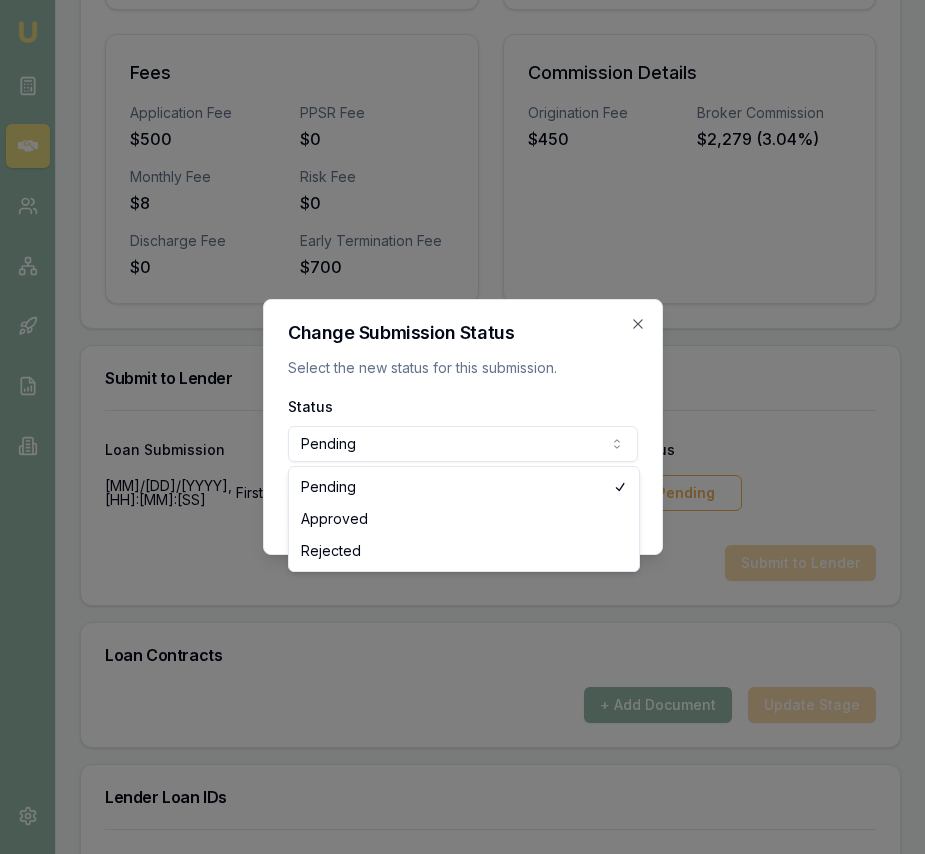 select on "APPROVED" 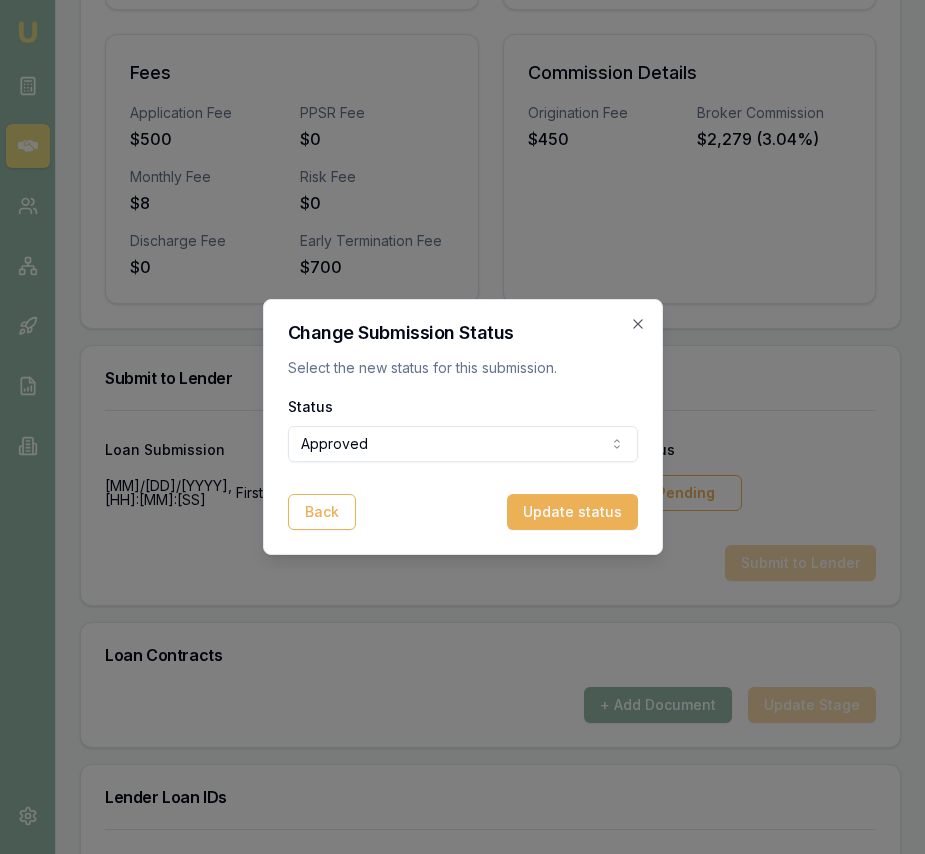 click on "Update status" at bounding box center (572, 512) 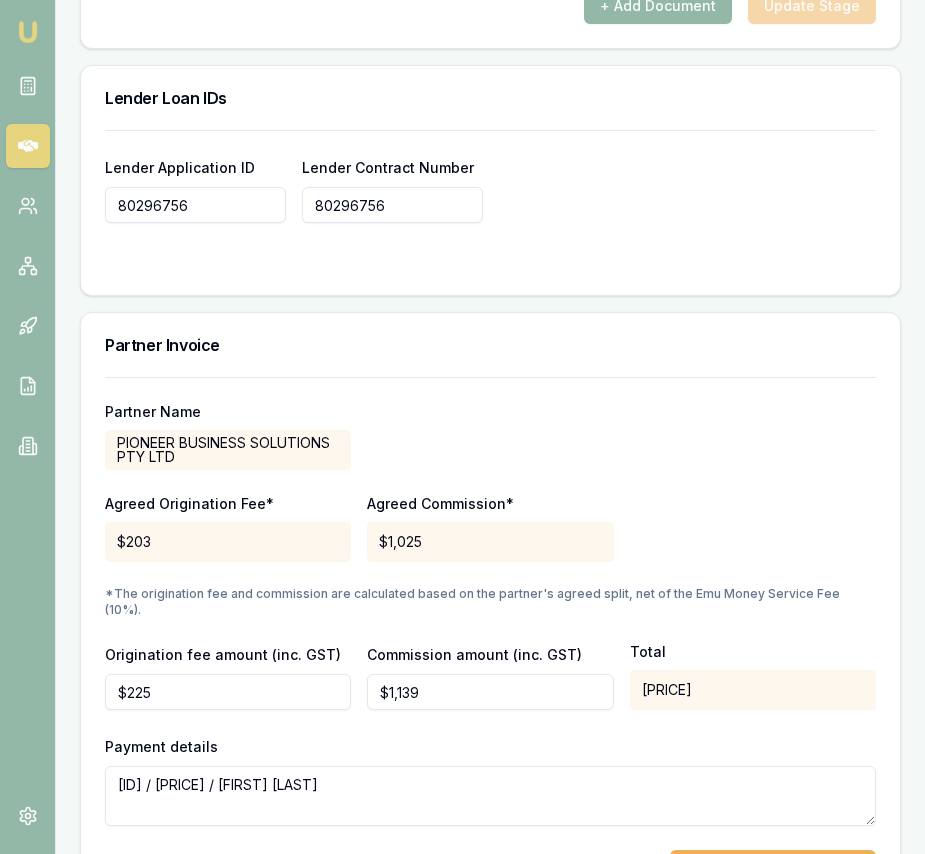 scroll, scrollTop: 1748, scrollLeft: 0, axis: vertical 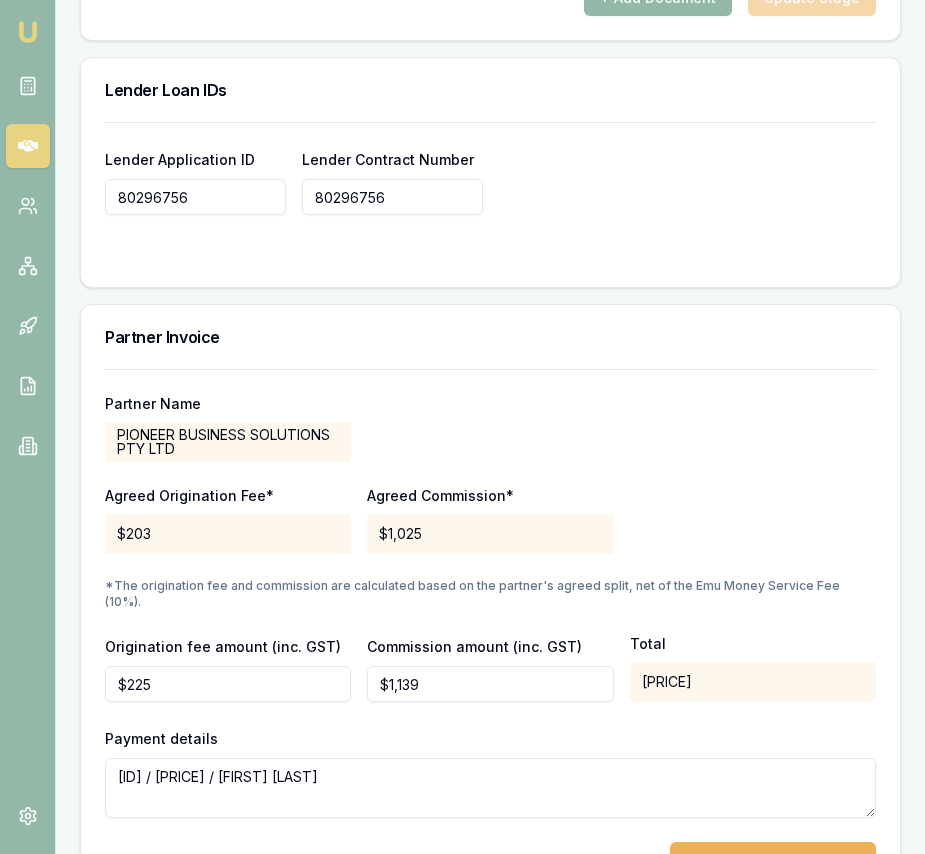 click on "$225" at bounding box center [228, 684] 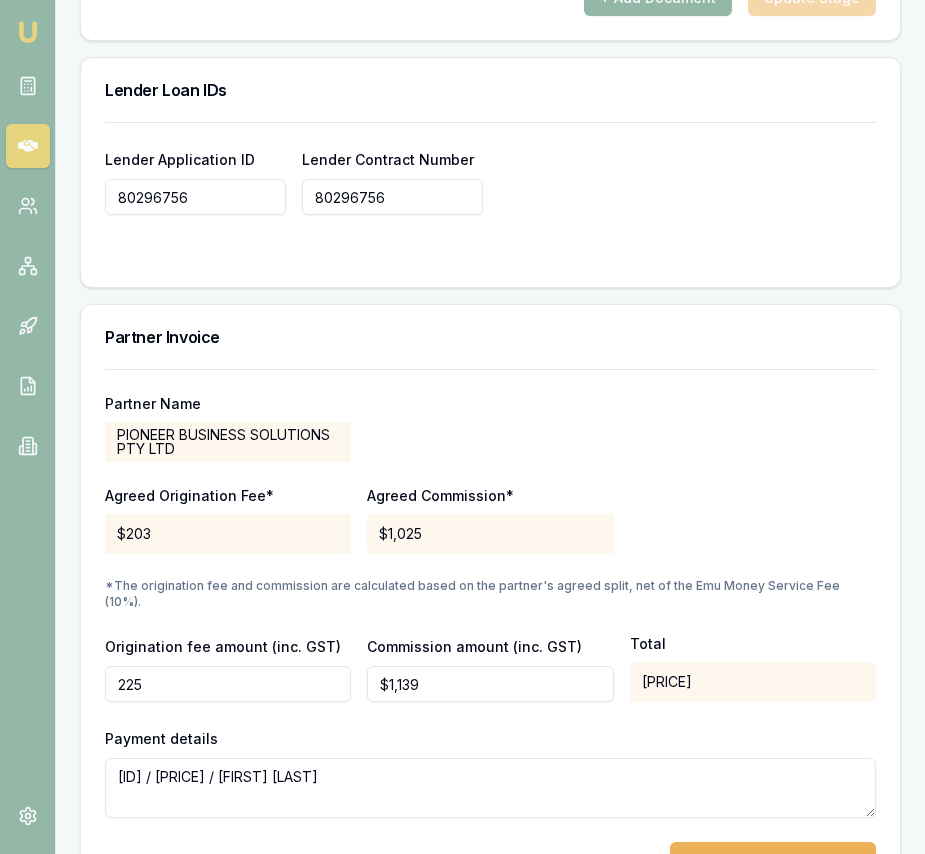 click on "225" at bounding box center [228, 684] 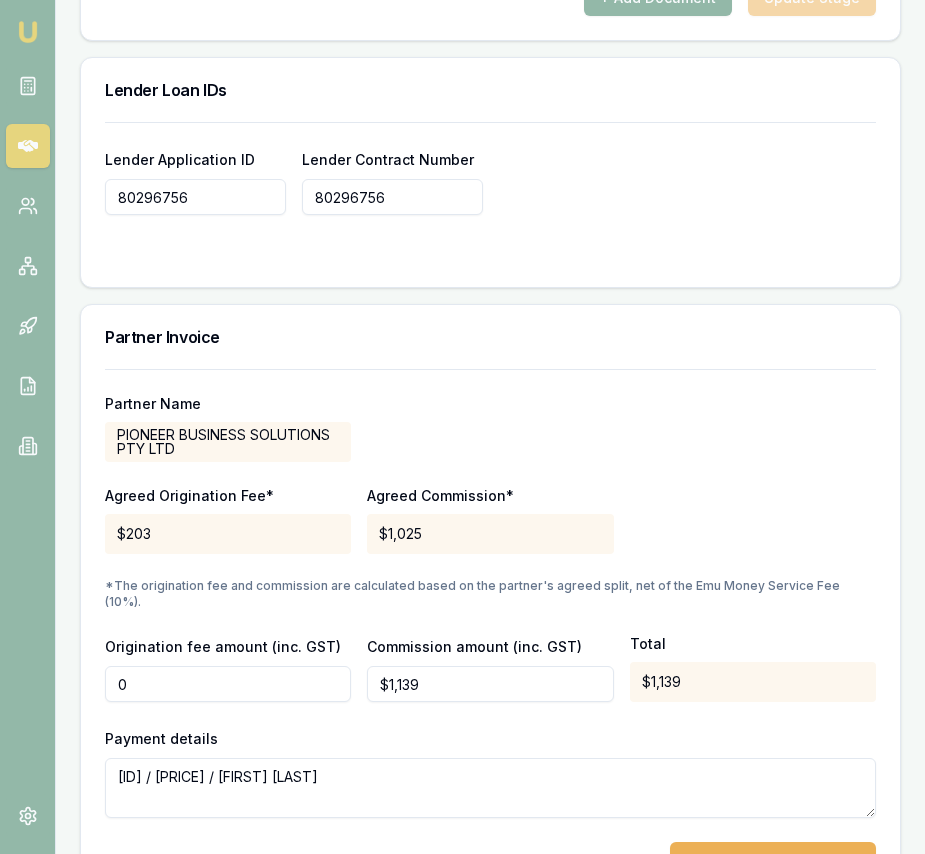 type on "$0" 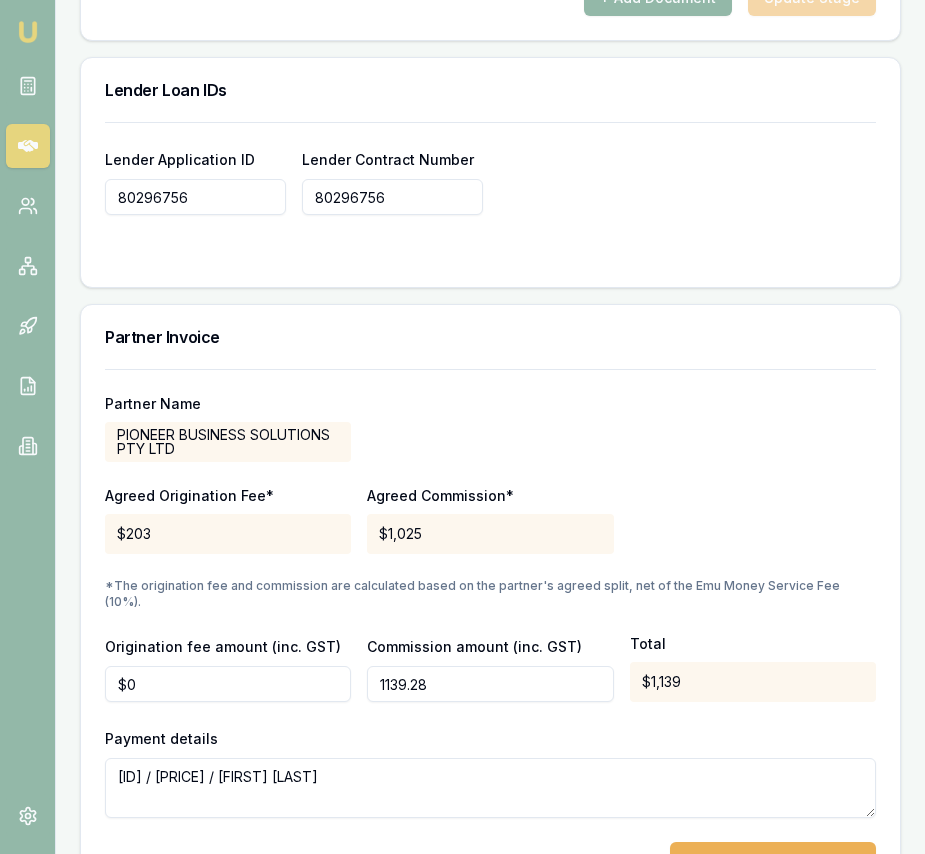click on "1139.28" at bounding box center [490, 684] 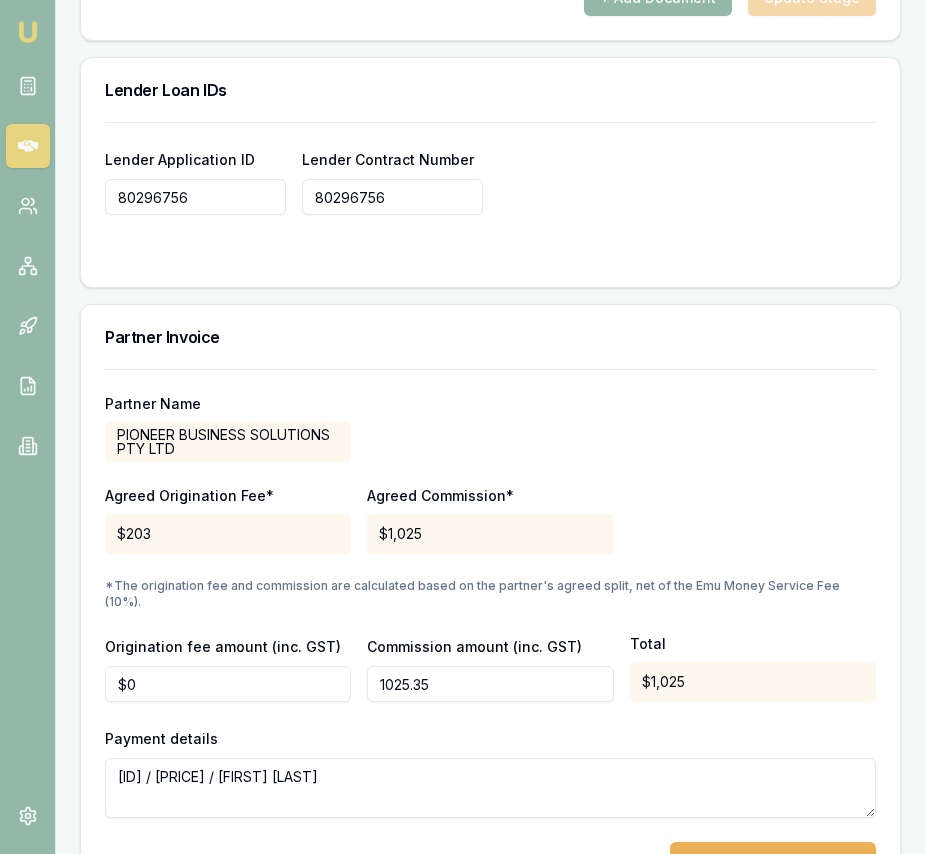 type on "$1,025" 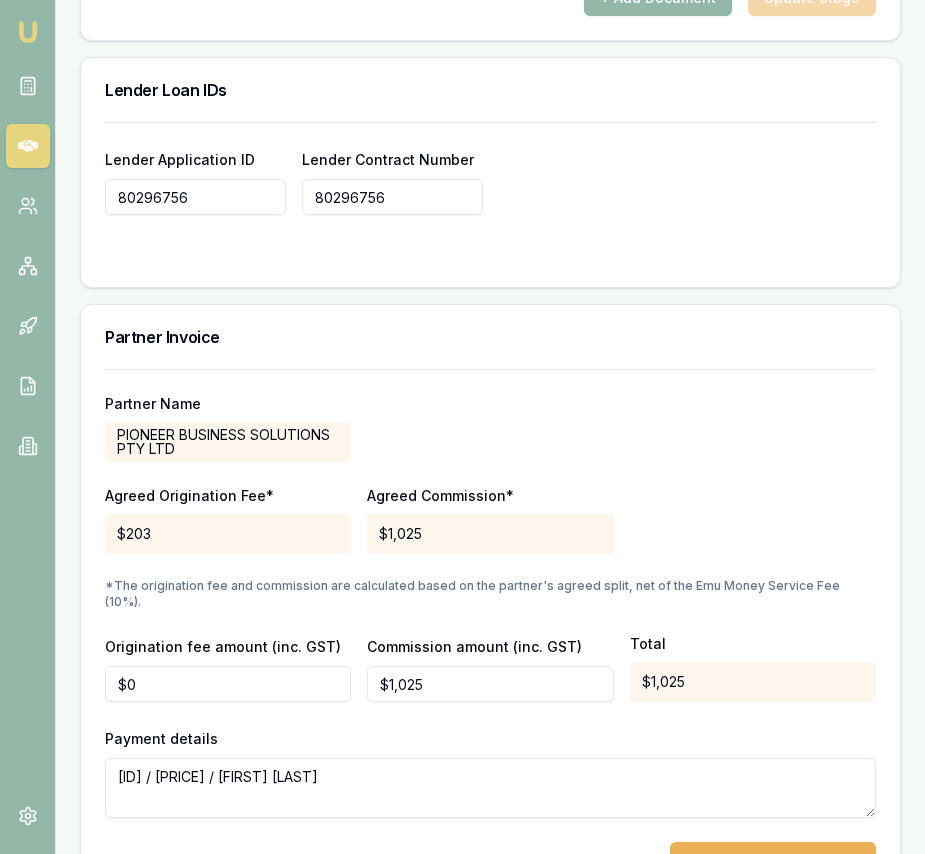 click on "Agreed Origination Fee* $203 Agreed Commission* $1,025" at bounding box center [490, 520] 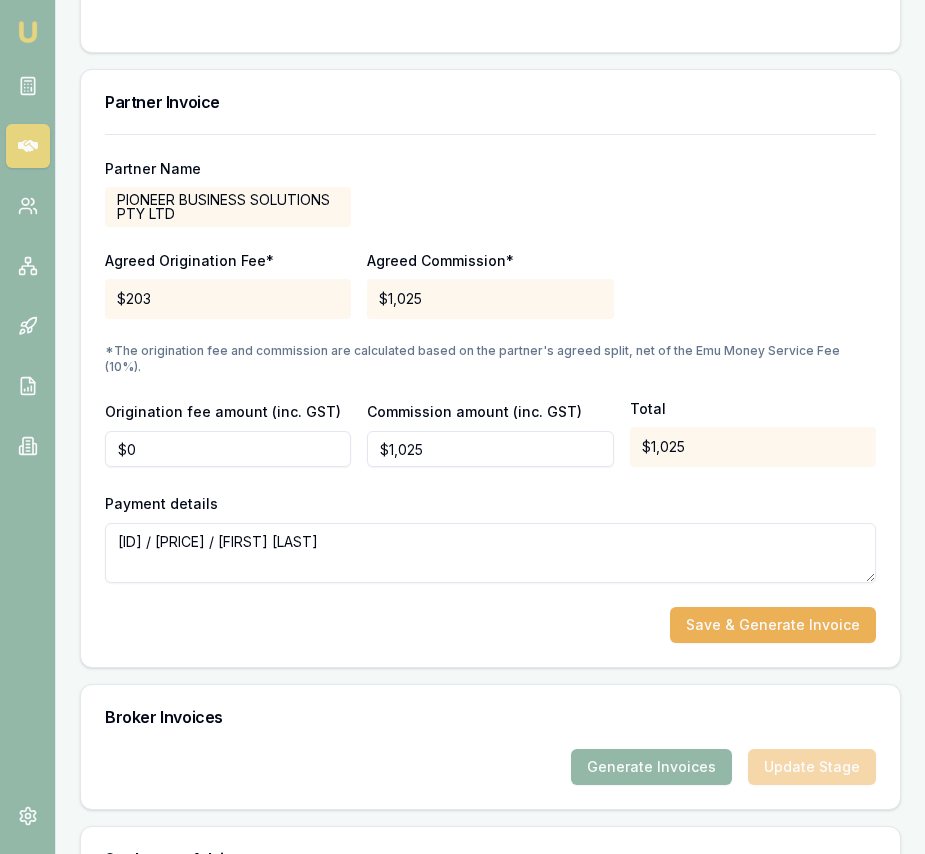 click on "Save & Generate Invoice" at bounding box center [773, 625] 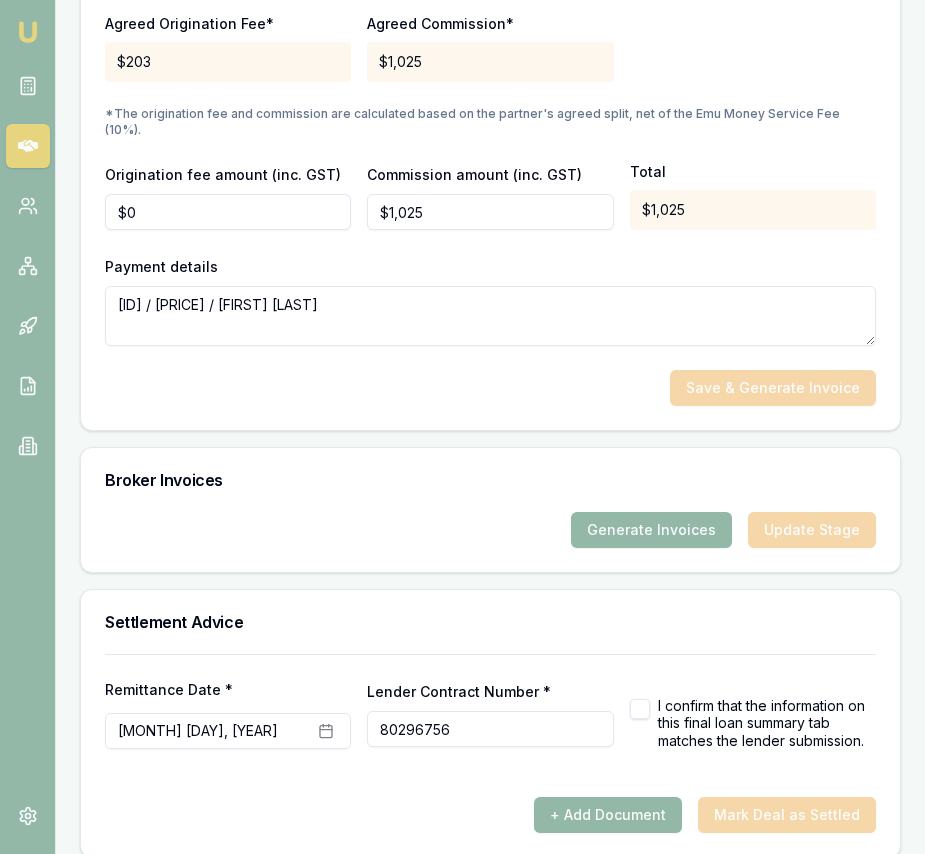 scroll, scrollTop: 2224, scrollLeft: 0, axis: vertical 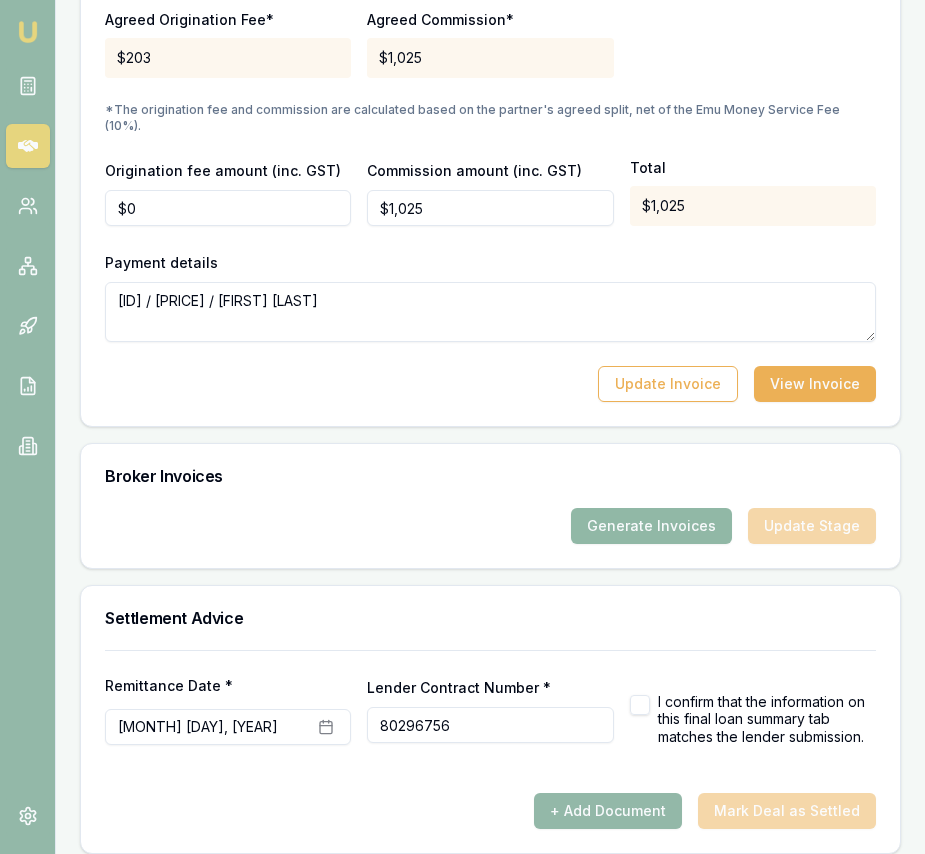 click on "Generate Invoices" at bounding box center [651, 526] 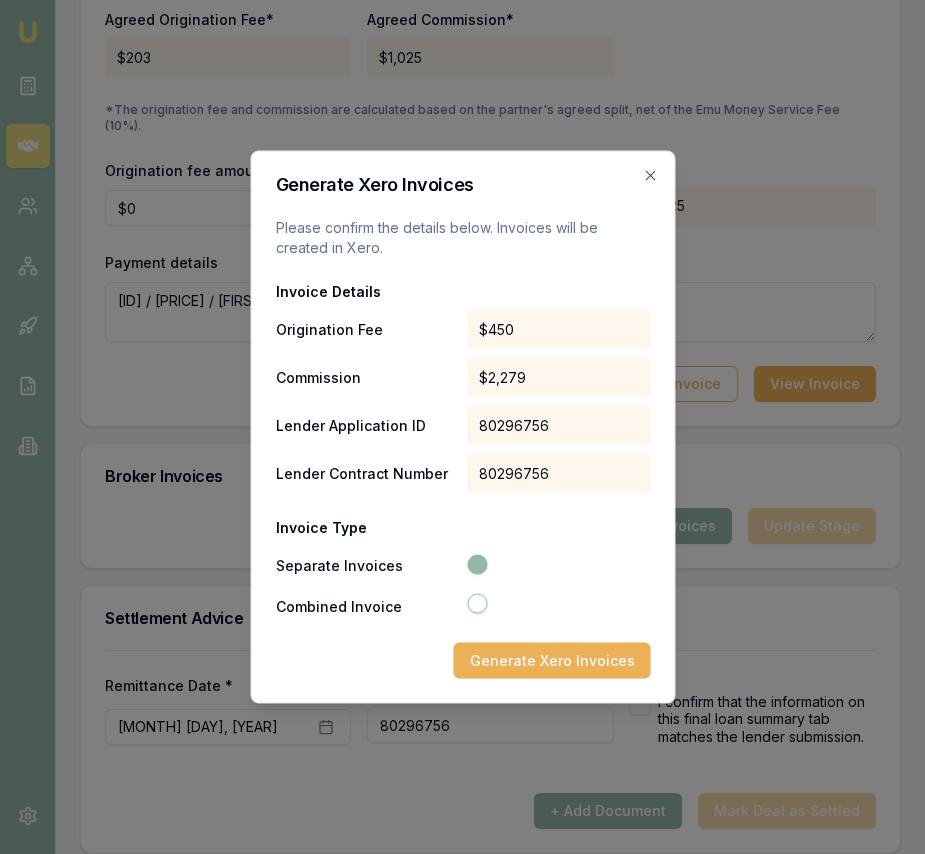 click at bounding box center [477, 565] 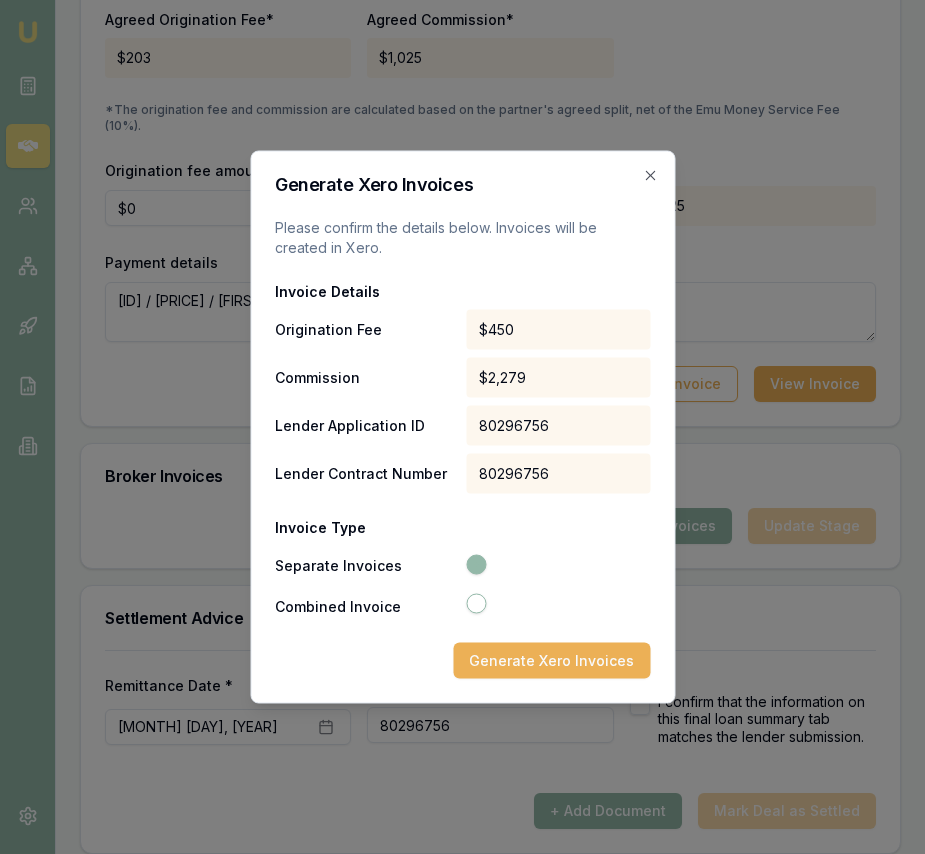 click on "$2,279" at bounding box center (559, 378) 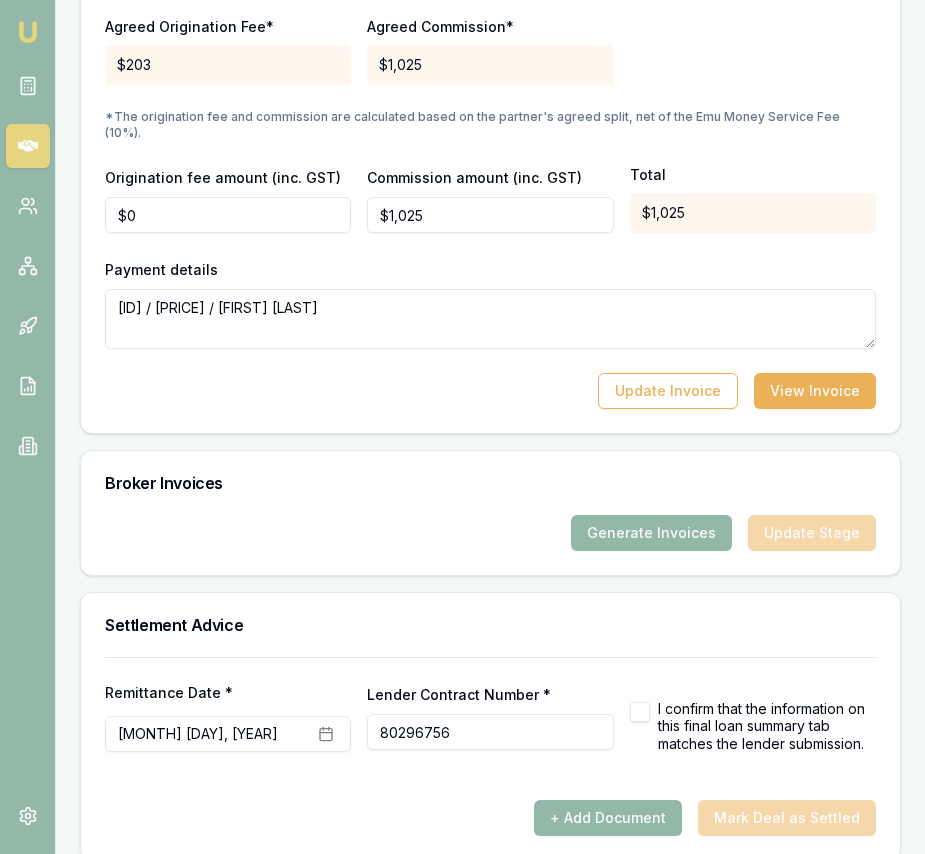 scroll, scrollTop: 2224, scrollLeft: 0, axis: vertical 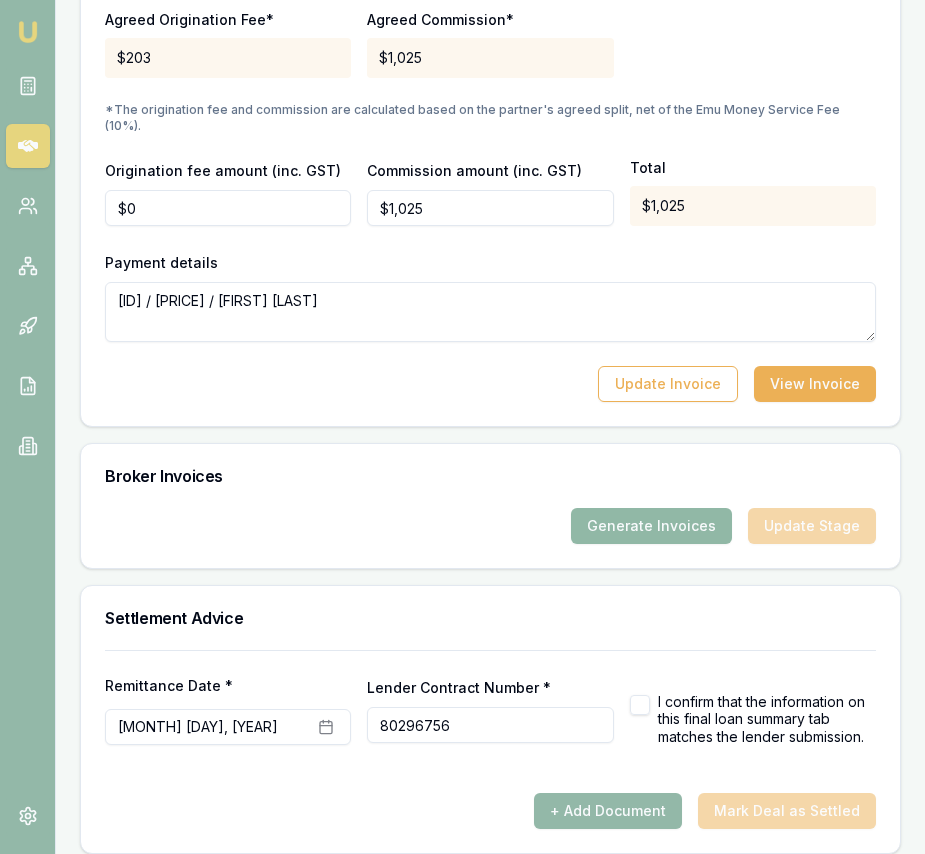 click on "Generate Invoices" at bounding box center [651, 526] 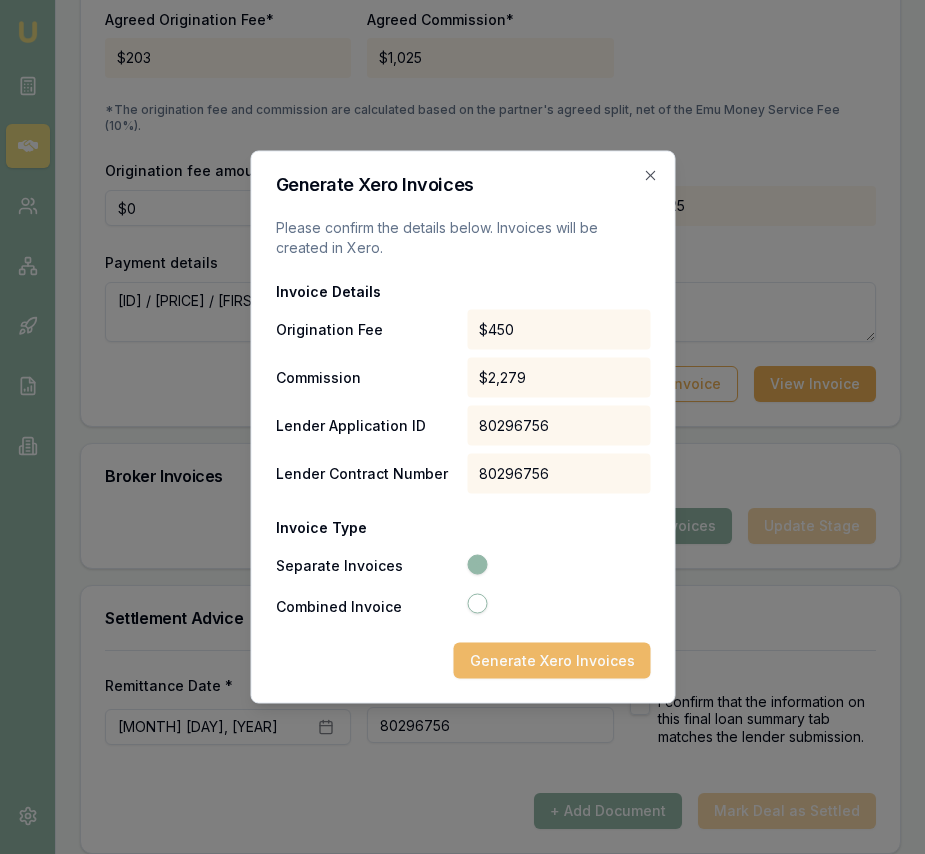 click on "Generate Xero Invoices" at bounding box center (551, 661) 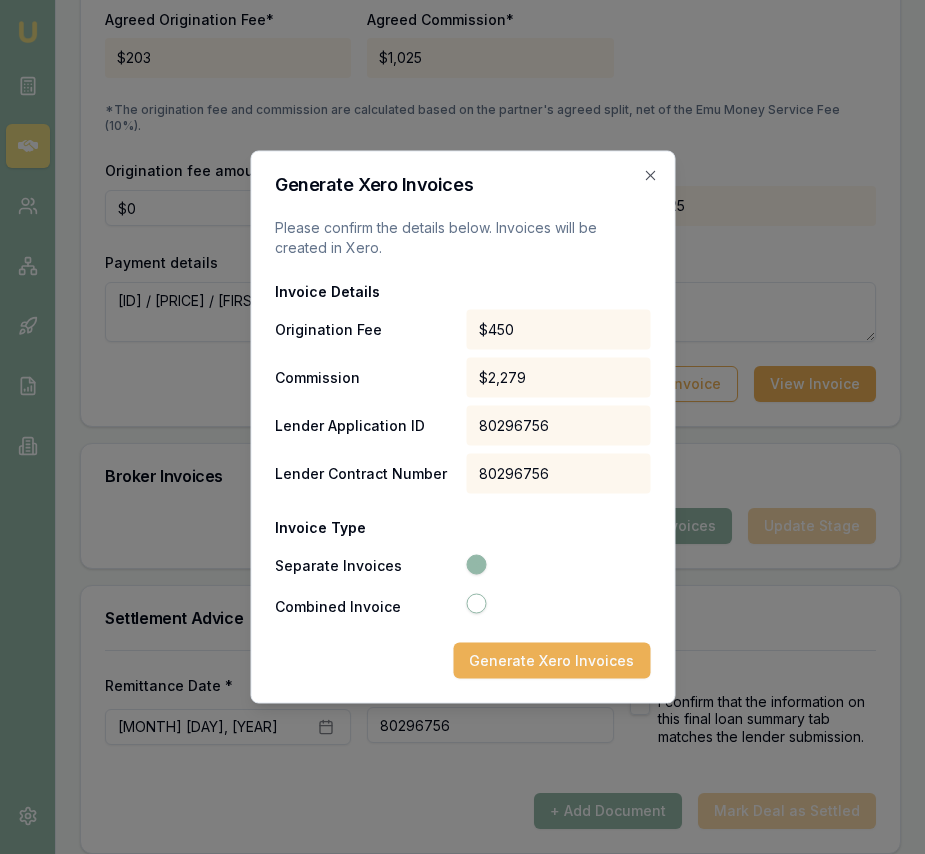 click 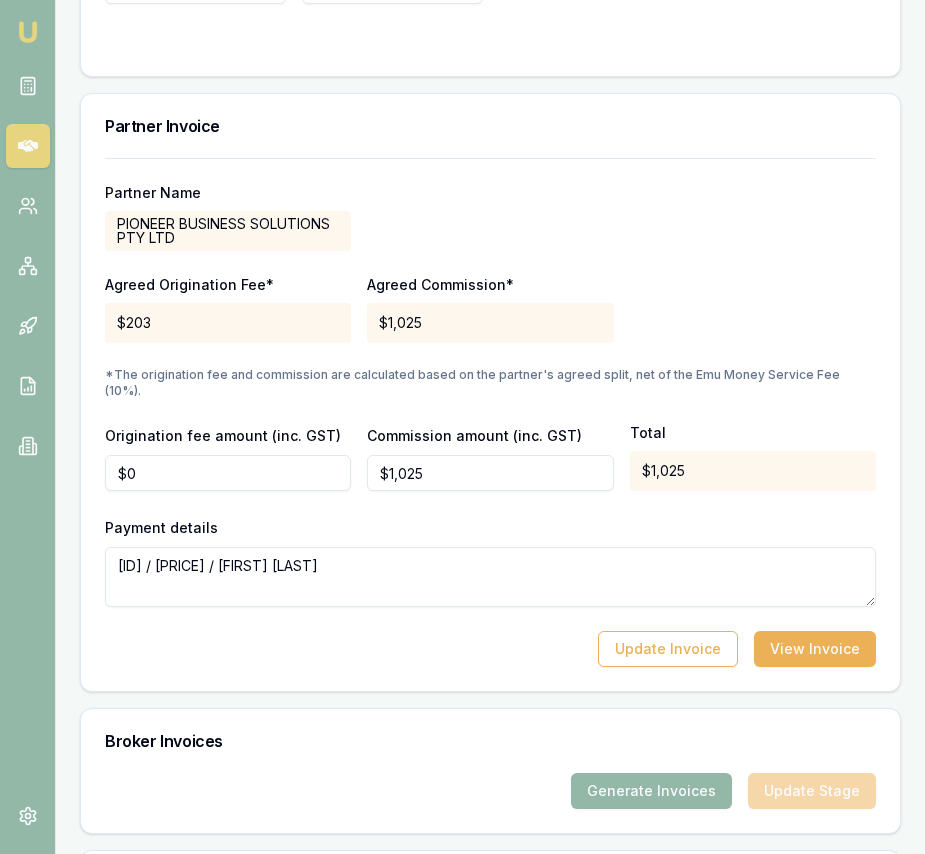 scroll, scrollTop: 2224, scrollLeft: 0, axis: vertical 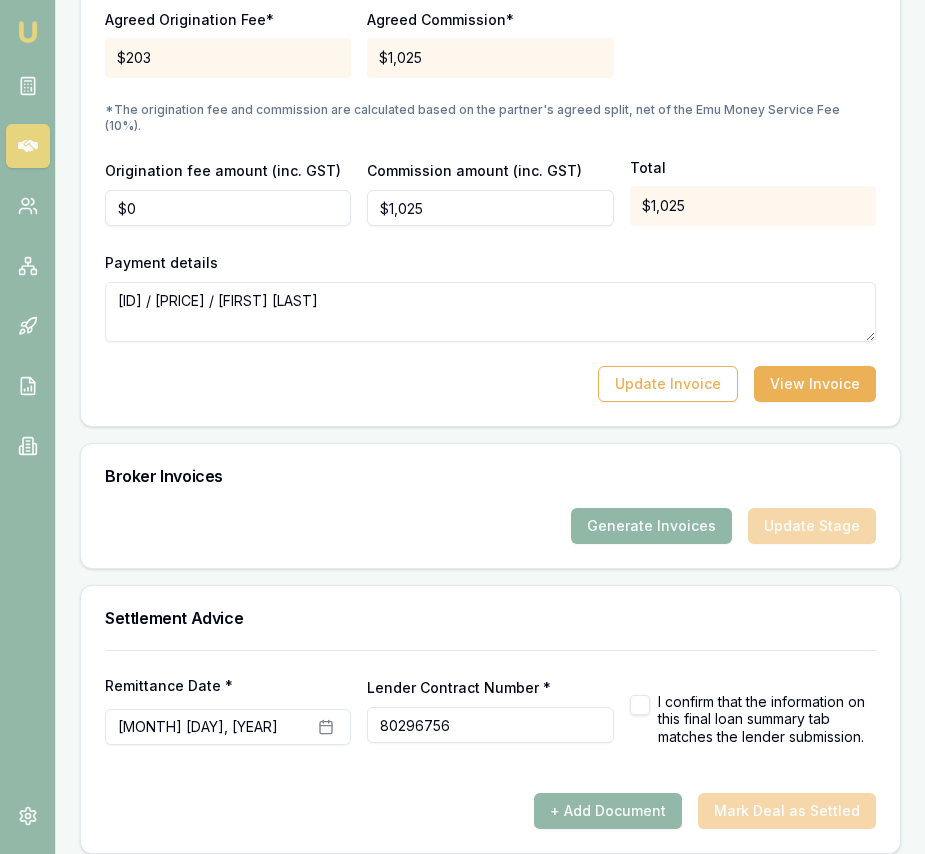 click on "Generate Invoices" at bounding box center [651, 526] 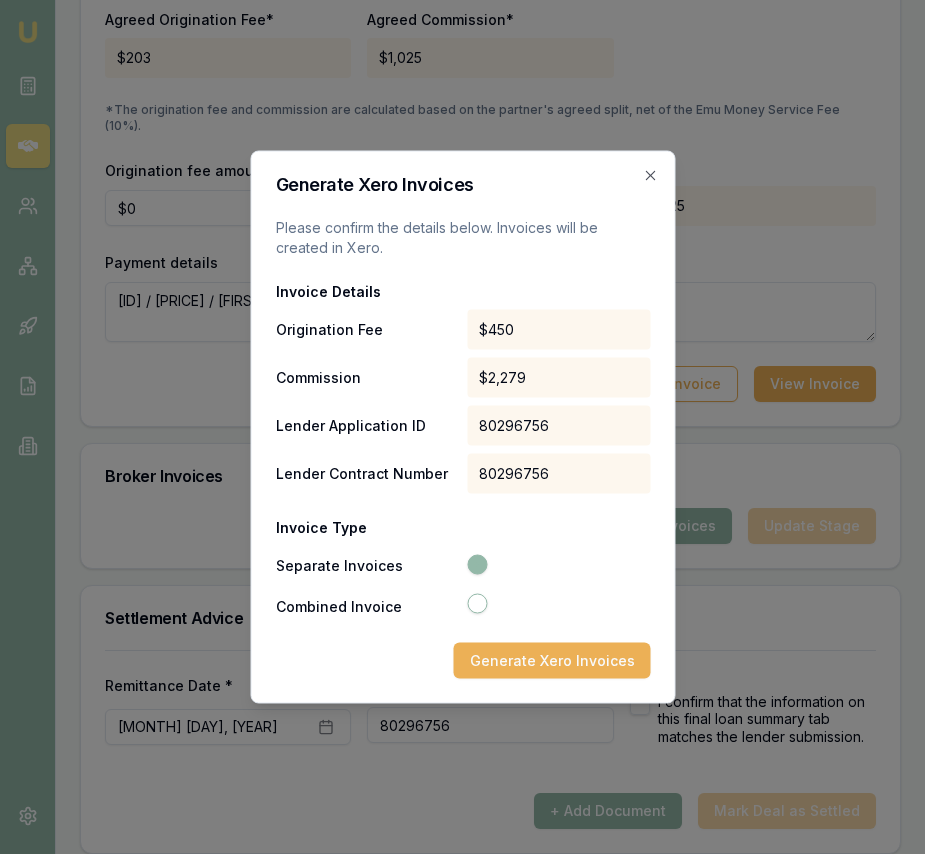 click on "Generate Xero Invoices" at bounding box center [551, 661] 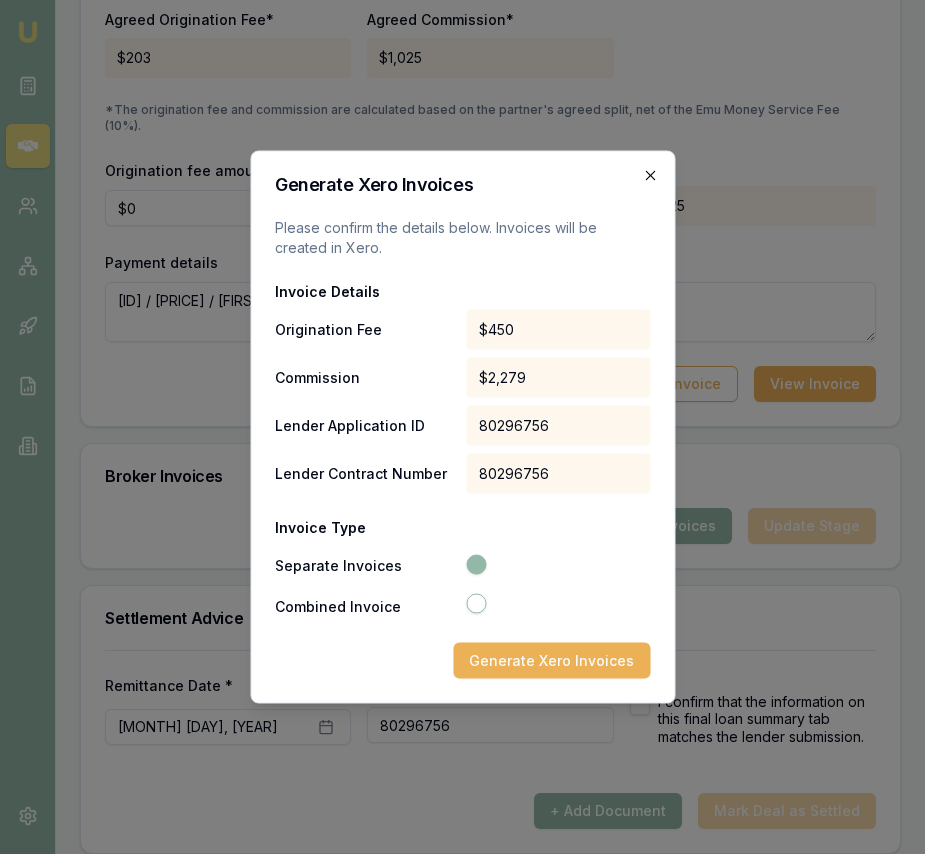click 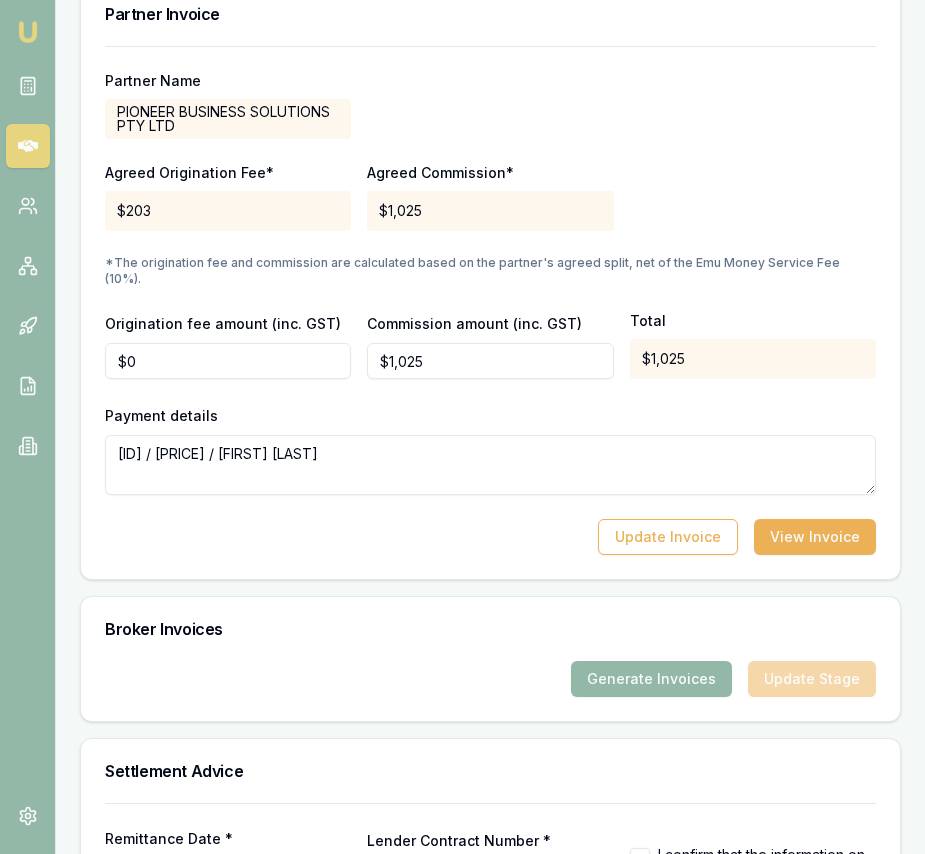 scroll, scrollTop: 2224, scrollLeft: 0, axis: vertical 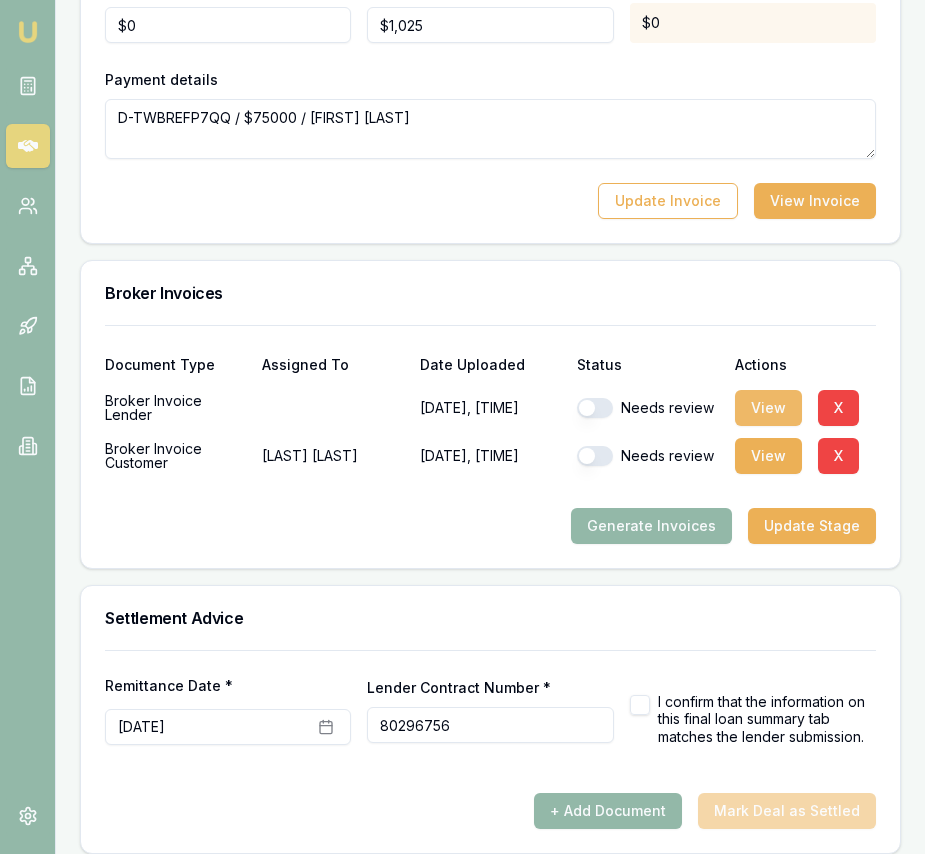 click on "View" at bounding box center (768, 408) 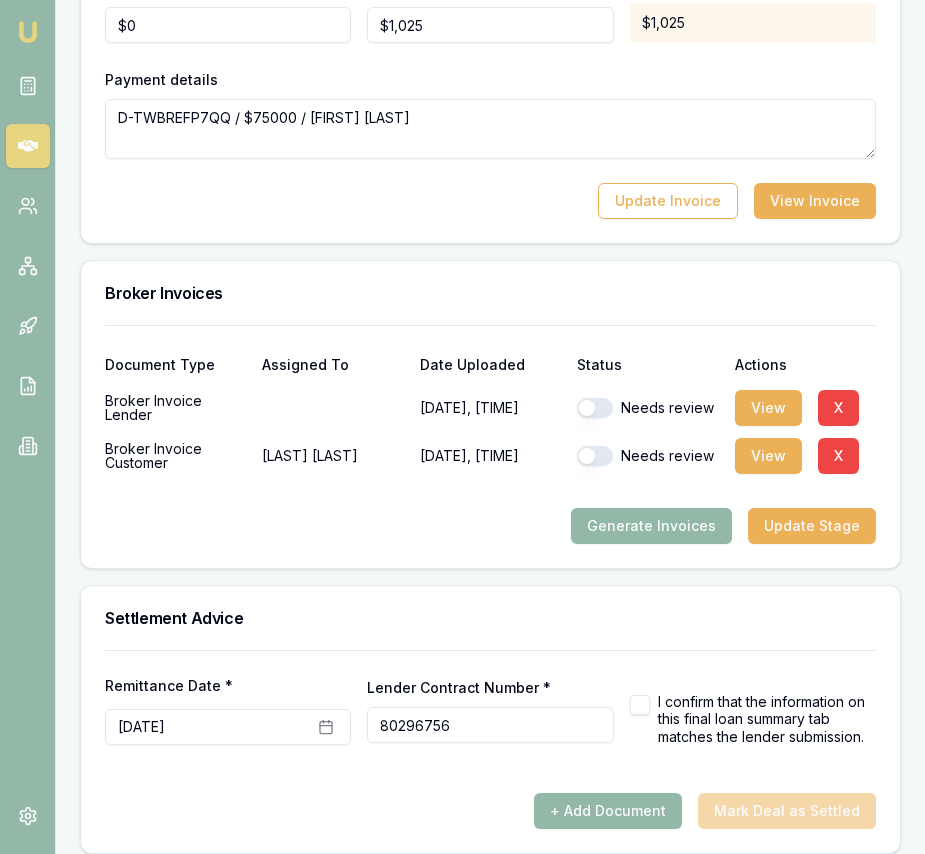 click at bounding box center [595, 408] 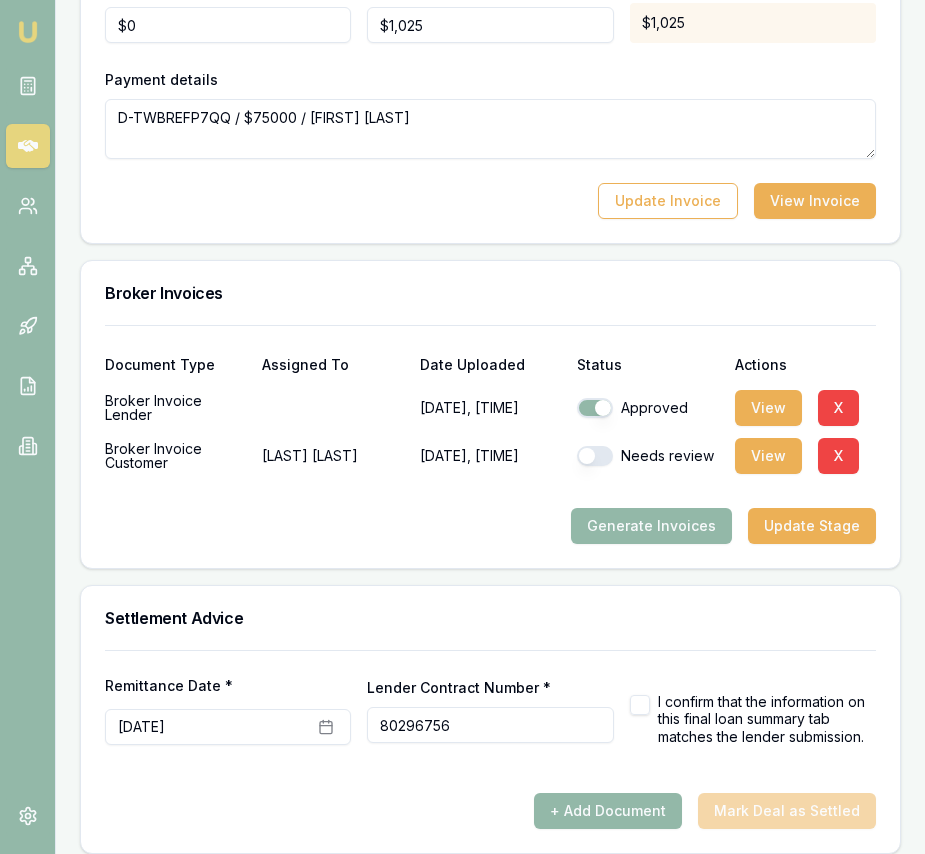 click at bounding box center (595, 456) 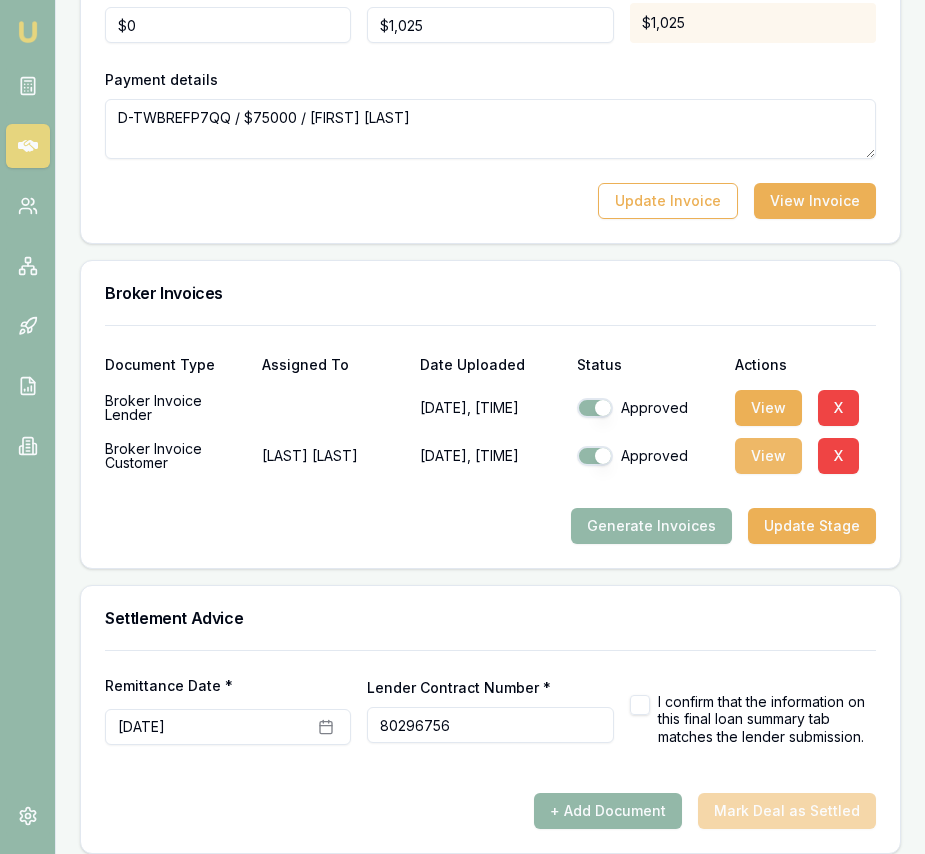 click on "View" at bounding box center (768, 456) 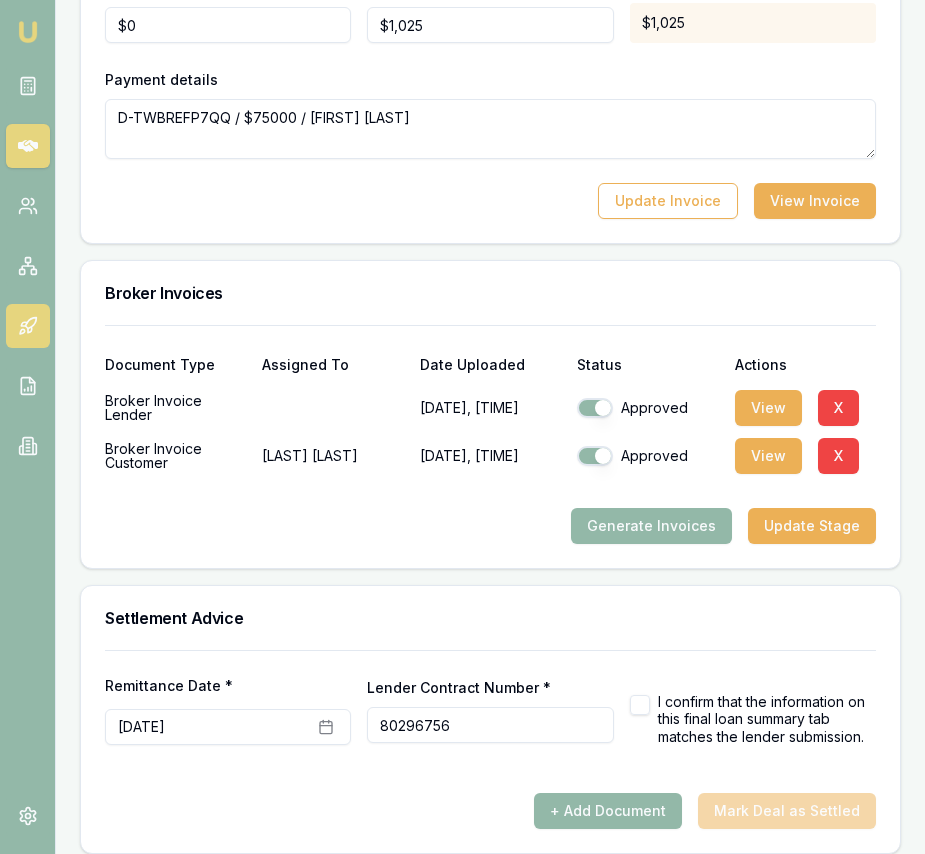 click at bounding box center [28, 326] 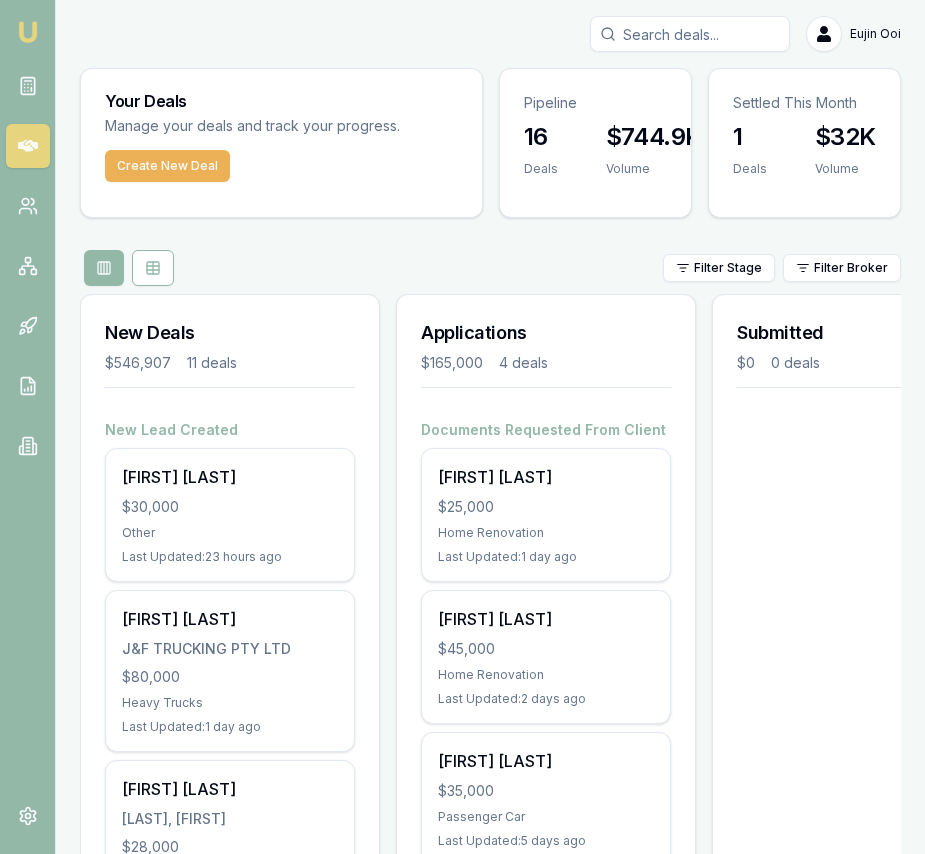 scroll, scrollTop: 569, scrollLeft: 0, axis: vertical 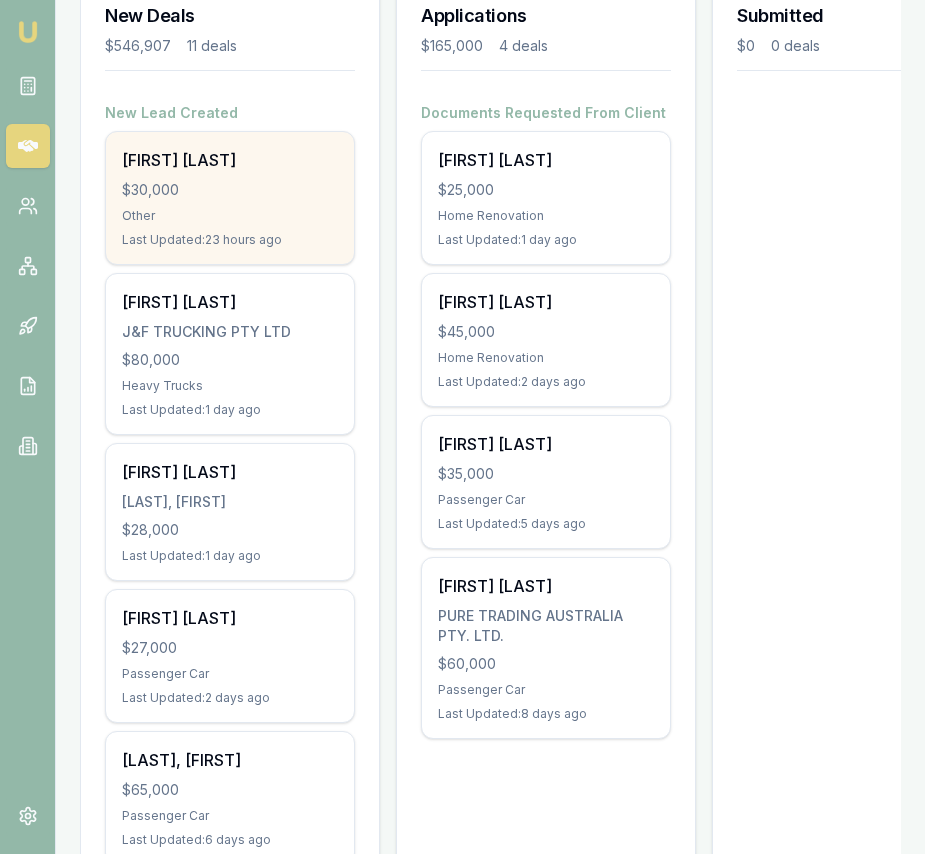 click on "[FIRST] [LAST] $30,000 Other Last Updated: 23 hours ago" at bounding box center [230, 198] 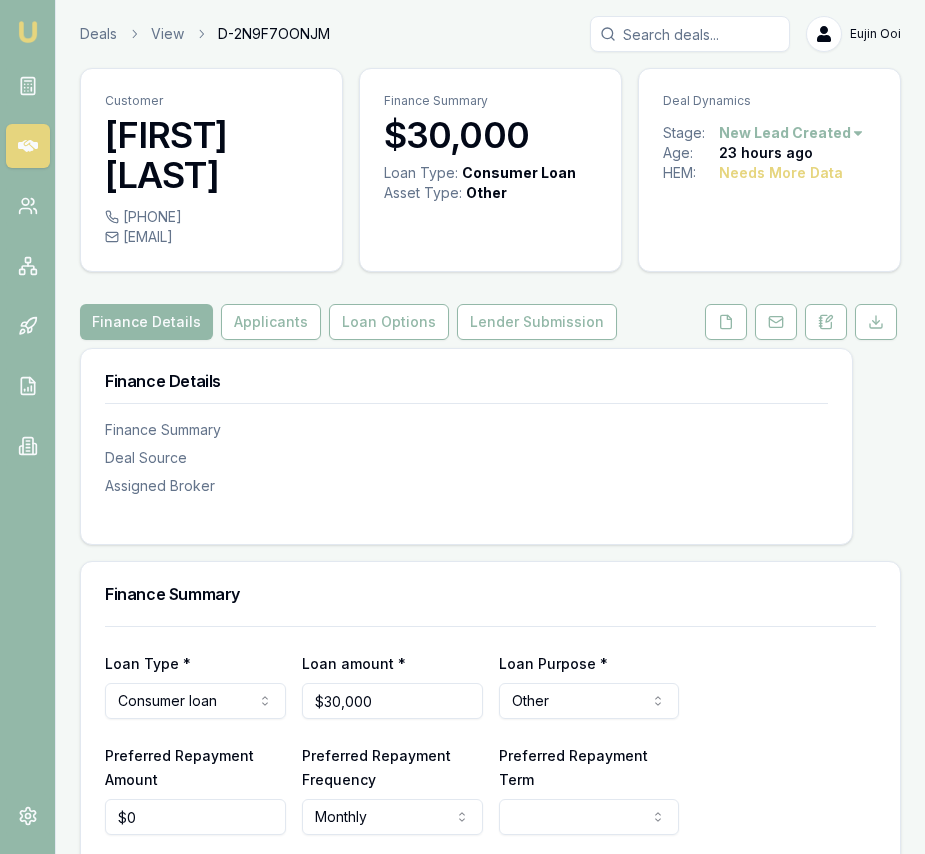 scroll, scrollTop: 0, scrollLeft: 0, axis: both 